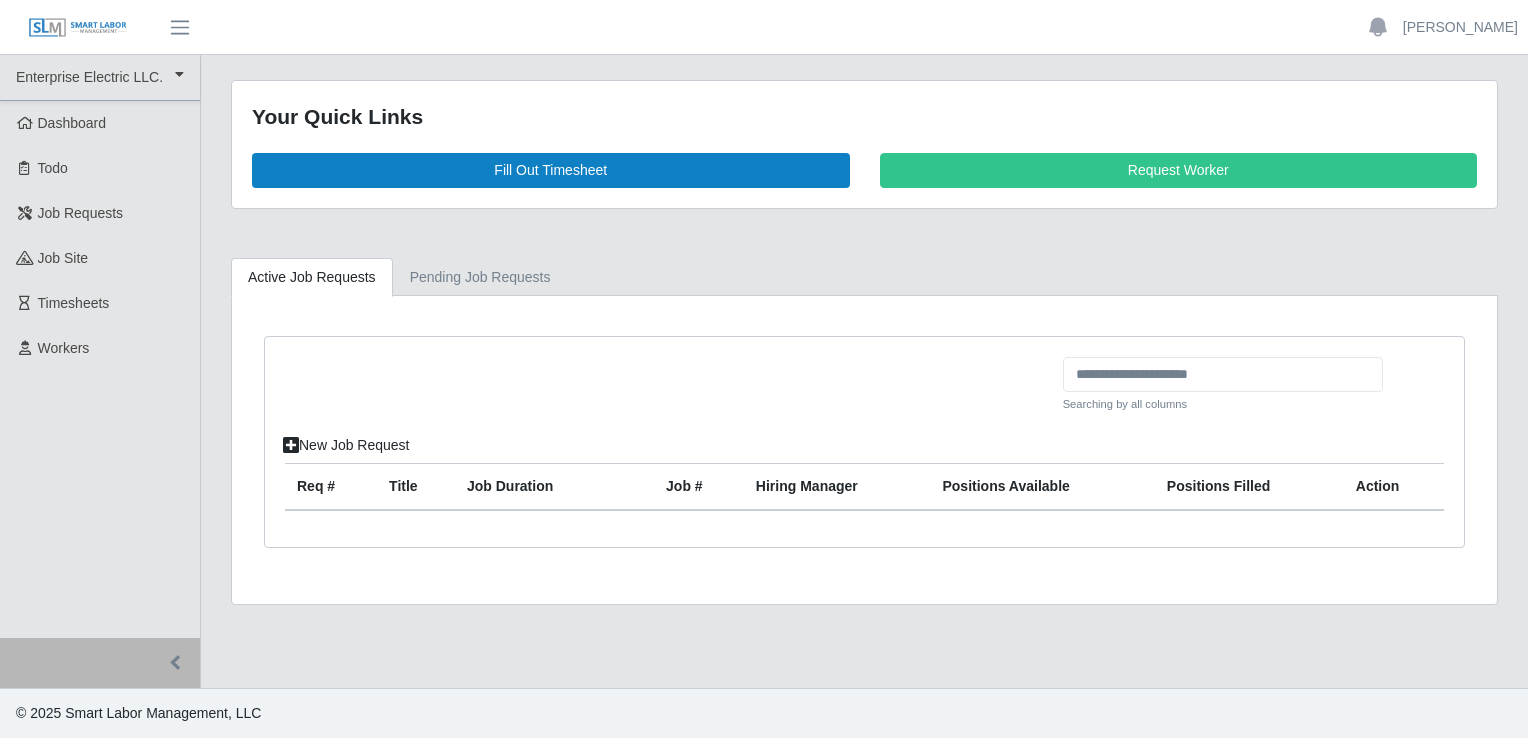 scroll, scrollTop: 0, scrollLeft: 0, axis: both 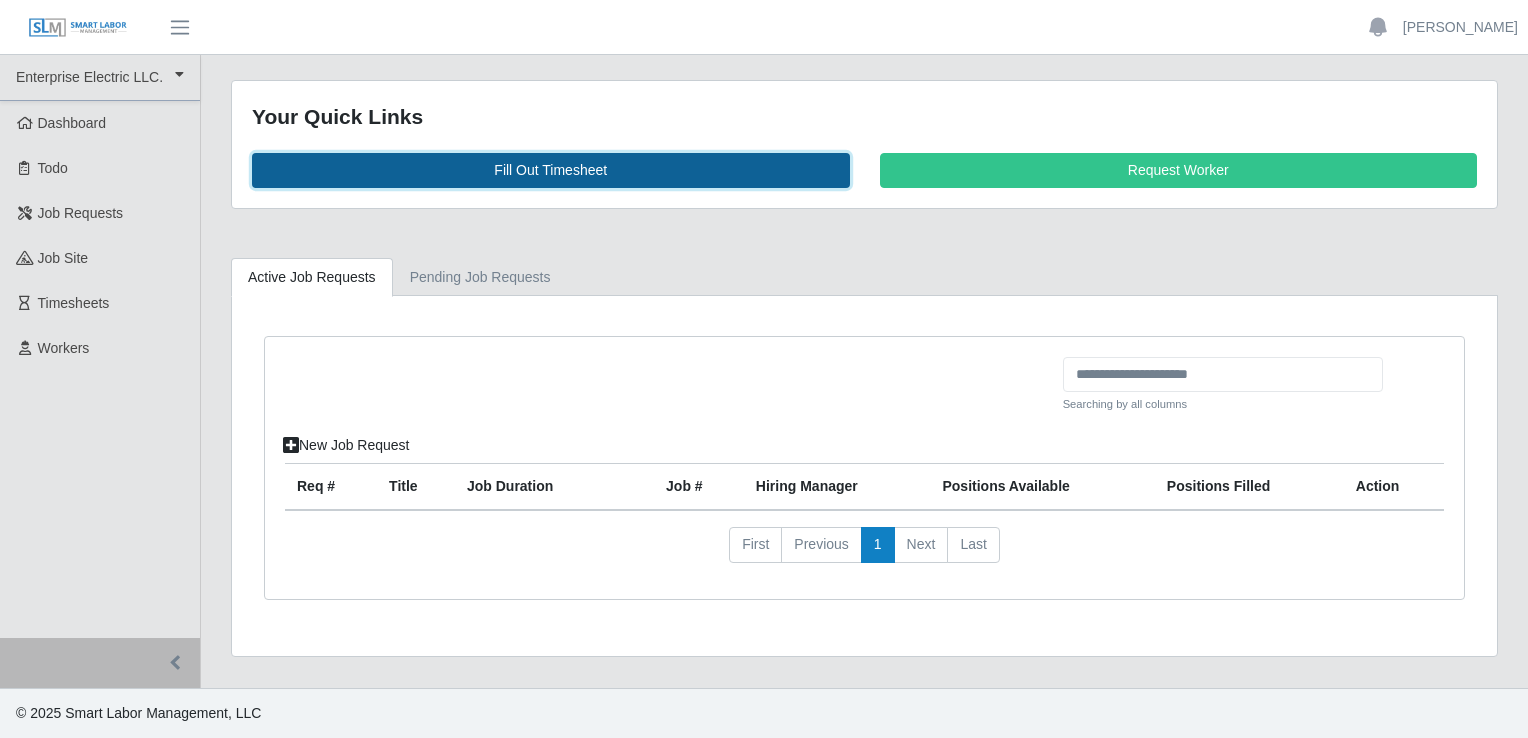 click on "Fill Out Timesheet" at bounding box center [551, 170] 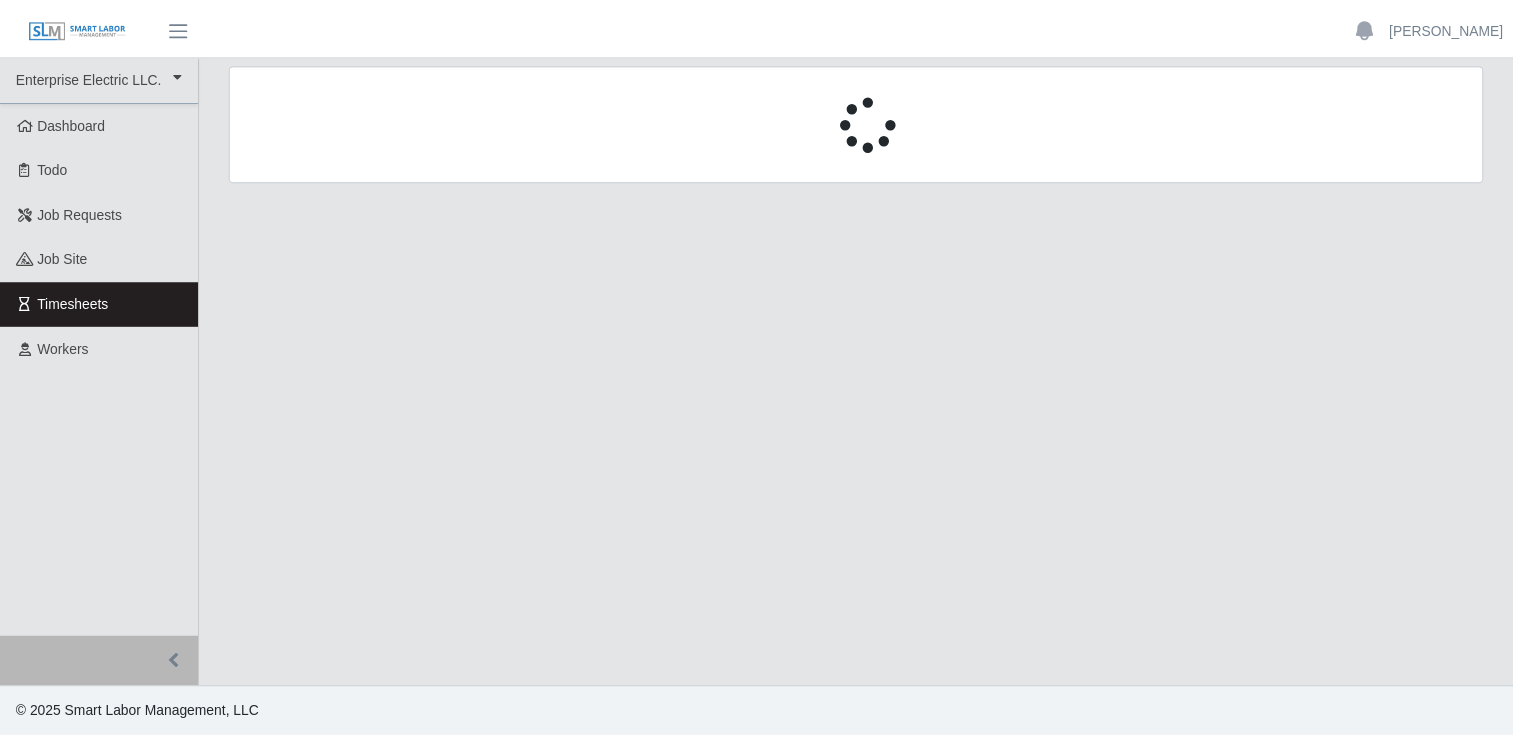scroll, scrollTop: 0, scrollLeft: 0, axis: both 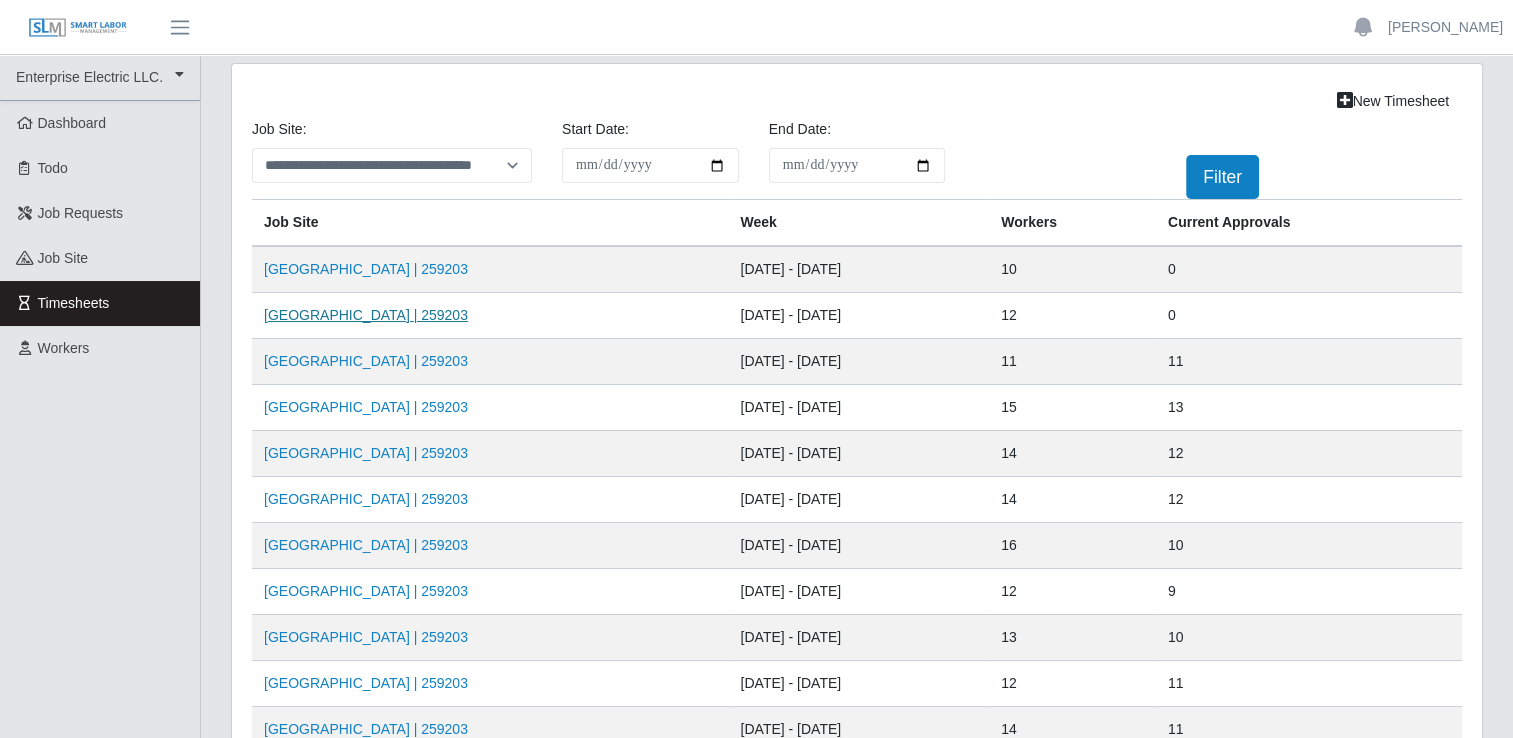 click on "[GEOGRAPHIC_DATA] | 259203" at bounding box center (366, 315) 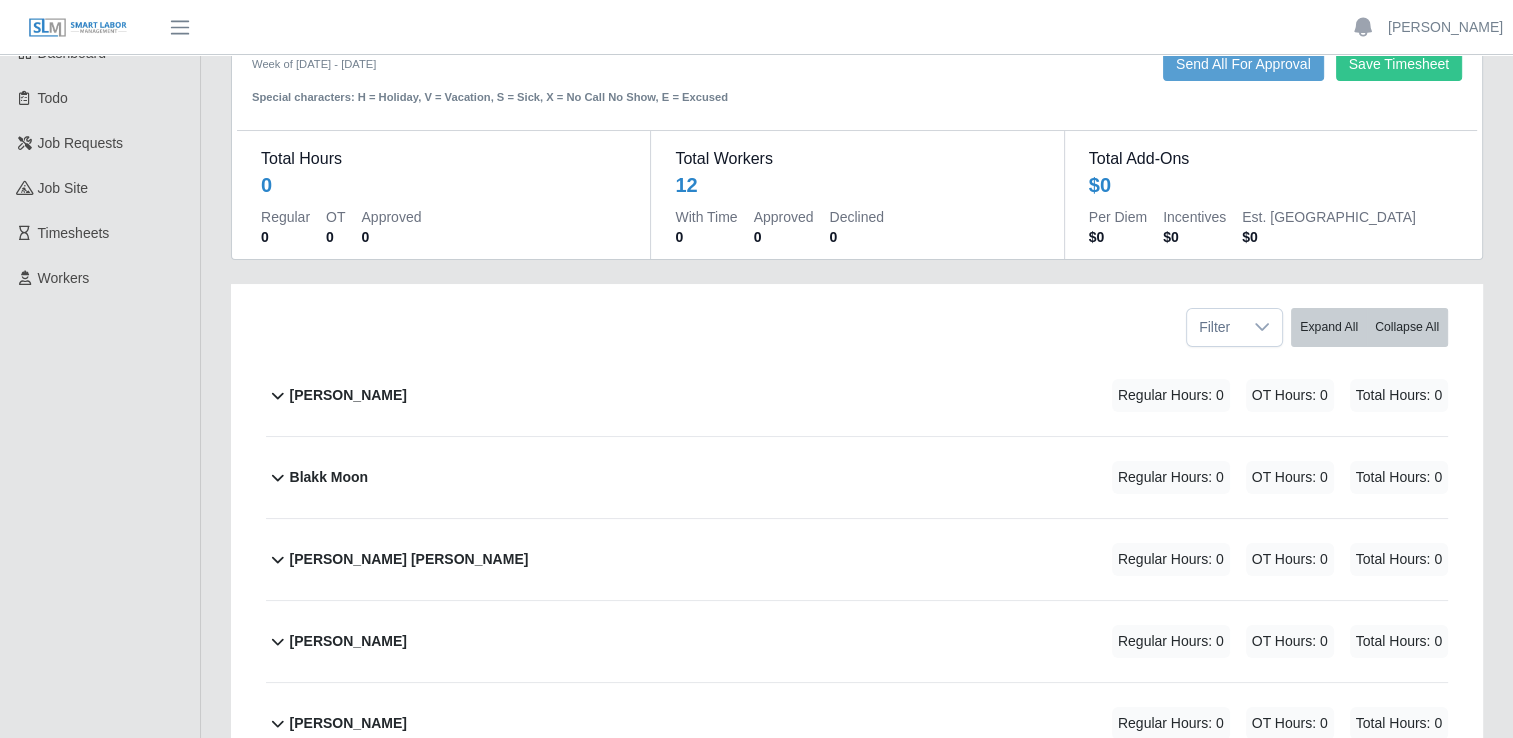 scroll, scrollTop: 200, scrollLeft: 0, axis: vertical 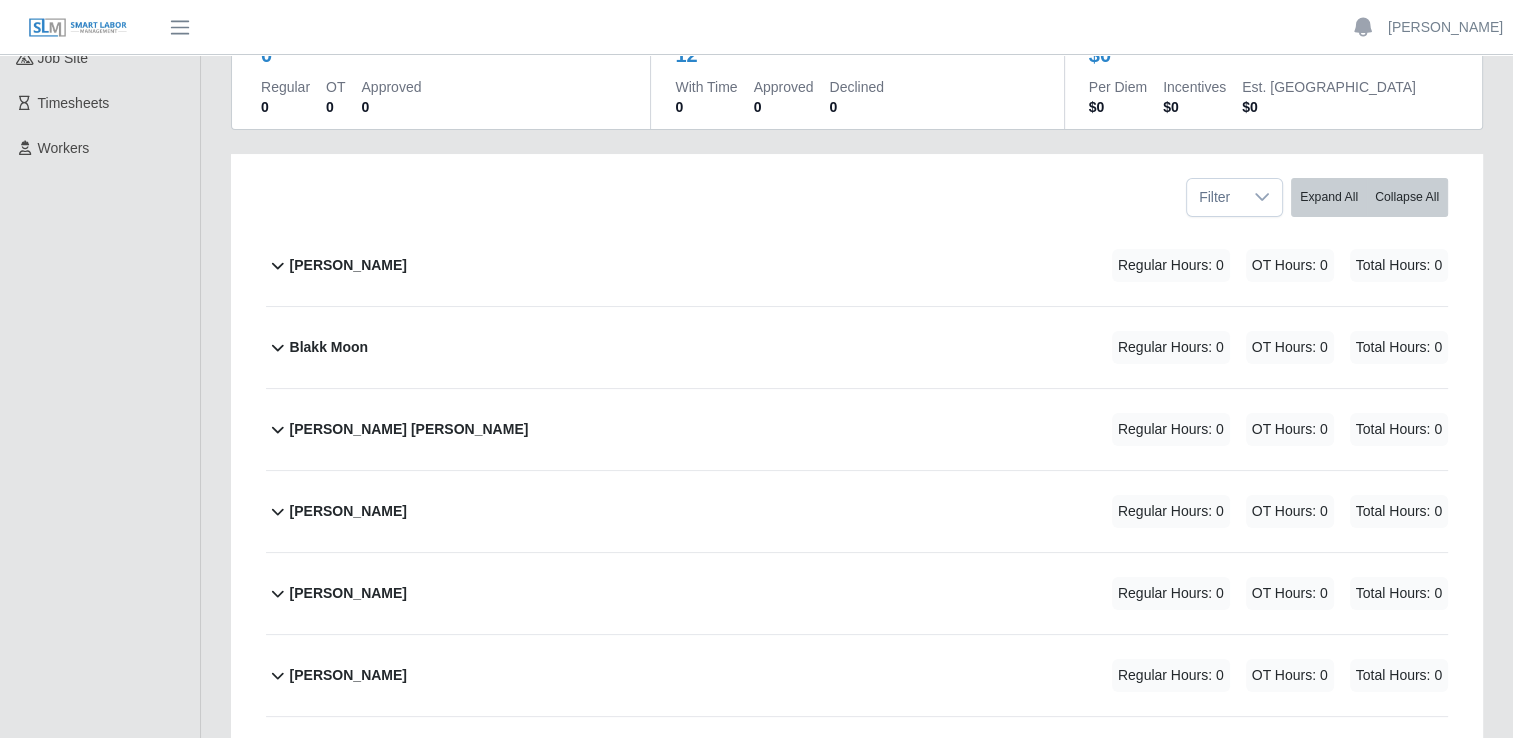 click 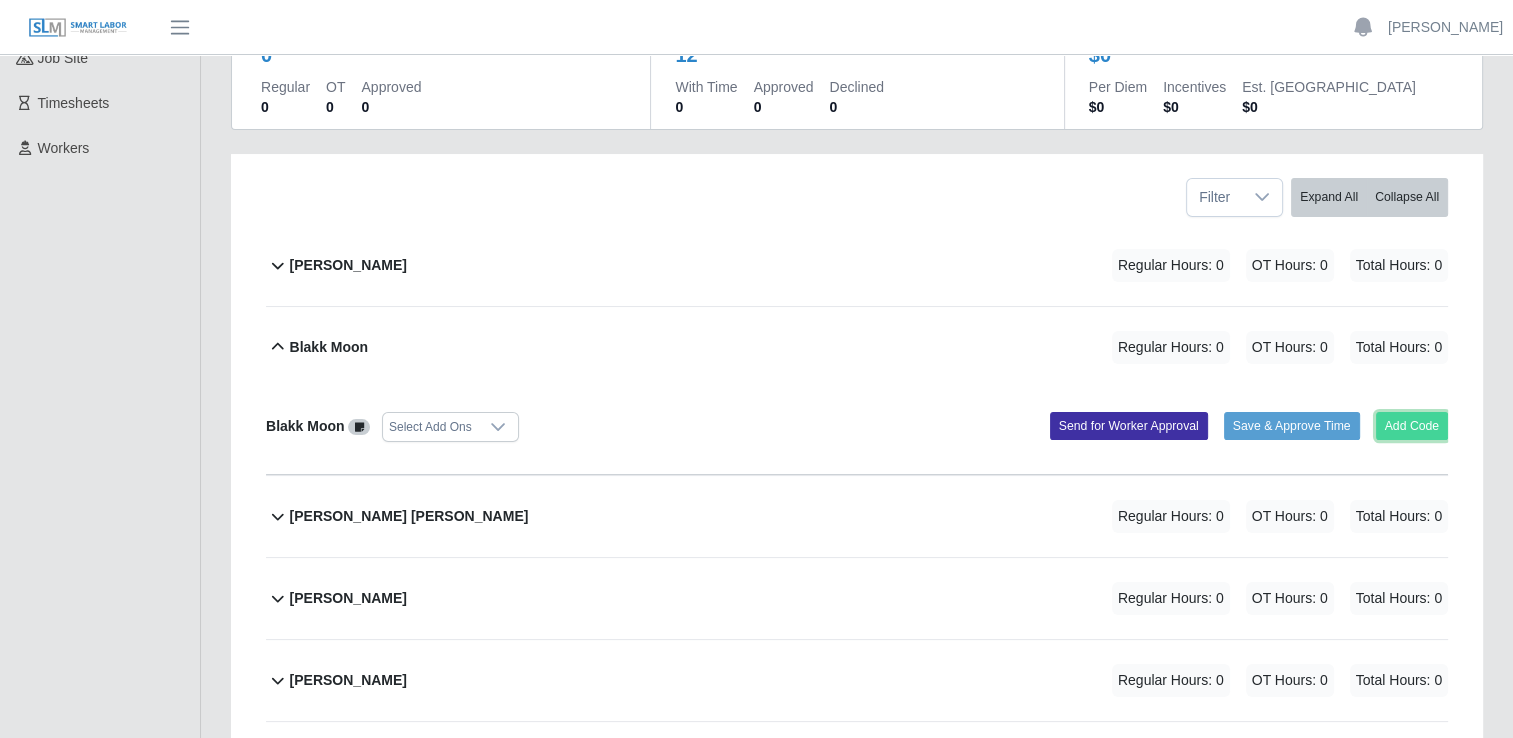 click on "Add Code" 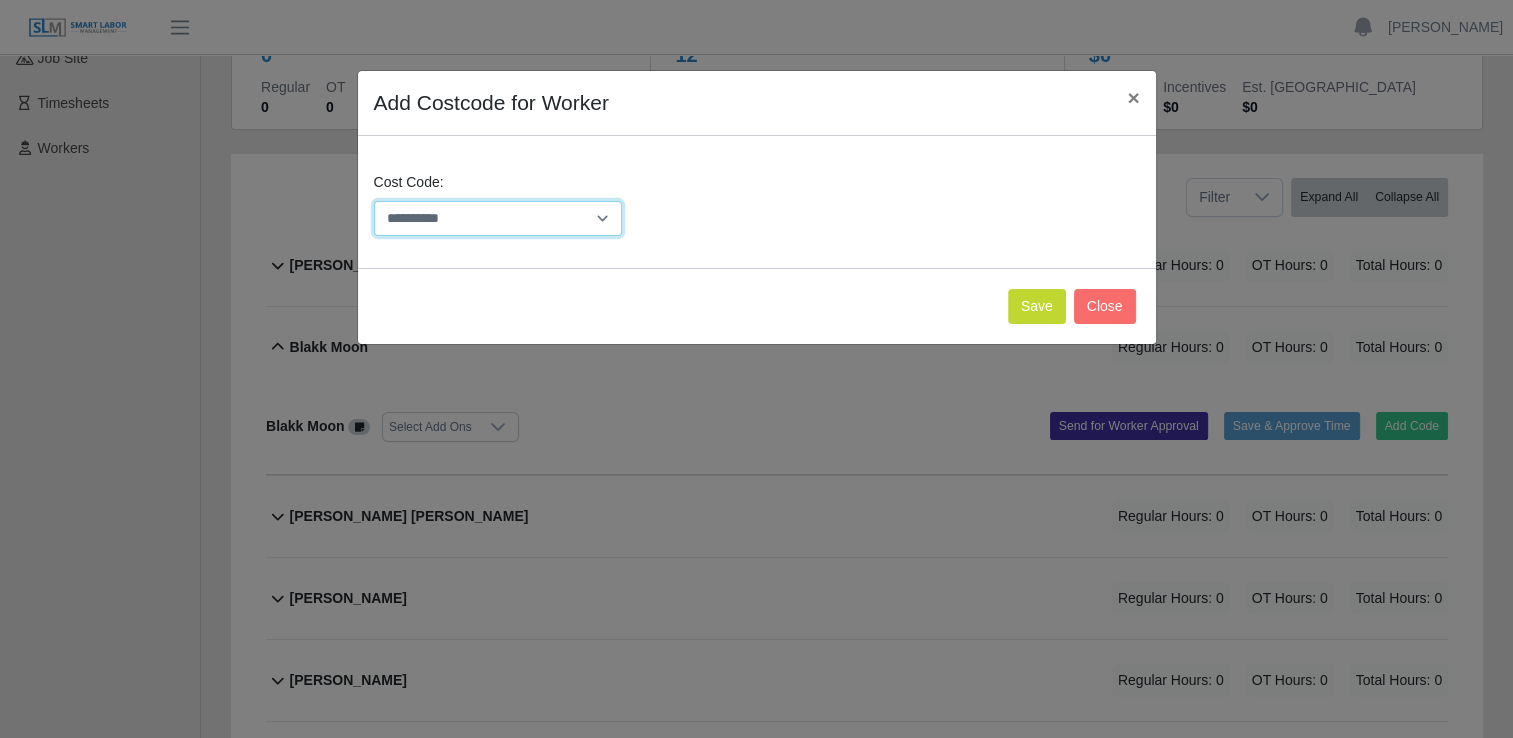 click on "**********" at bounding box center (498, 218) 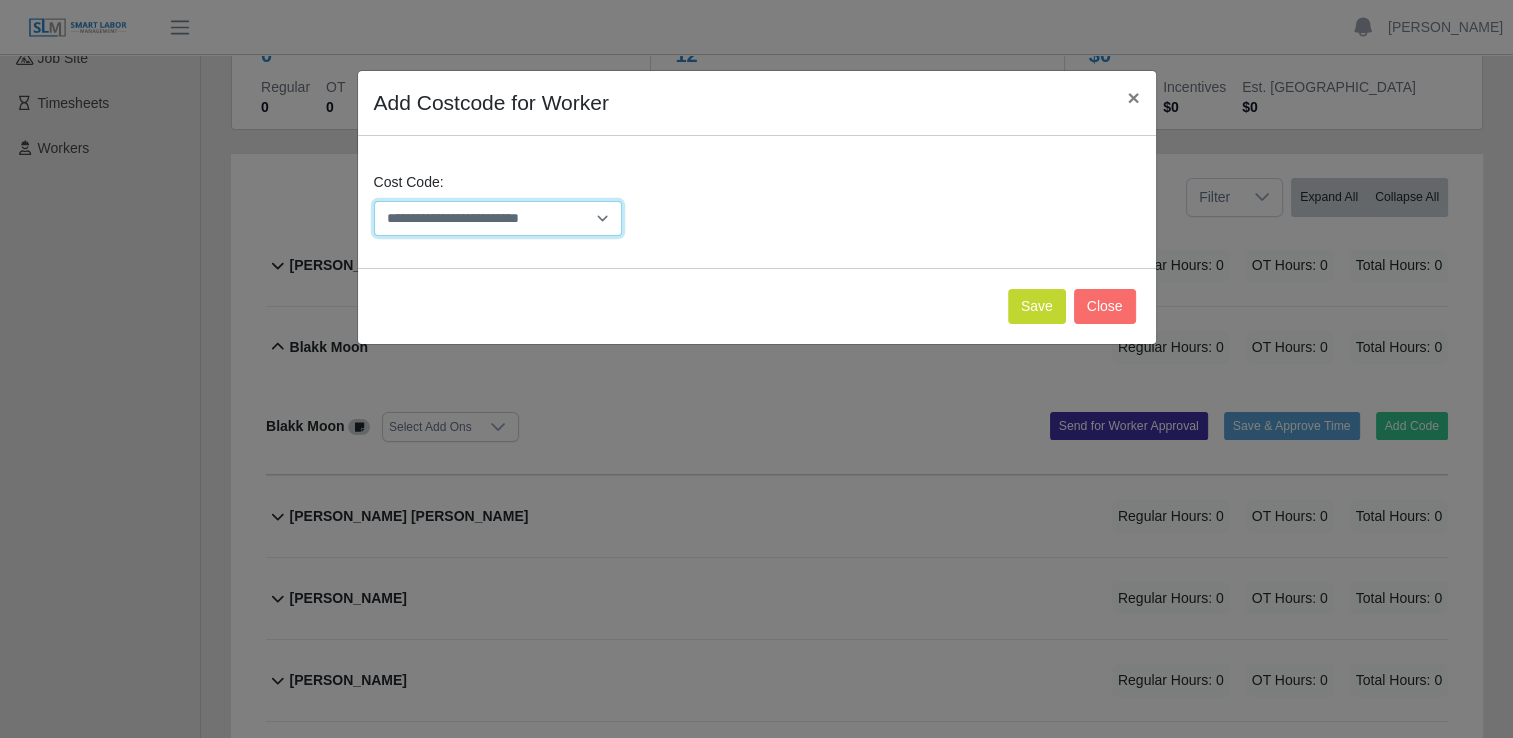 click on "**********" at bounding box center [498, 218] 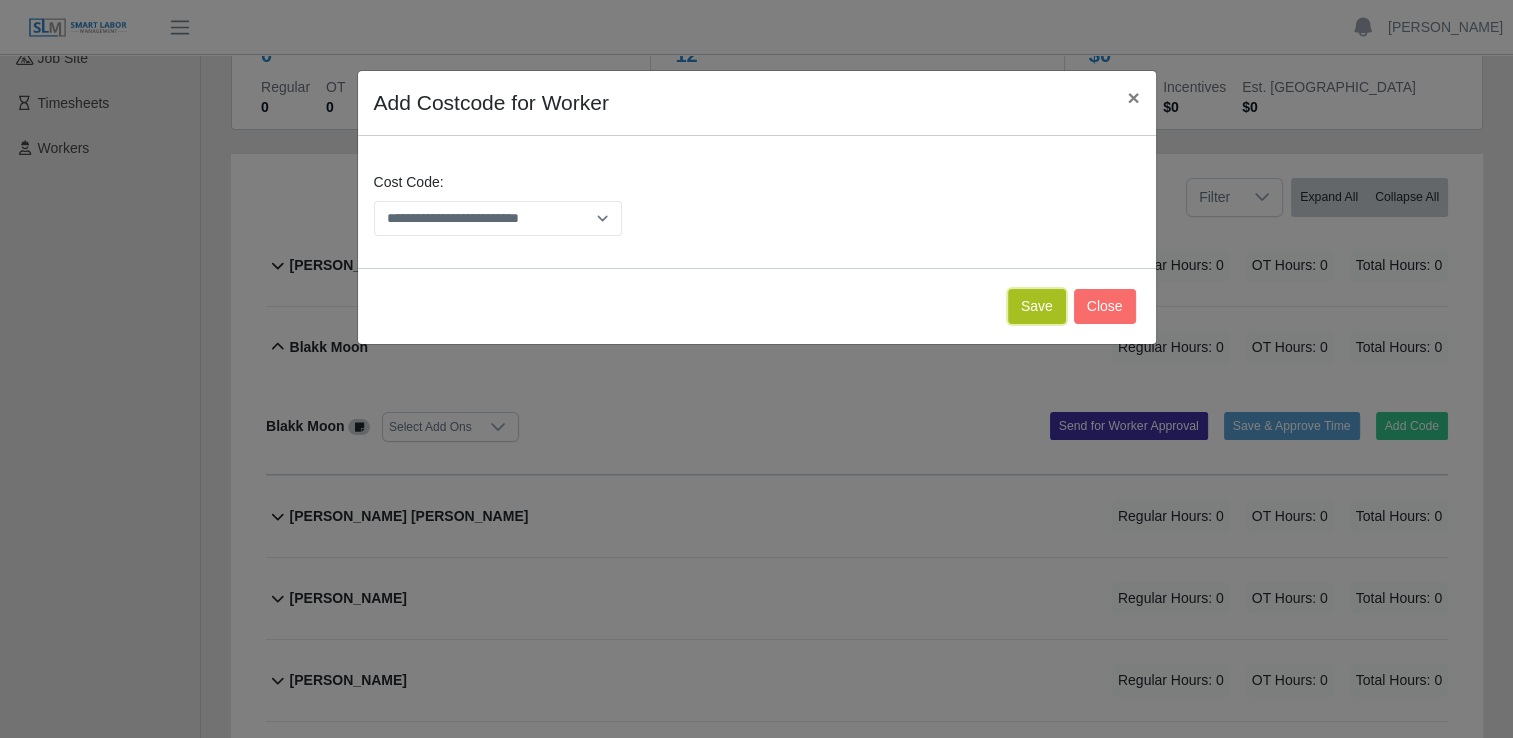 click on "Save" 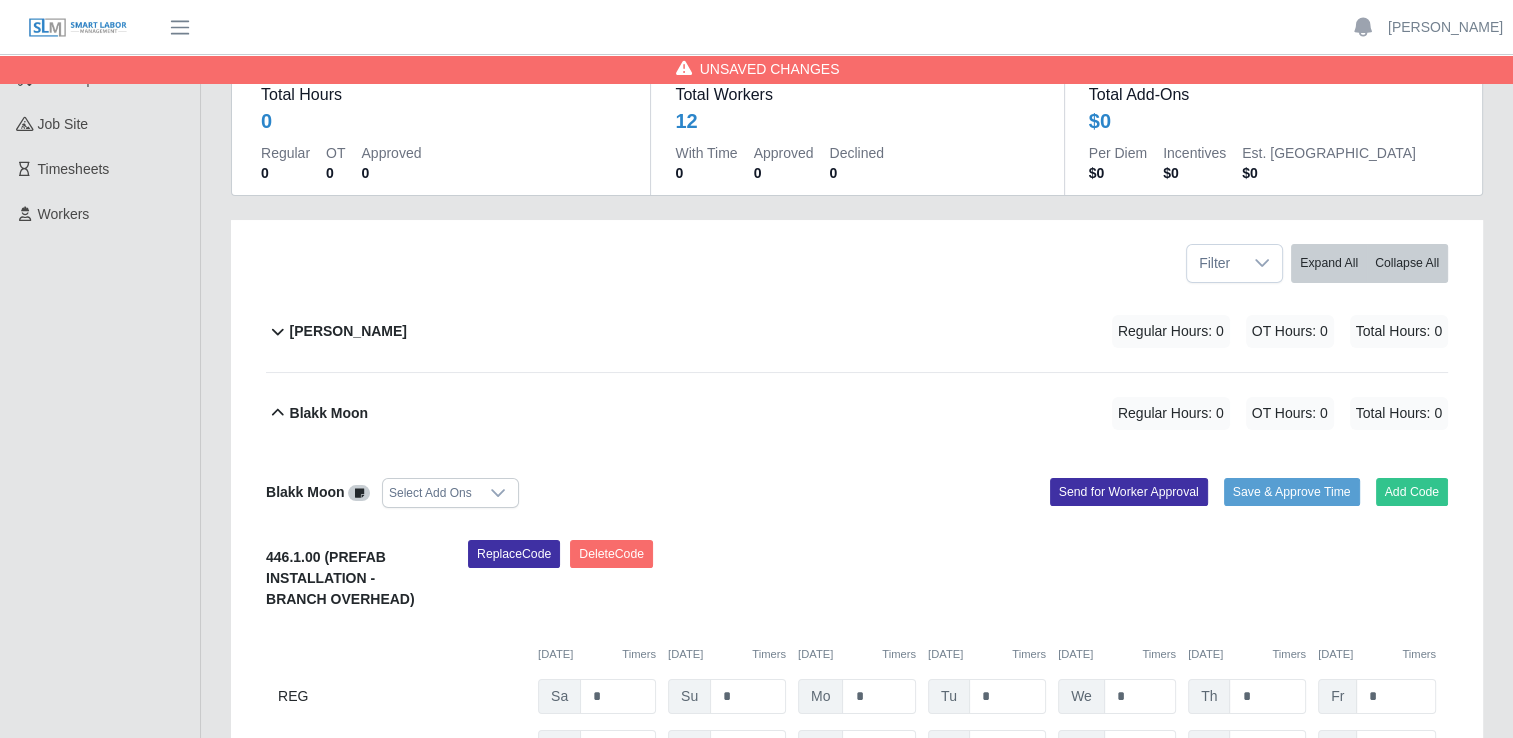 scroll, scrollTop: 300, scrollLeft: 0, axis: vertical 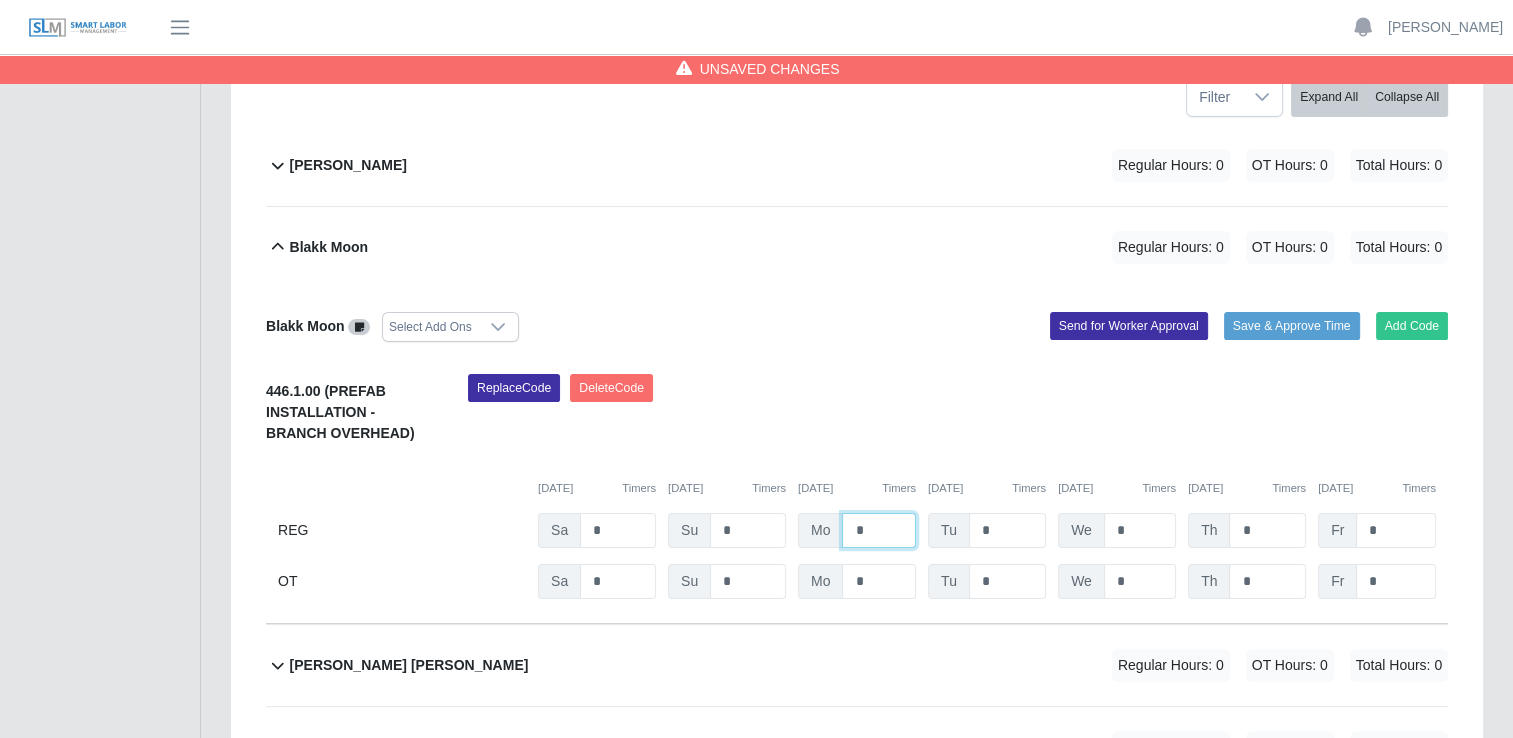 click on "*" at bounding box center [879, 530] 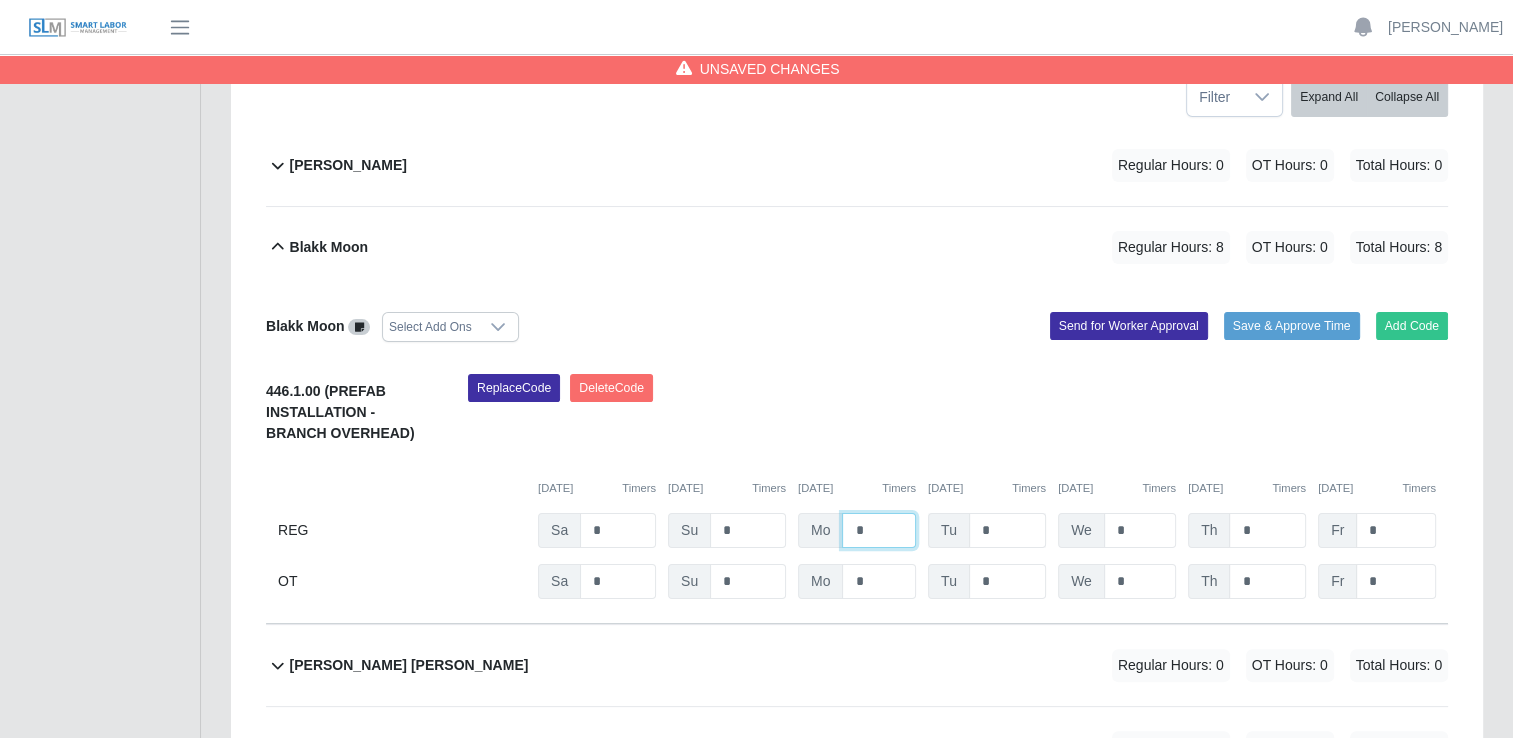 type on "*" 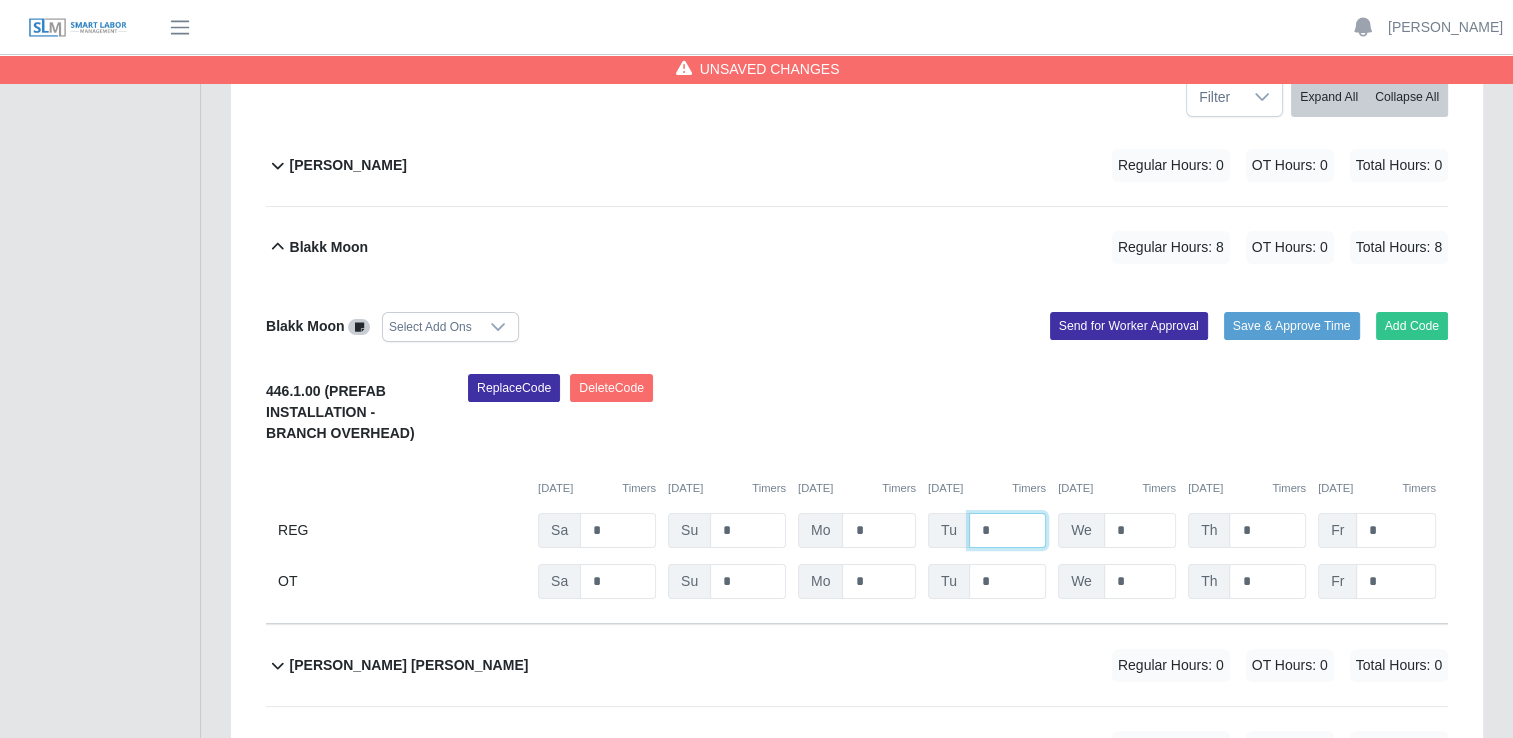 click on "*" at bounding box center (1007, 530) 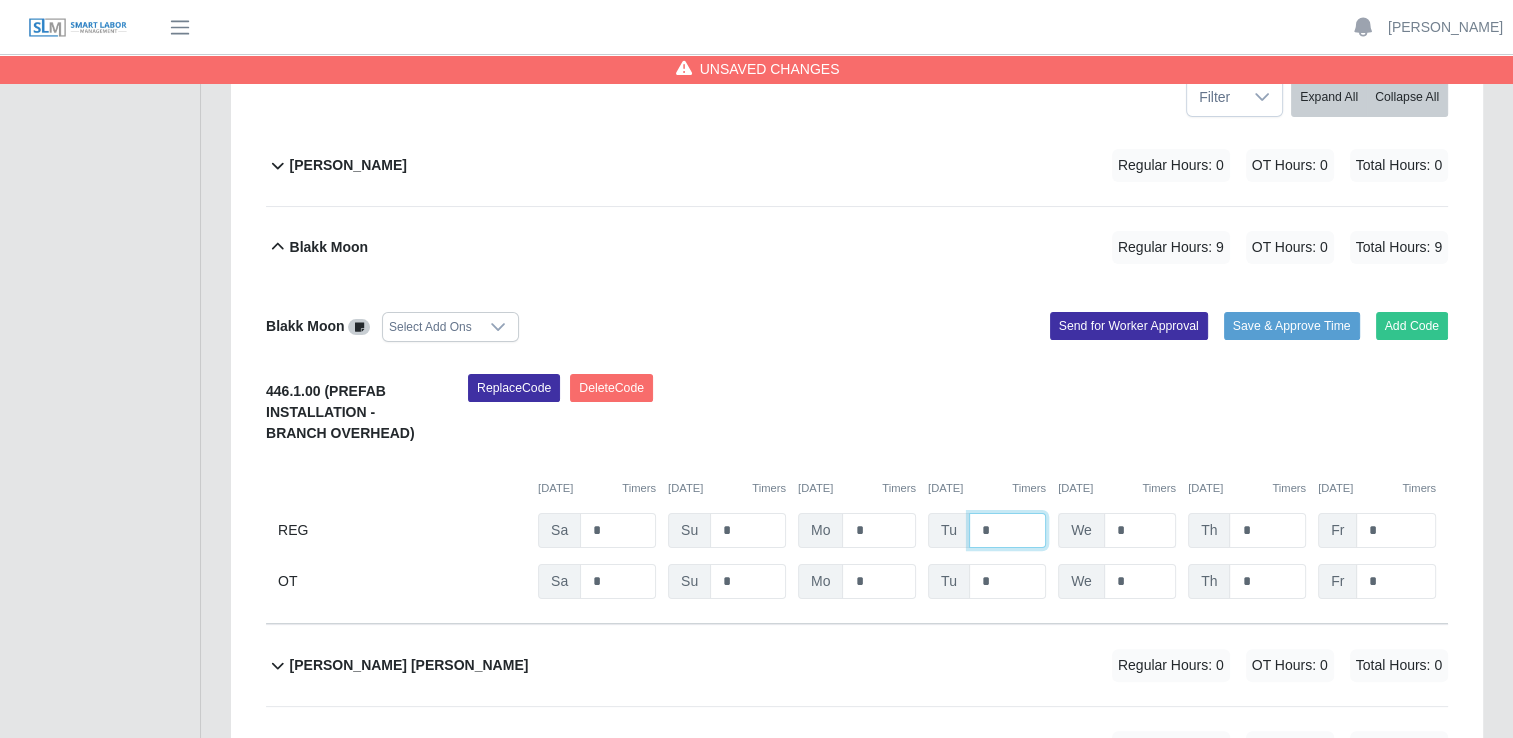 type on "*" 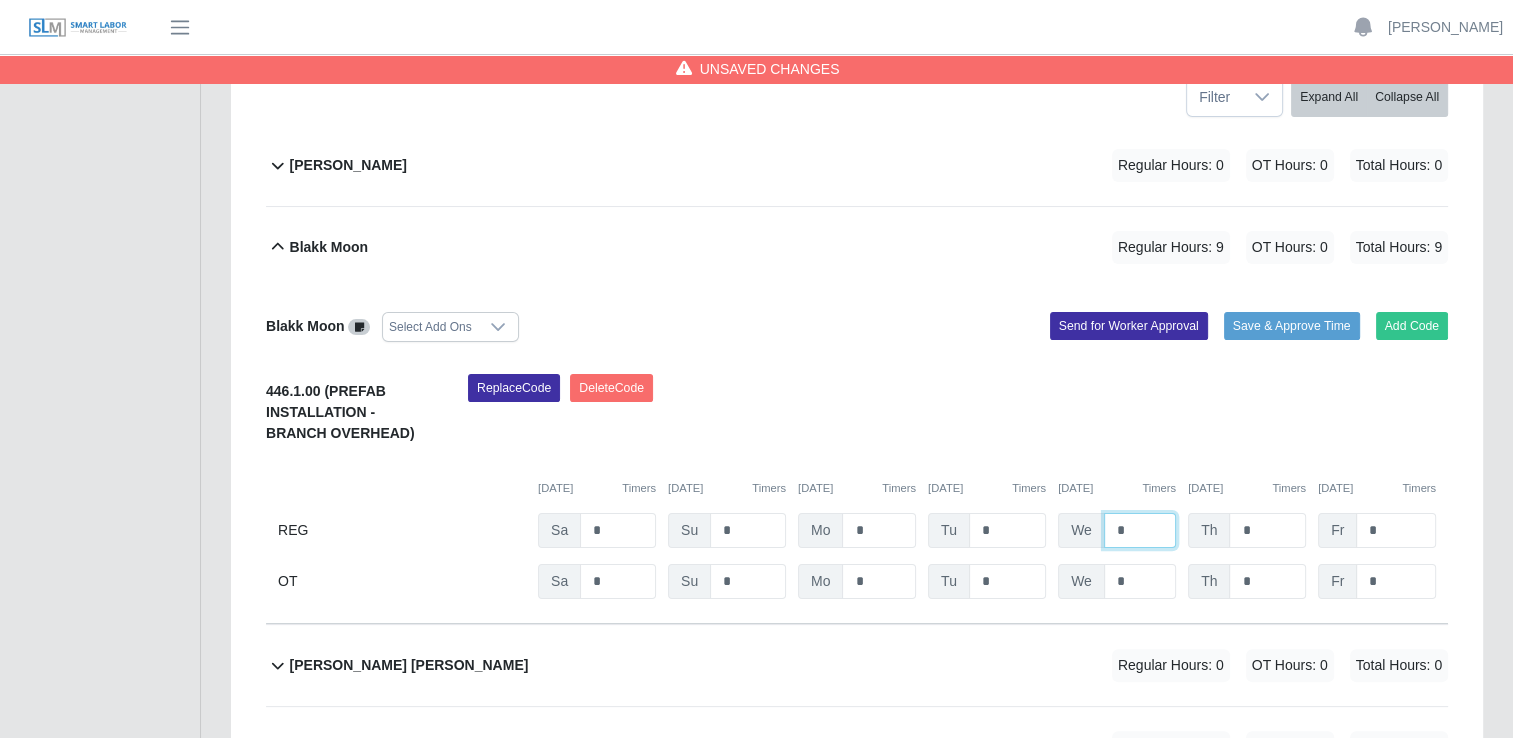 click on "*" at bounding box center [1140, 530] 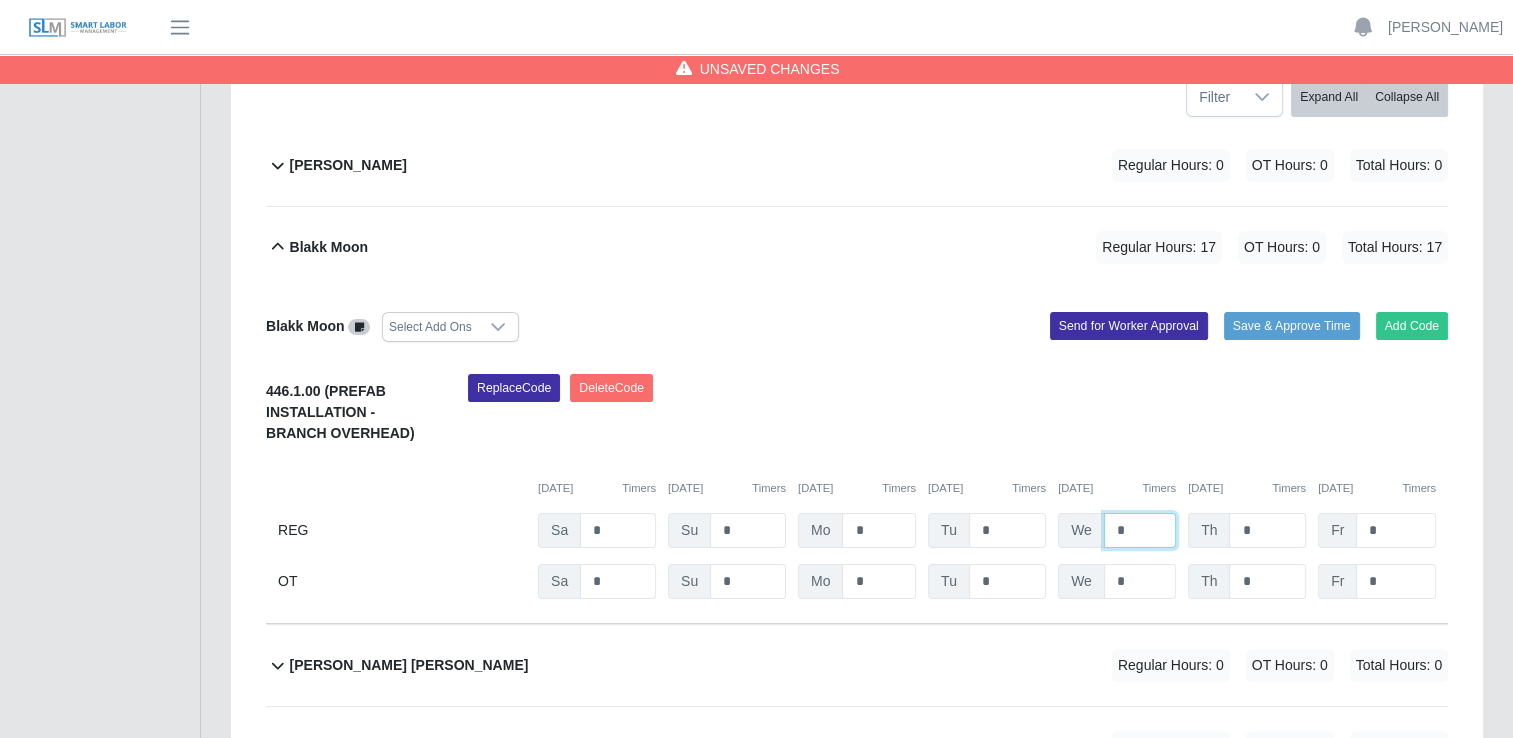 type on "*" 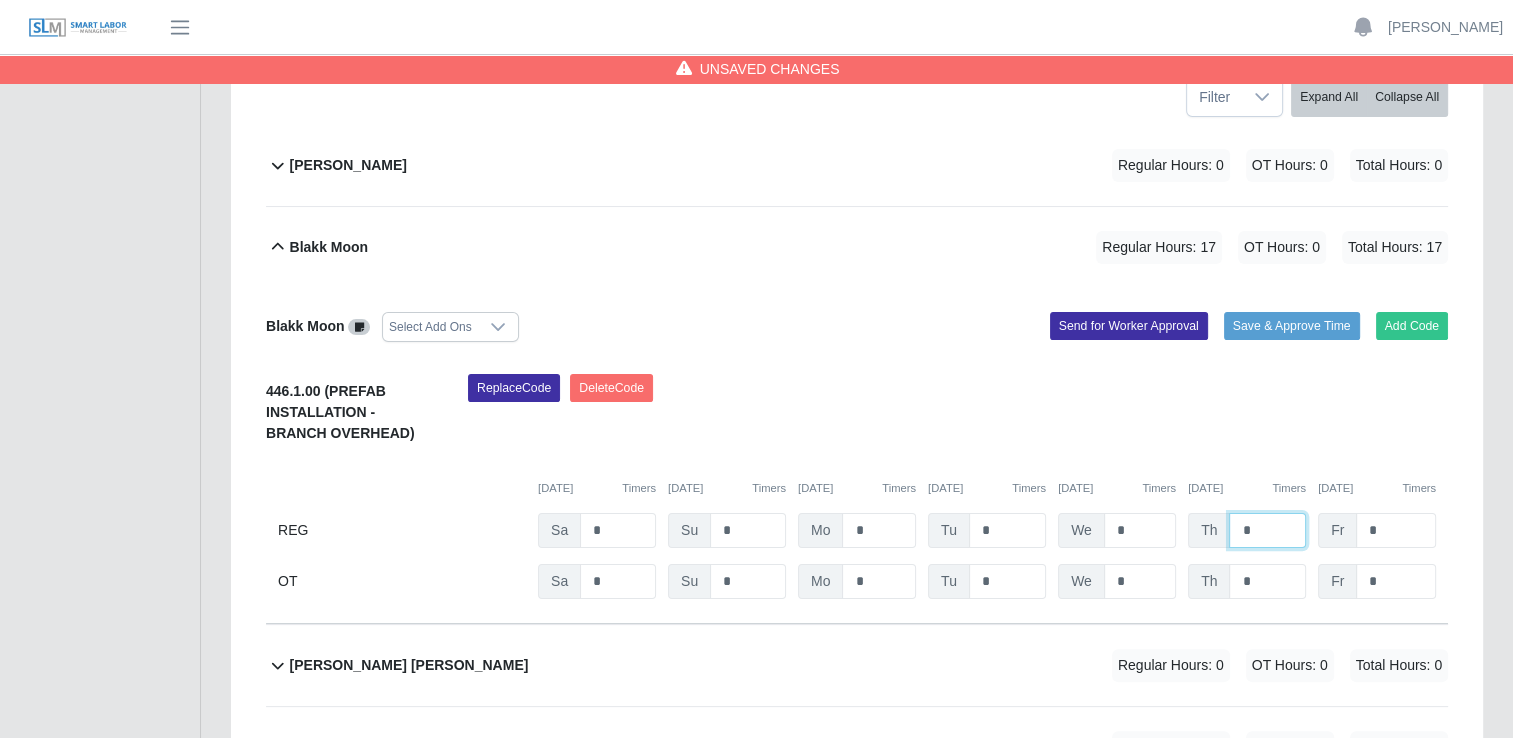 click on "*" at bounding box center [1267, 530] 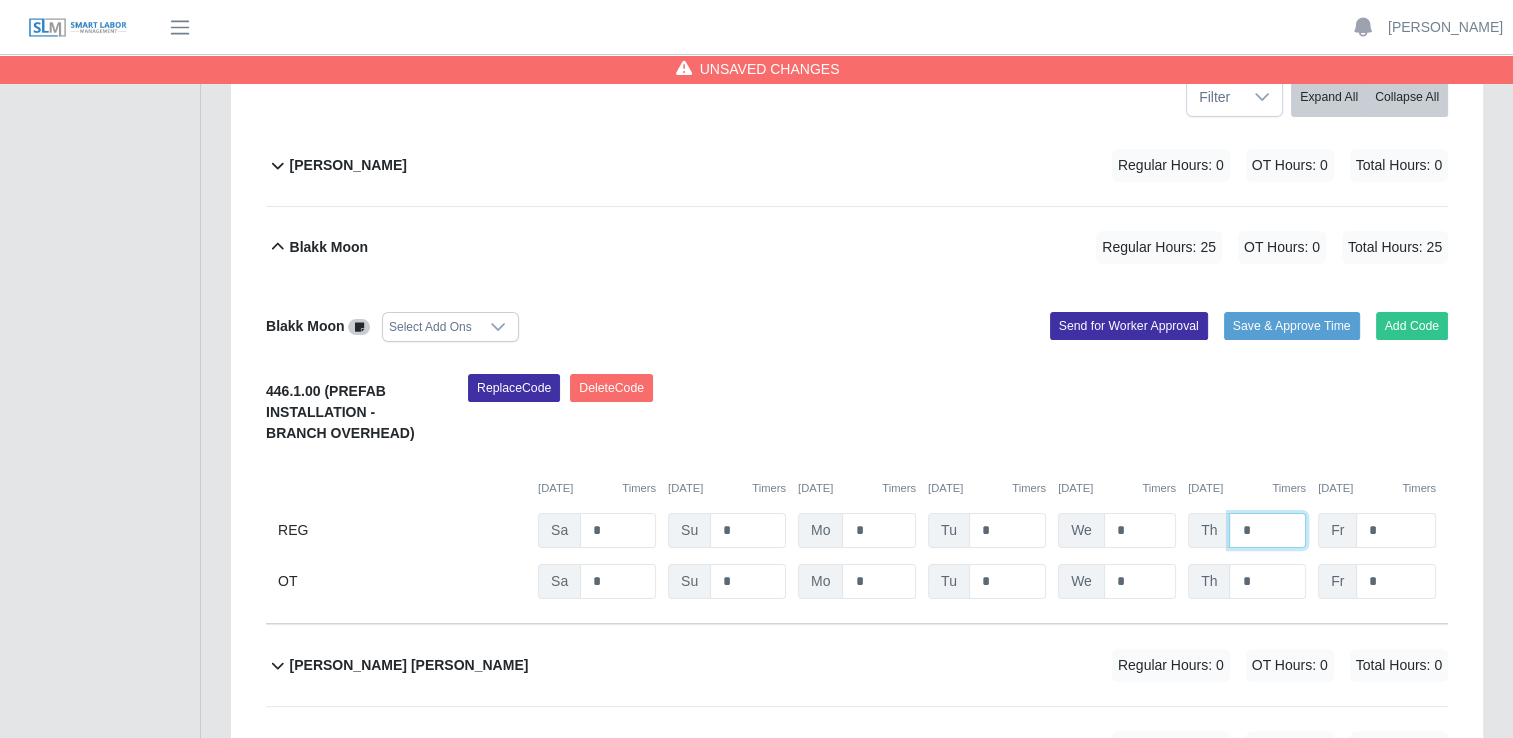 type on "*" 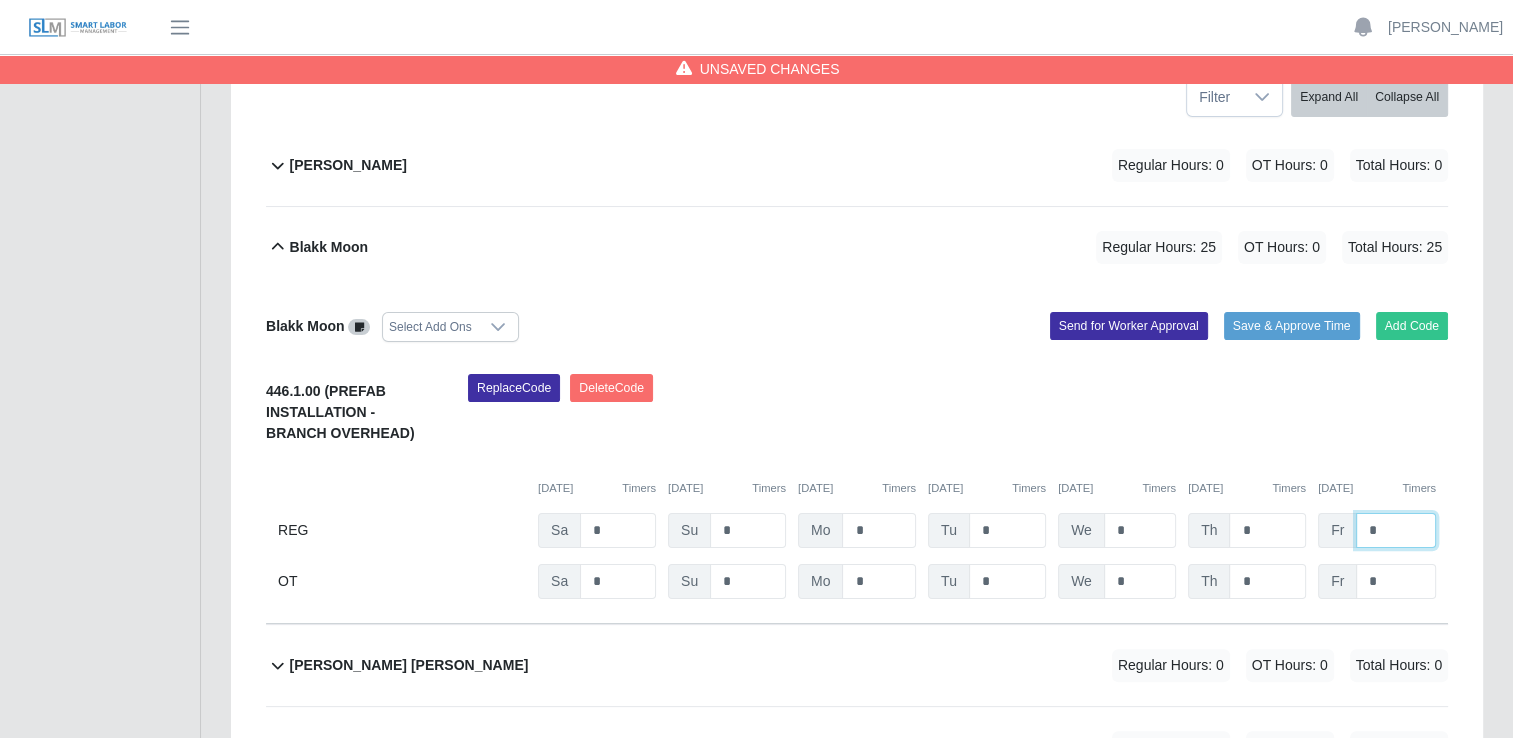 click on "*" at bounding box center (1396, 530) 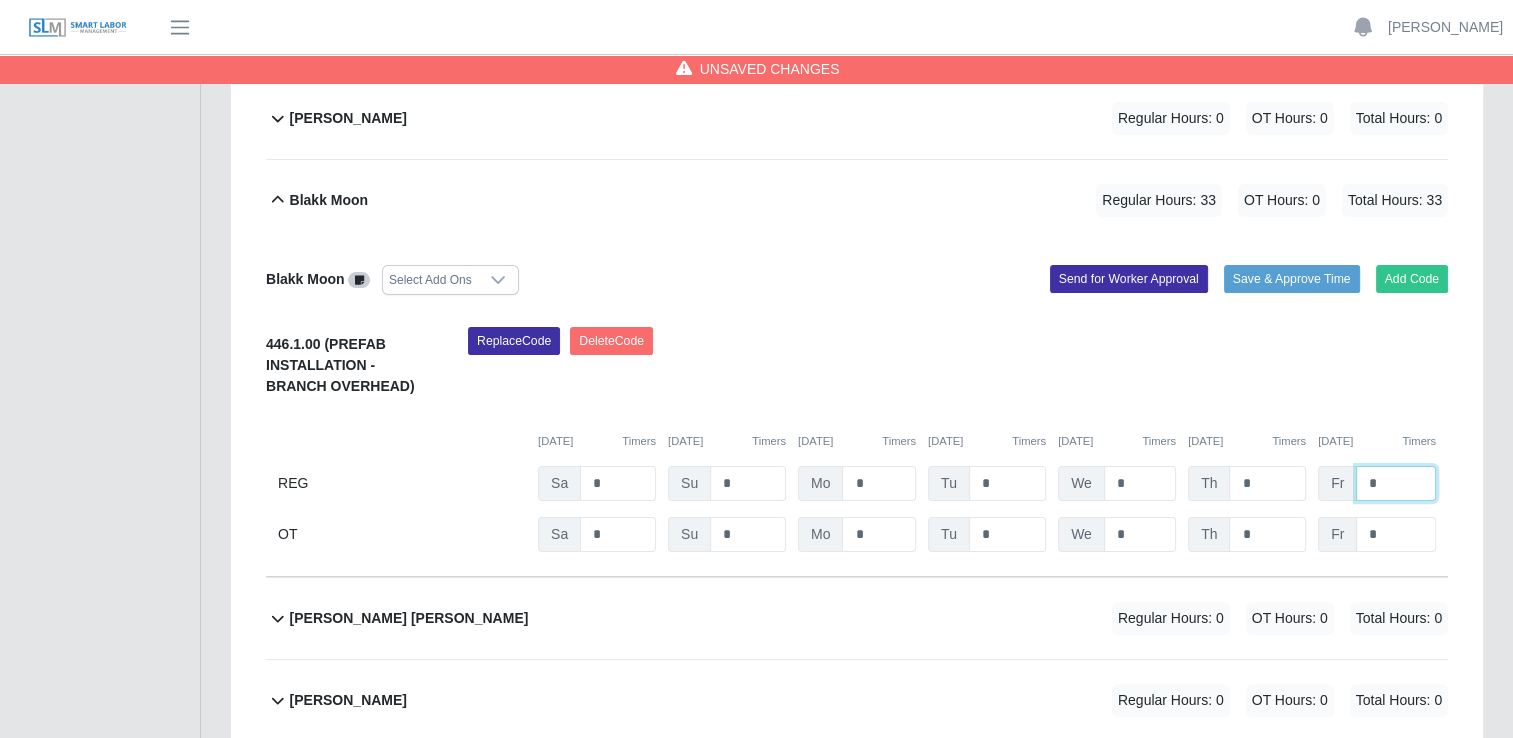 scroll, scrollTop: 300, scrollLeft: 0, axis: vertical 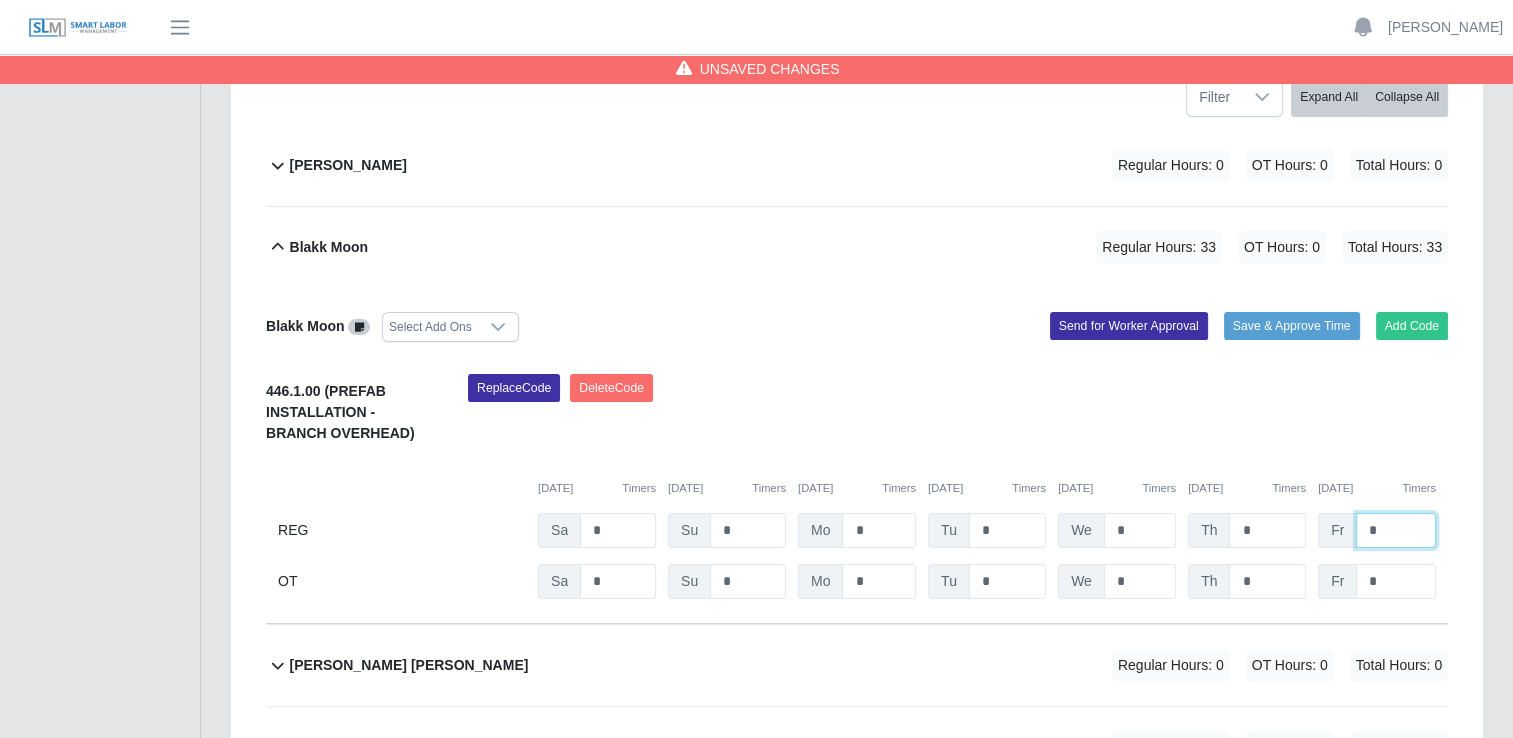 type on "*" 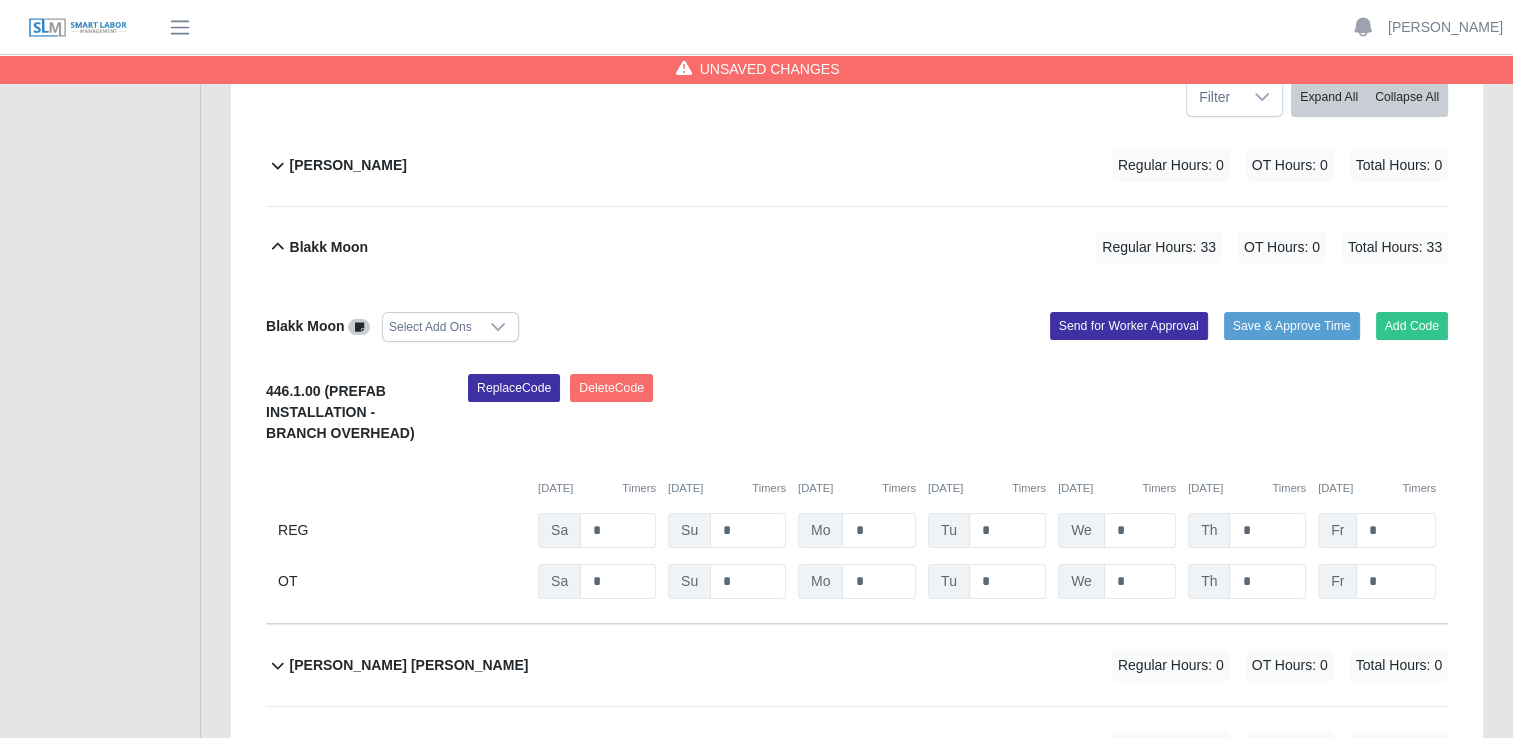 click 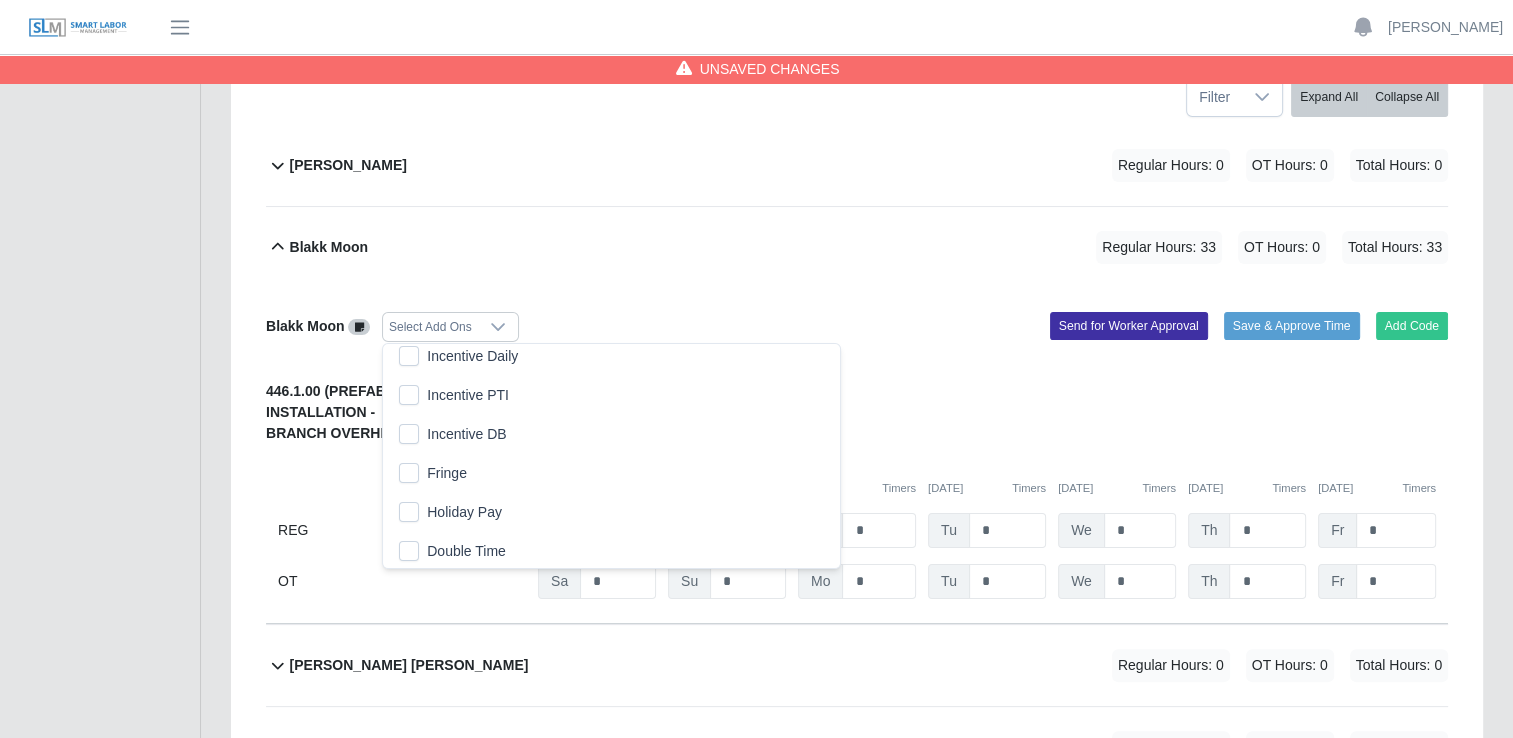 scroll, scrollTop: 484, scrollLeft: 0, axis: vertical 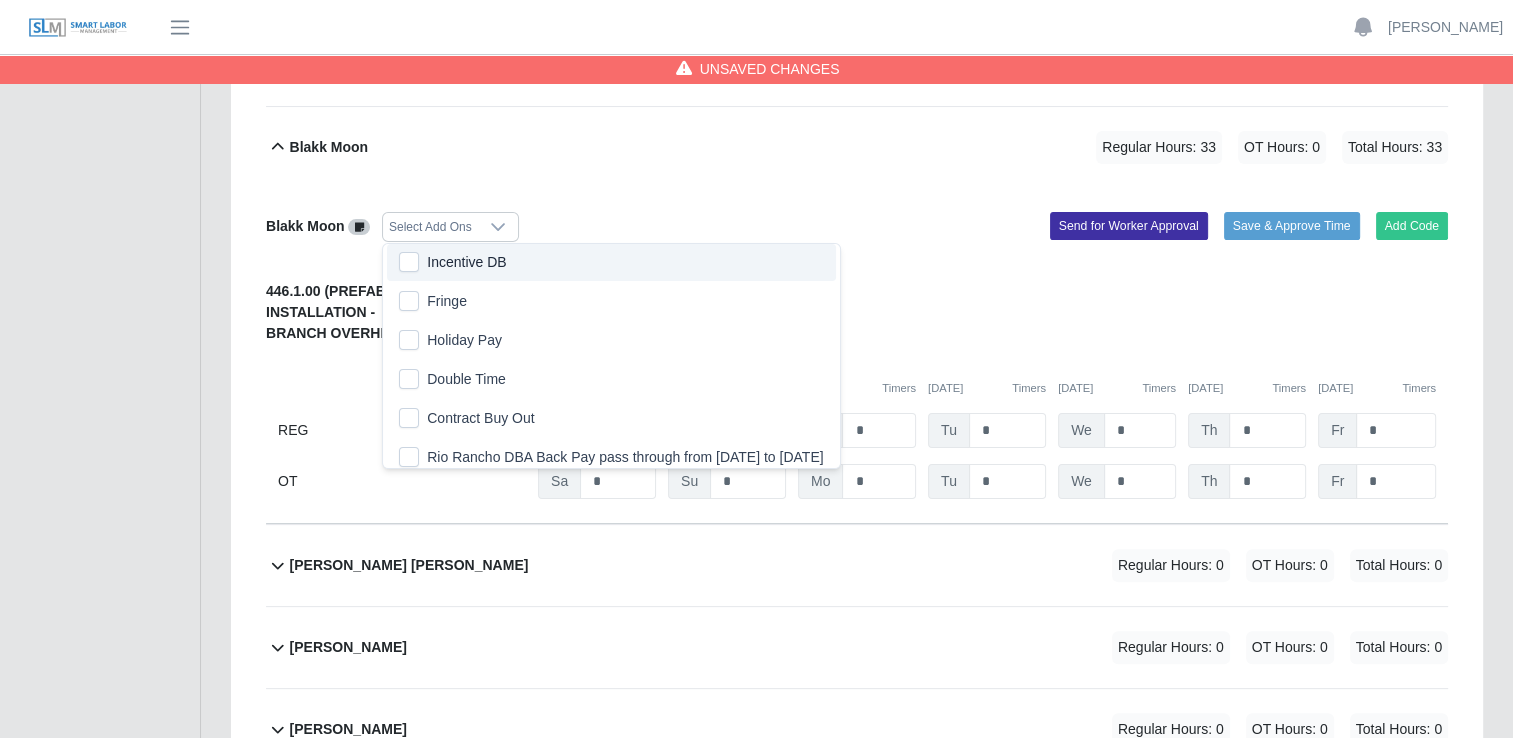 click on "Blakk Moon     Select Add Ons
Add Code
Save & Approve Time
Send for Worker Approval              446.1.00
(PREFAB INSTALLATION - BRANCH OVERHEAD)
Replace
Code
Delete
Code
07/05/2025
Timers    07/06/2025
Timers    07/07/2025
Timers    07/08/2025
Timers    07/09/2025
Timers    07/10/2025
Timers    07/11/2025
Timers
REG
Sa   *   Su   *   Mo   *   Tu   *   We   *   Th   *   Fr   *
OT
Sa   * Su   * Mo   * Tu   * We   * Th   * Fr   *" 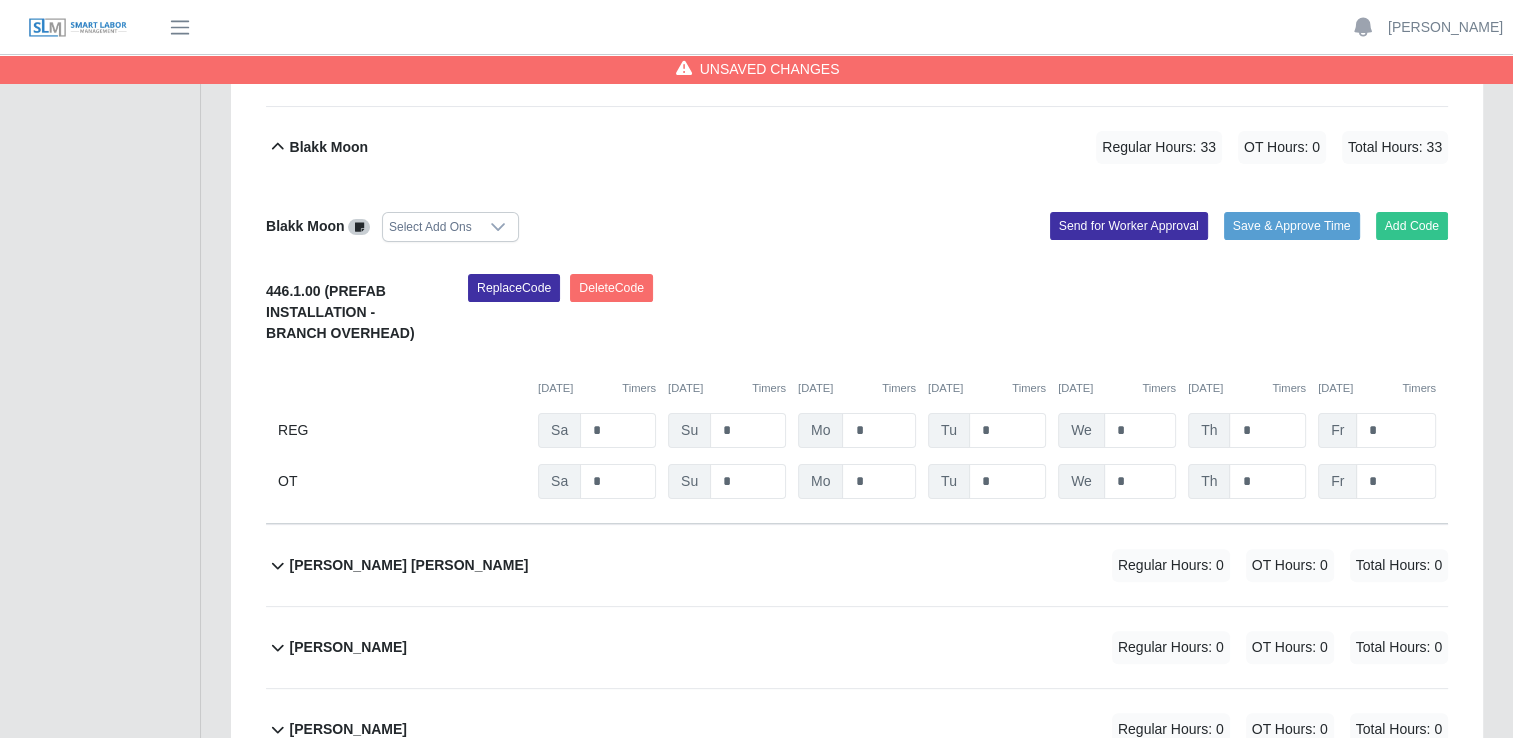 scroll, scrollTop: 300, scrollLeft: 0, axis: vertical 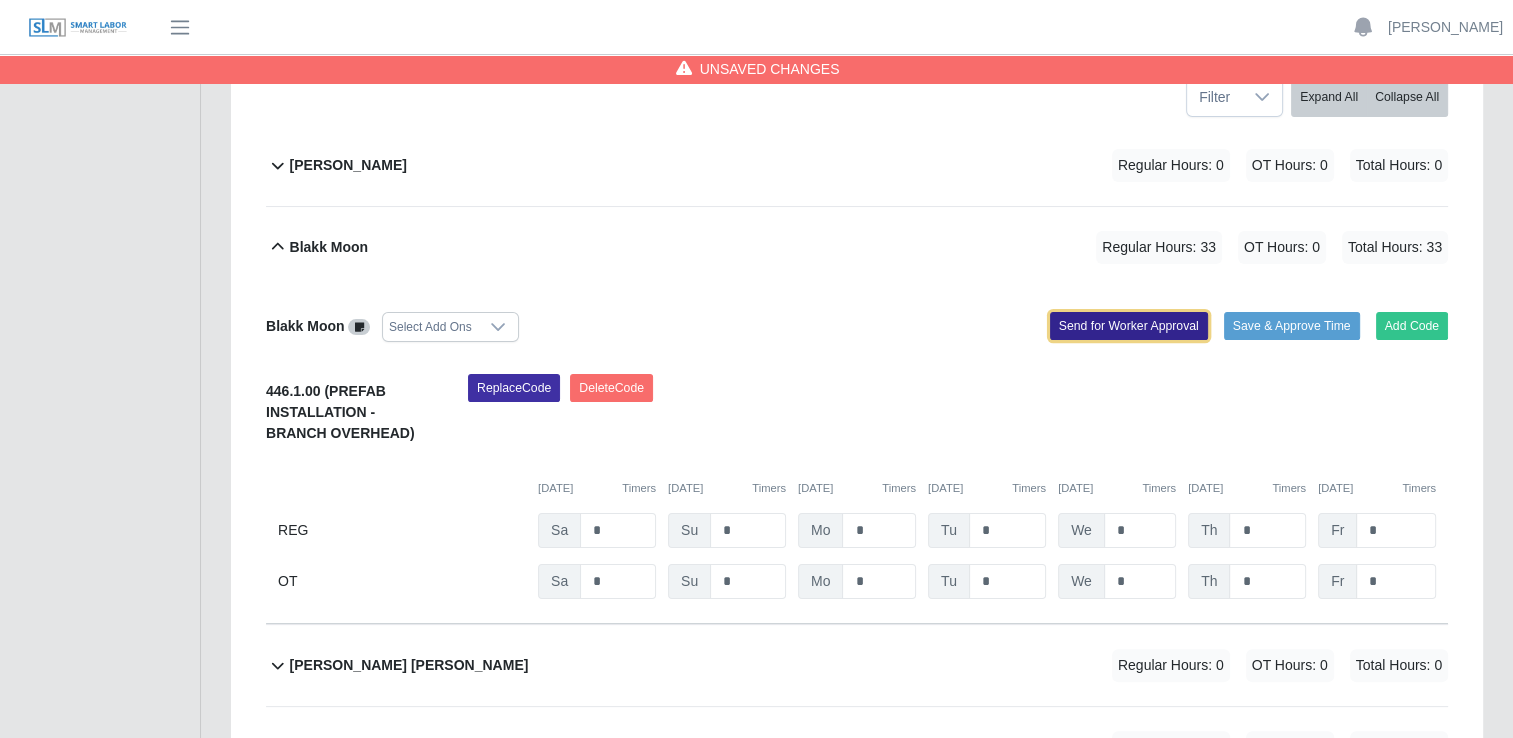 click on "Send for Worker Approval" 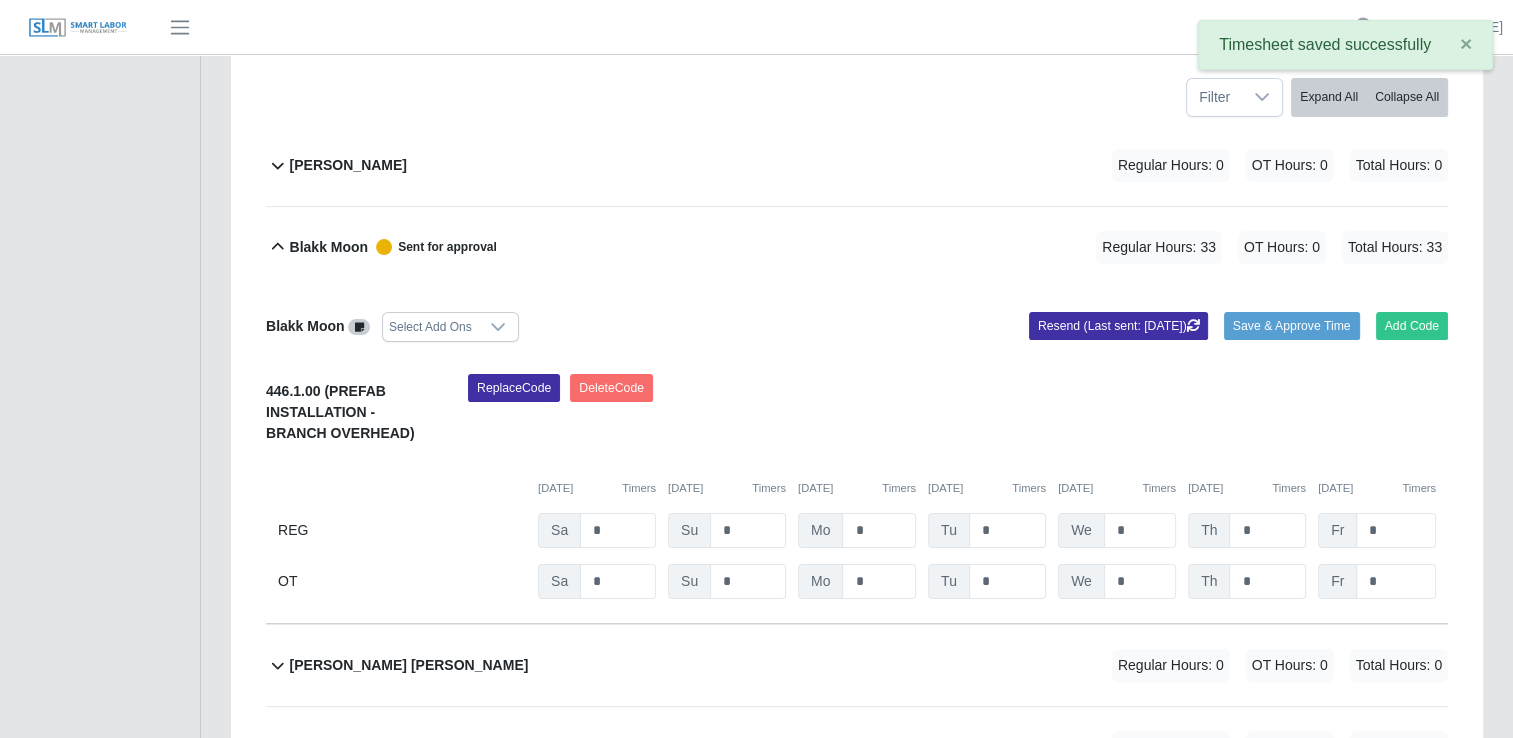 click 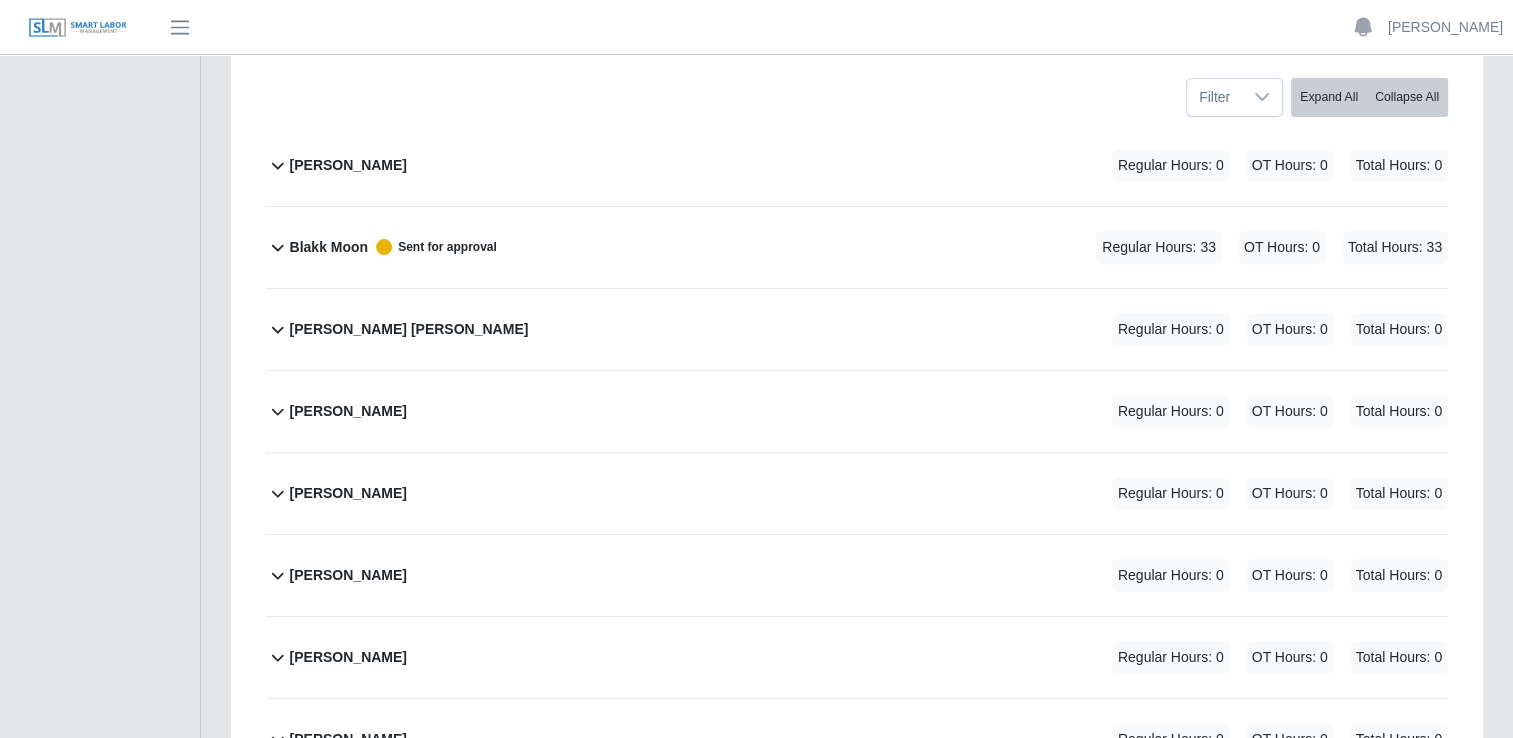click 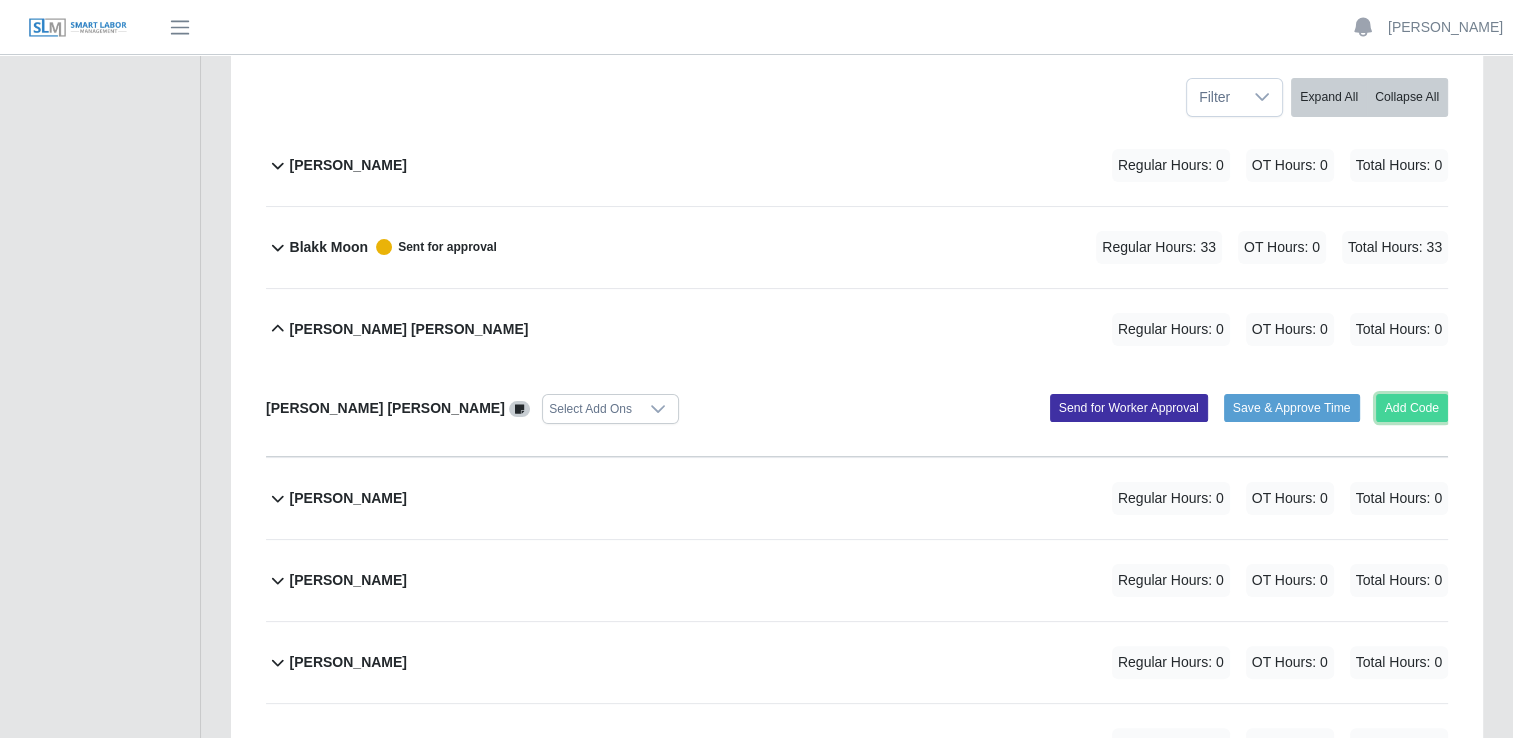 click on "Add Code" 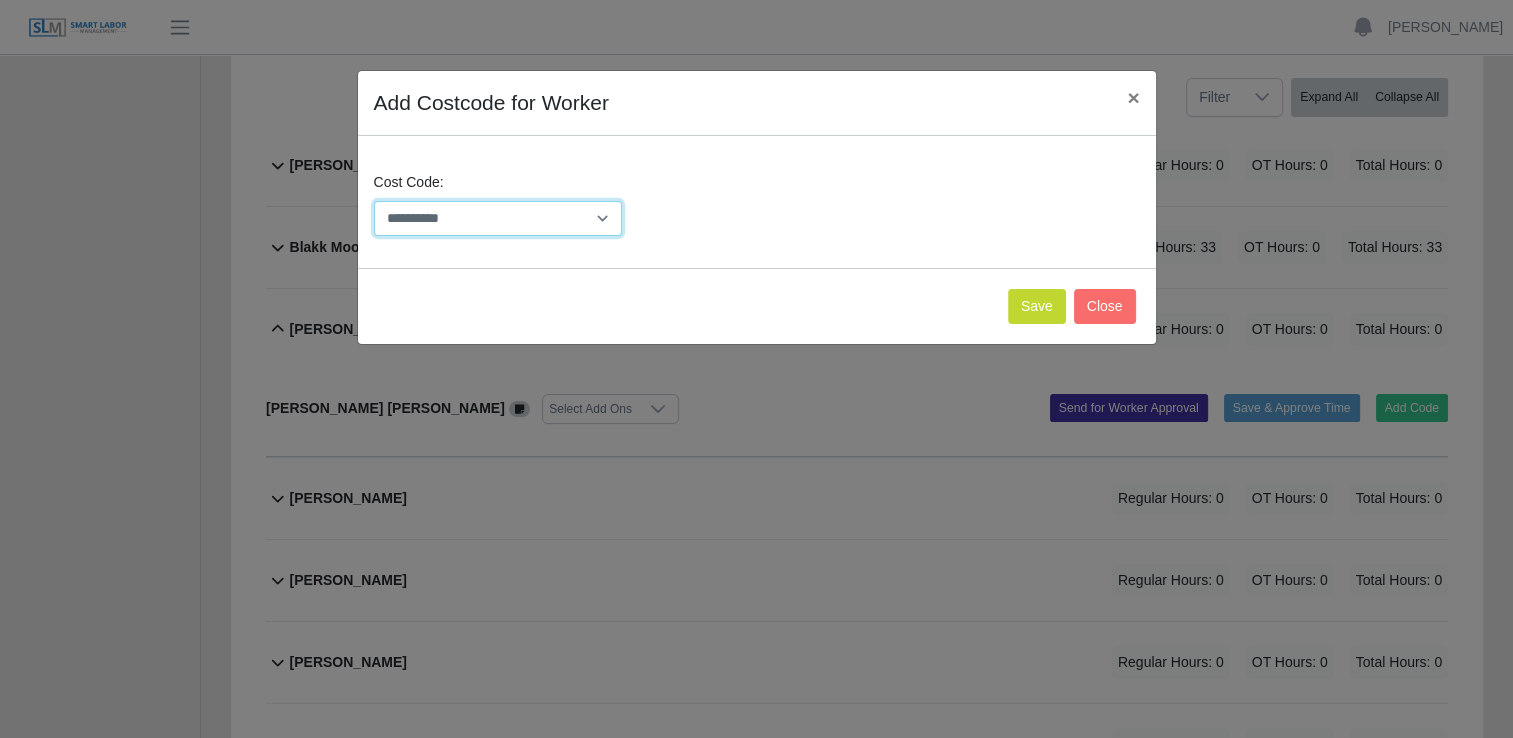 click on "**********" at bounding box center [498, 218] 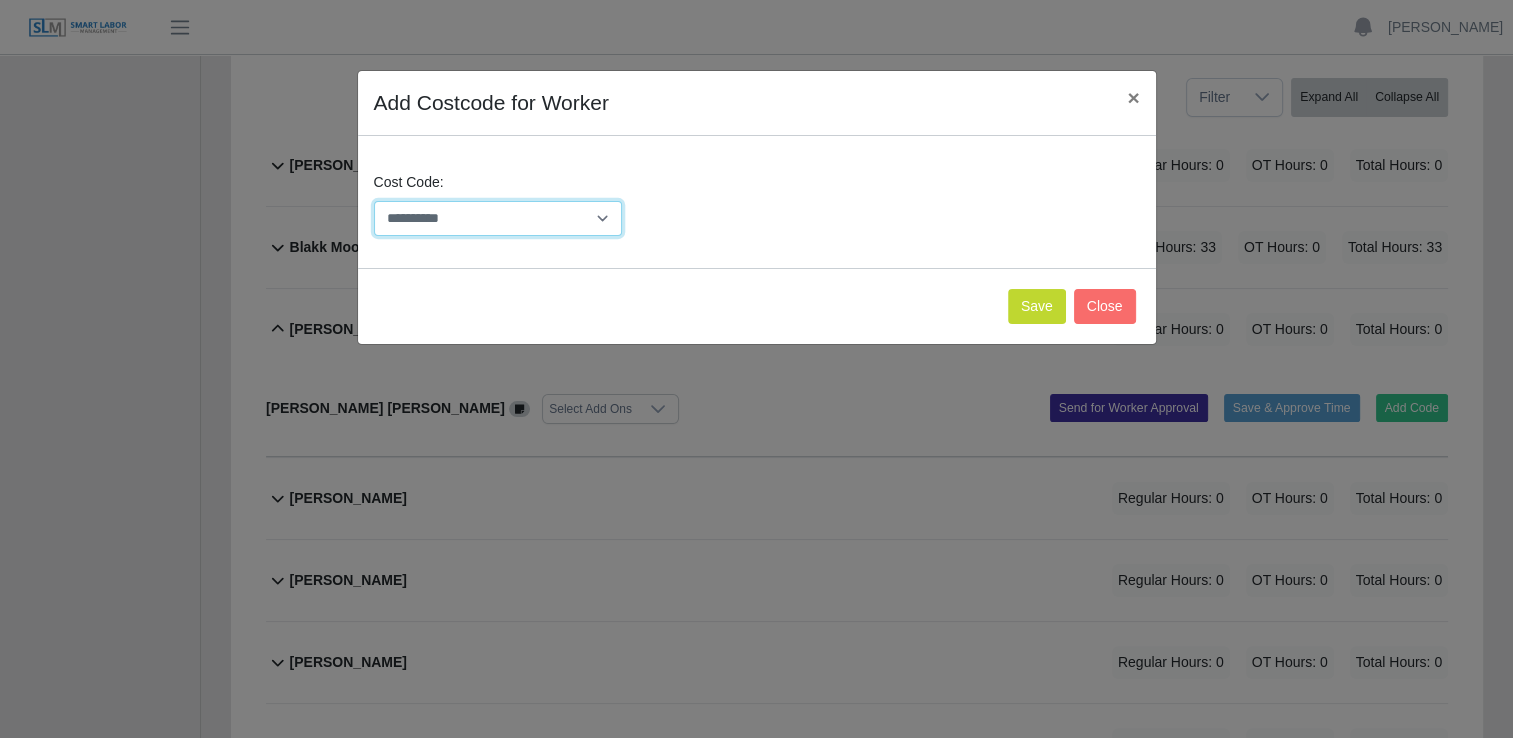 select on "**********" 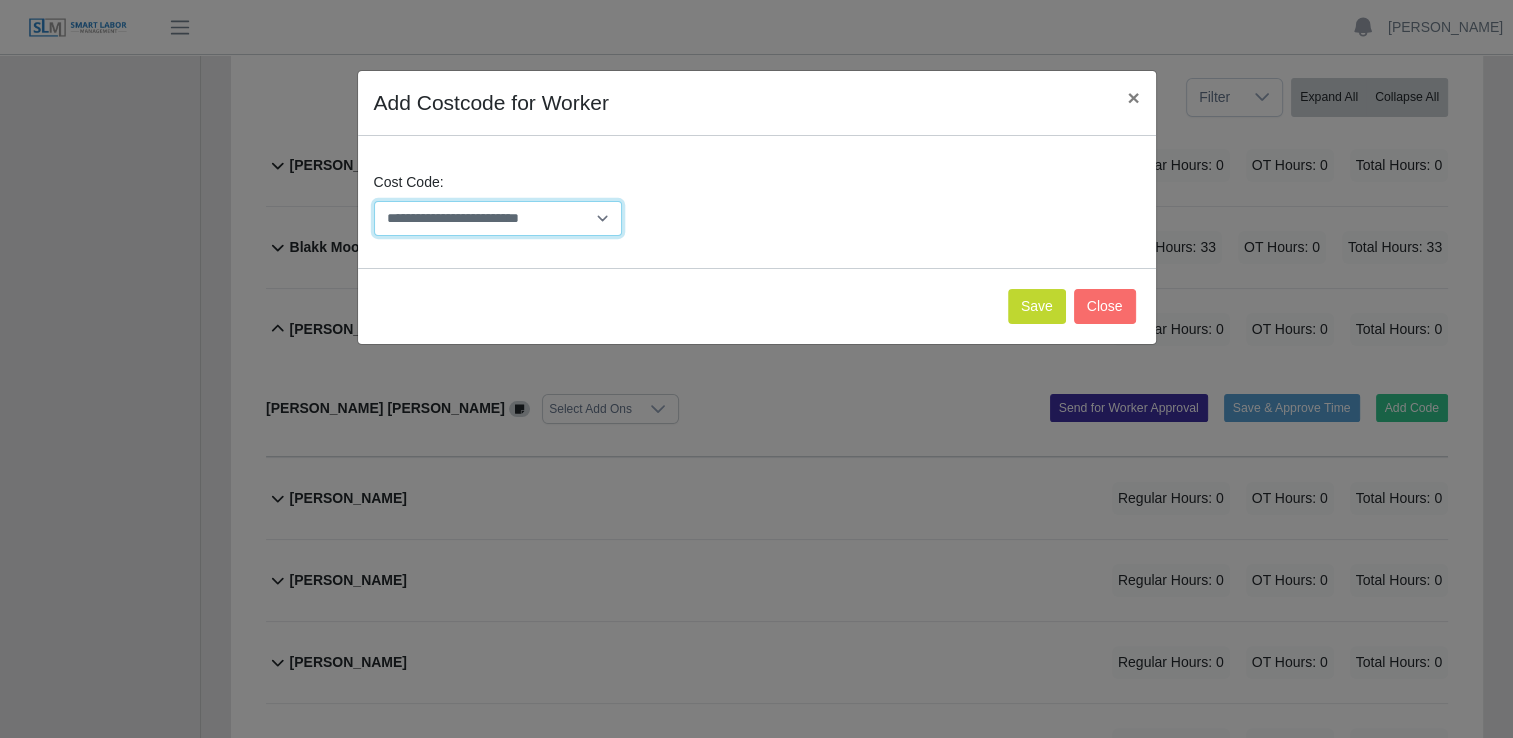 click on "**********" at bounding box center [498, 218] 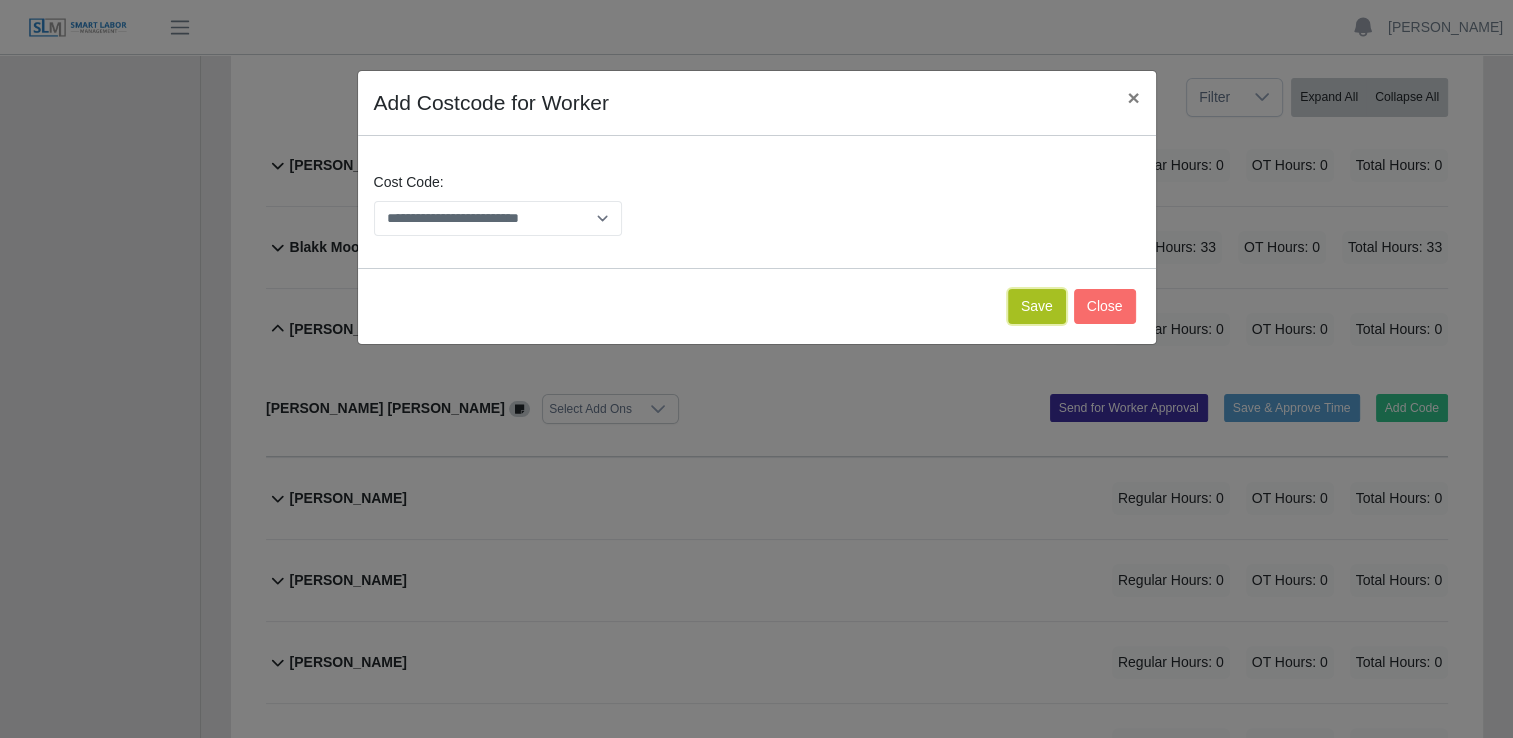 click on "Save" 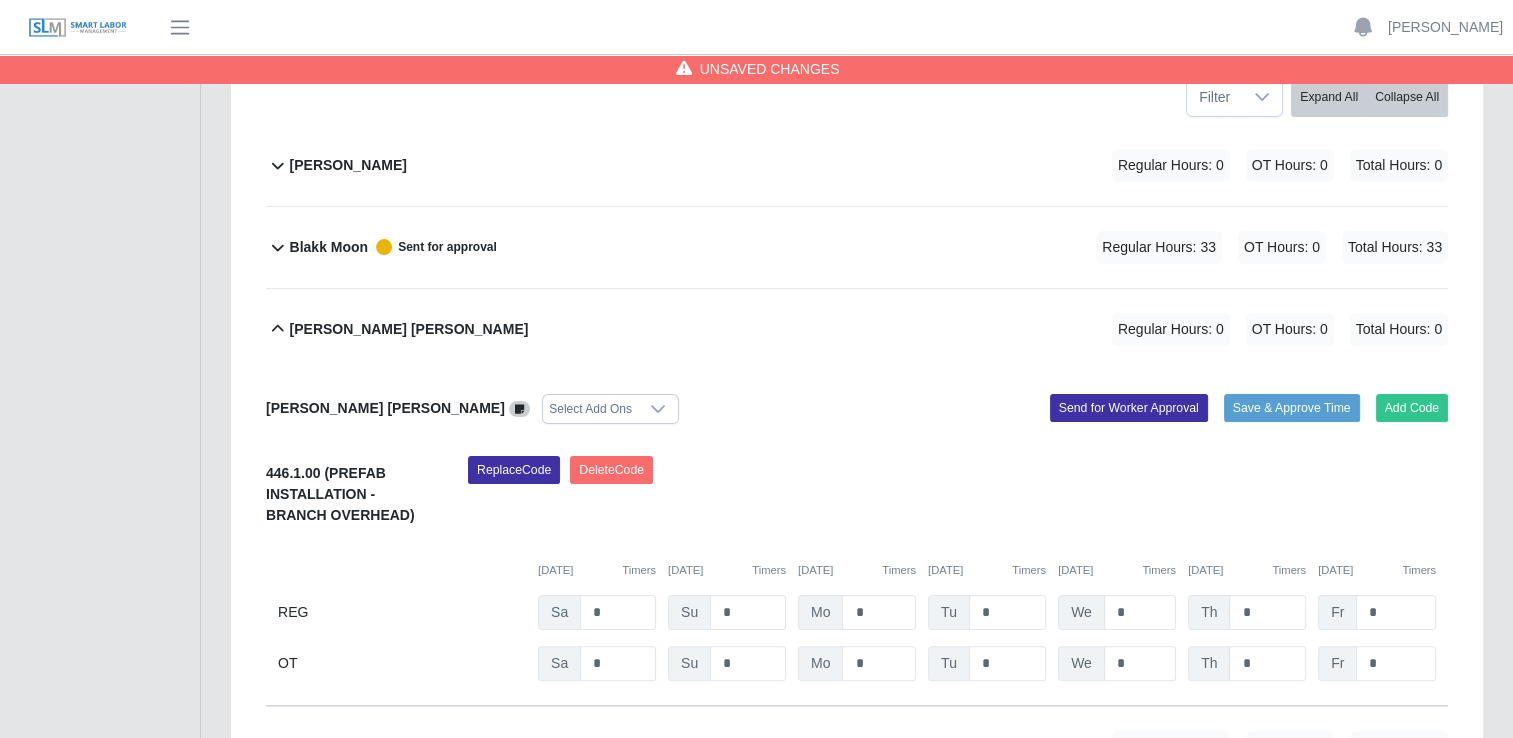 scroll, scrollTop: 400, scrollLeft: 0, axis: vertical 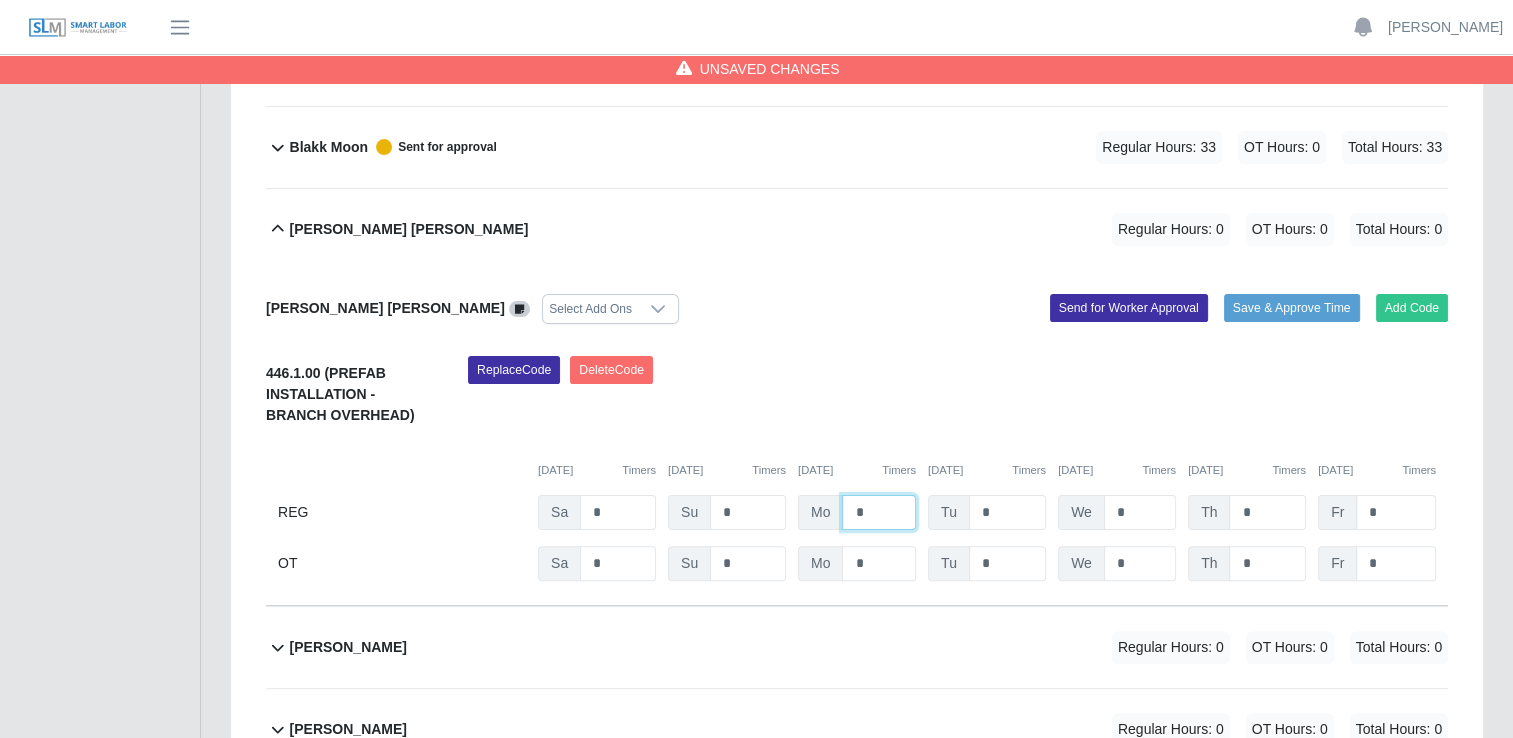 click on "*" at bounding box center [0, 0] 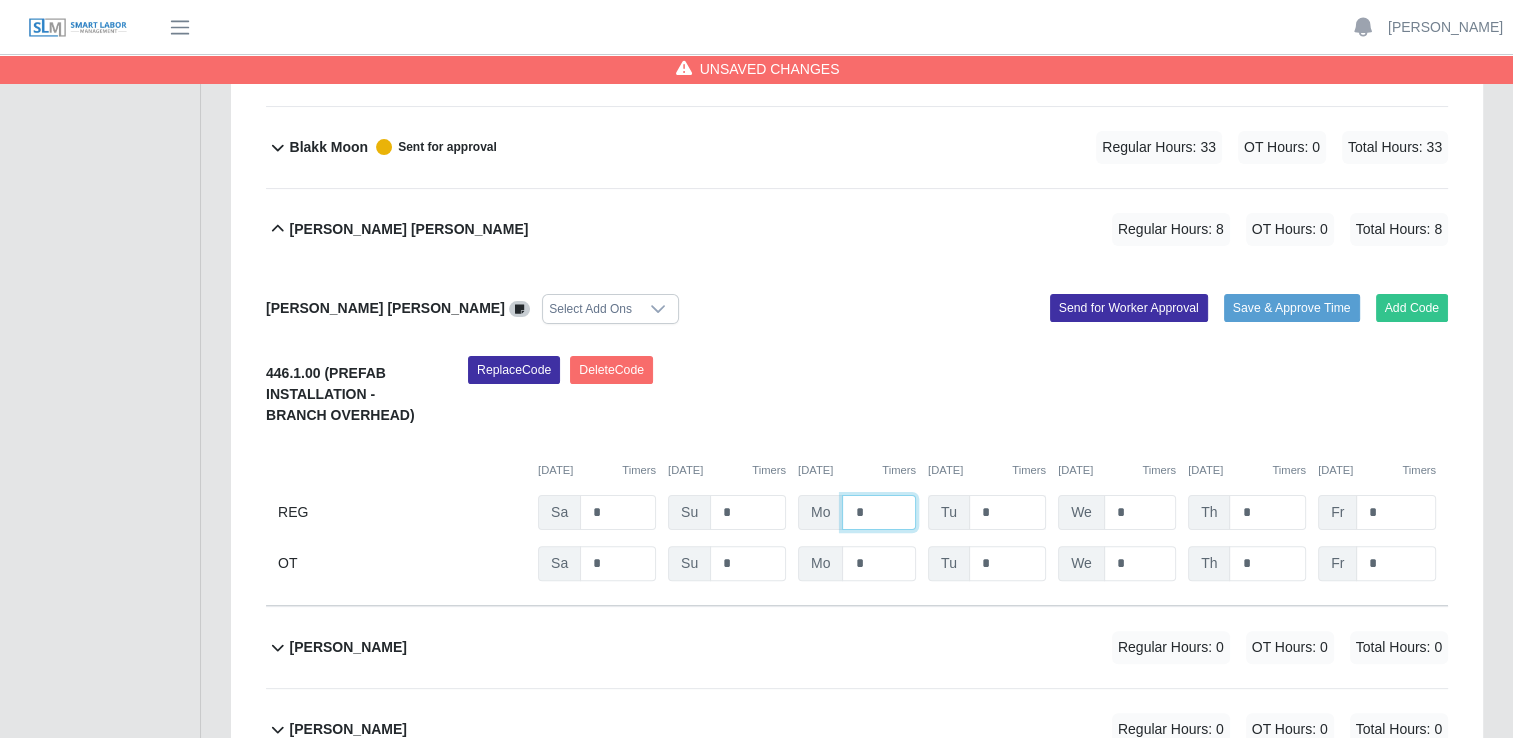 type on "*" 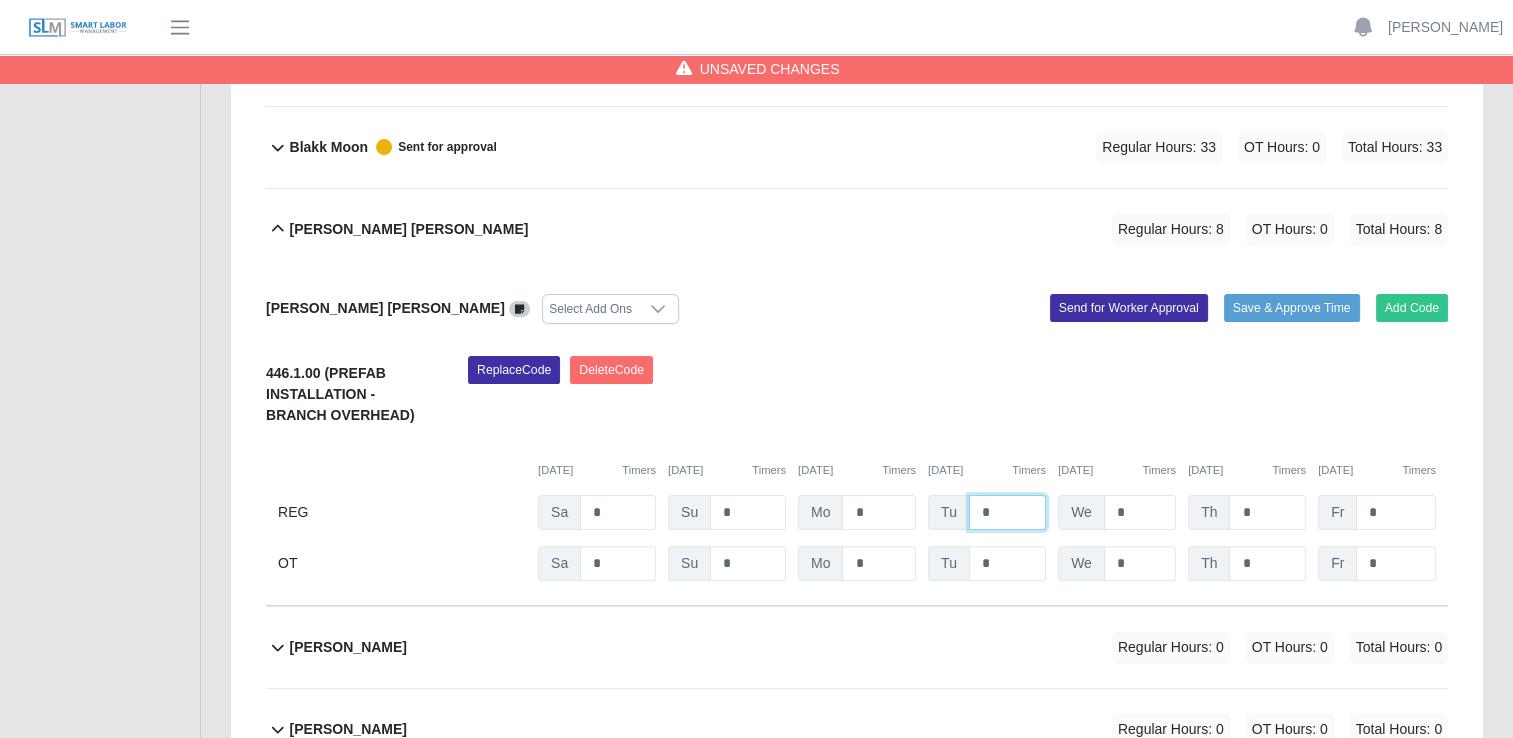 click on "*" at bounding box center (0, 0) 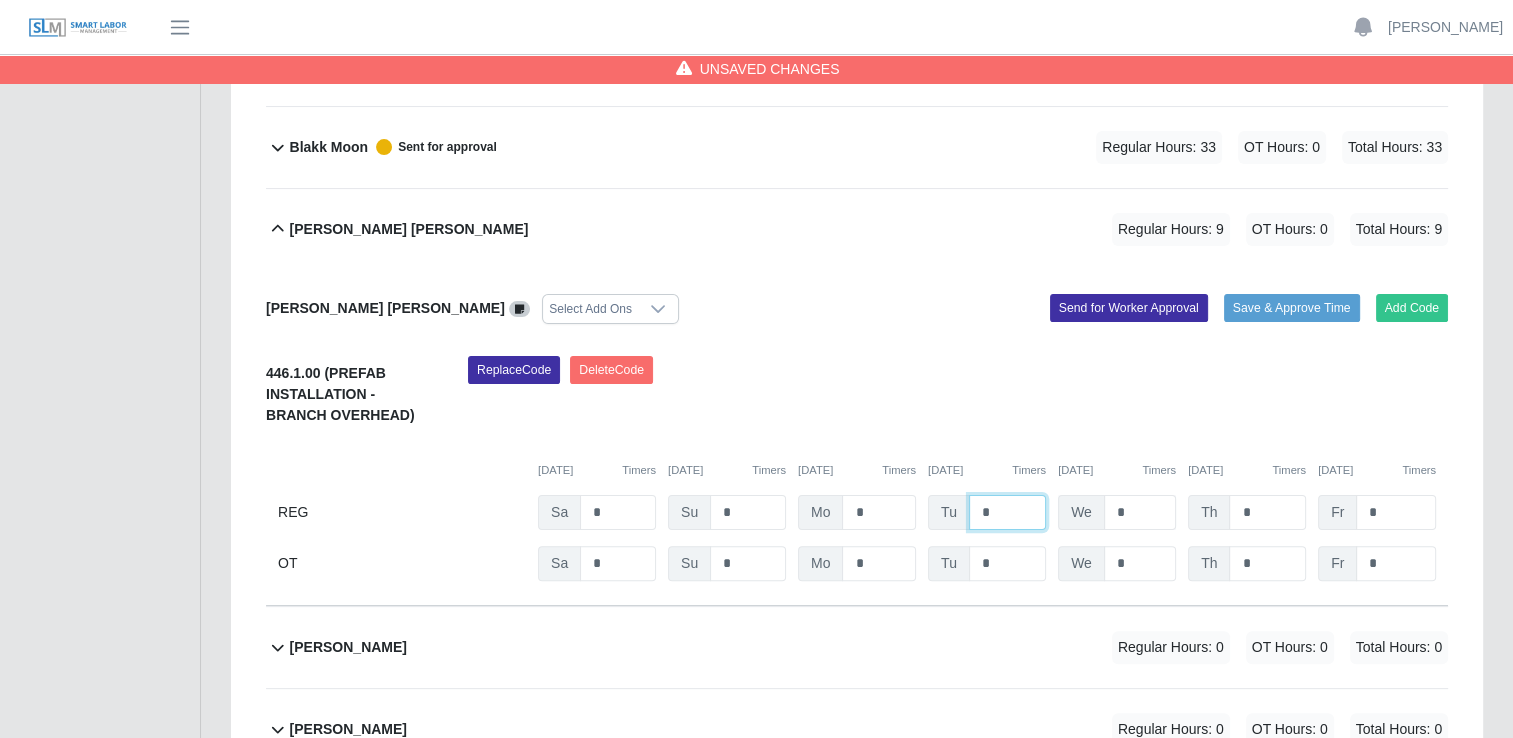 type on "*" 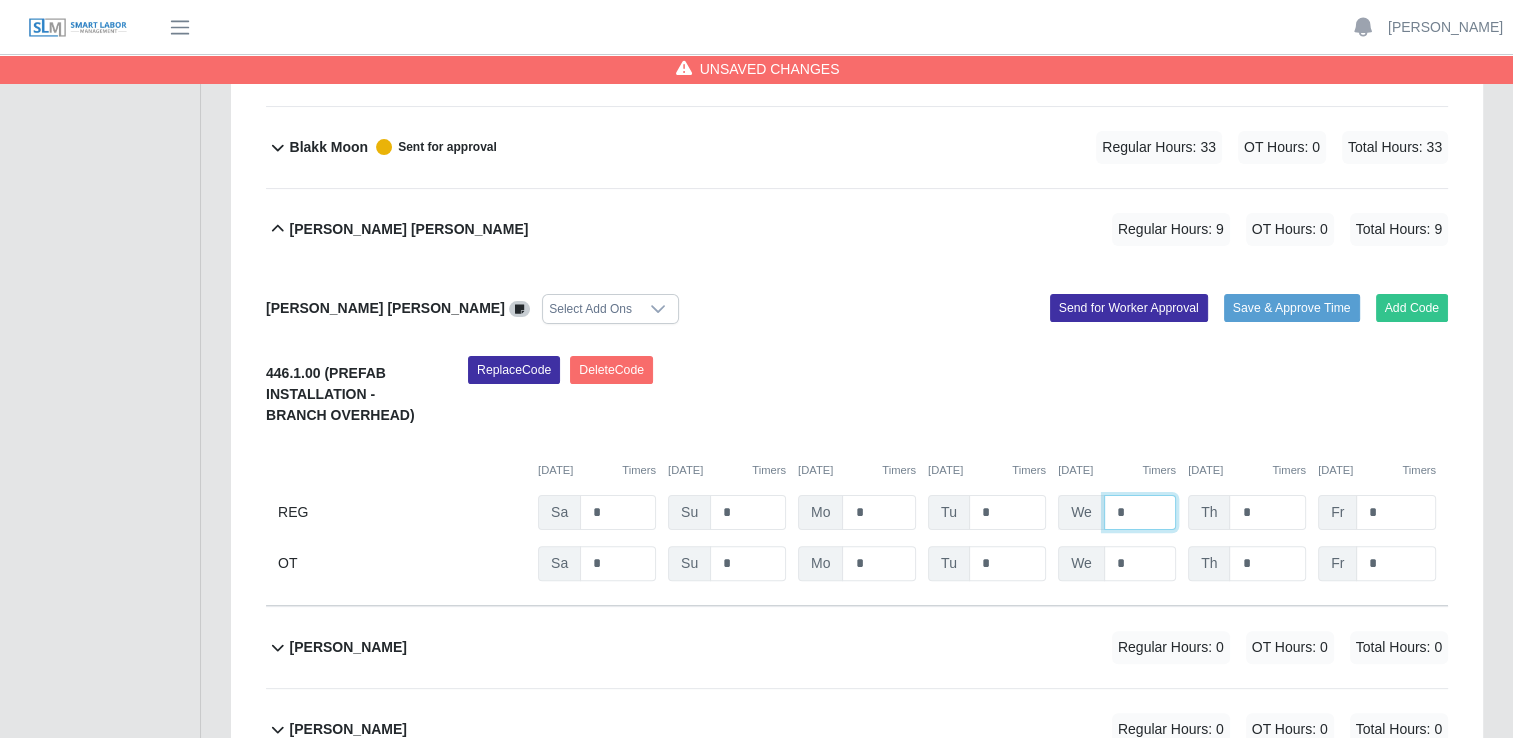click on "*" at bounding box center (0, 0) 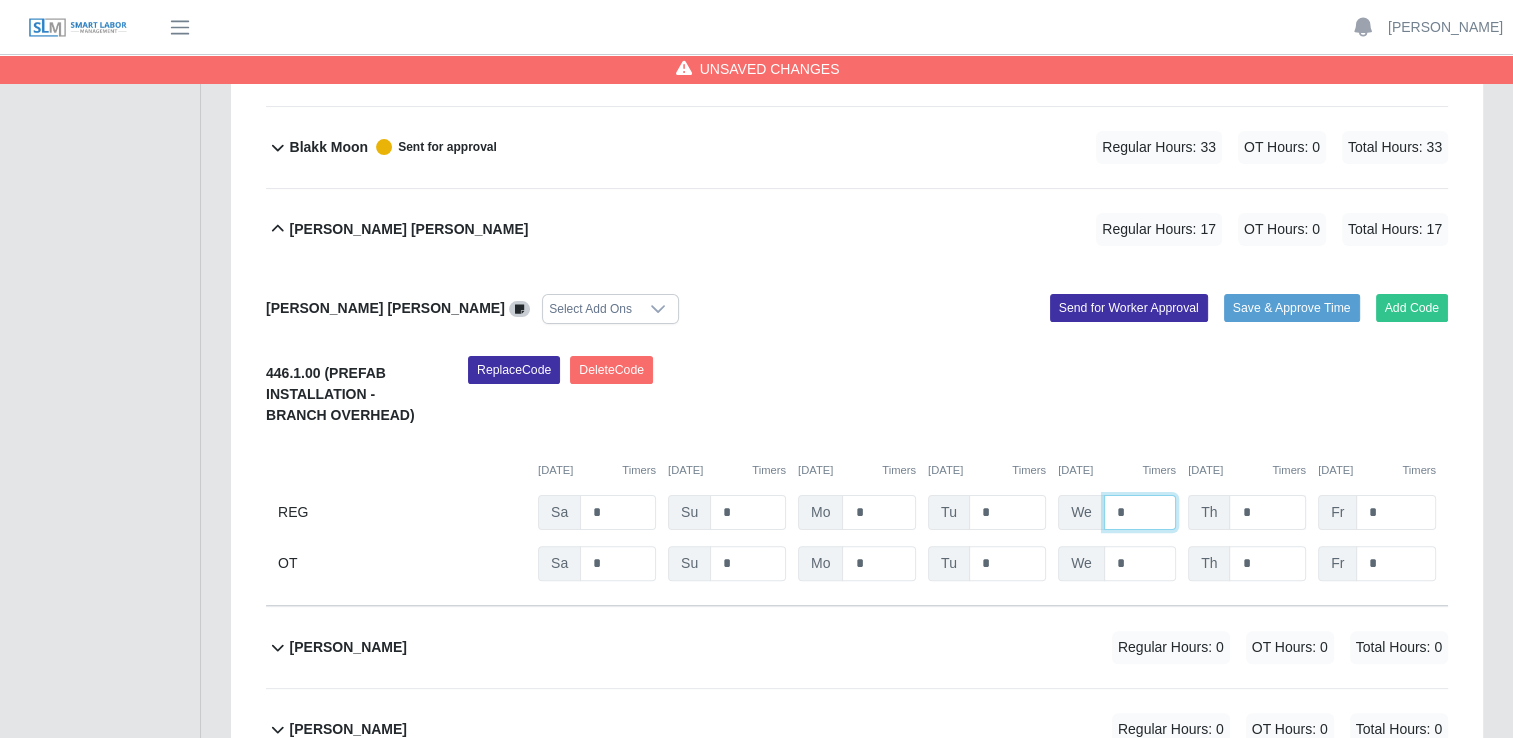 type on "*" 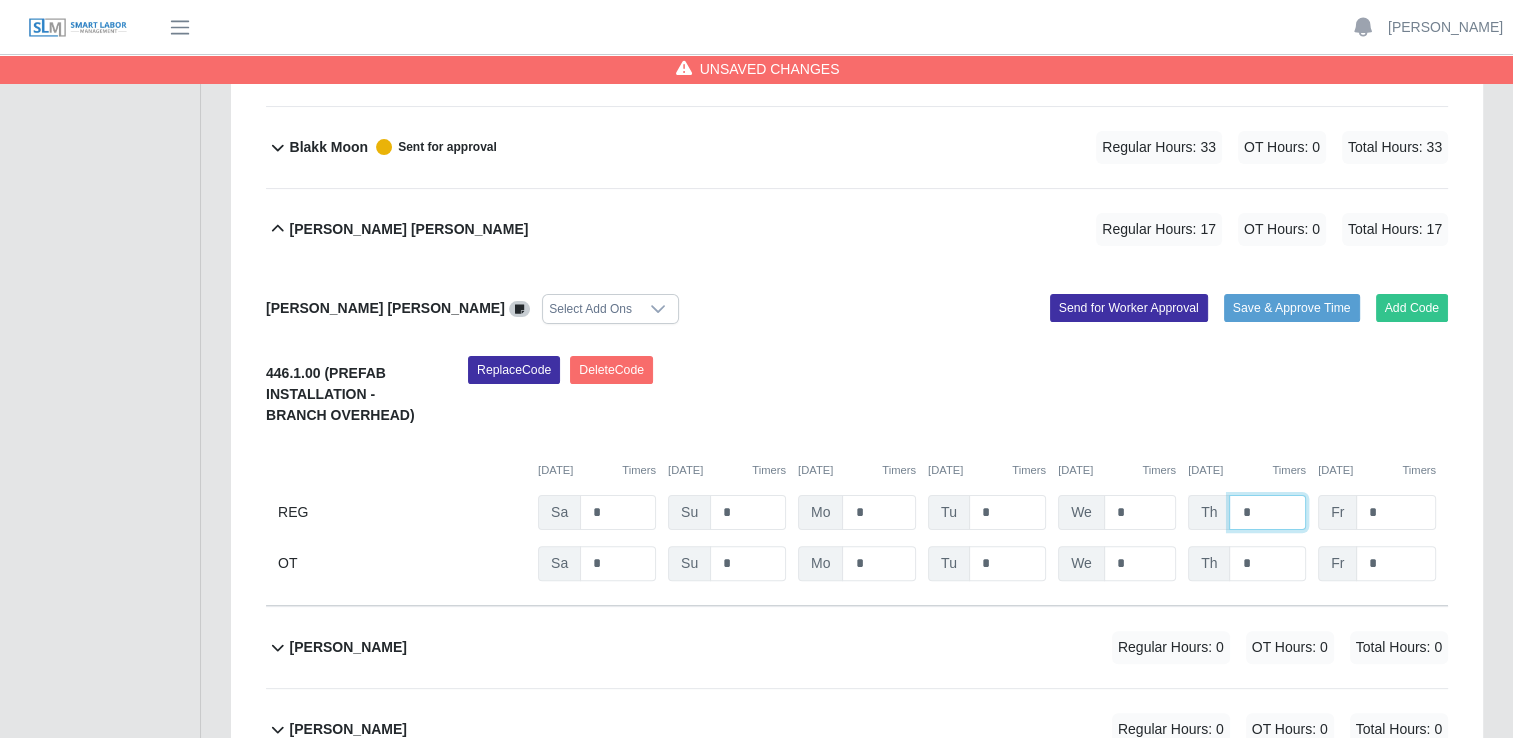 click on "*" at bounding box center (0, 0) 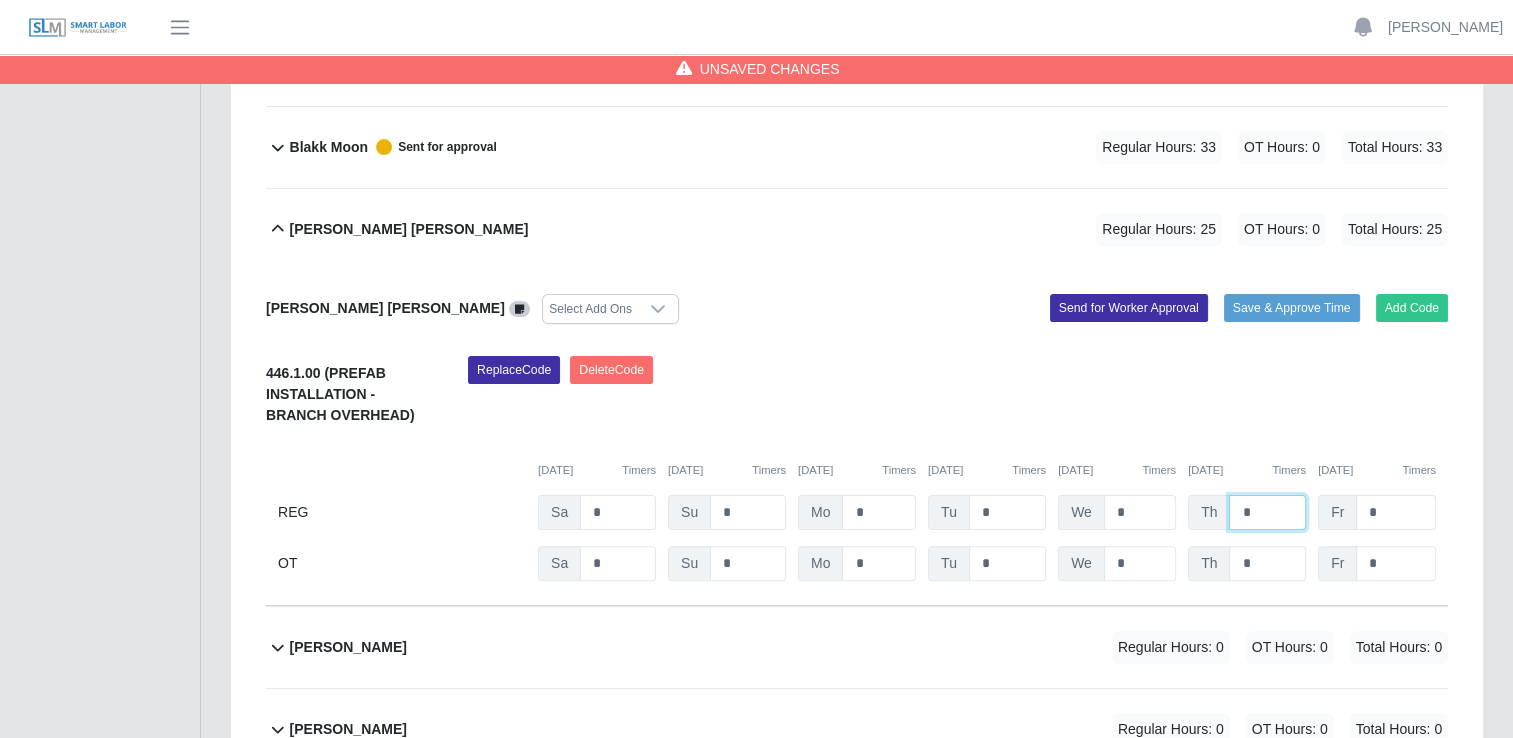 type on "*" 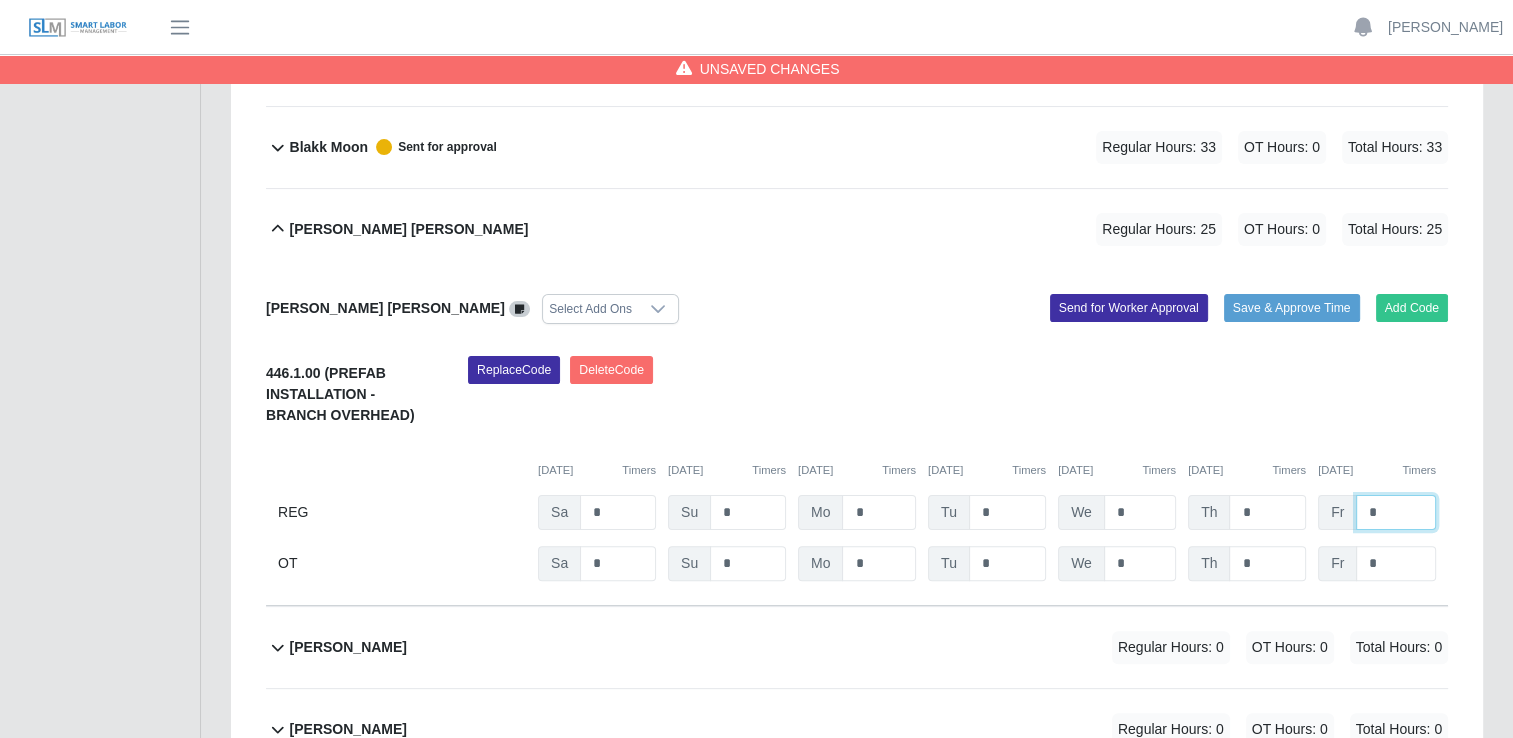 click on "*" at bounding box center (0, 0) 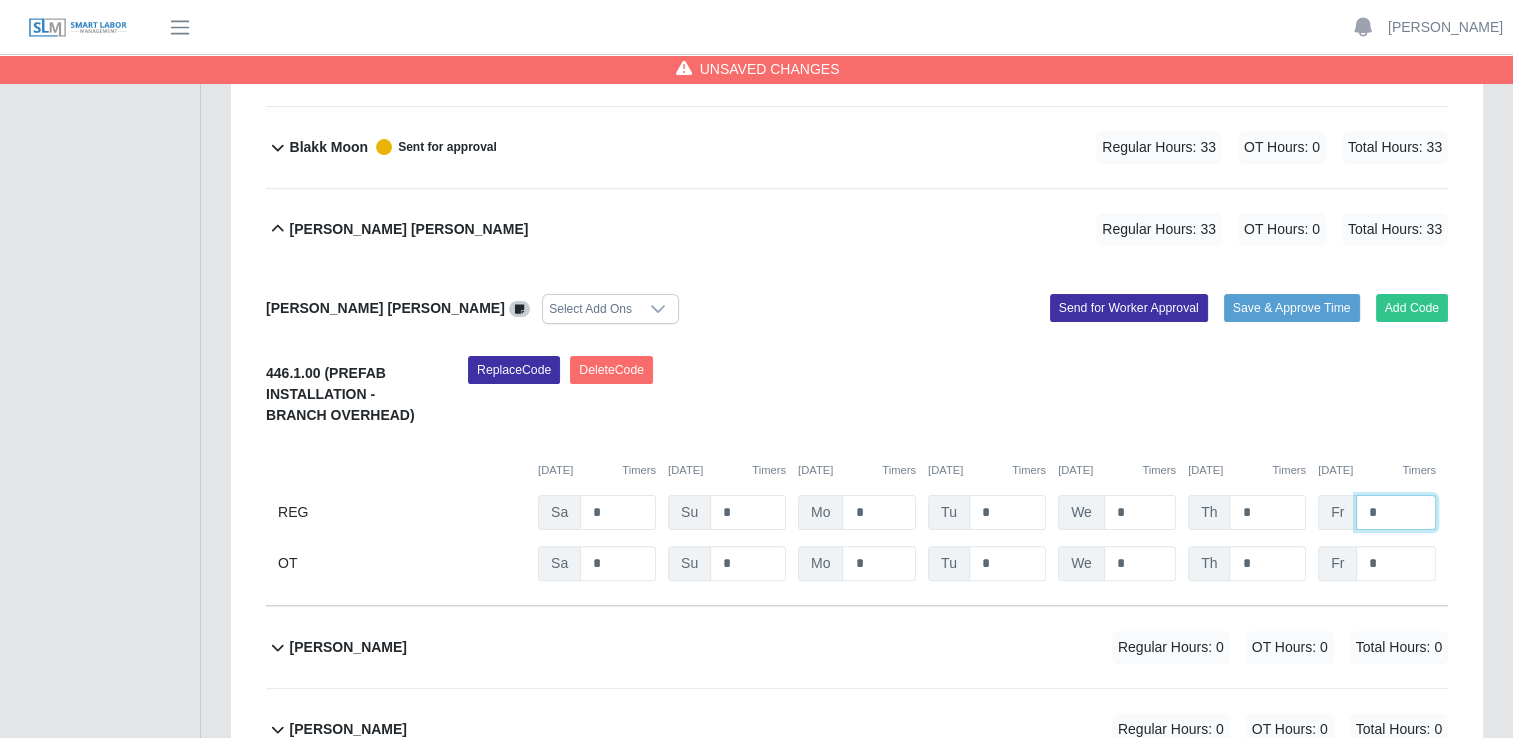type on "*" 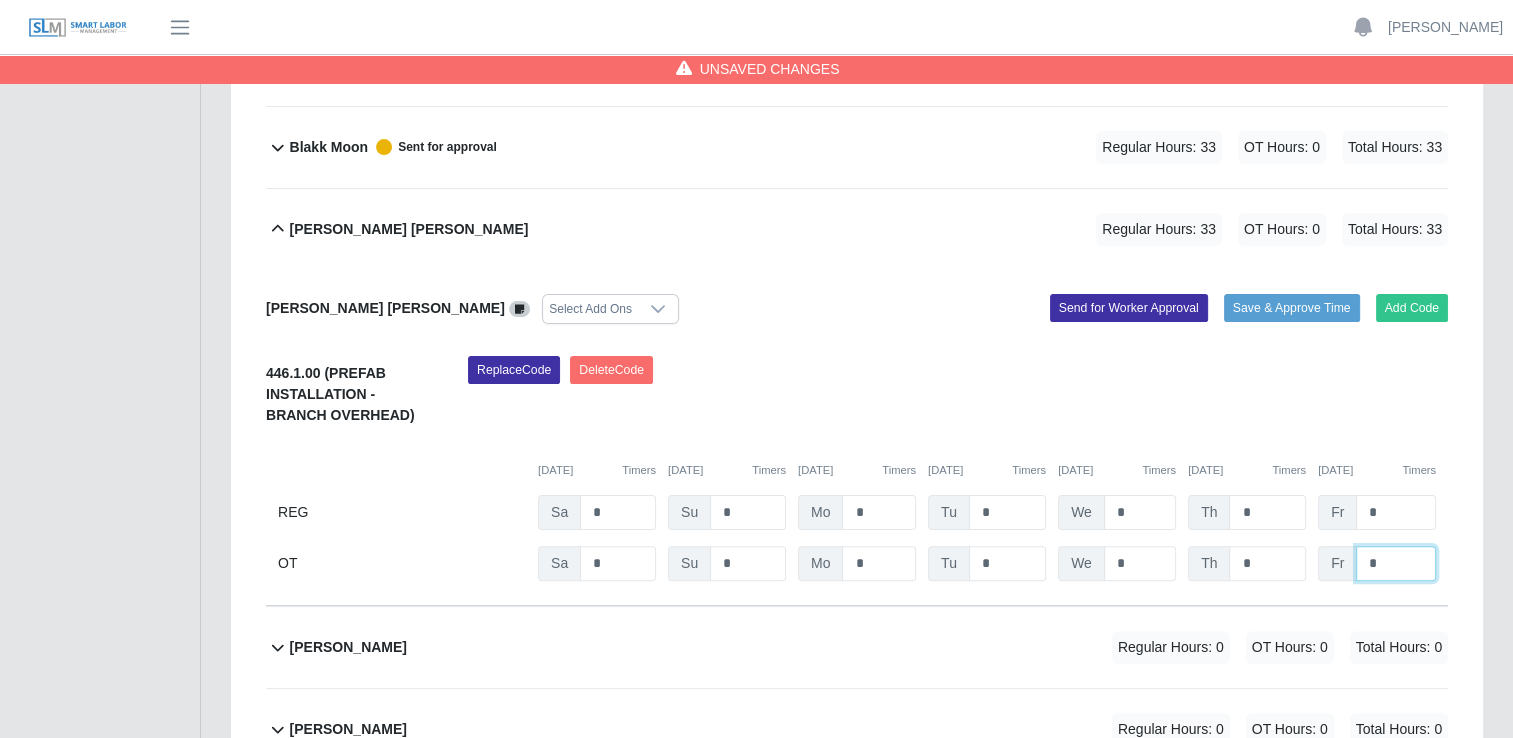 click on "*" at bounding box center (0, 0) 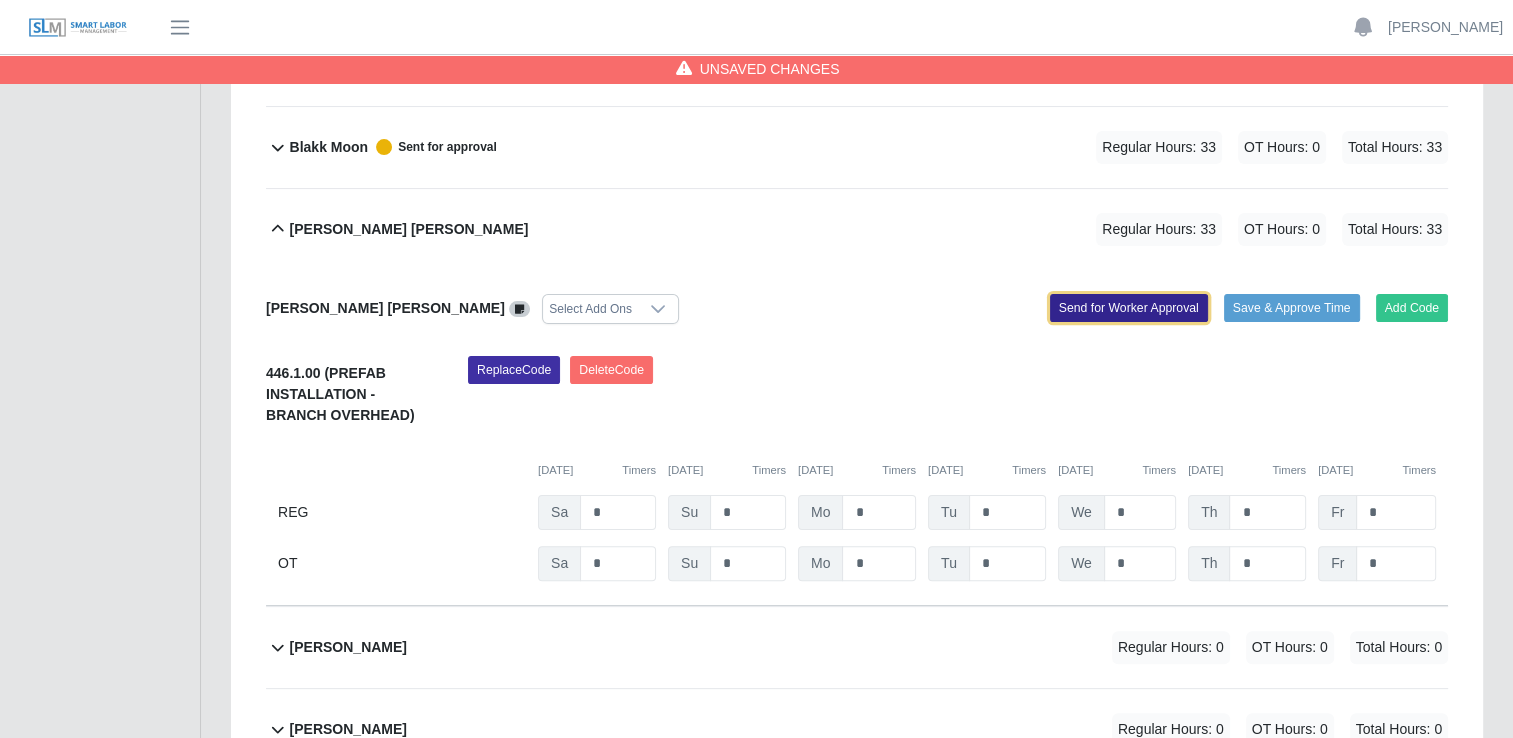 click on "Send for Worker Approval" 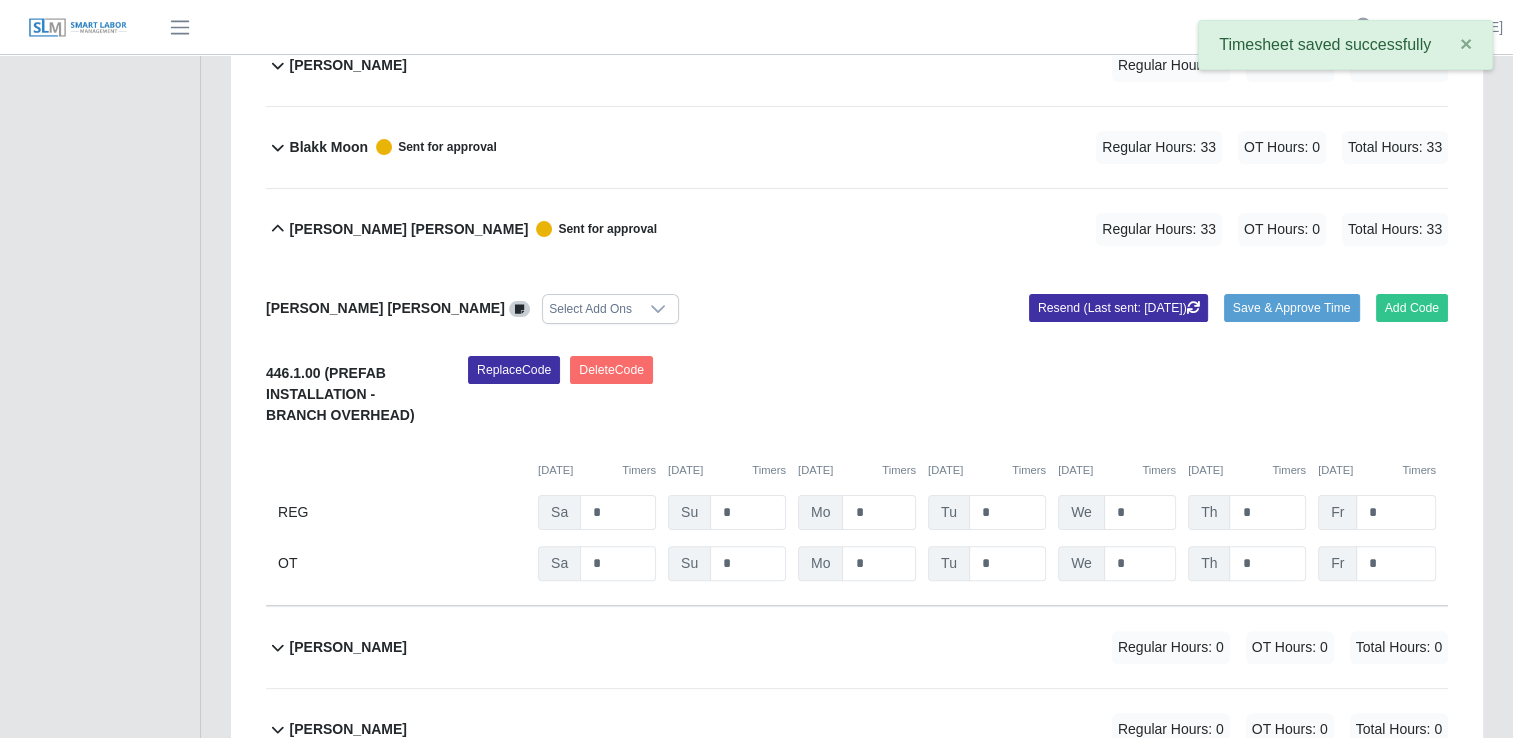 click 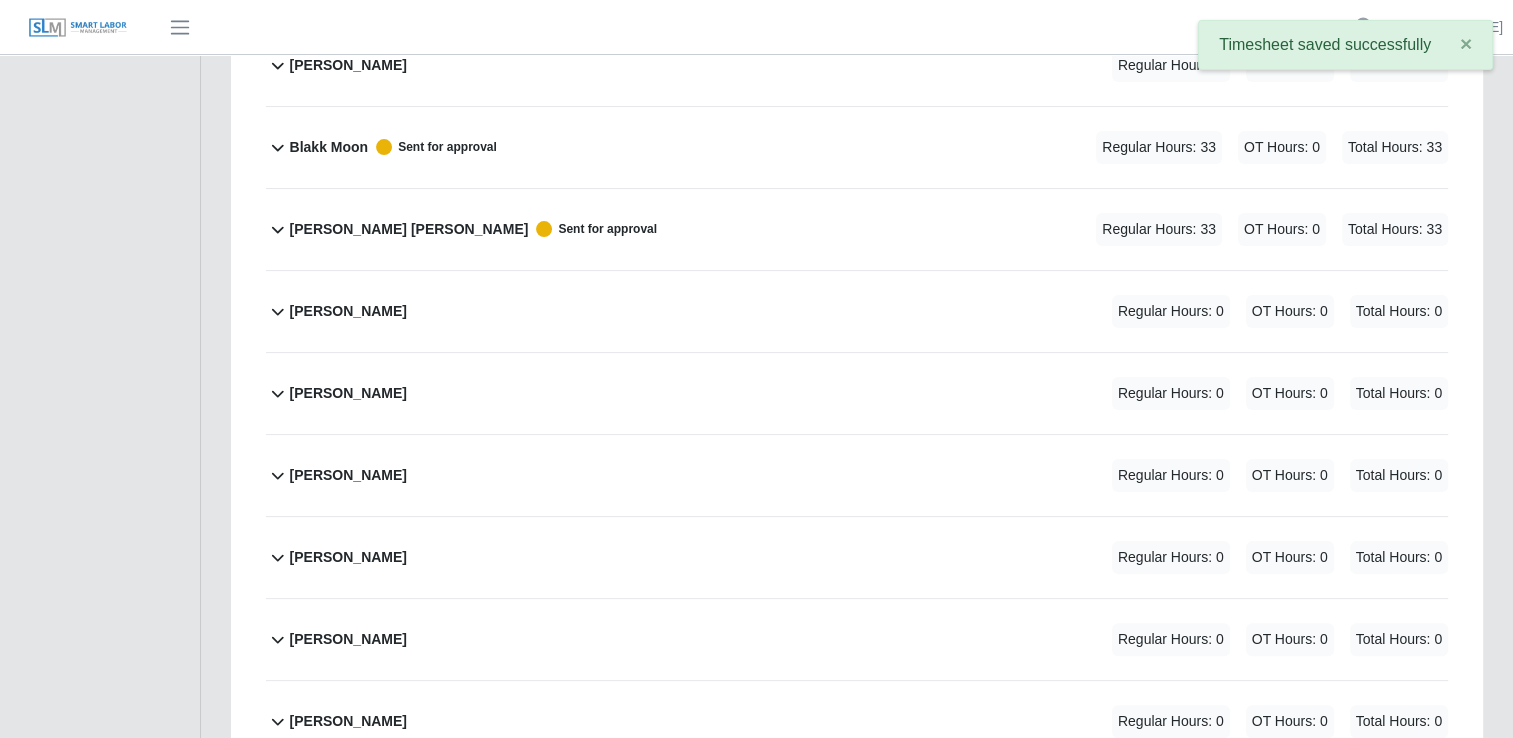 click 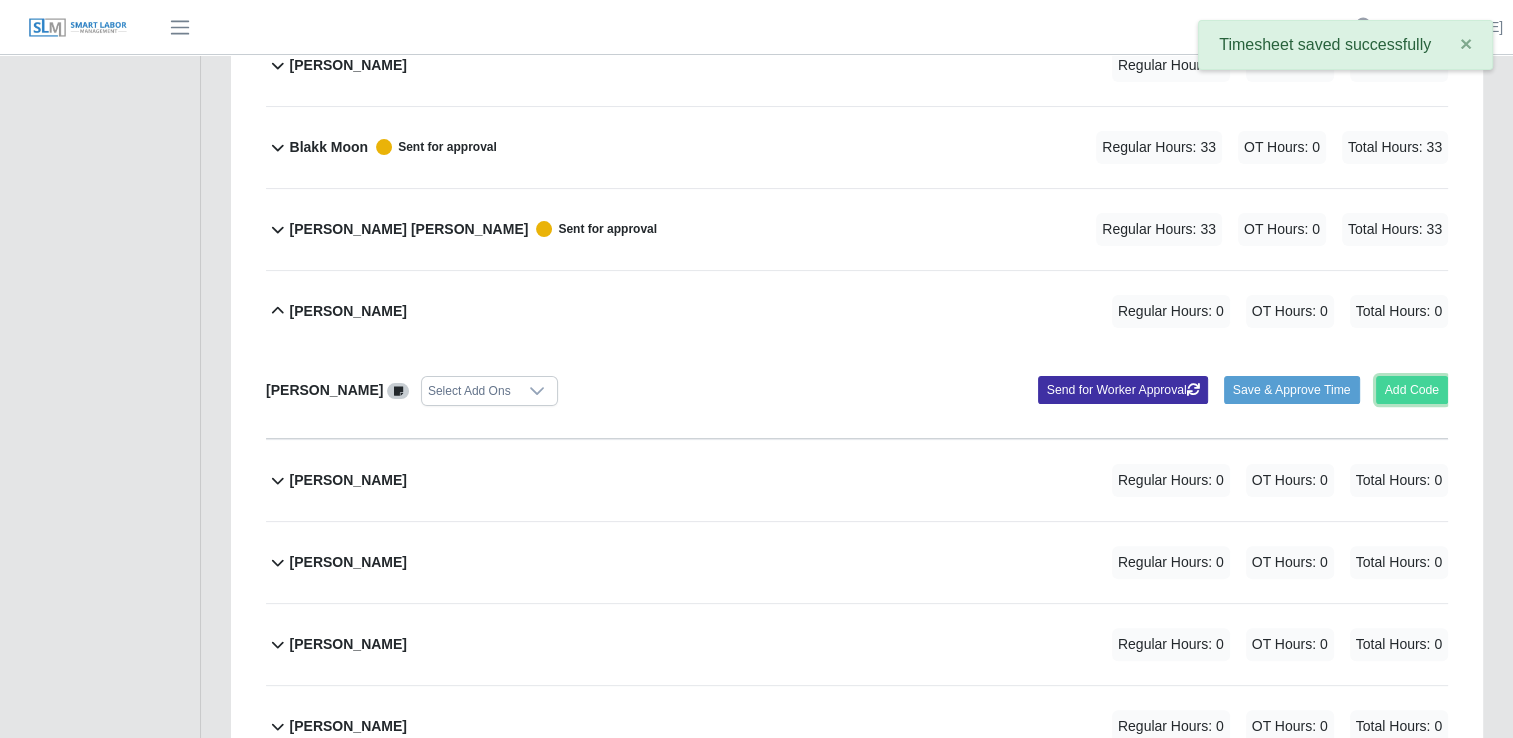 click on "Add Code" 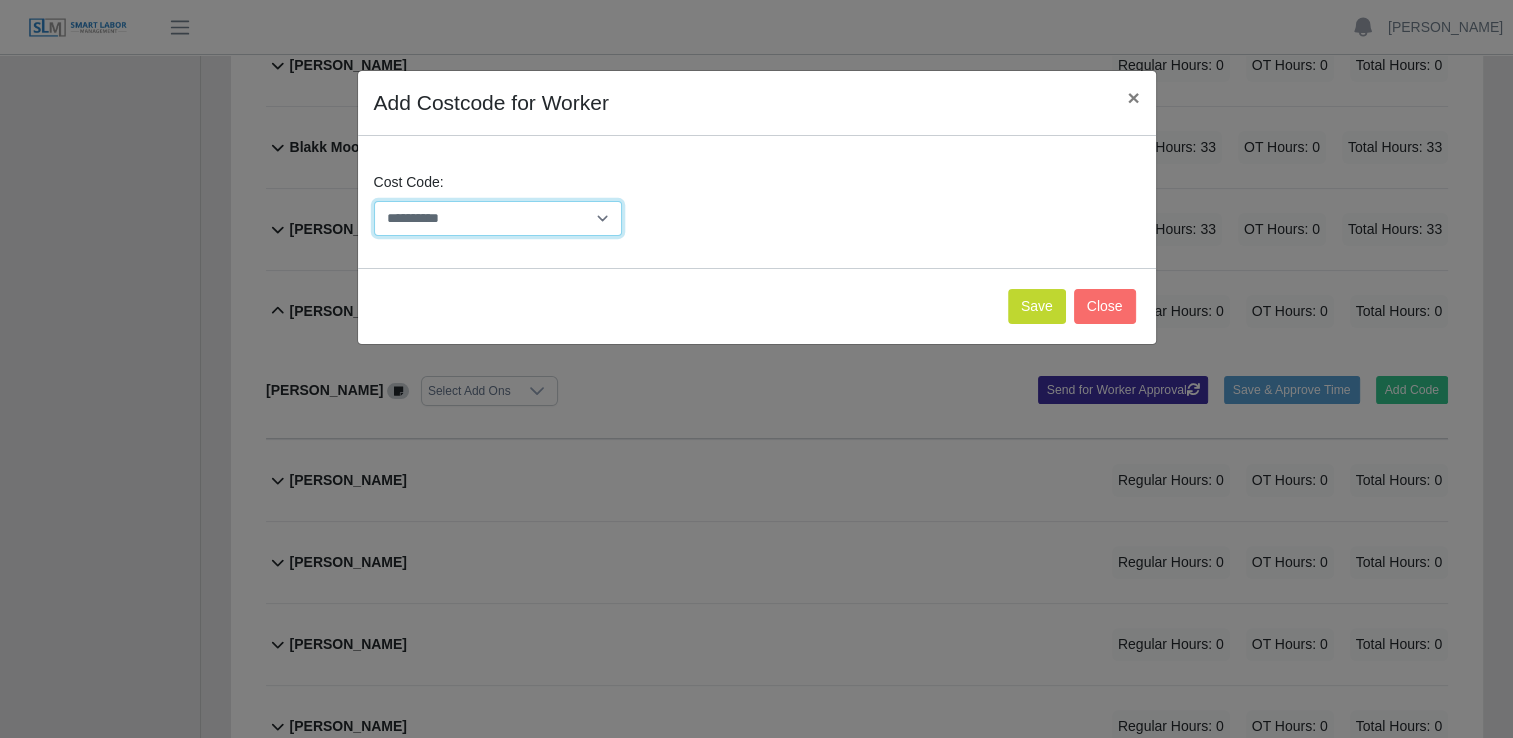 click on "**********" at bounding box center (498, 218) 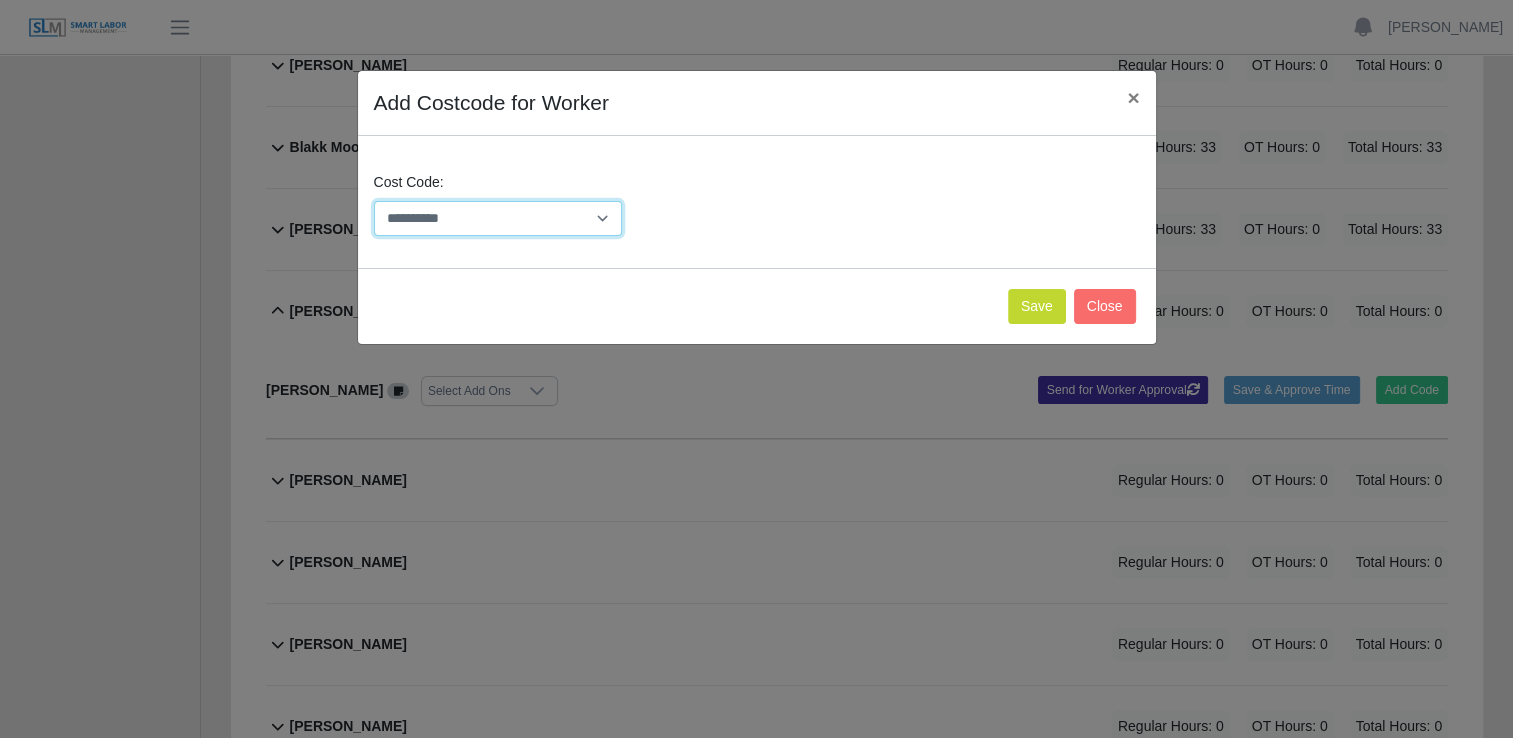 select on "**********" 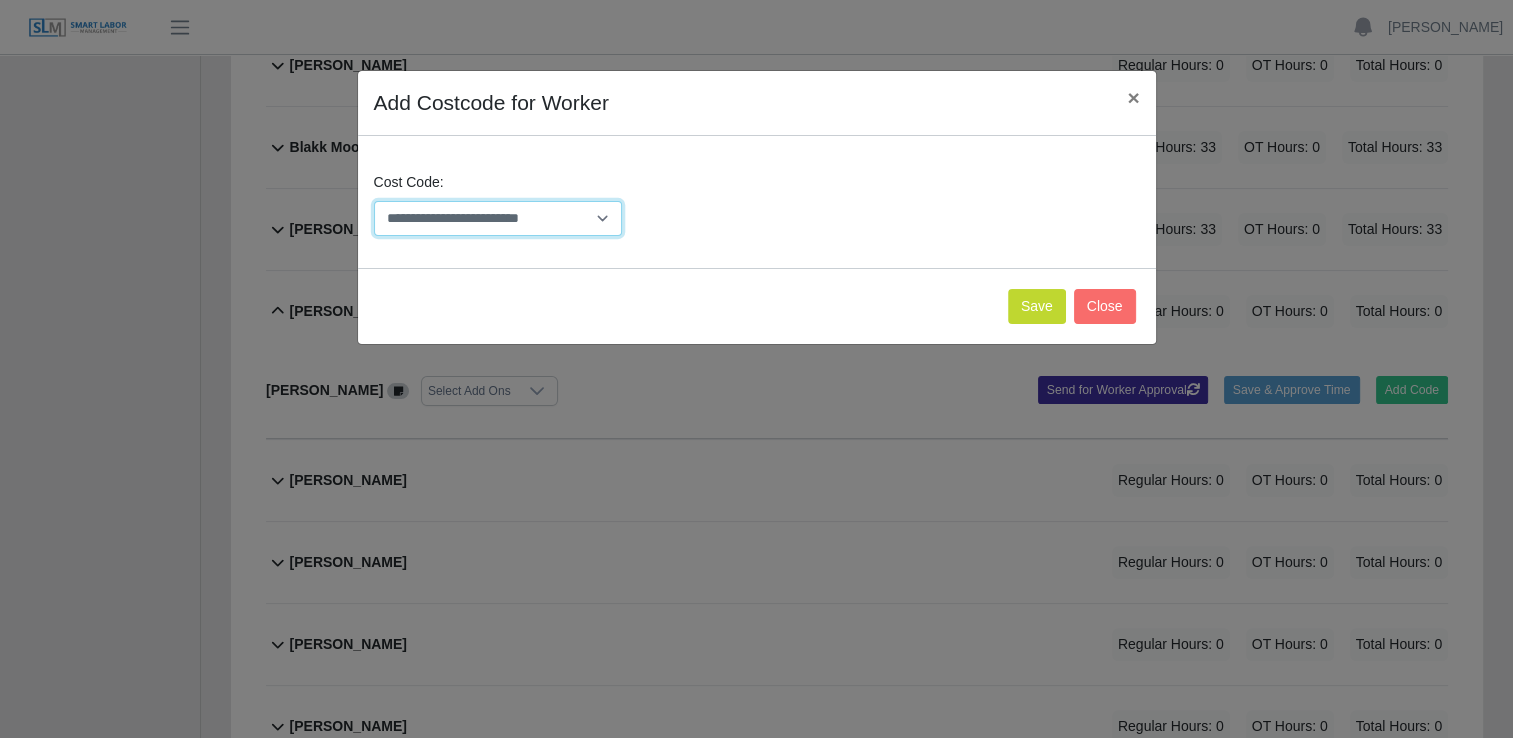 click on "**********" at bounding box center (498, 218) 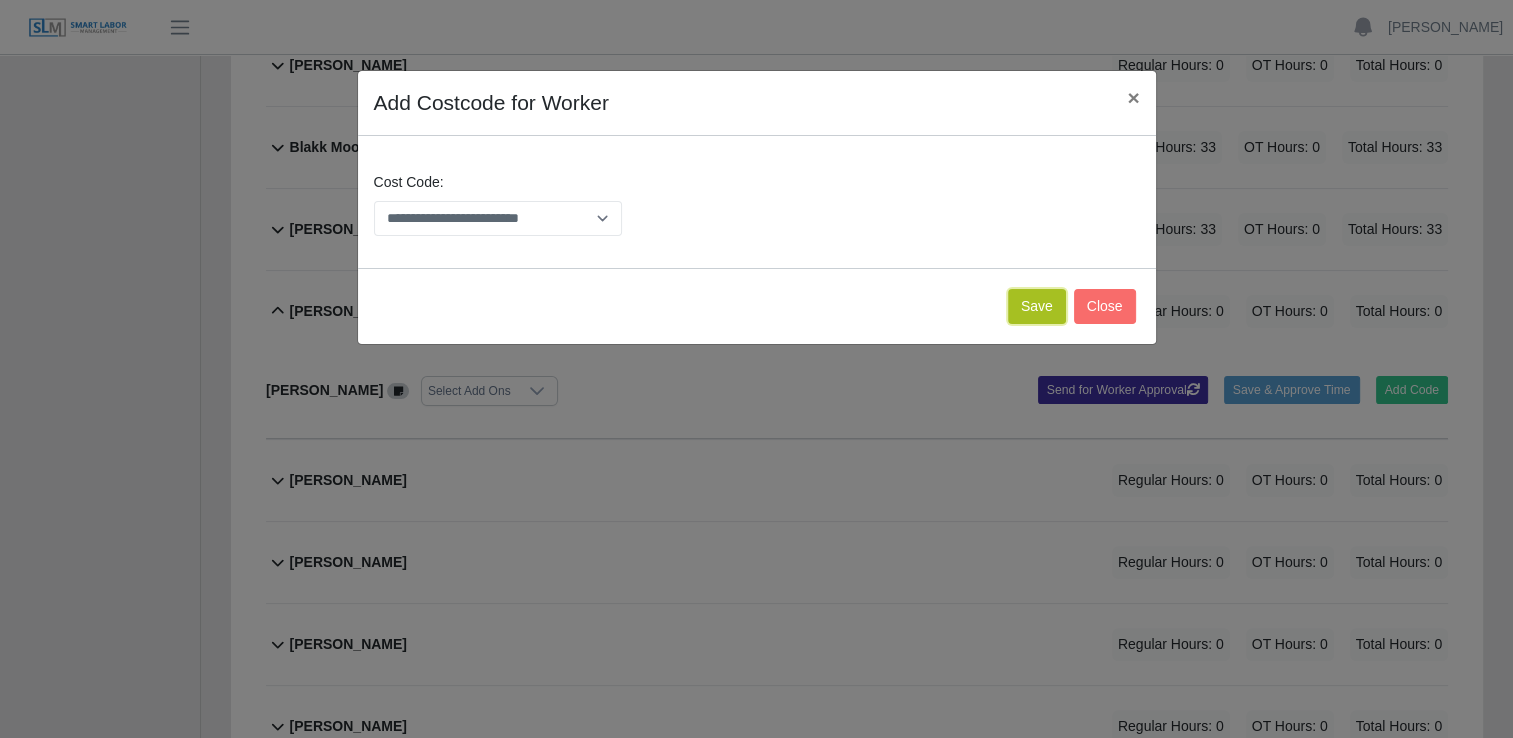 click on "Save" 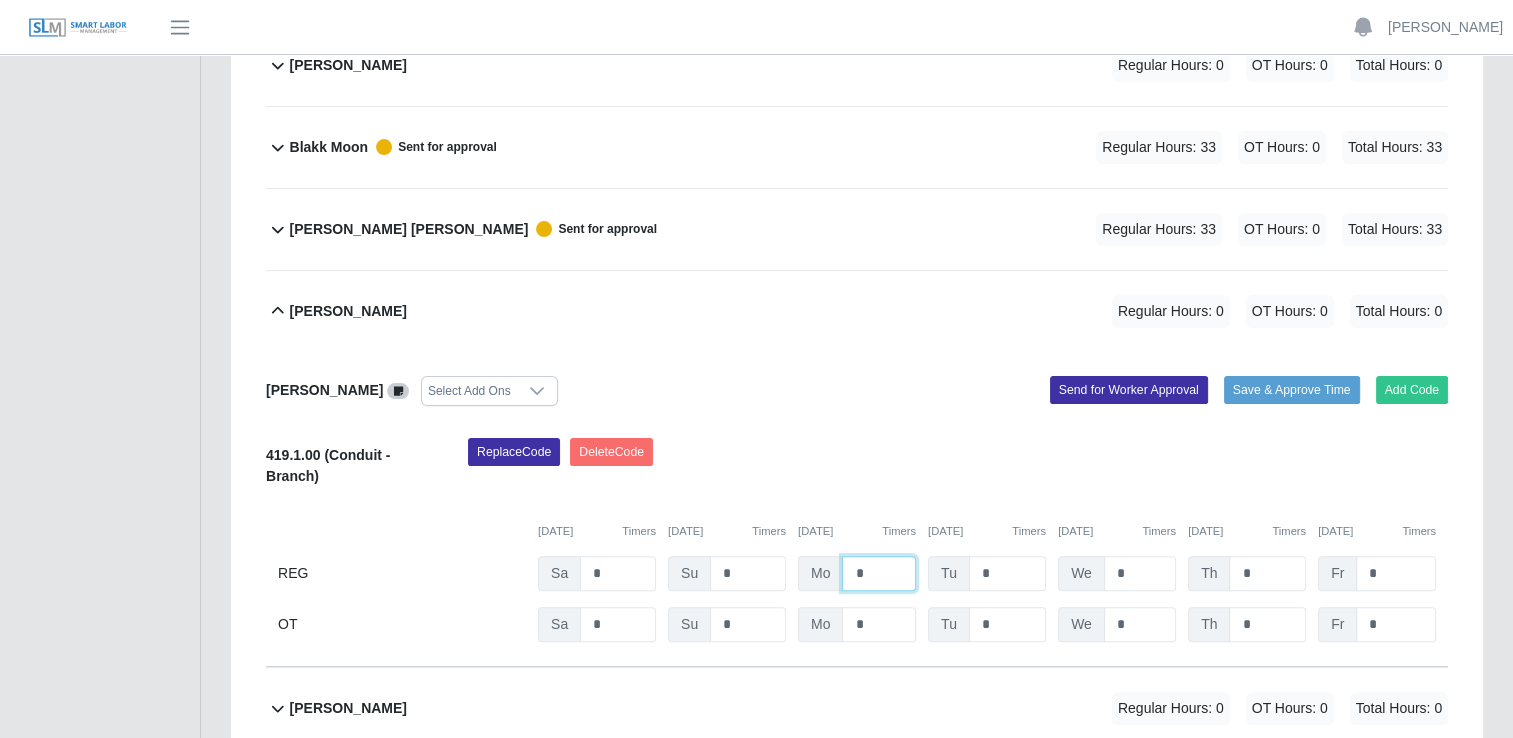 click on "*" at bounding box center (0, 0) 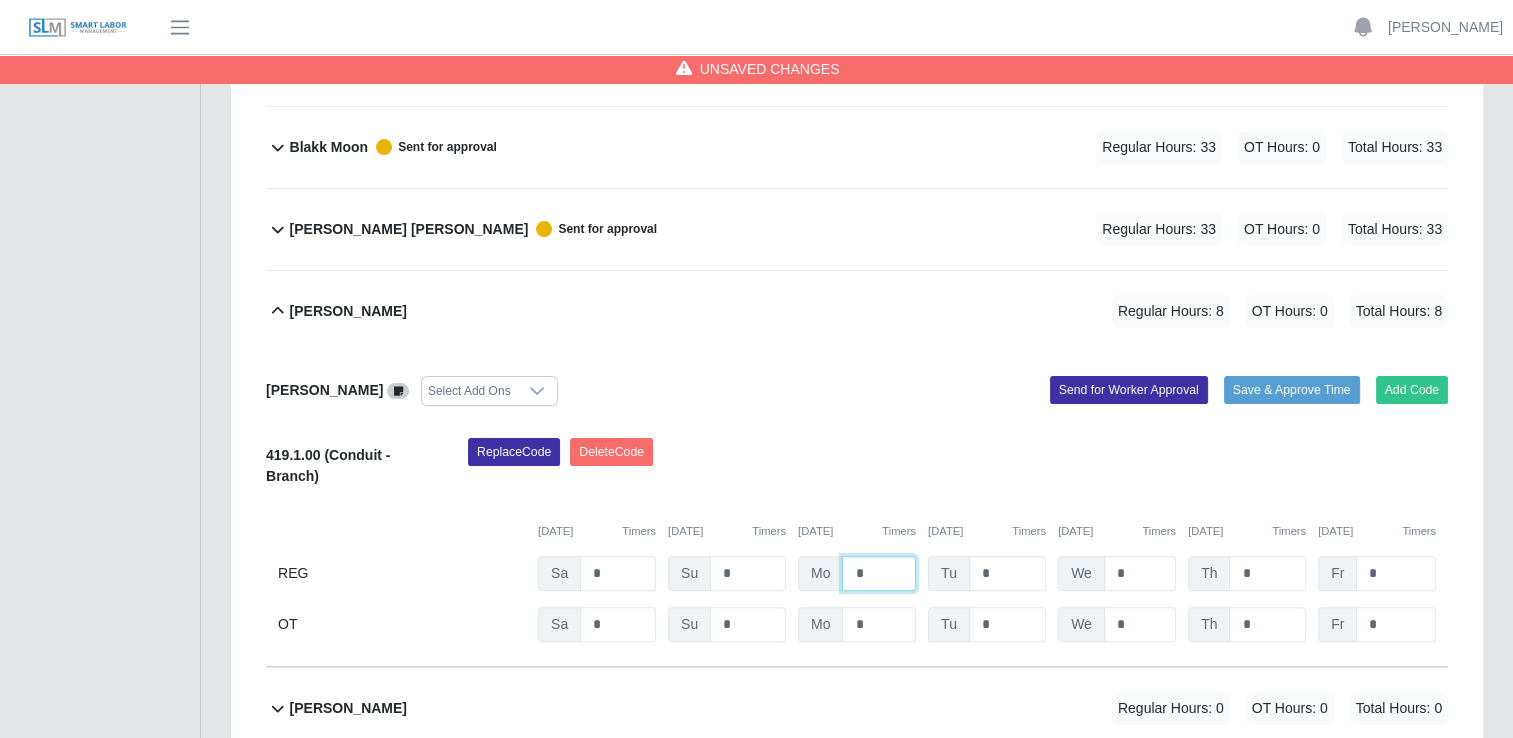 type on "*" 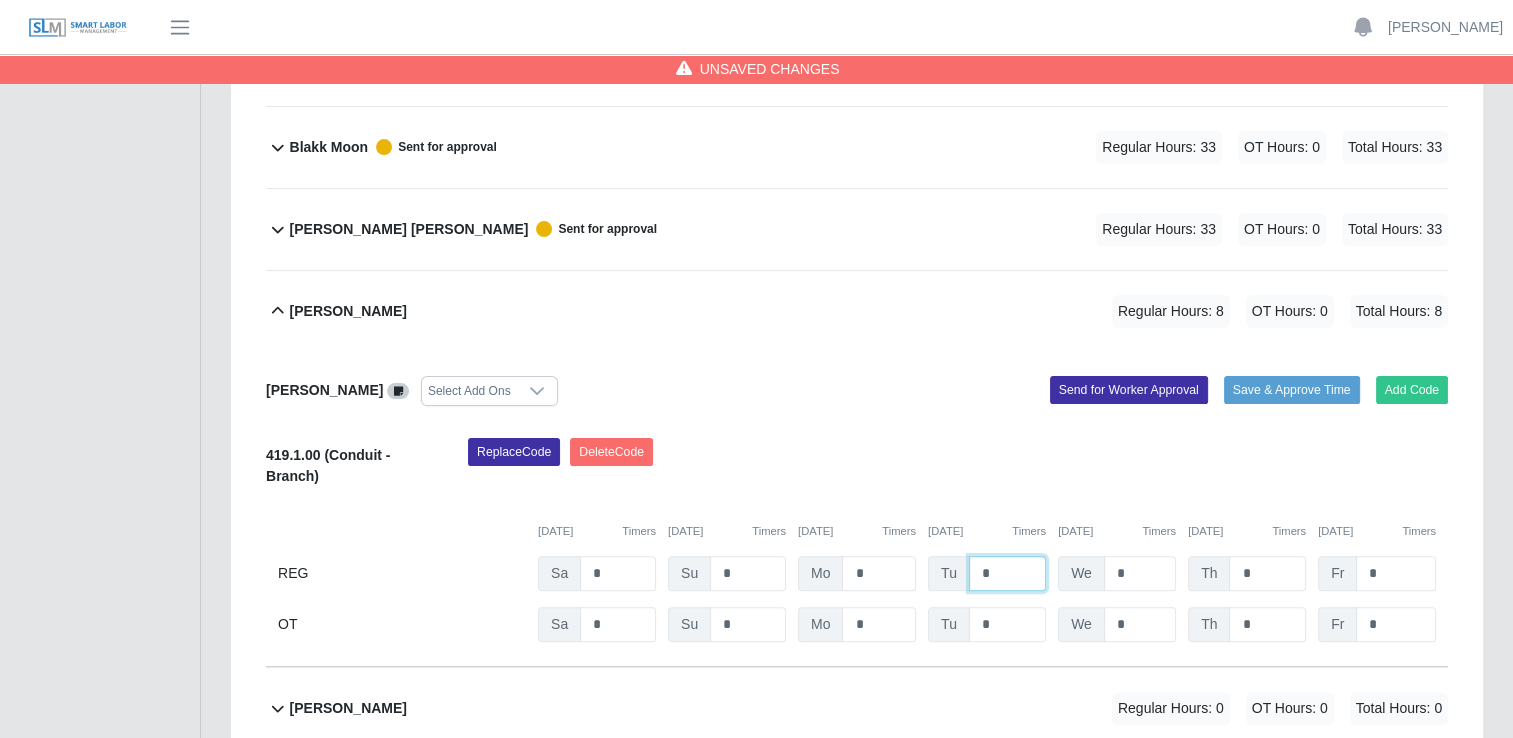 click on "*" at bounding box center (0, 0) 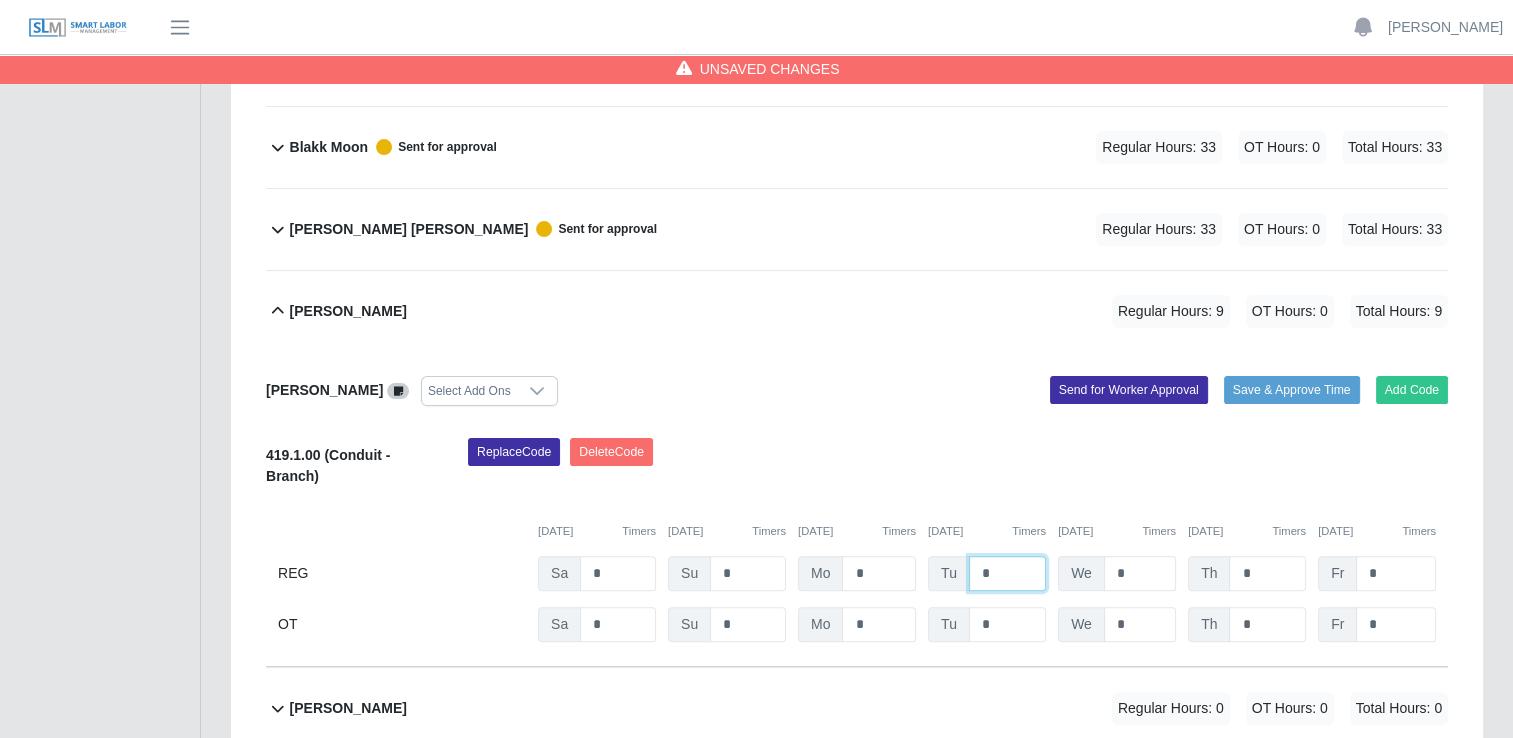 type on "*" 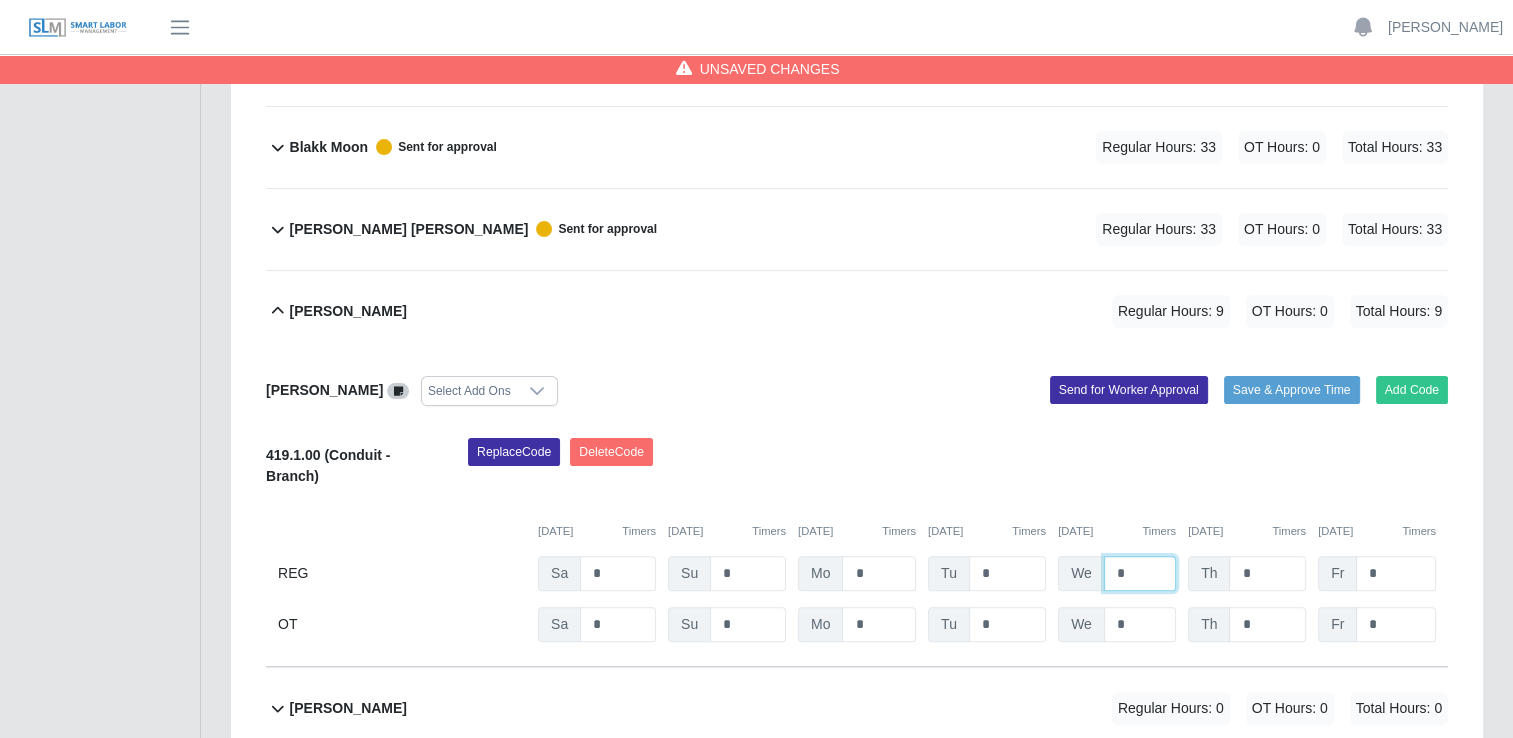click on "*" at bounding box center (0, 0) 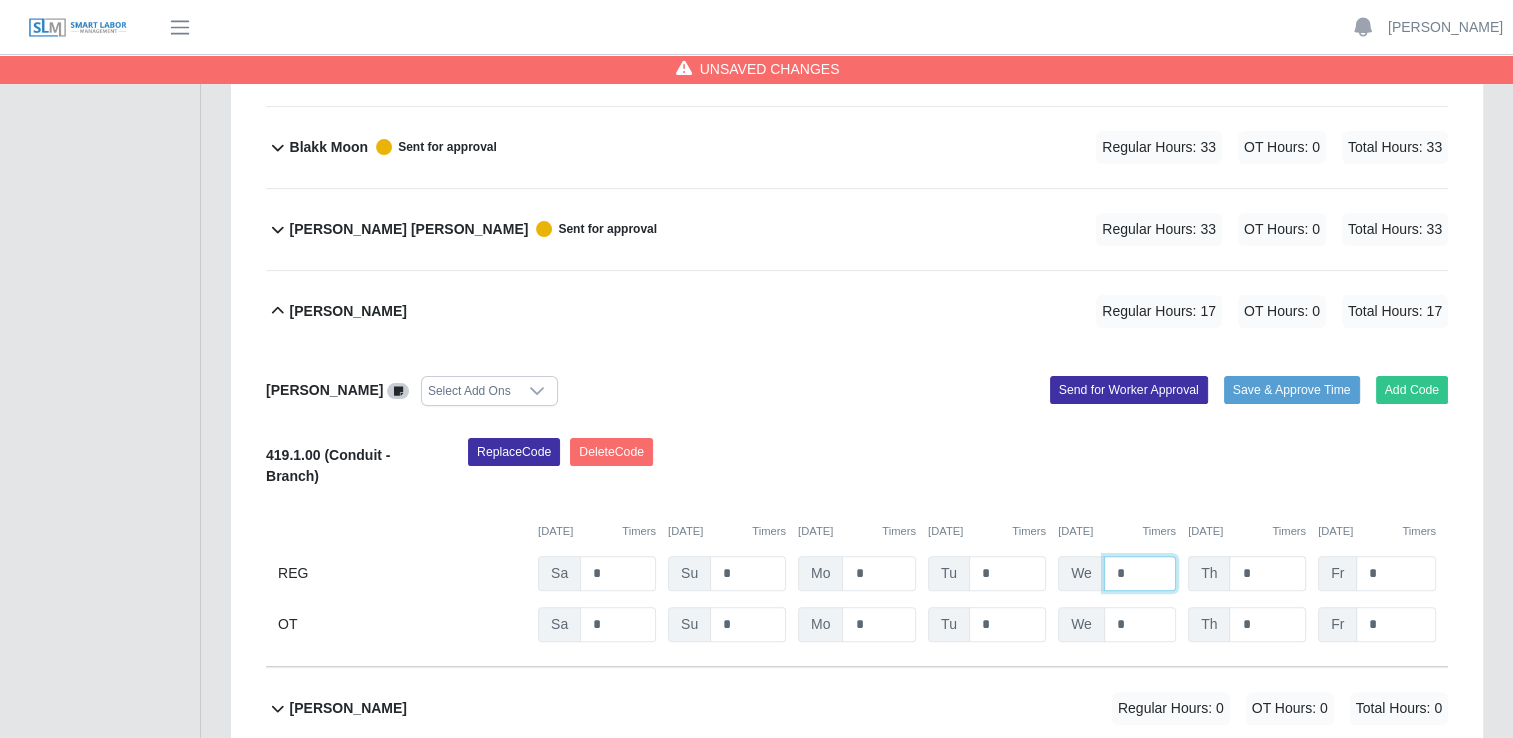 type on "*" 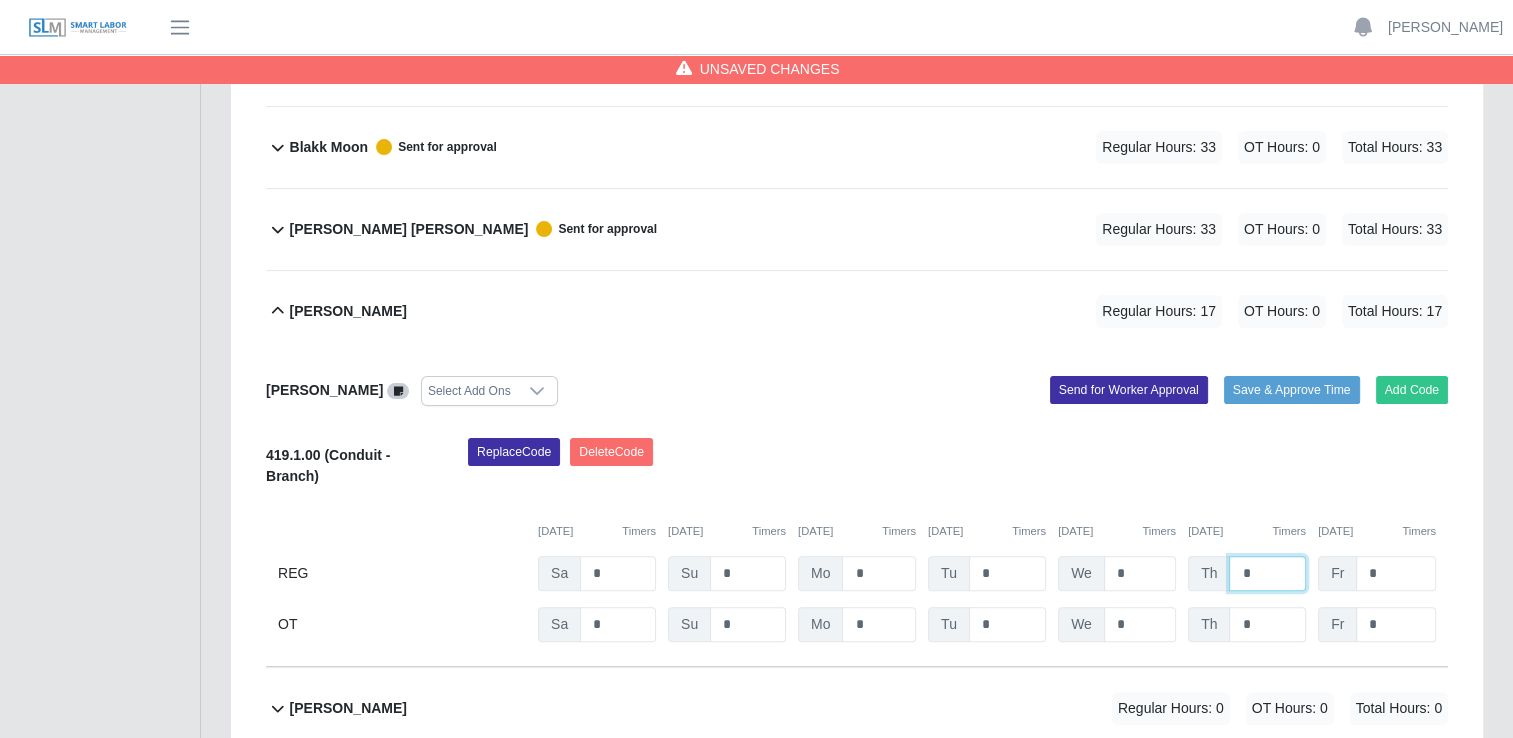 click on "*" at bounding box center (0, 0) 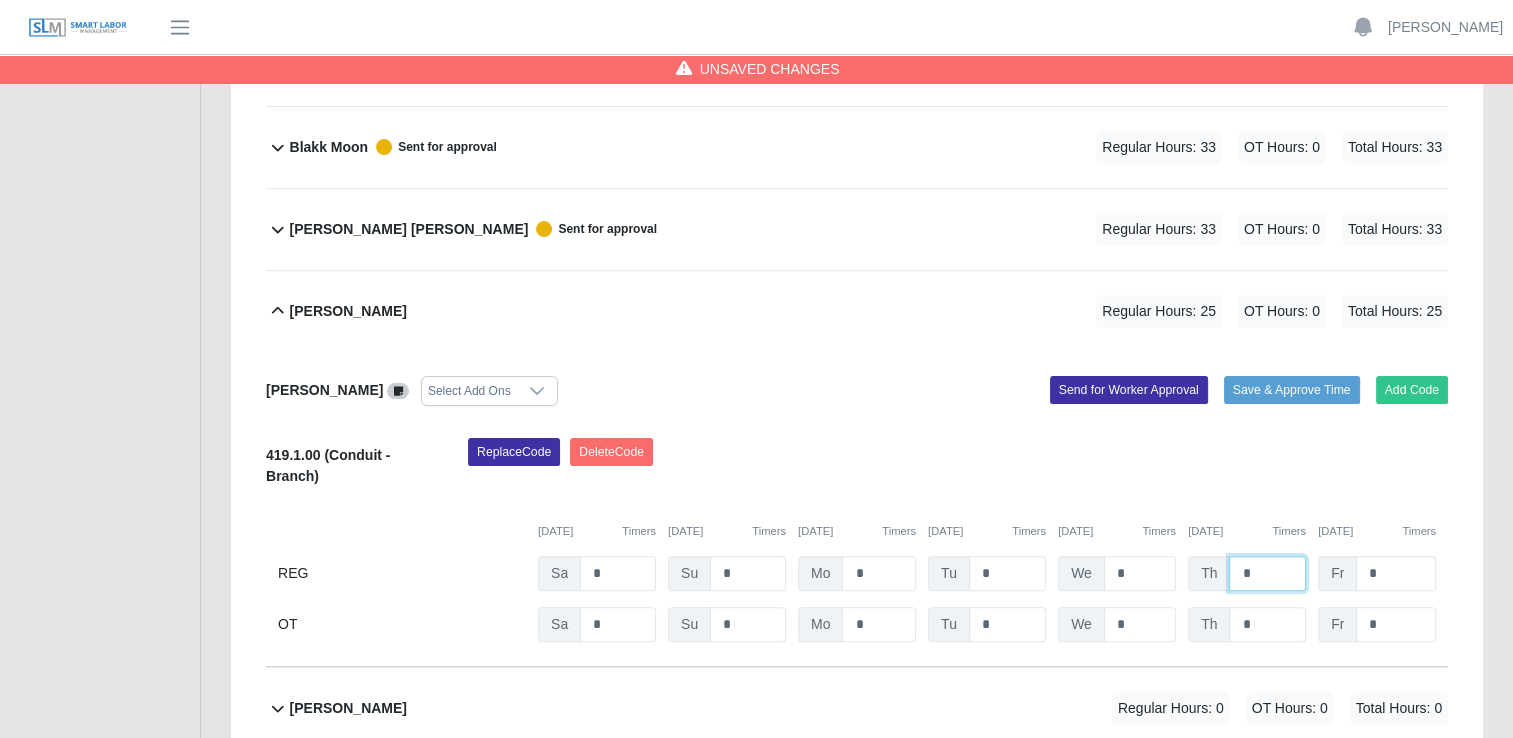 type on "*" 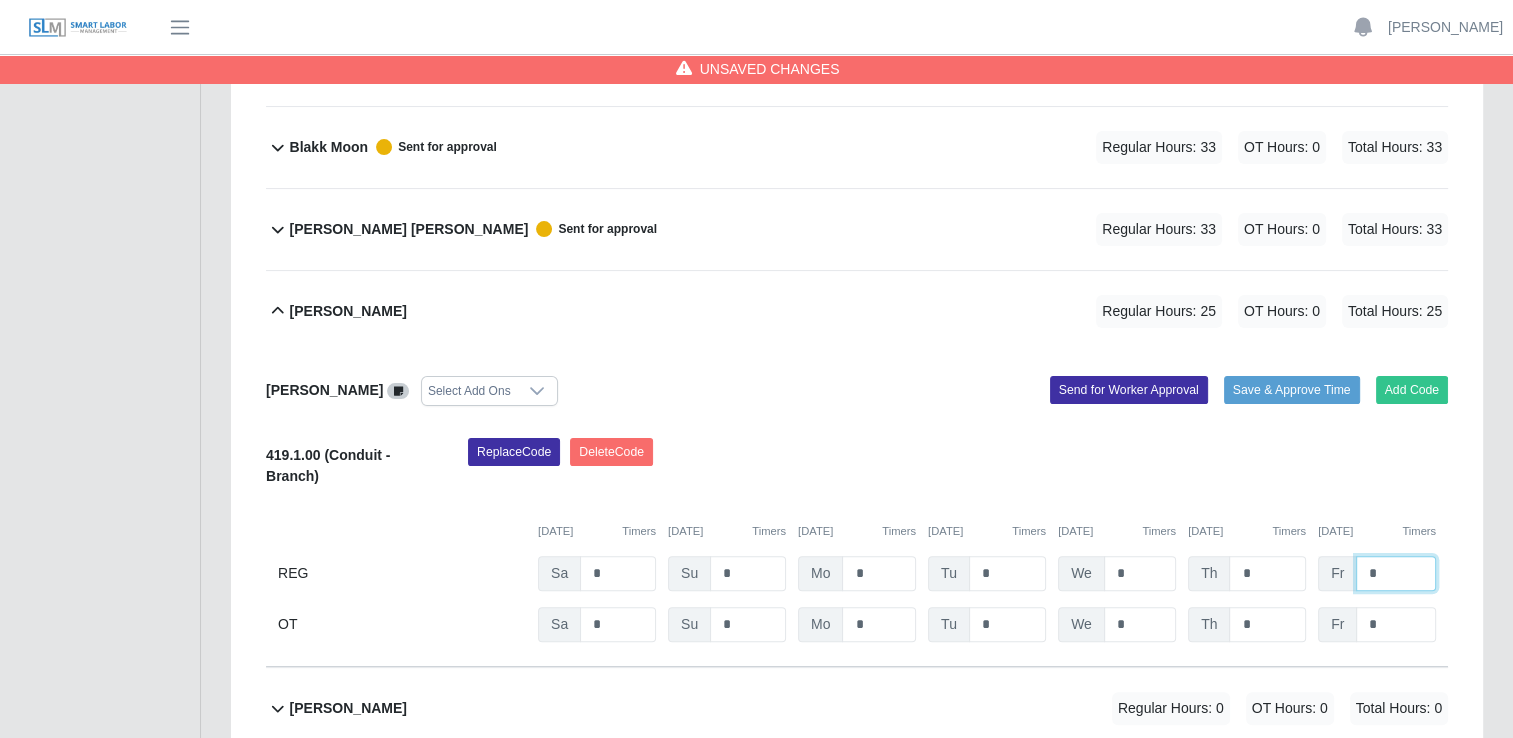 click on "*" at bounding box center (0, 0) 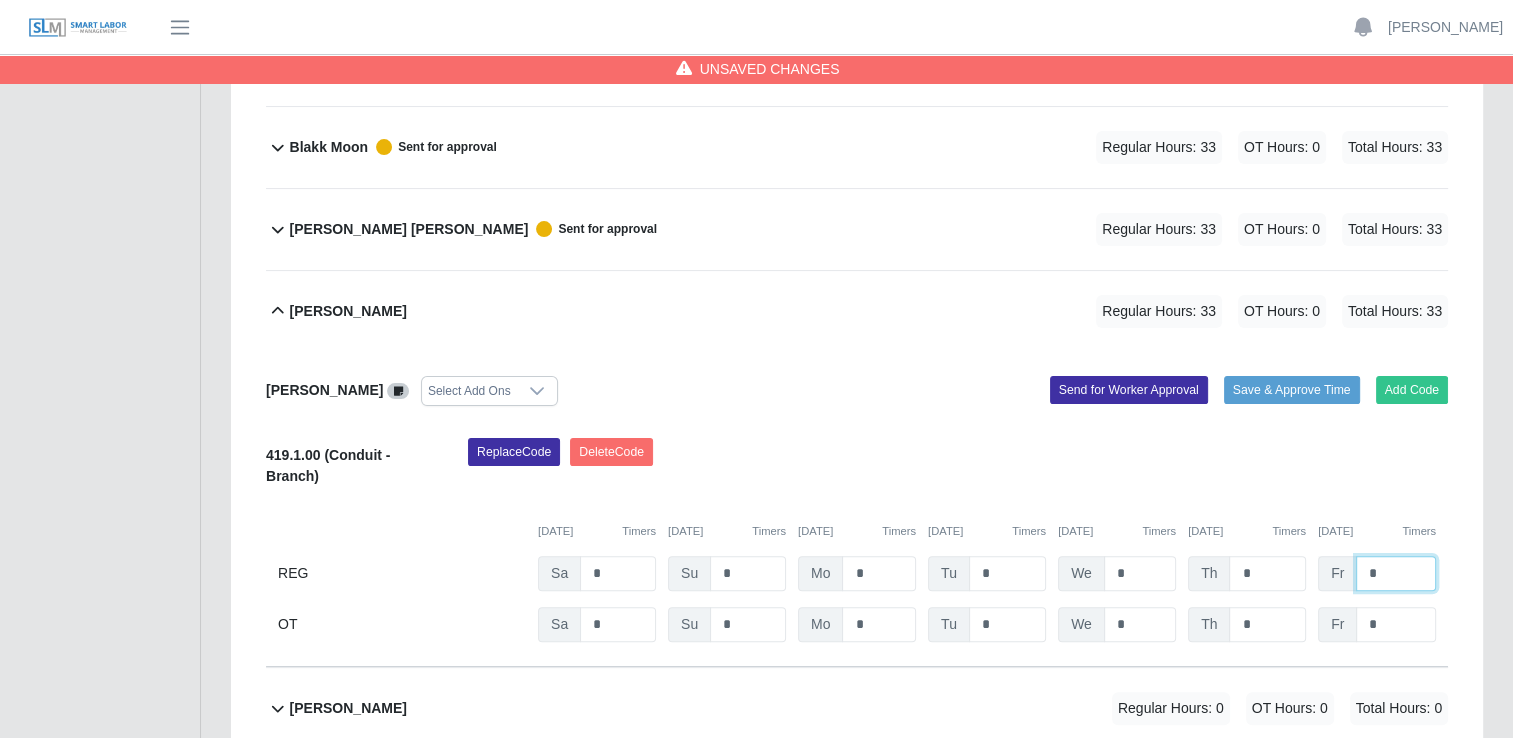 type on "*" 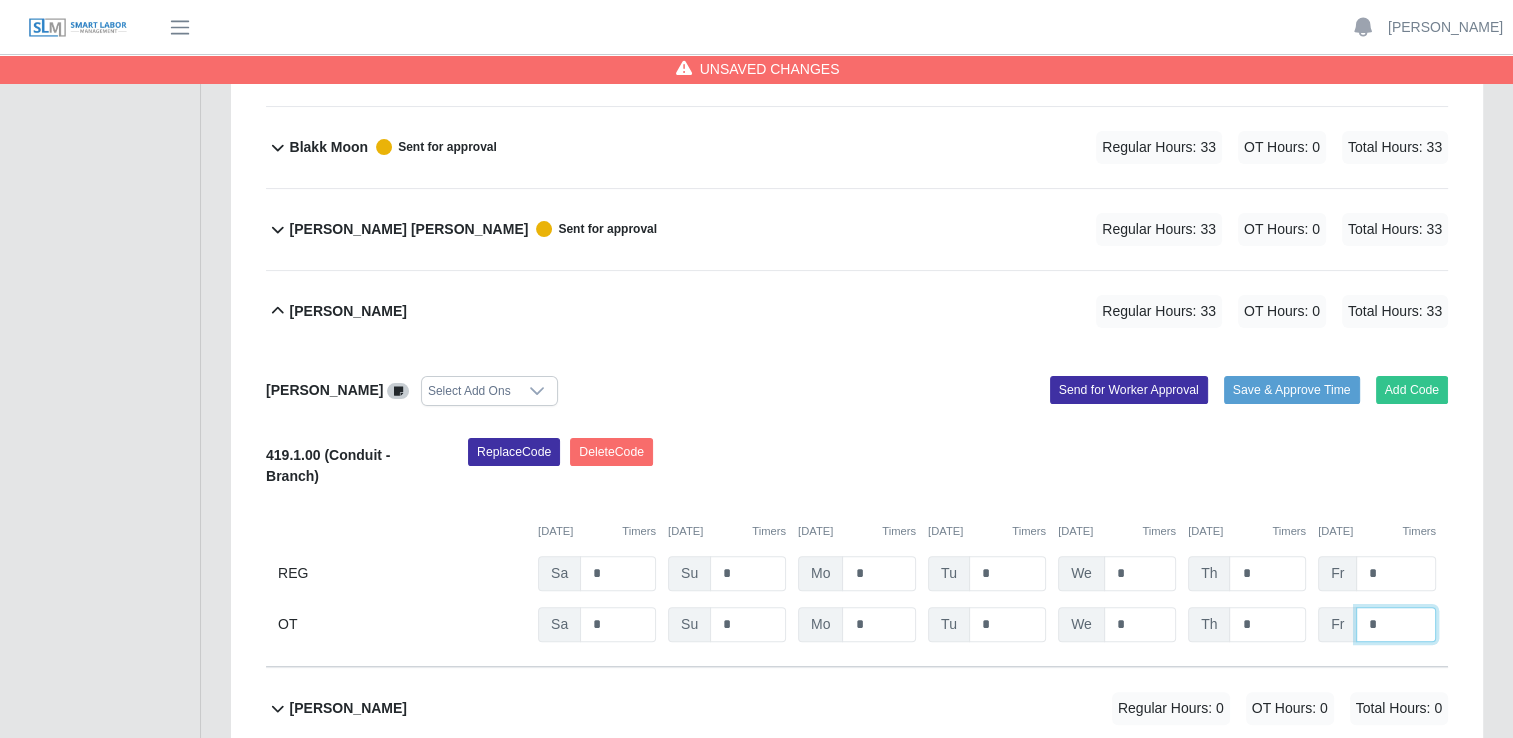click on "*" at bounding box center [0, 0] 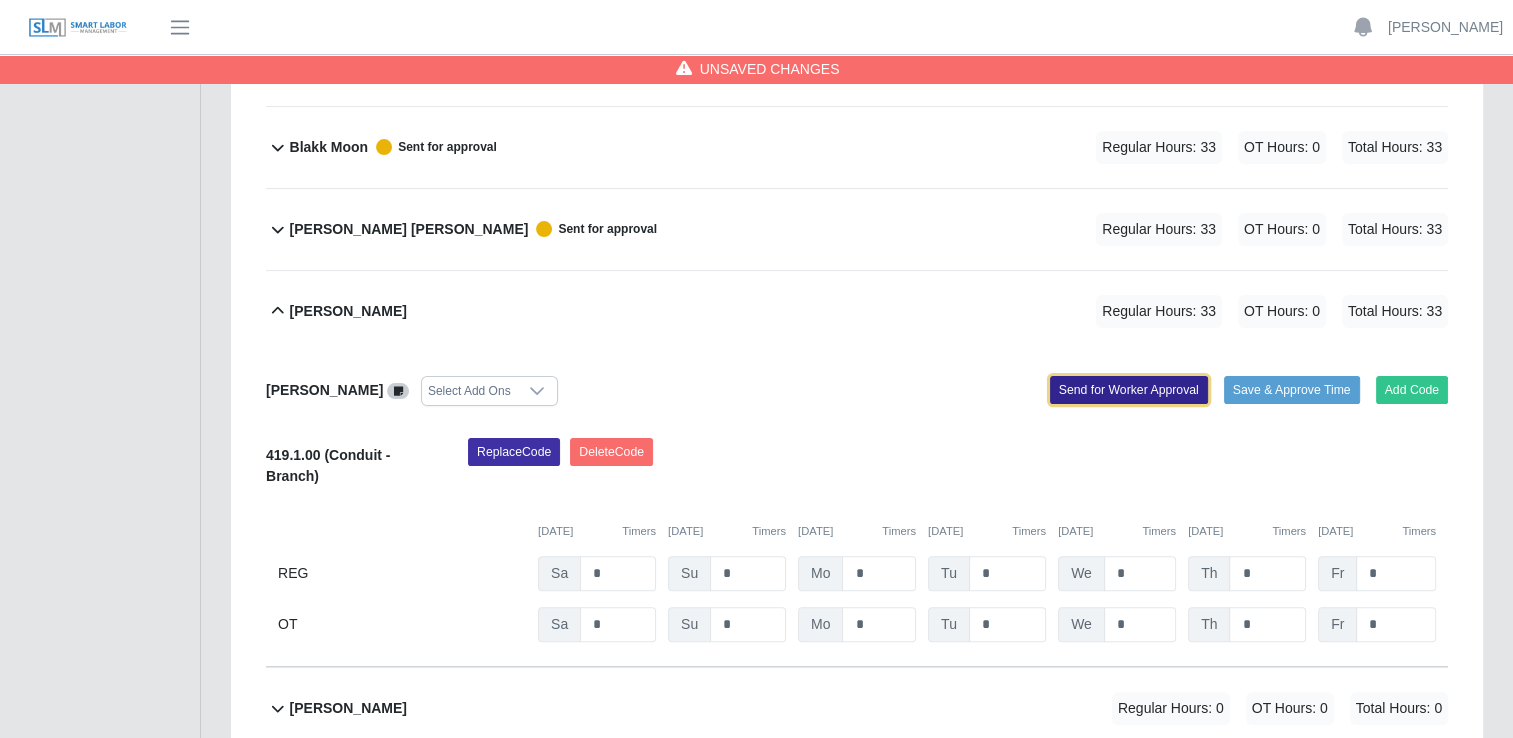 click on "Send for Worker Approval" 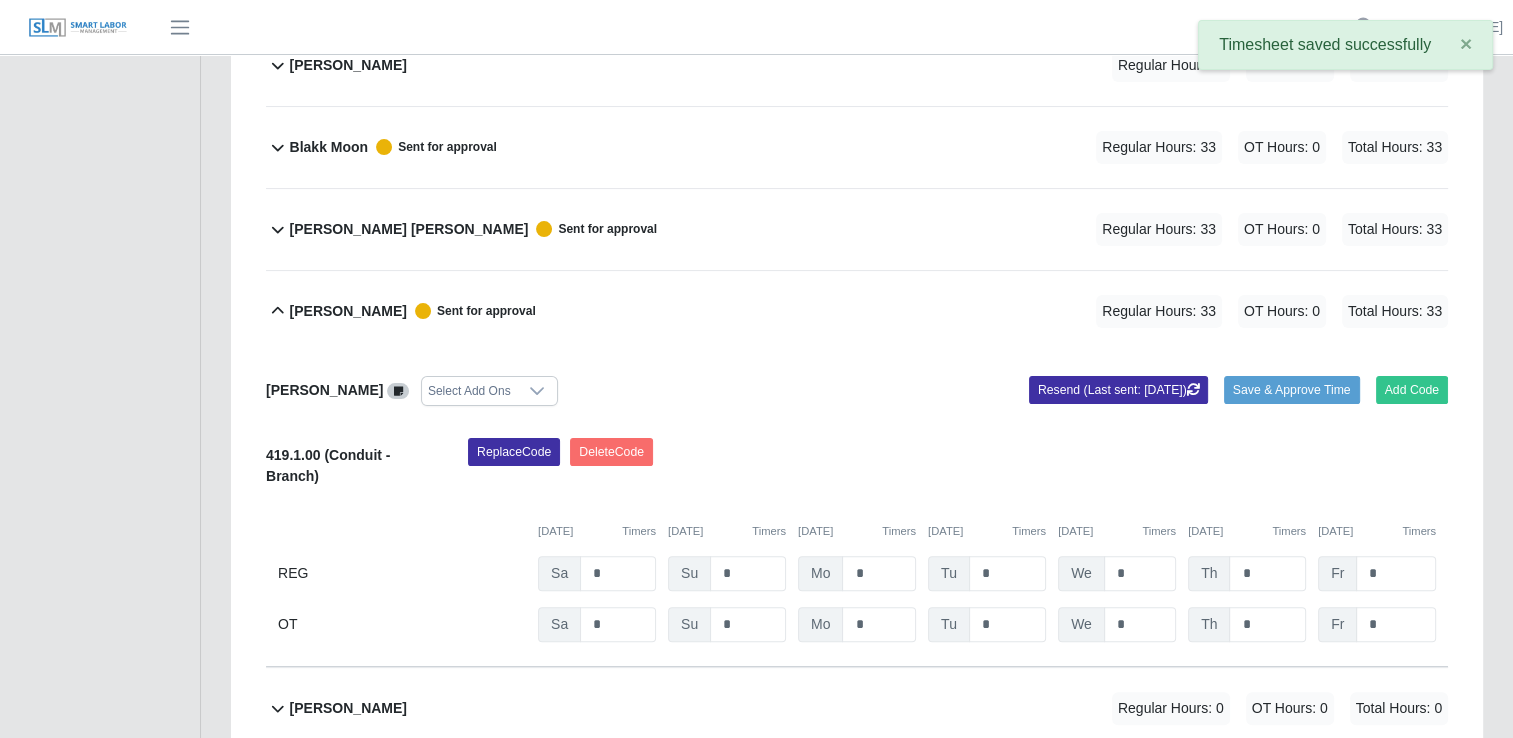 click 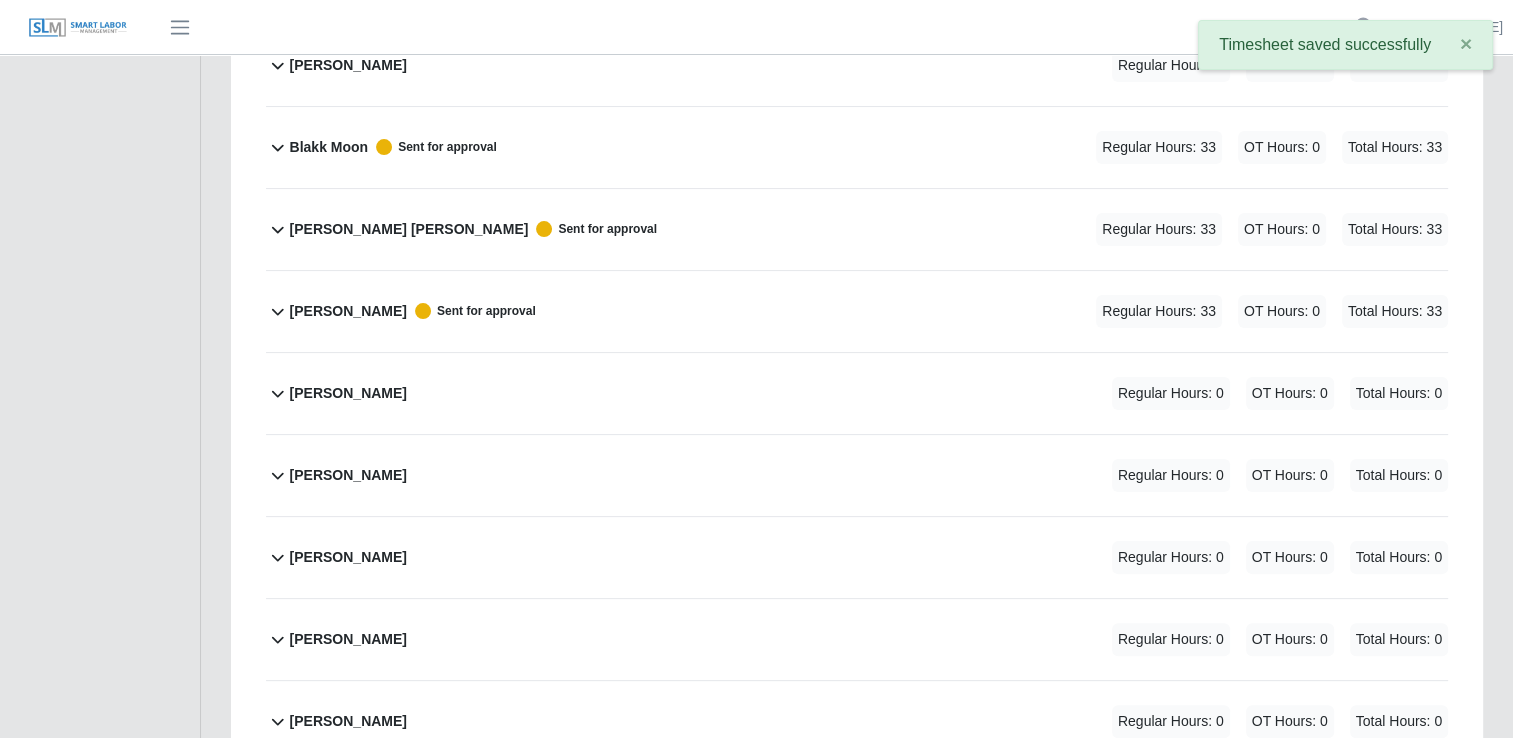 click 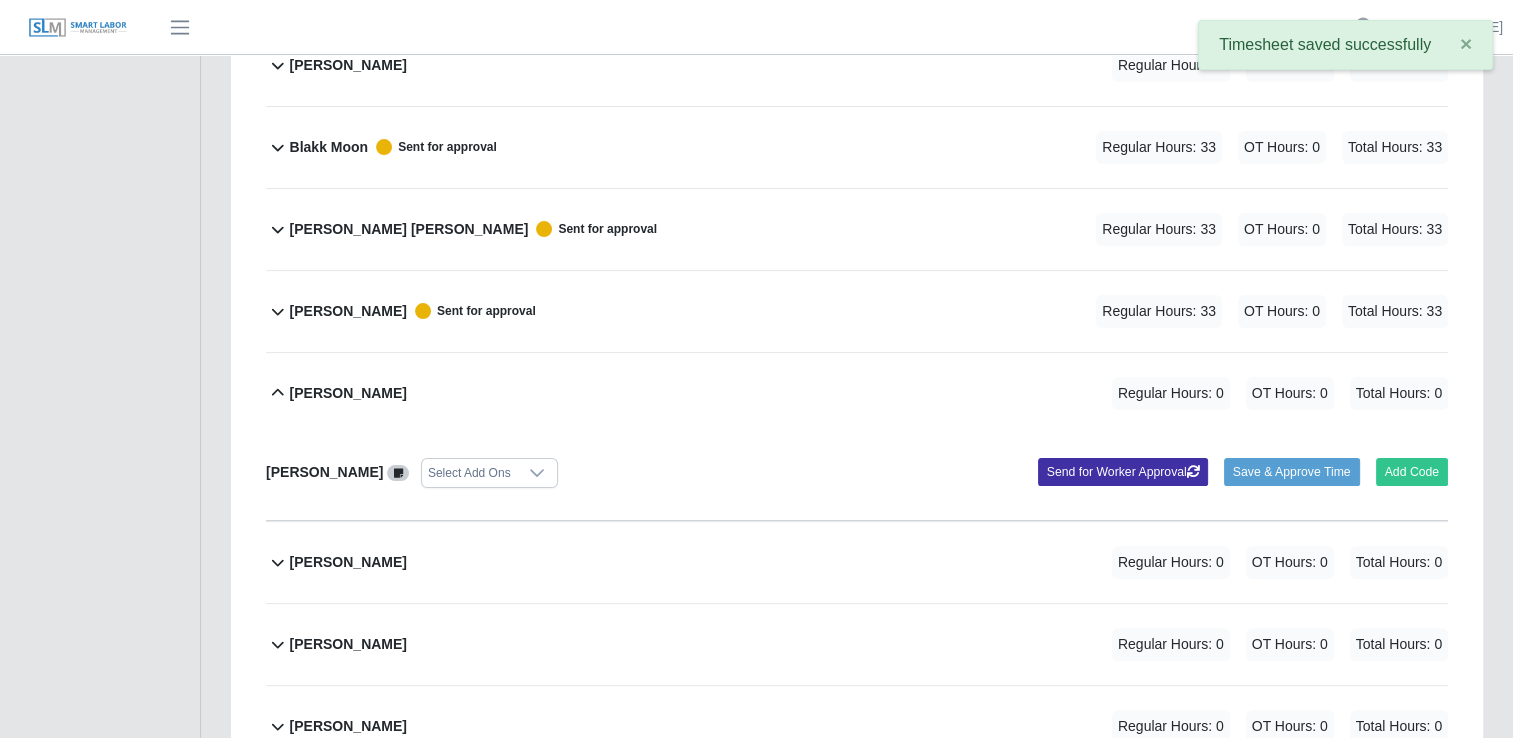 click 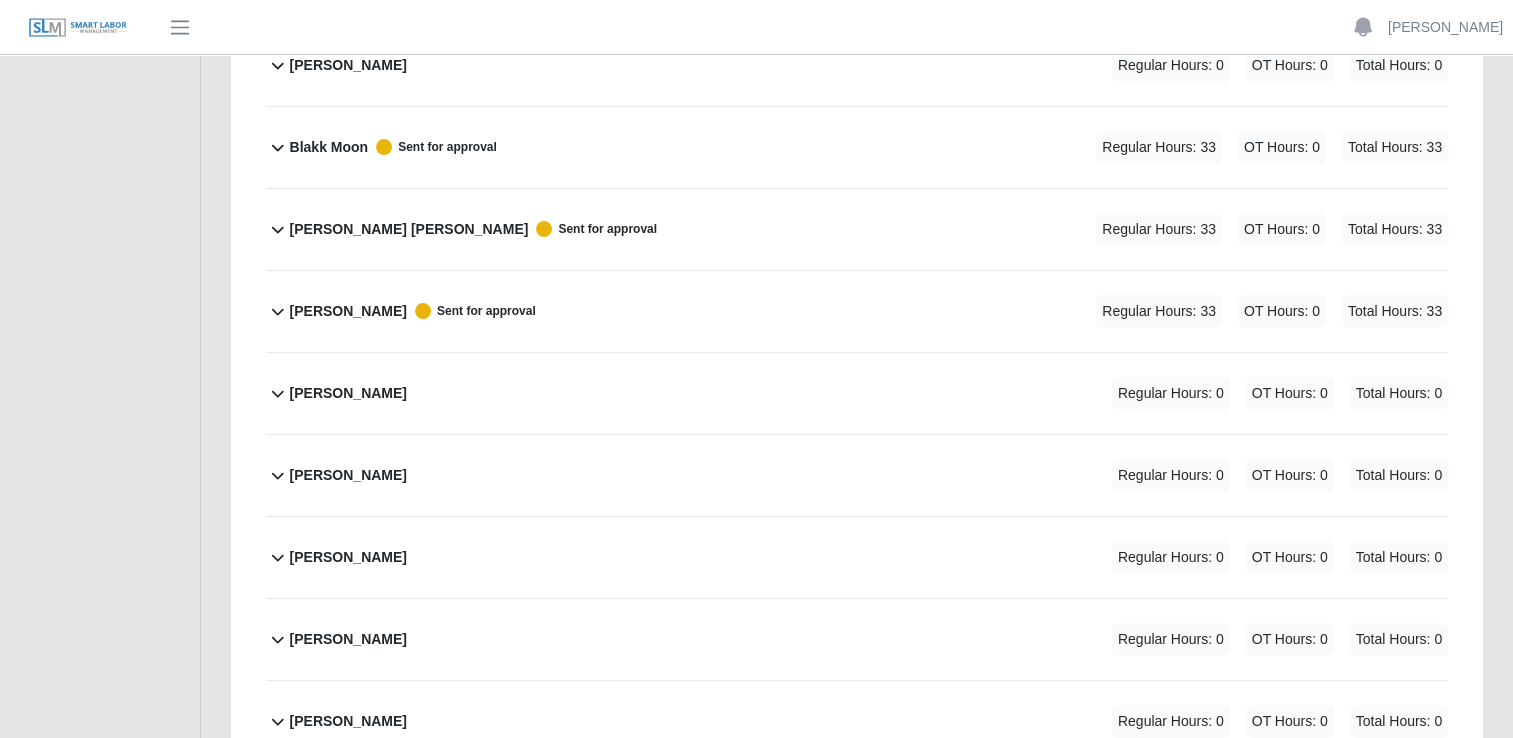 click 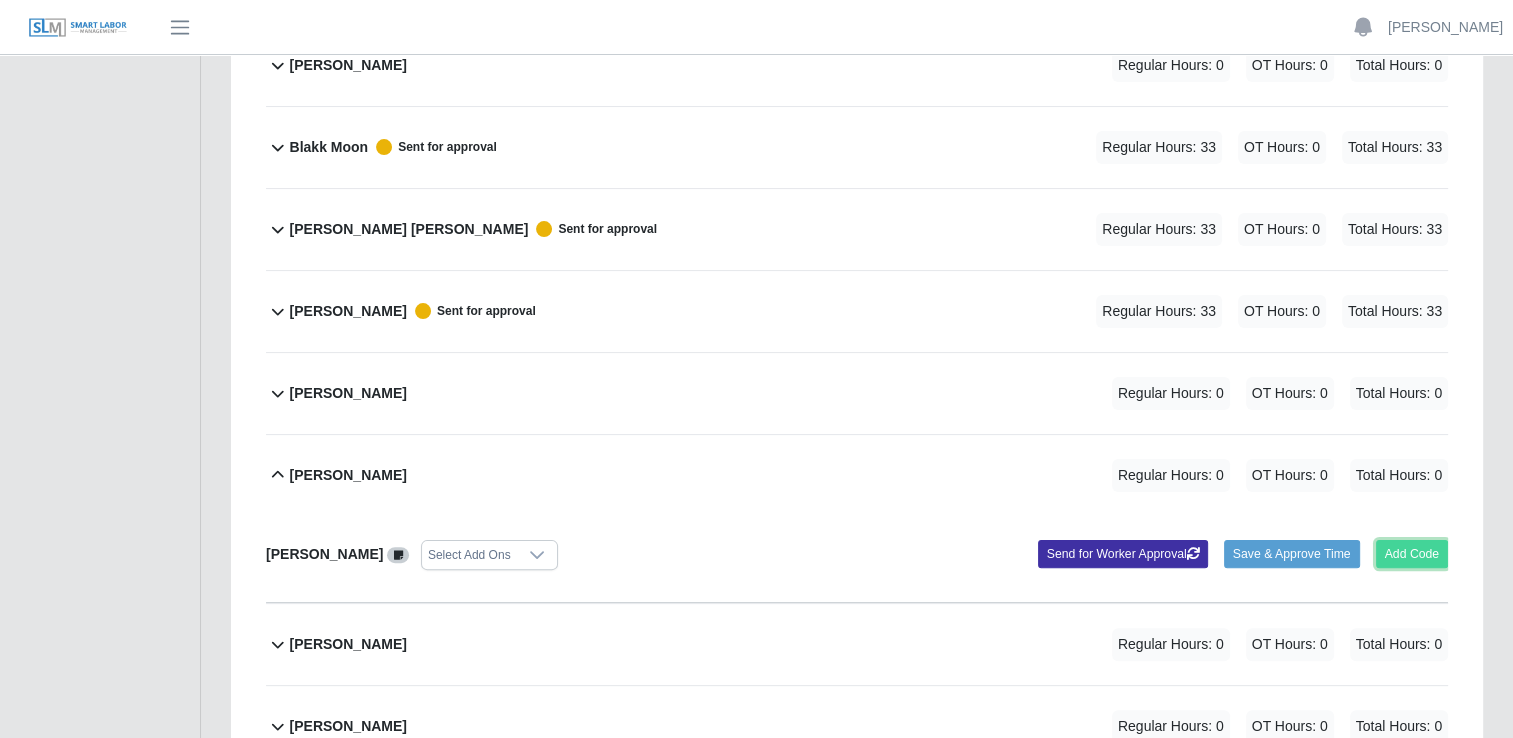 click on "Add Code" 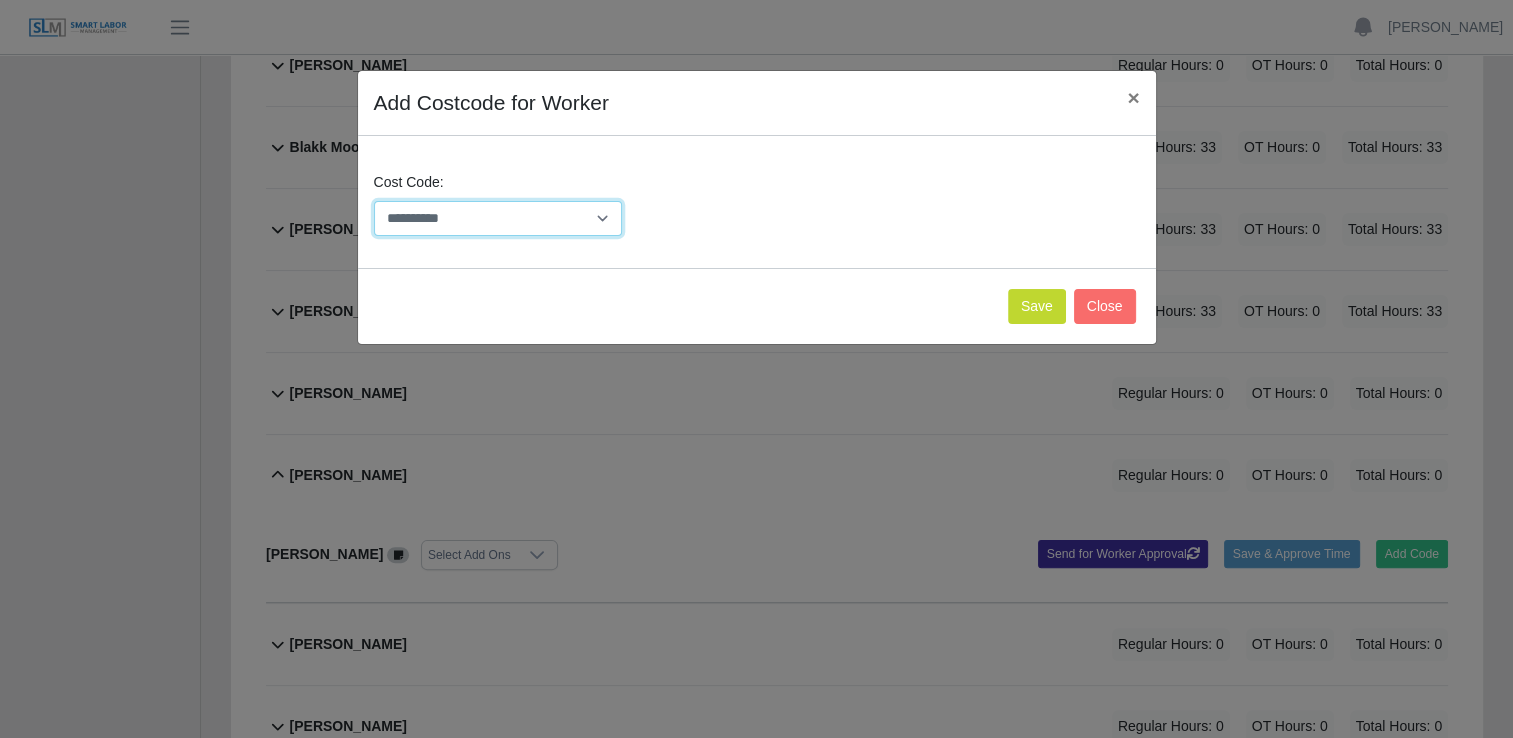 click on "**********" at bounding box center (498, 218) 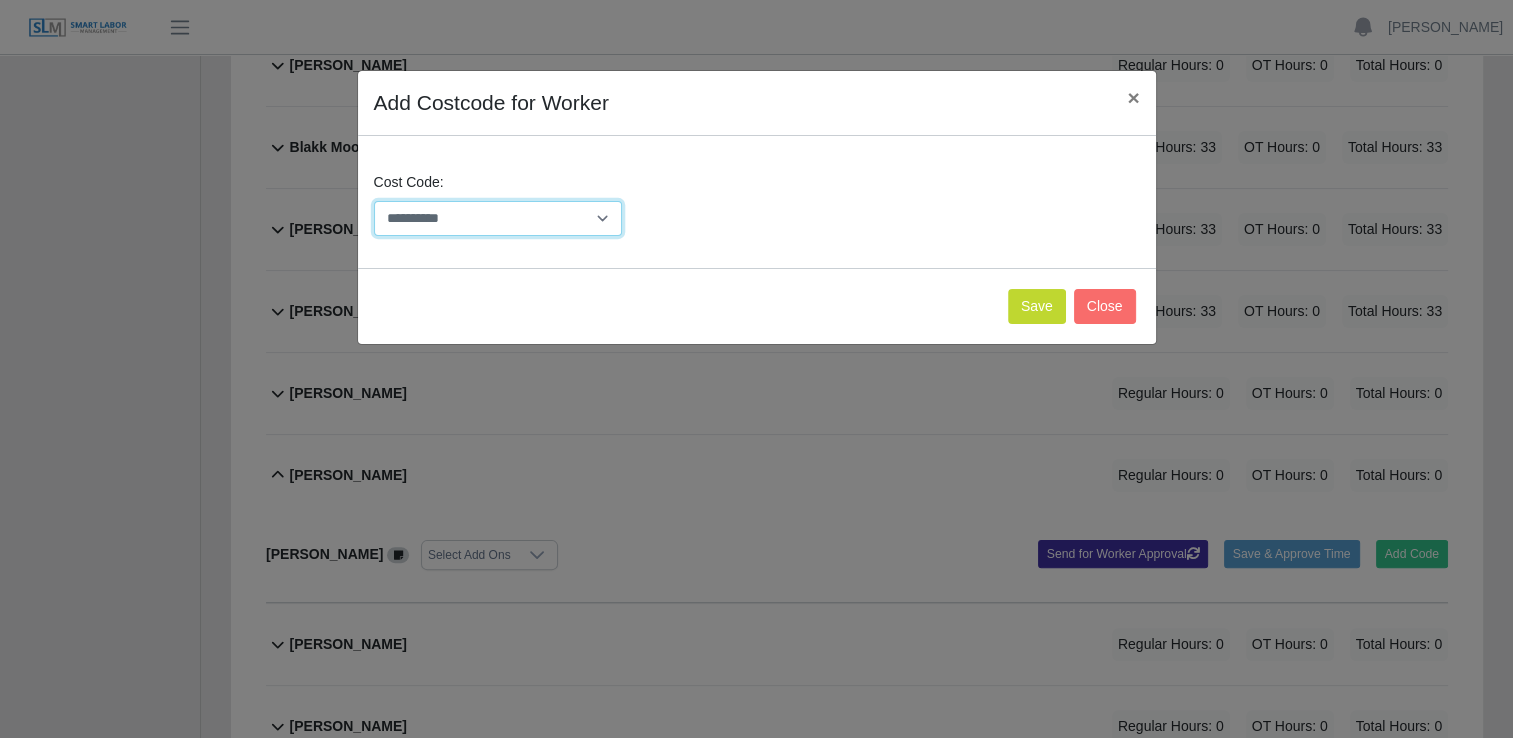select on "**********" 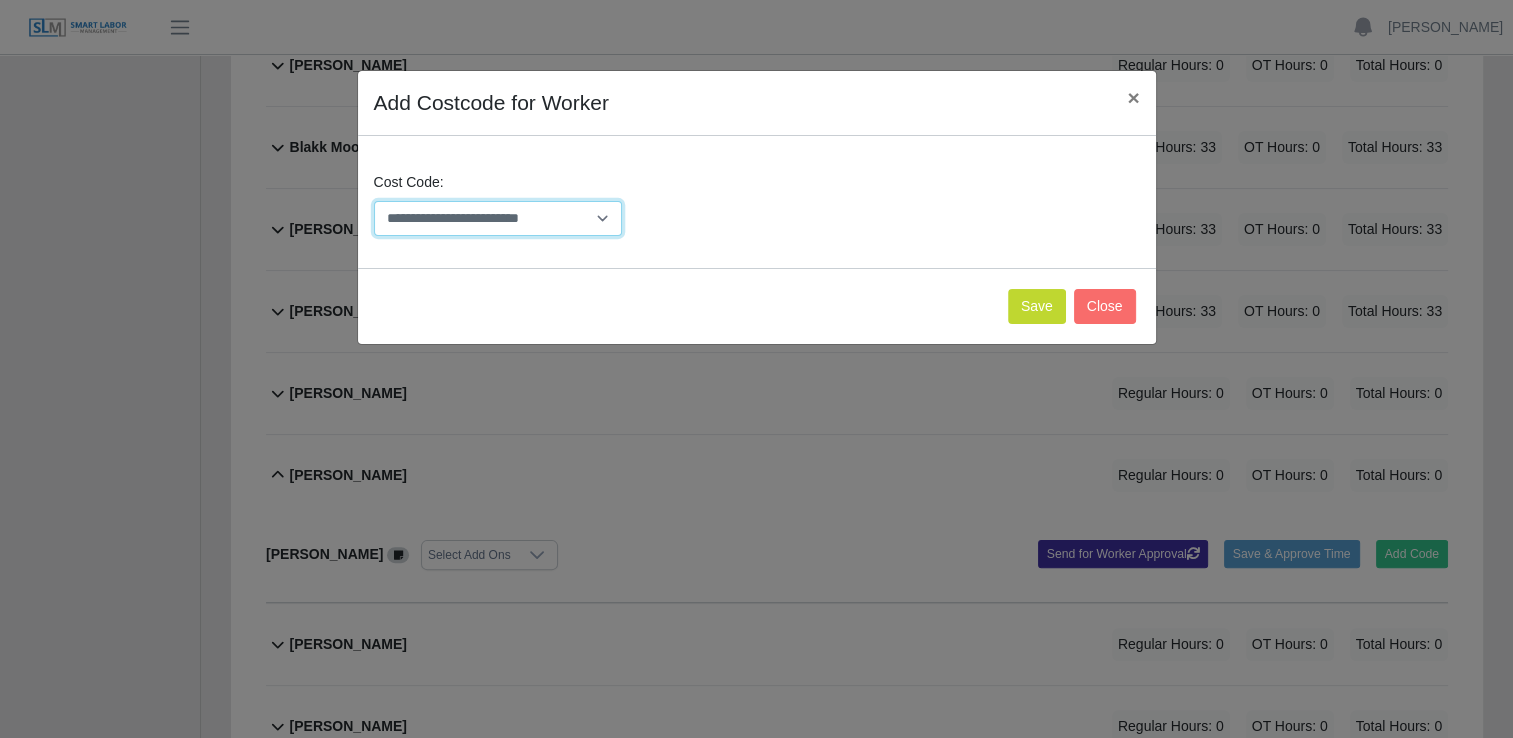 click on "**********" at bounding box center (498, 218) 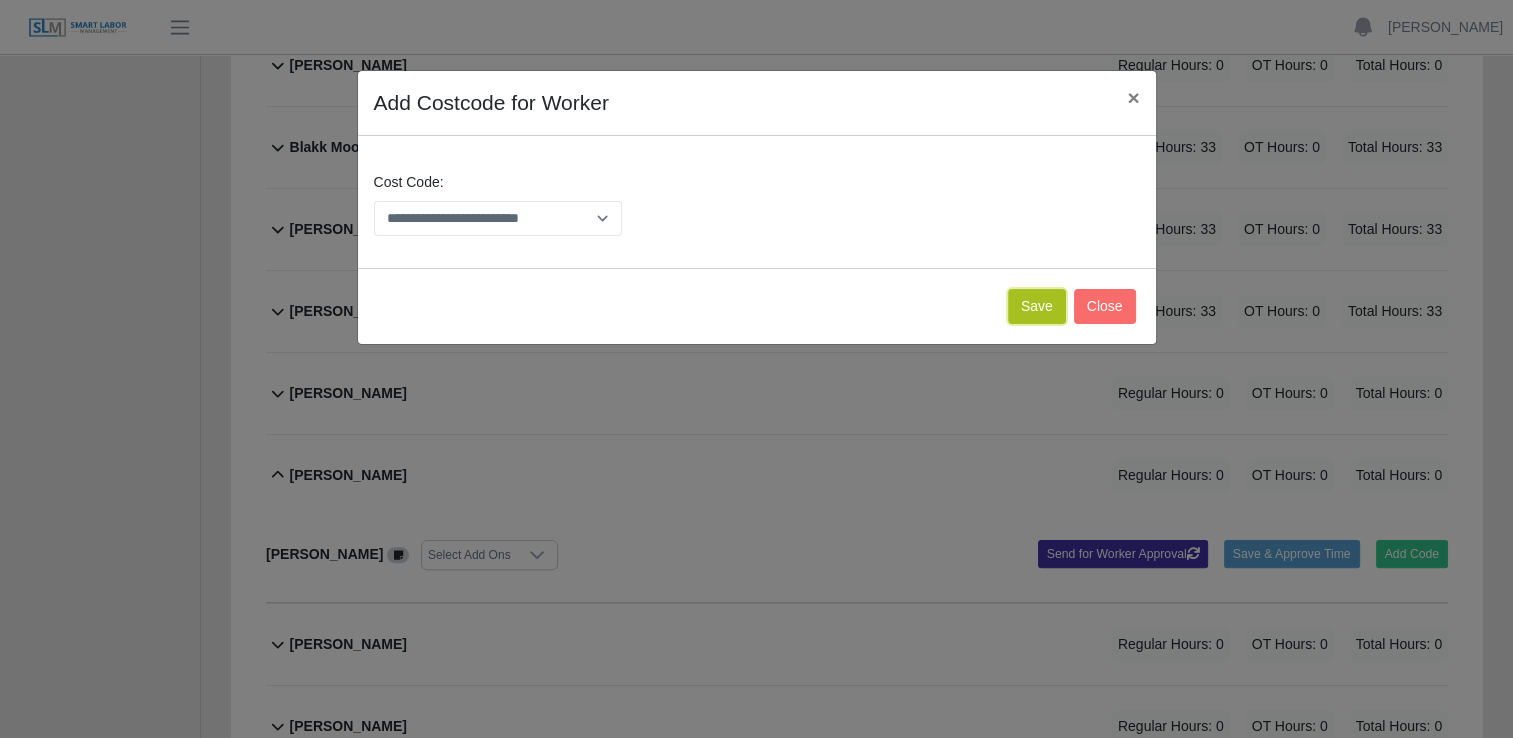 click on "Save" 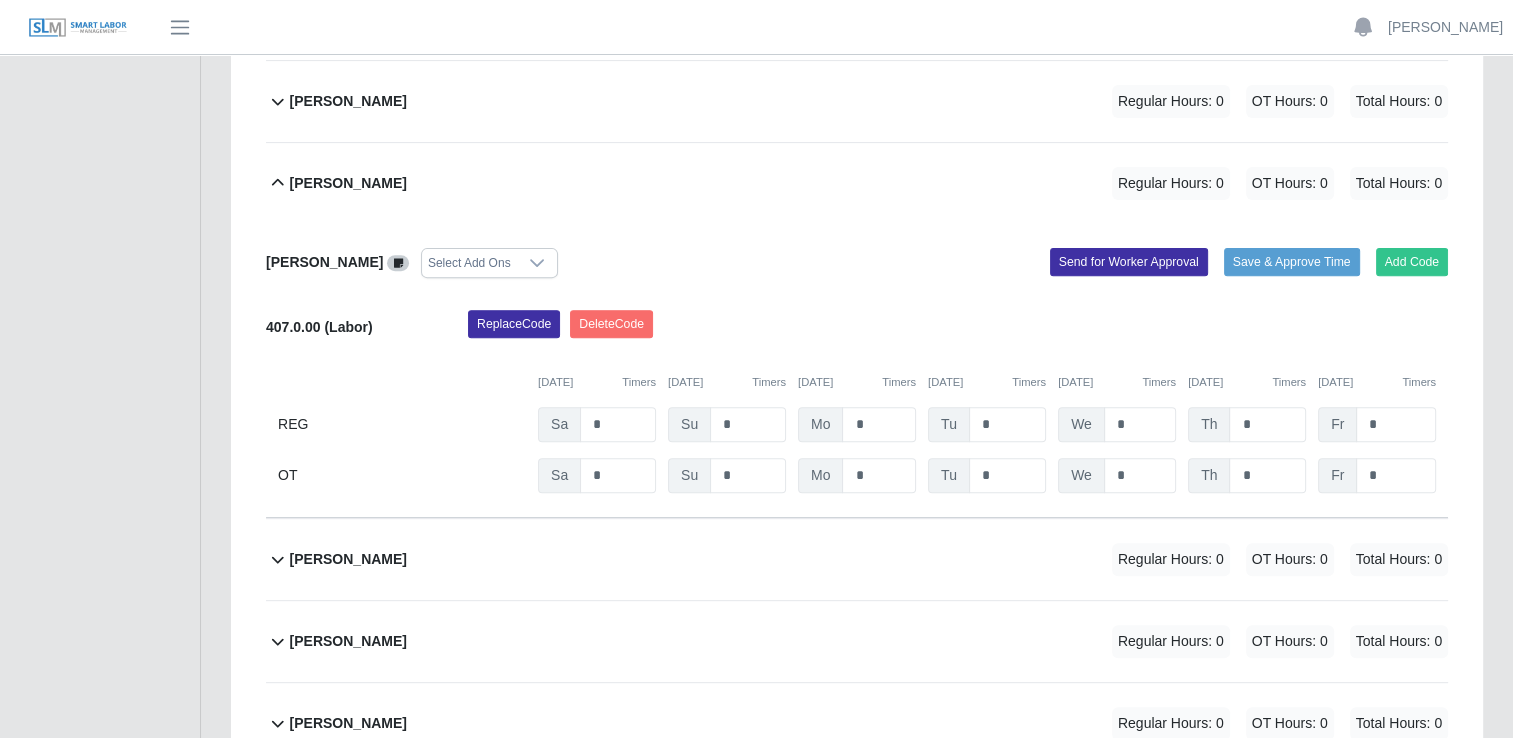 scroll, scrollTop: 700, scrollLeft: 0, axis: vertical 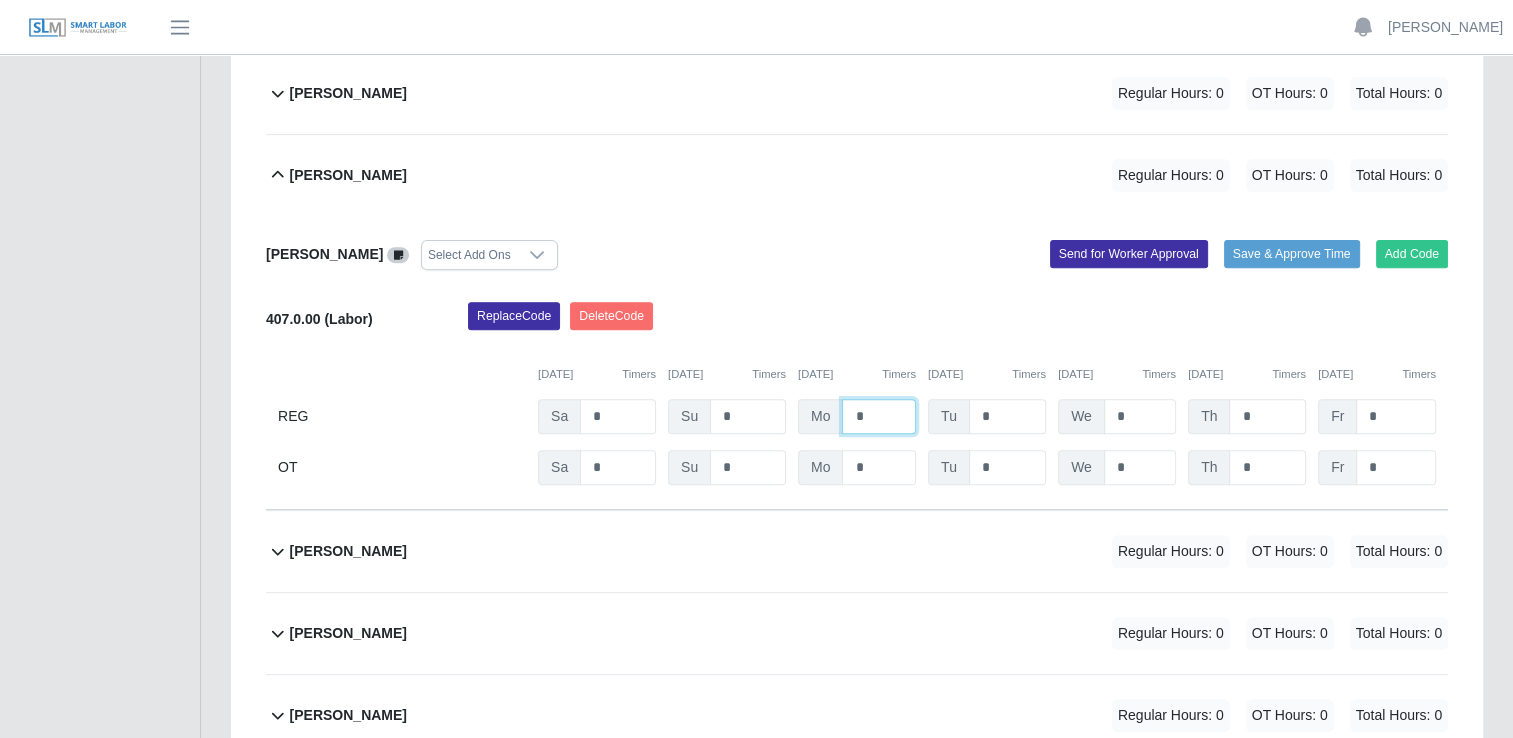 click on "*" at bounding box center [0, 0] 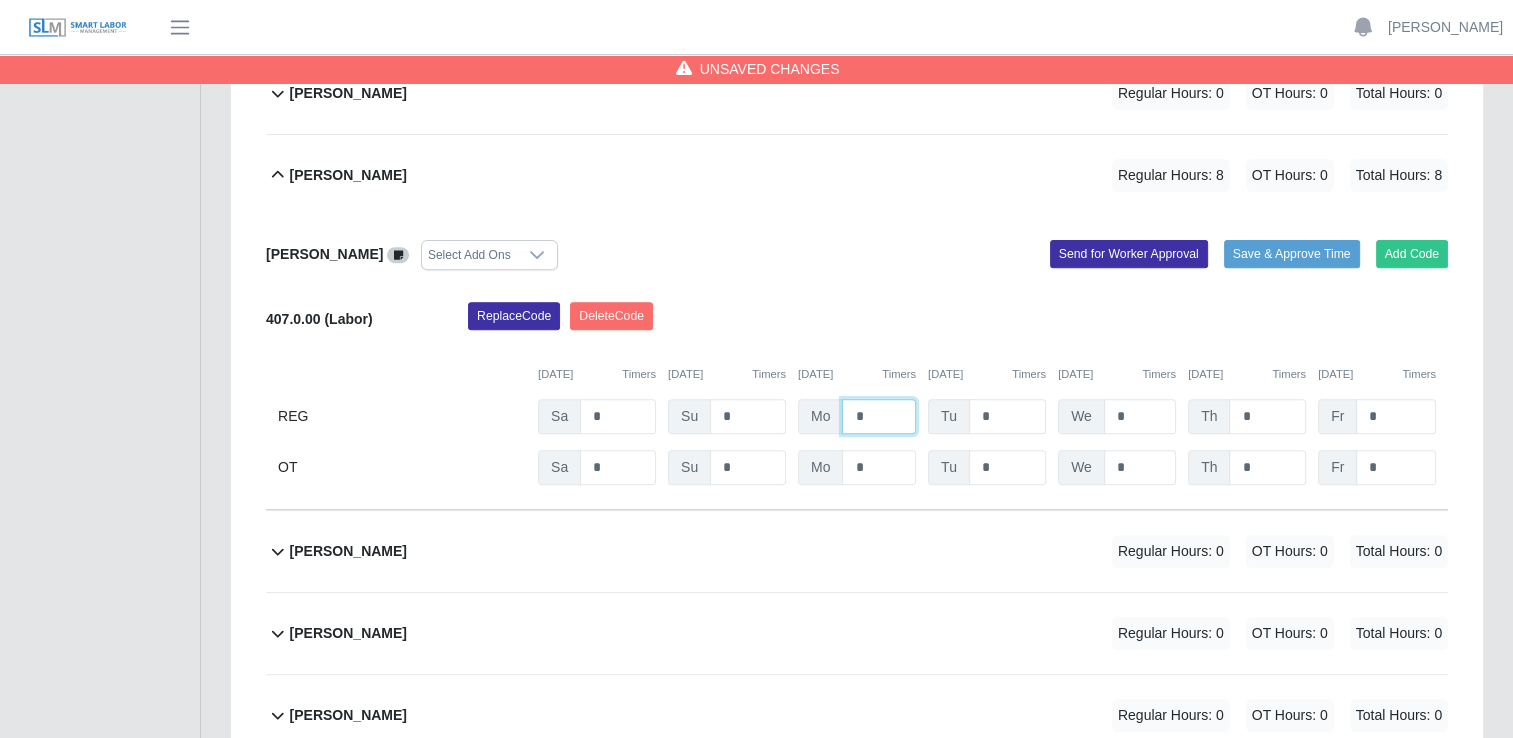 type on "*" 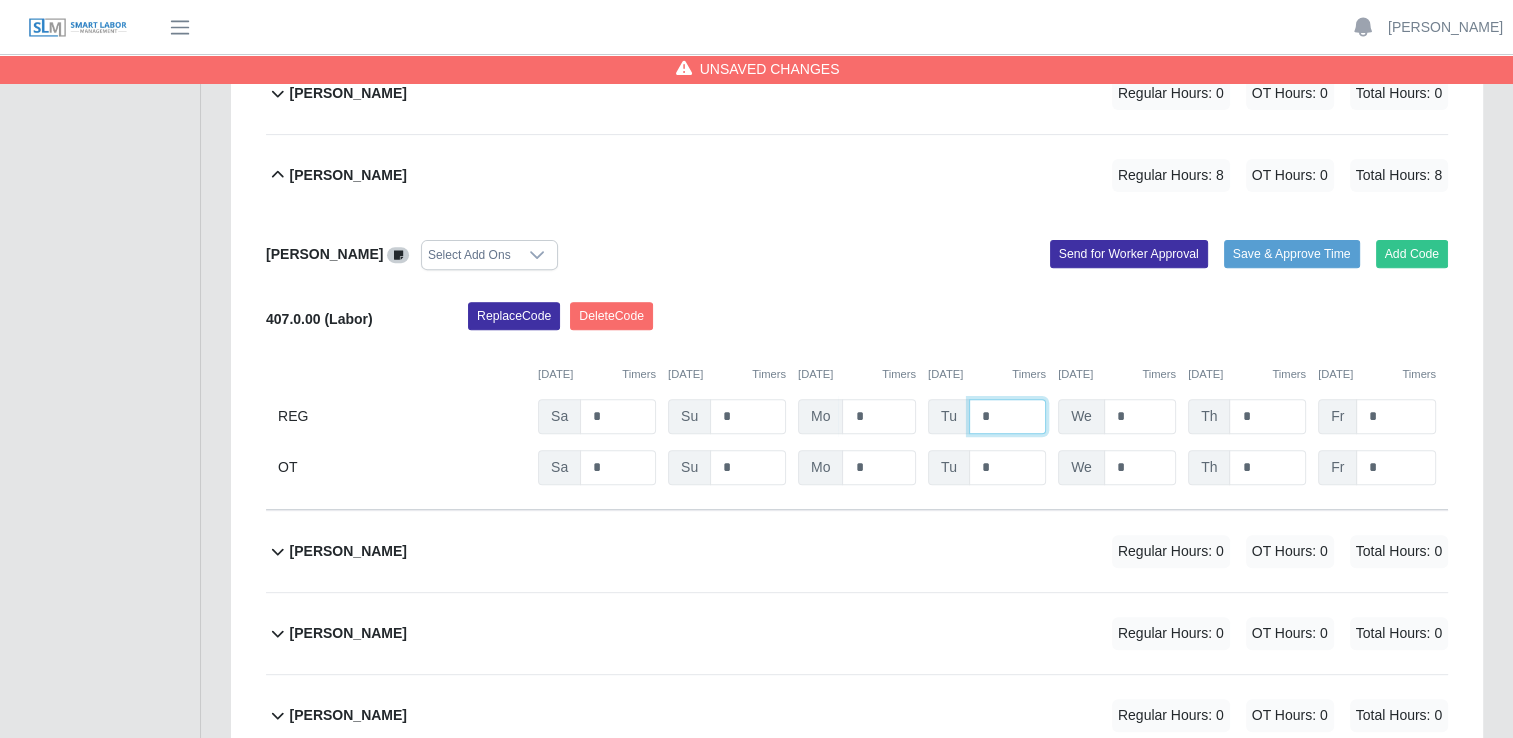click on "*" at bounding box center (0, 0) 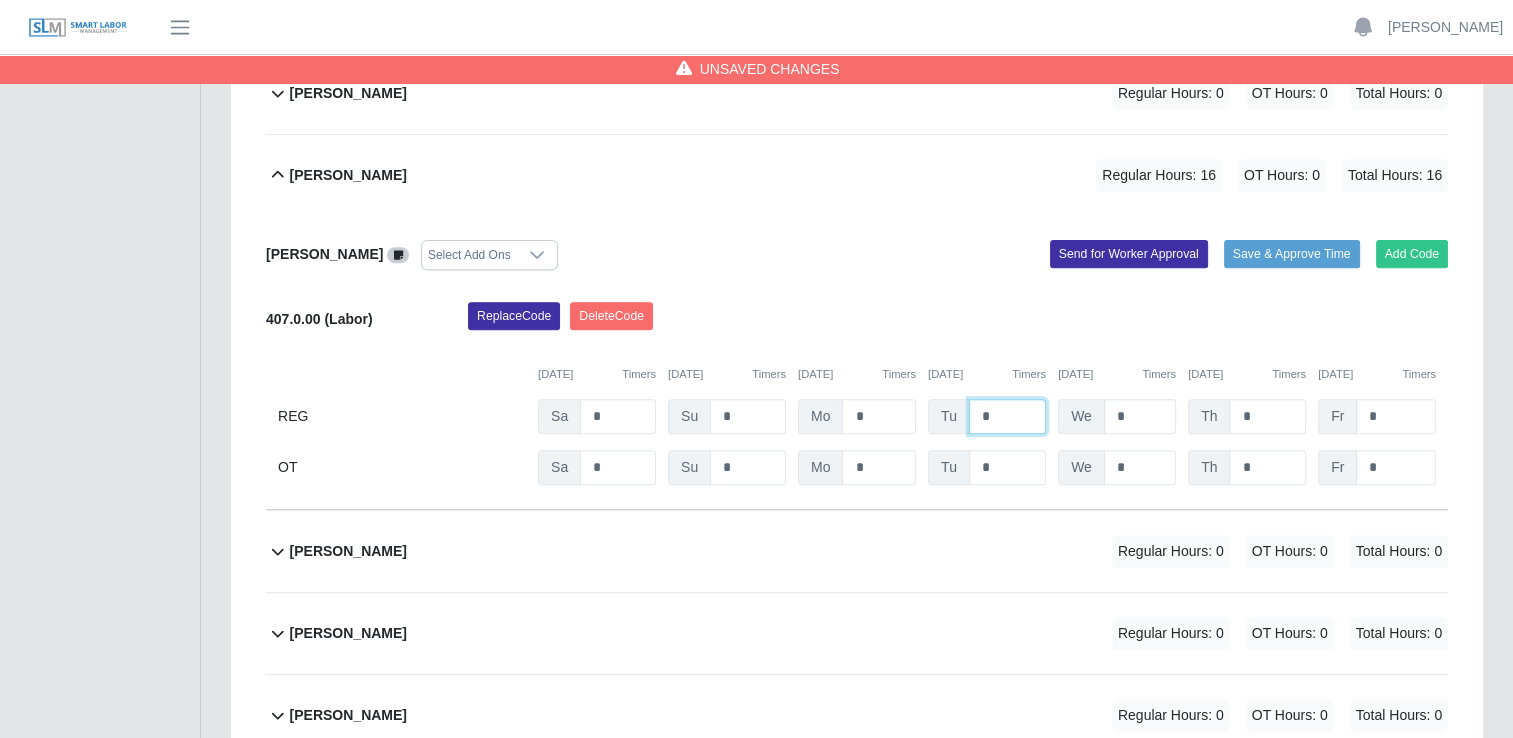 type on "*" 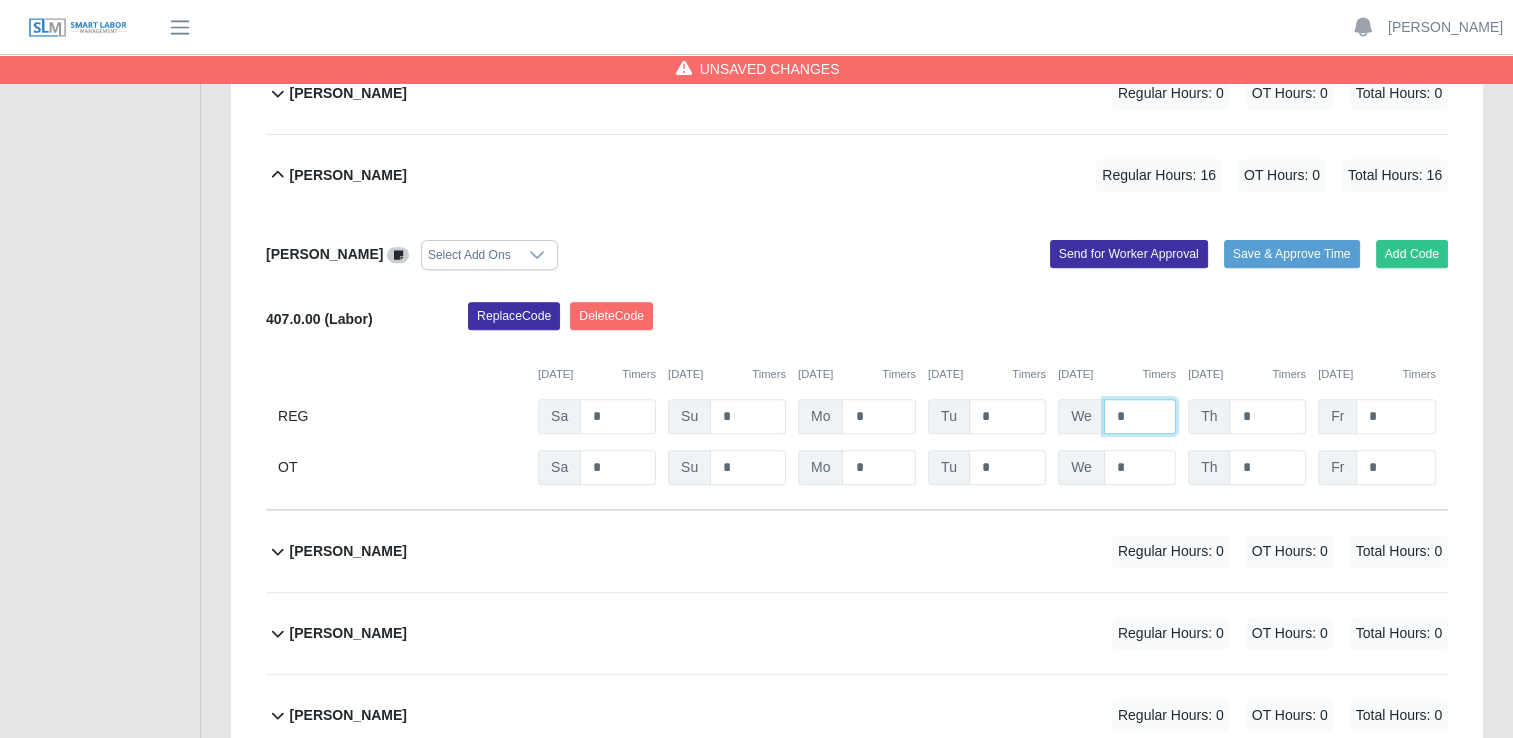 click on "*" at bounding box center (0, 0) 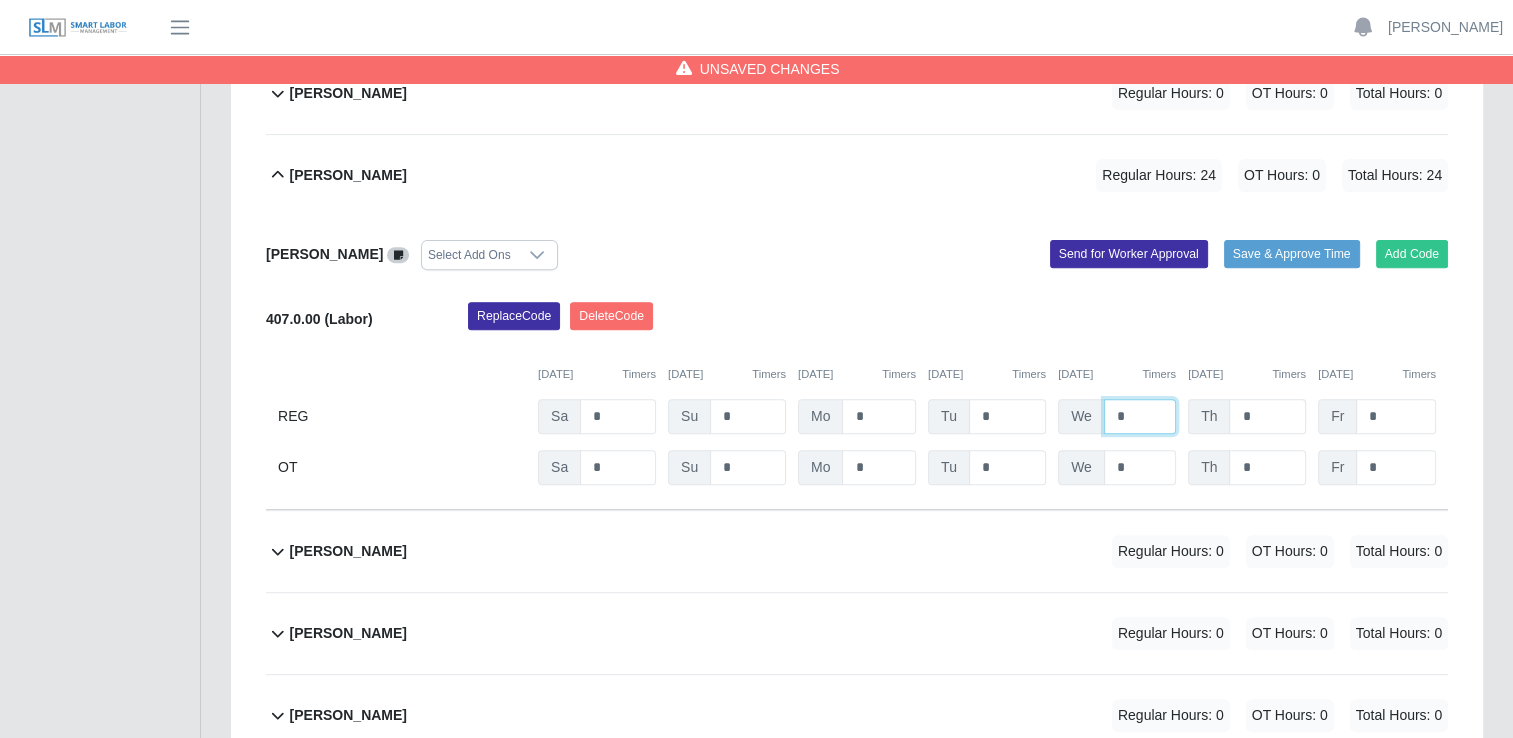 type on "*" 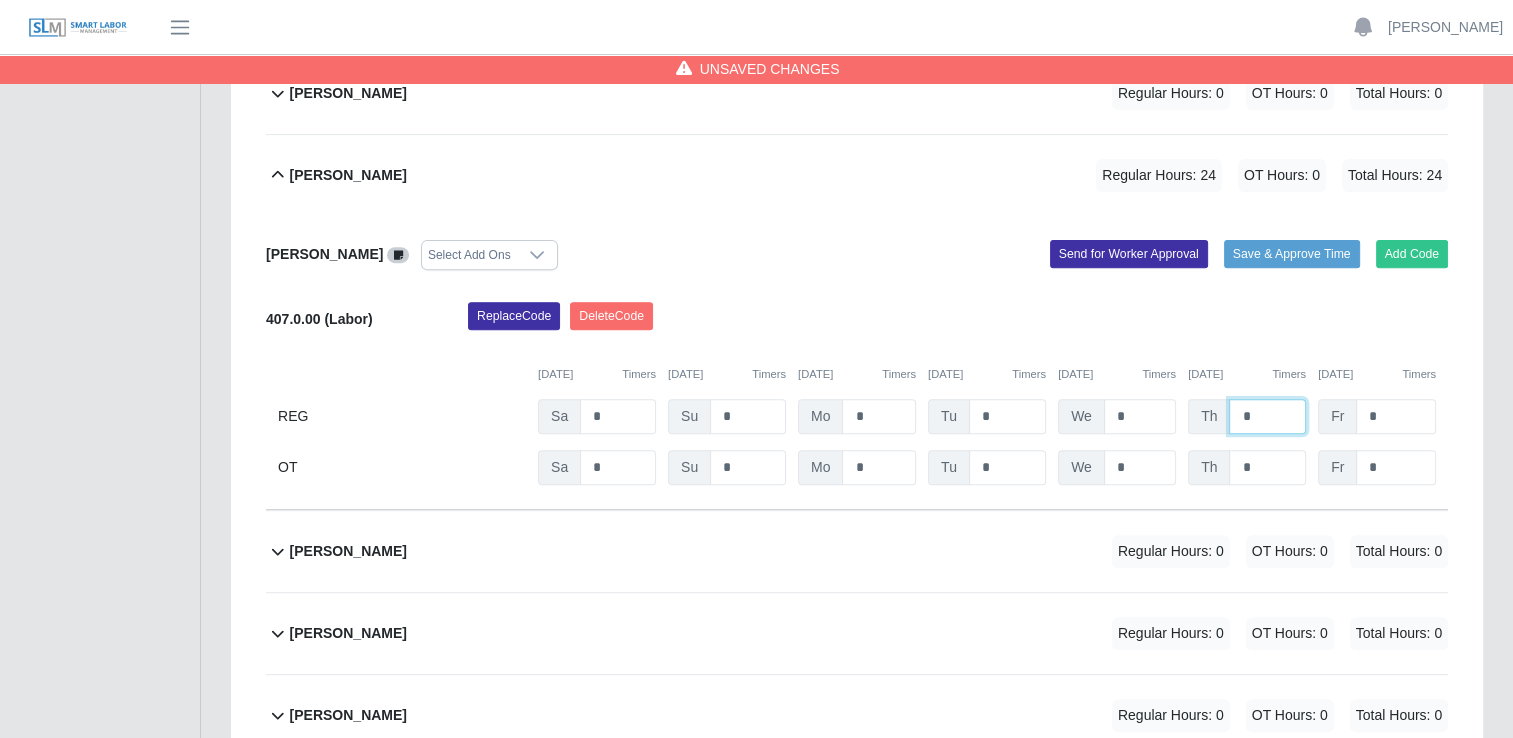 click on "*" at bounding box center (0, 0) 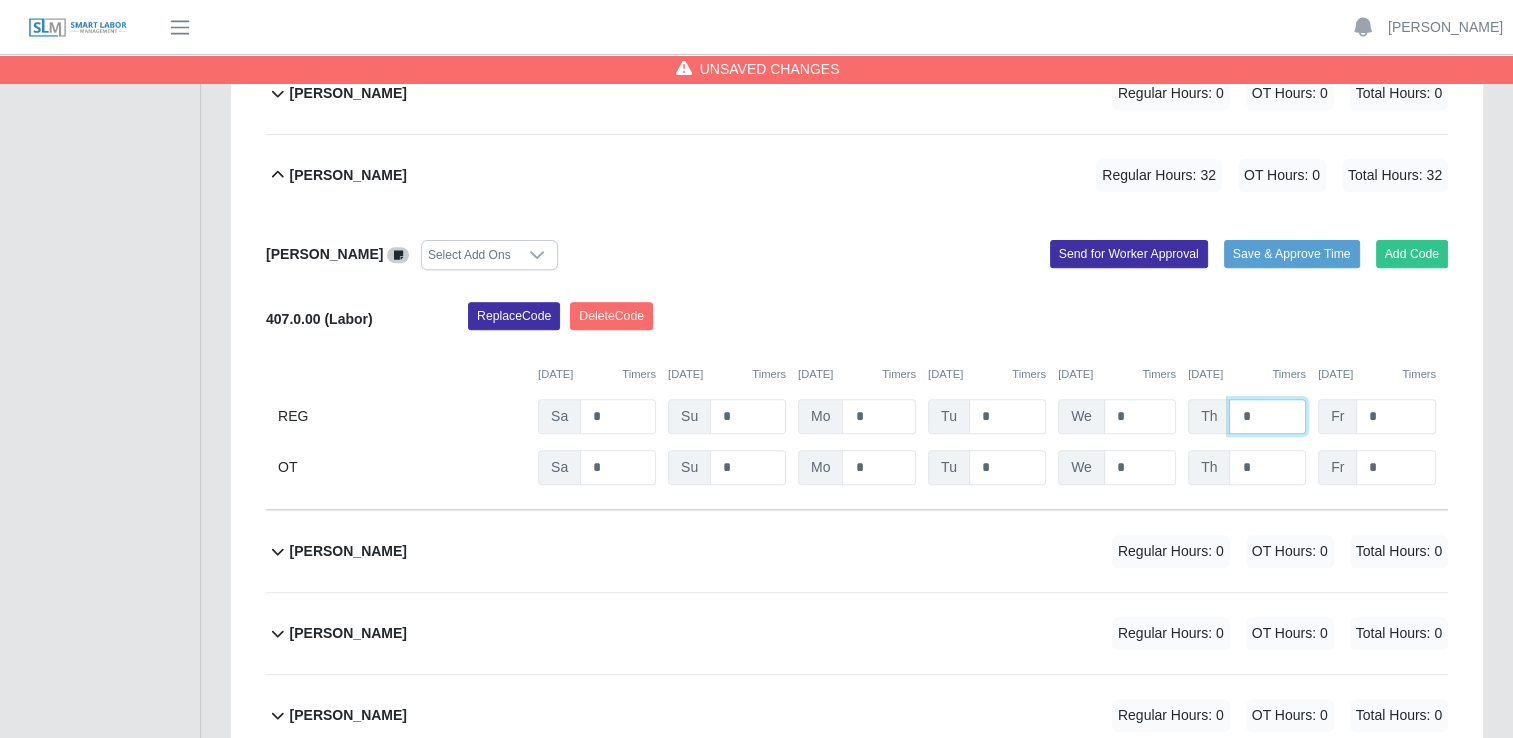 type on "*" 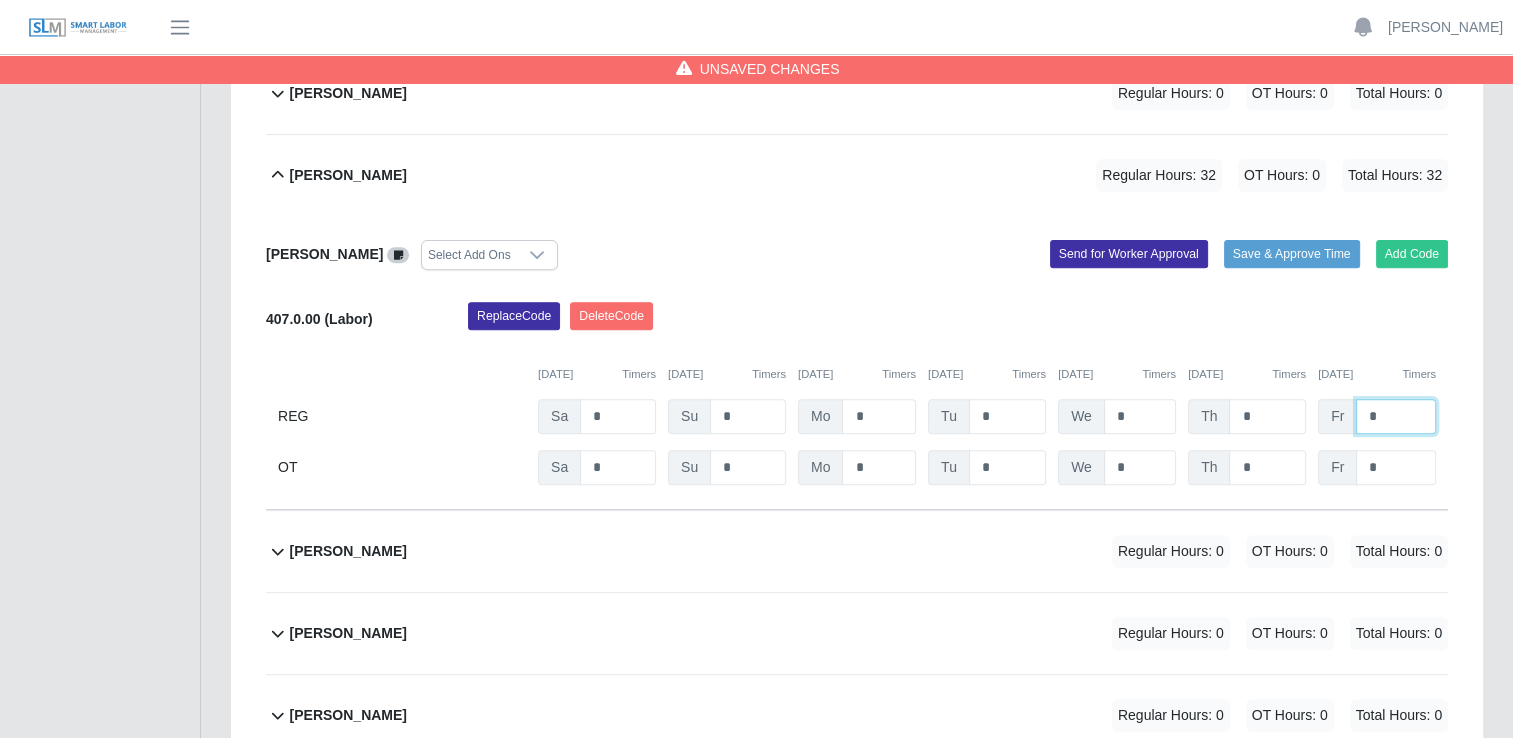click on "*" at bounding box center [0, 0] 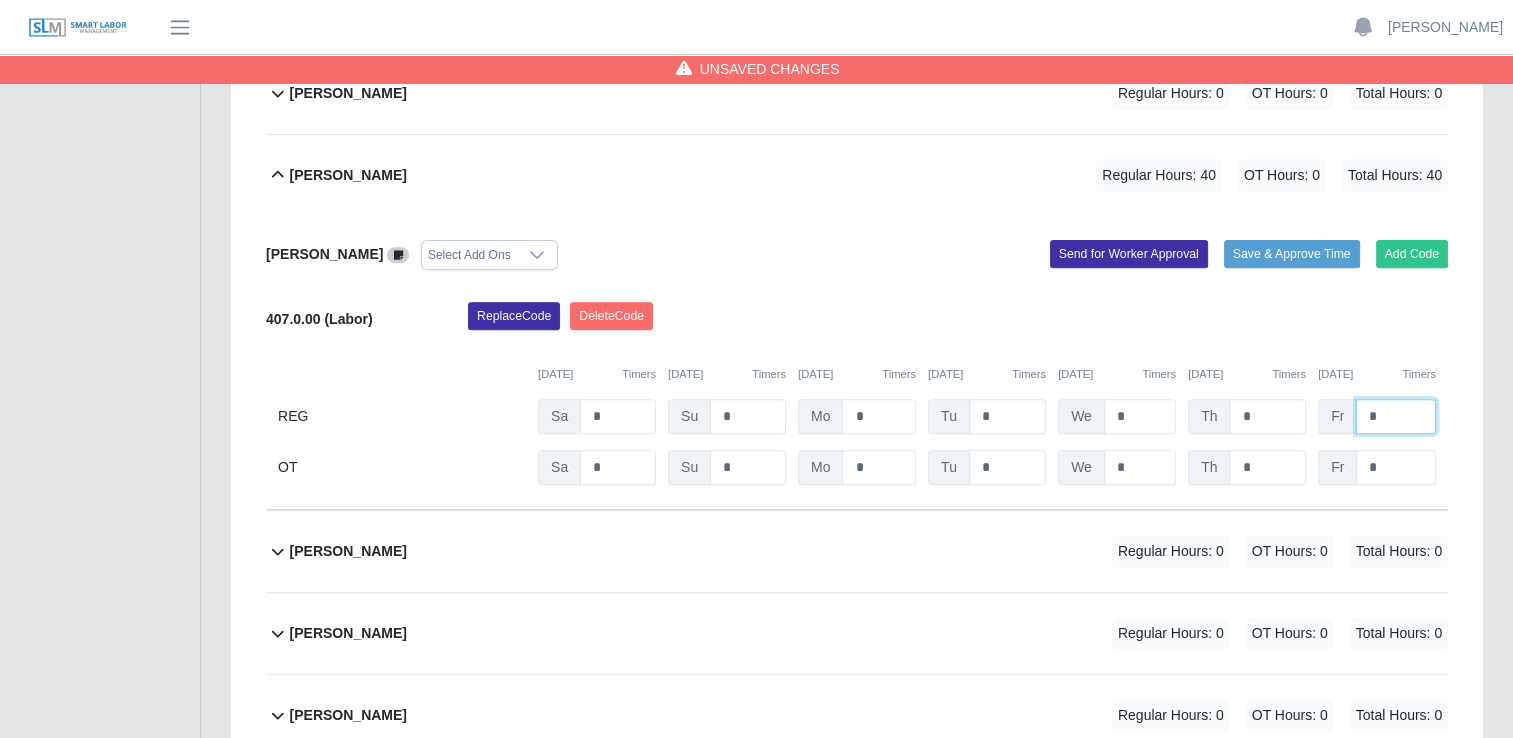 type on "*" 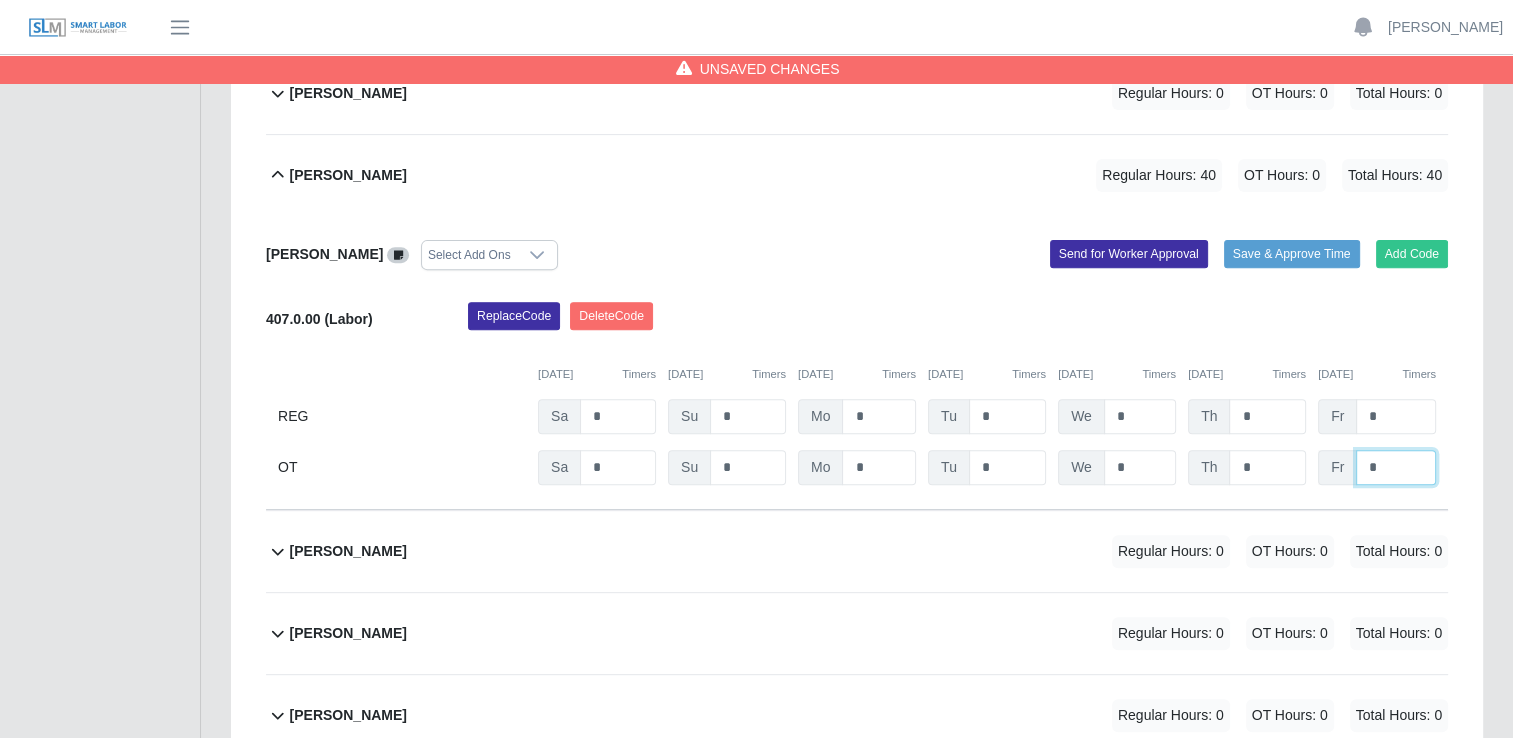 click on "*" at bounding box center (0, 0) 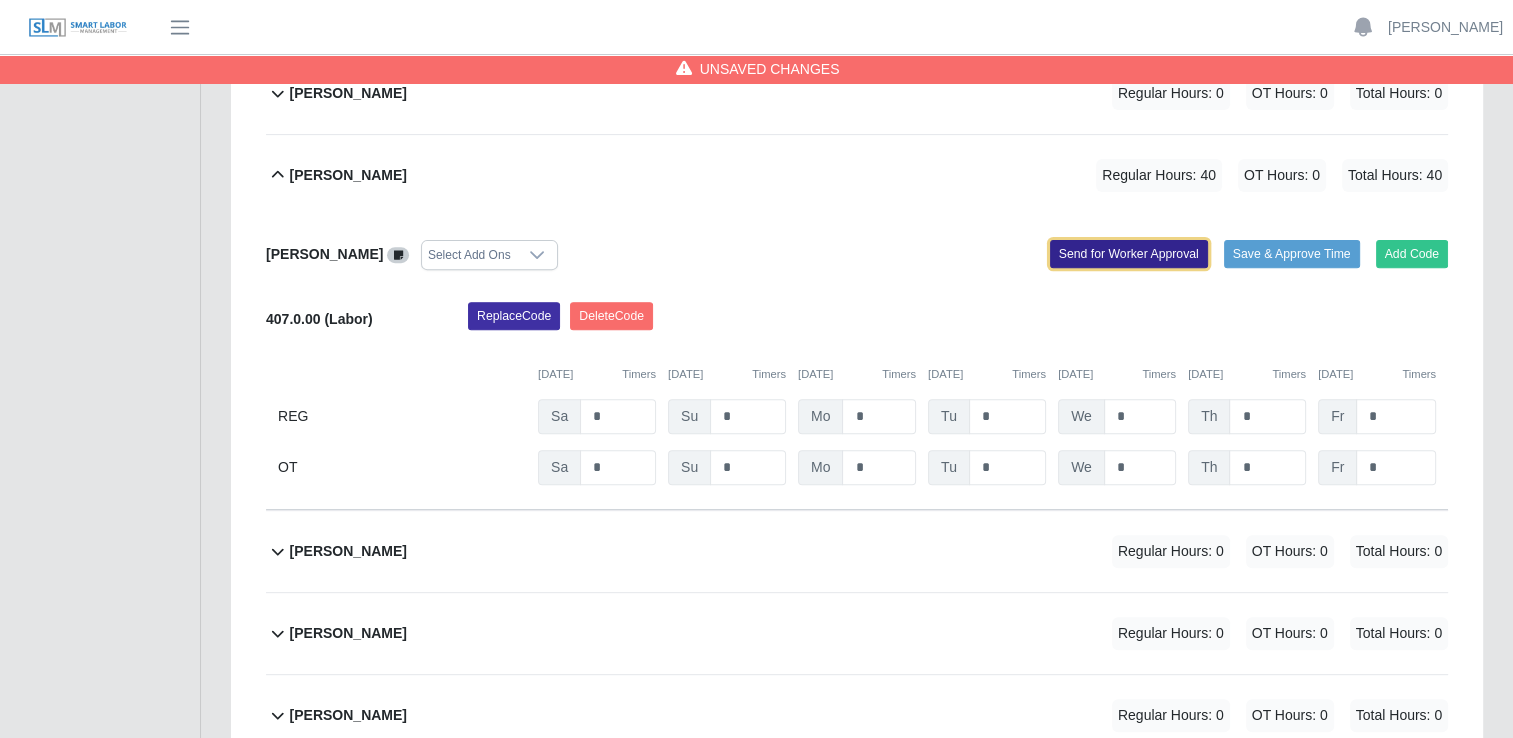 click on "Send for Worker Approval" 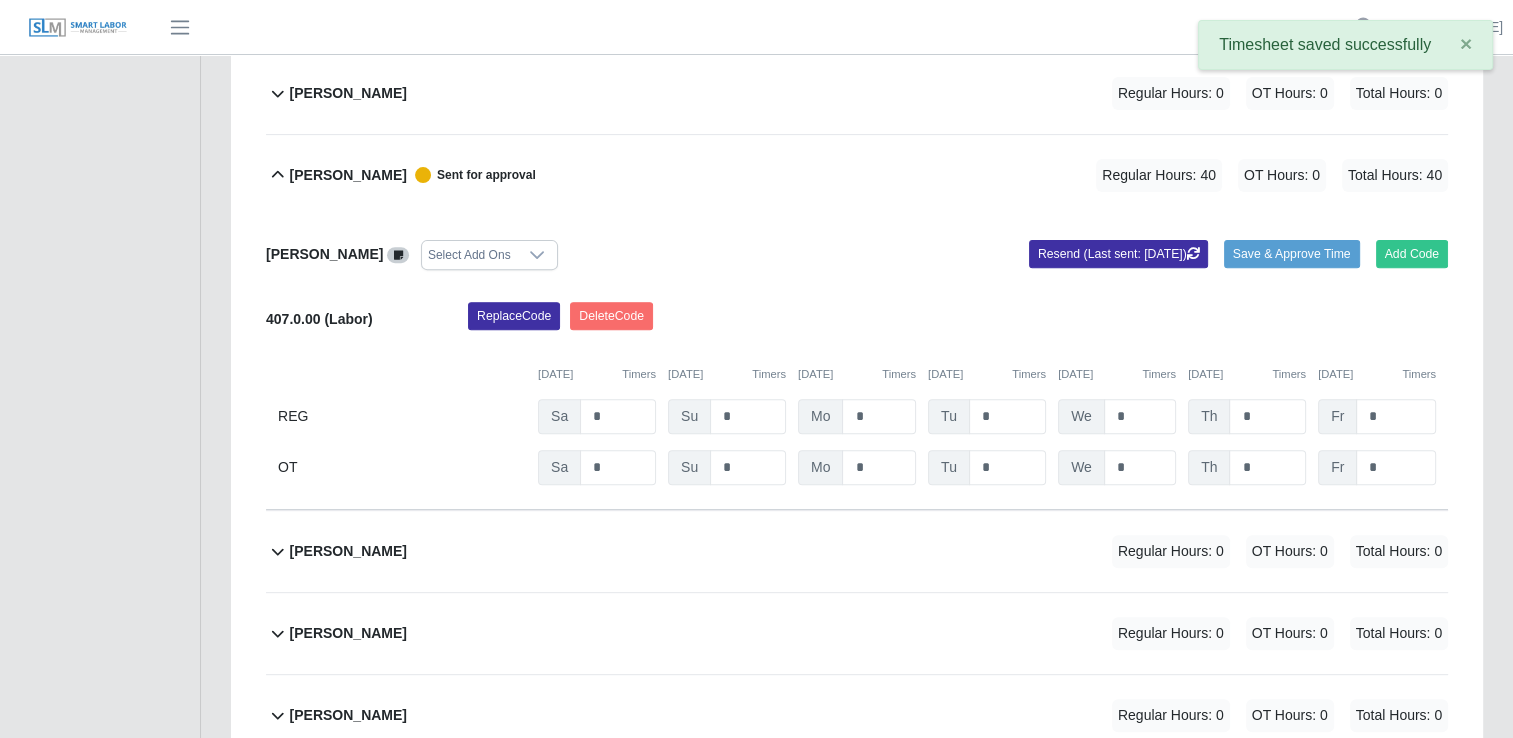 click 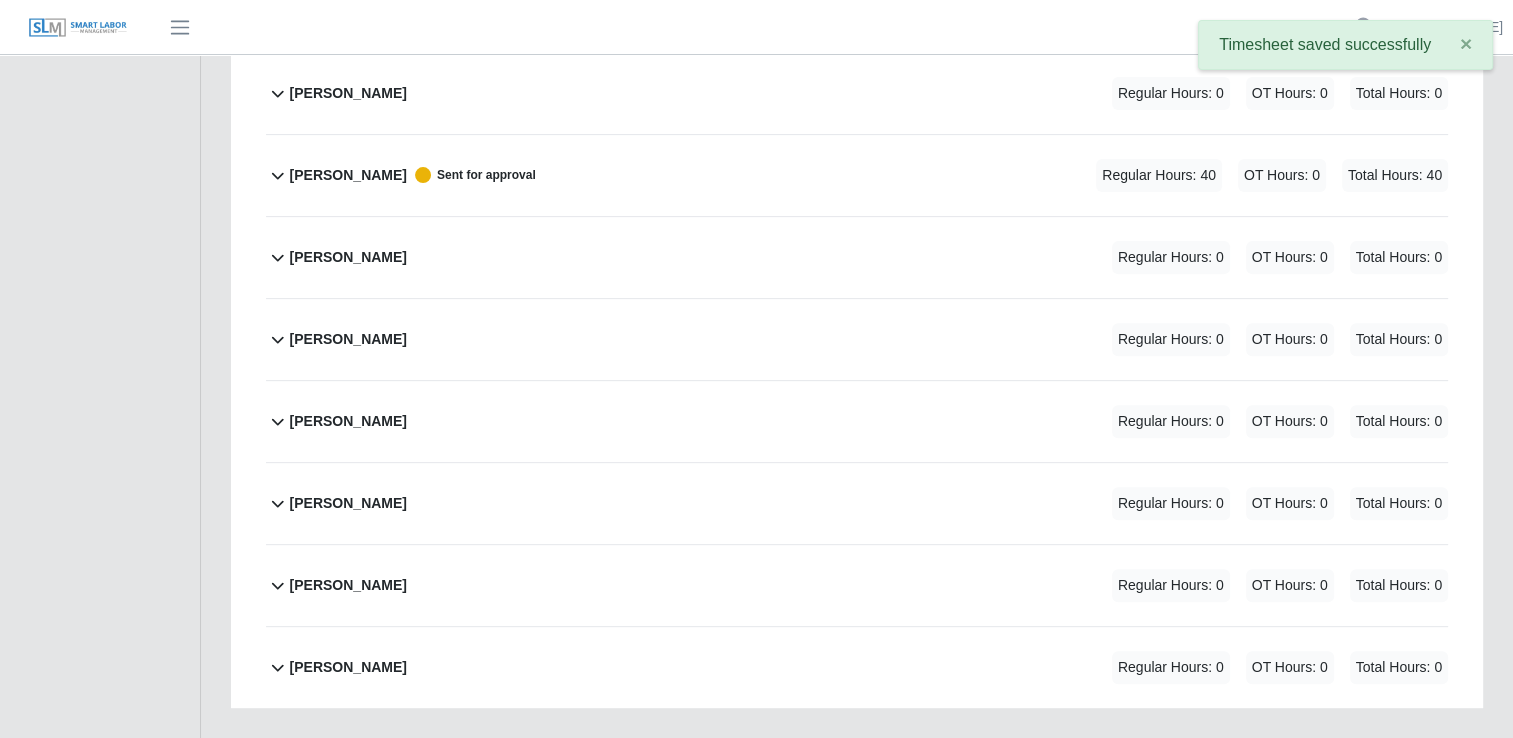 click 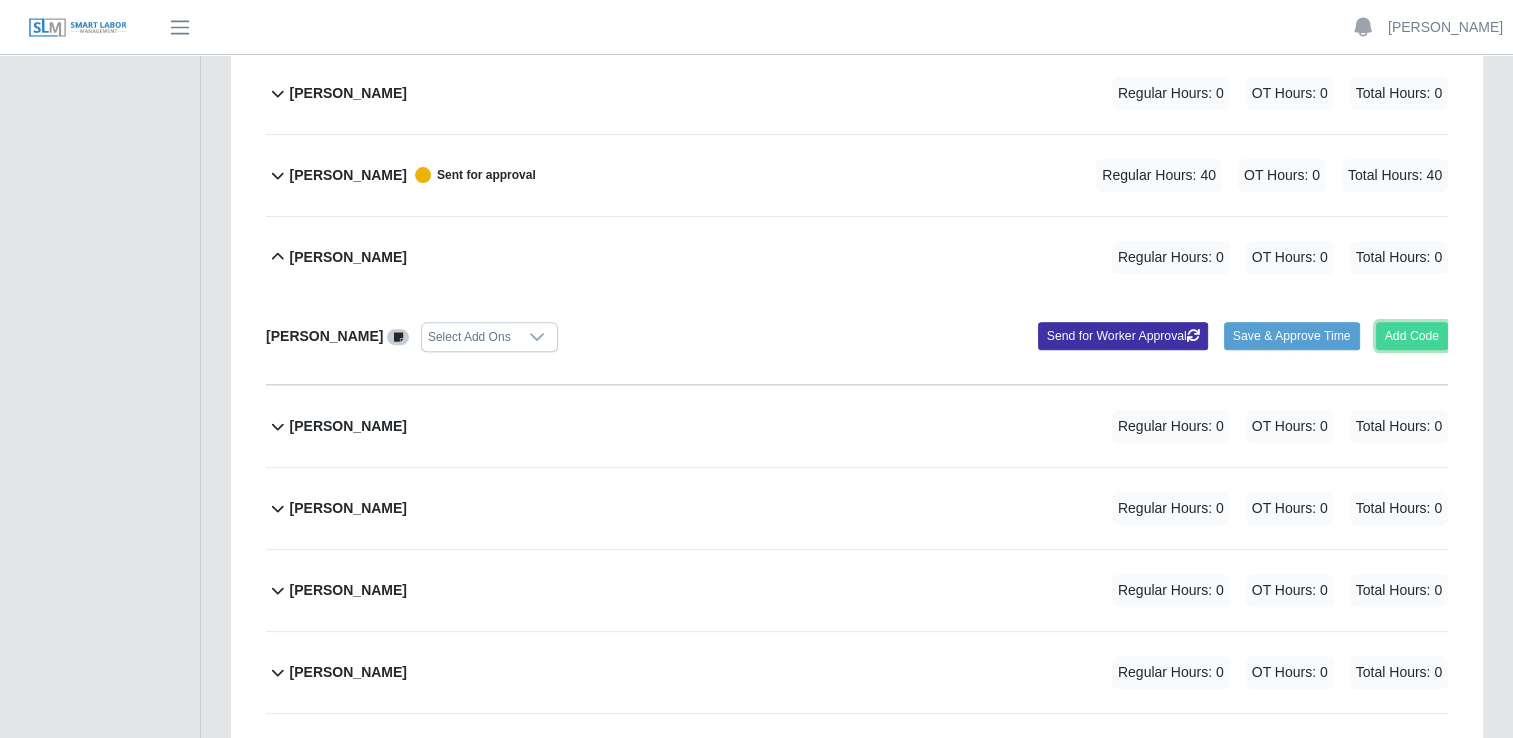 click on "Add Code" 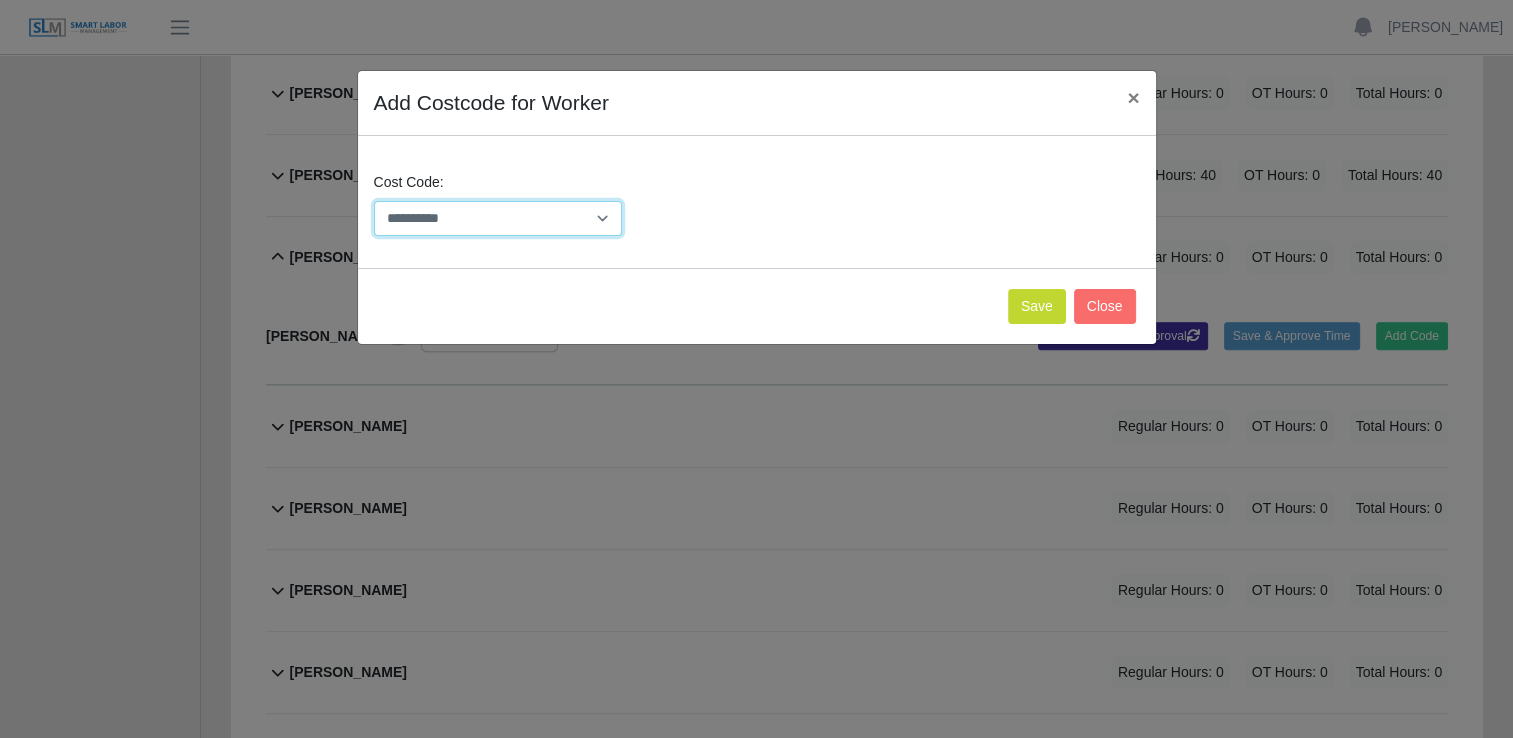 click on "**********" at bounding box center [498, 218] 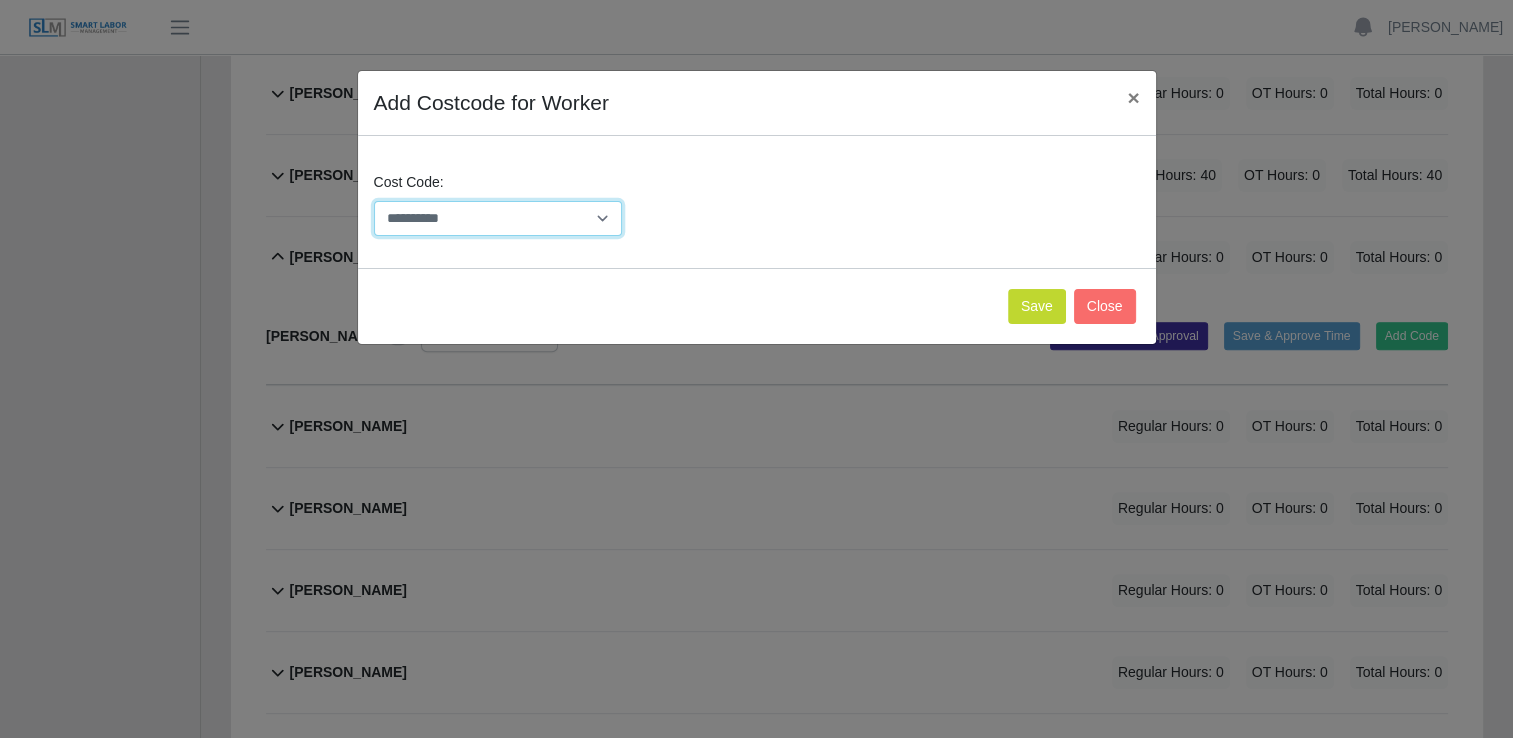 select on "**********" 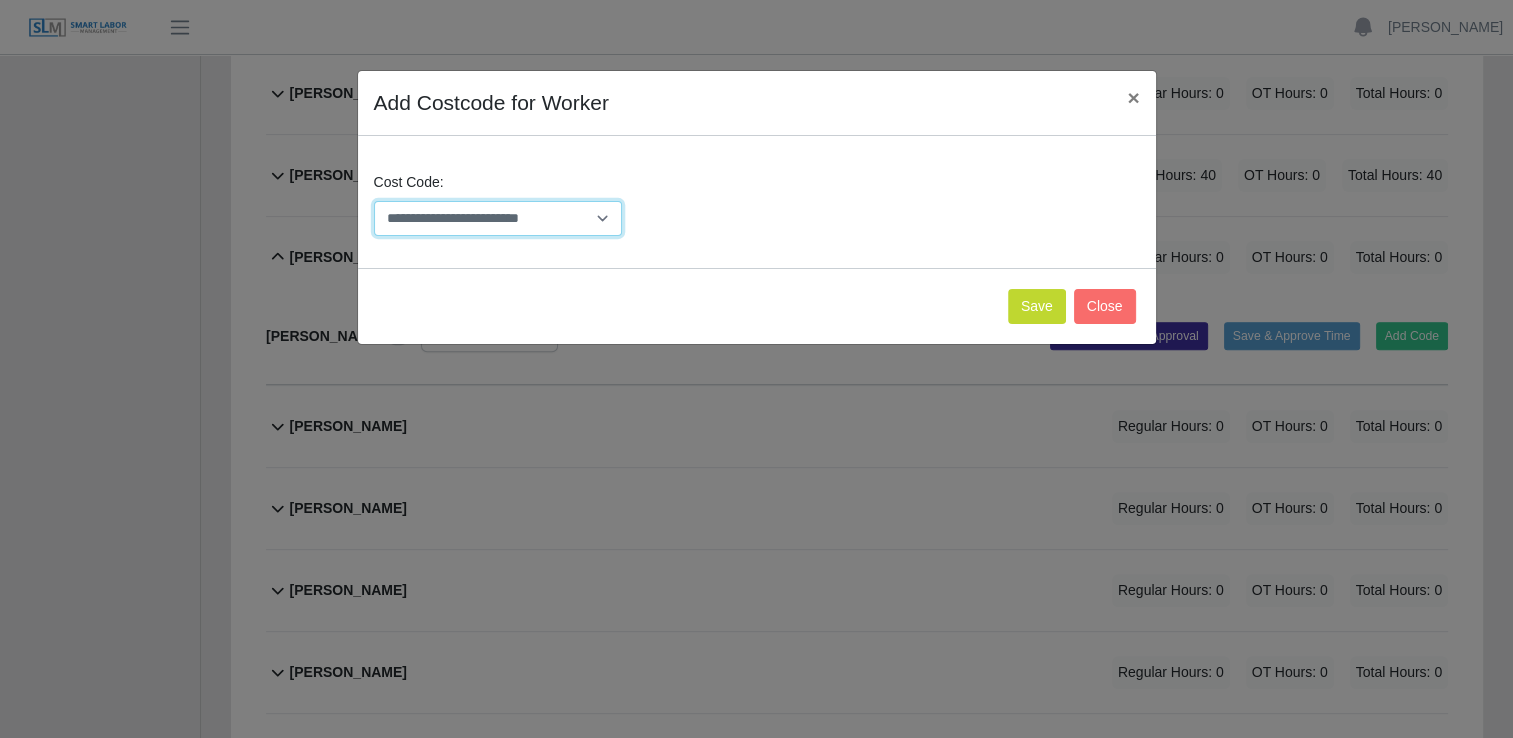 click on "**********" at bounding box center [498, 218] 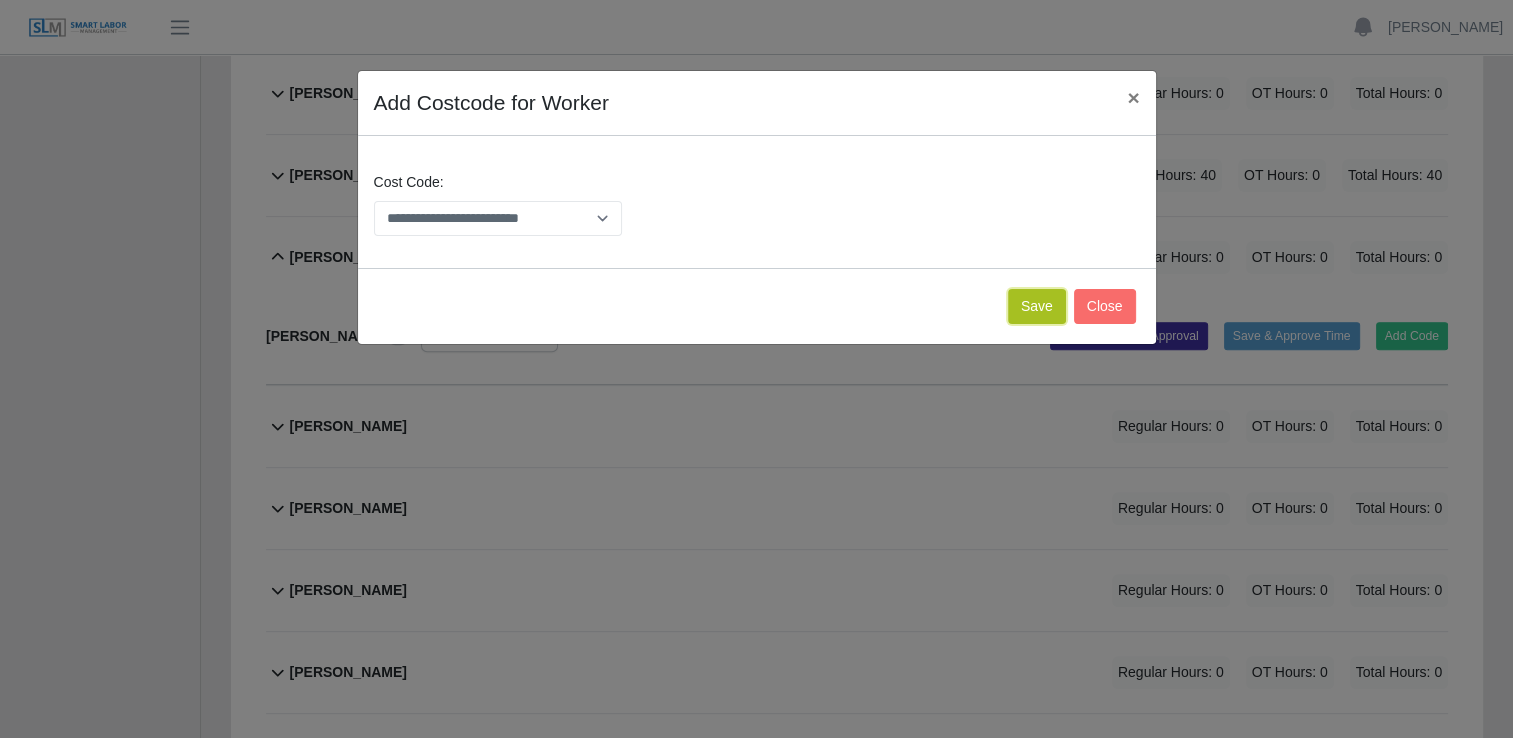 click on "Save" 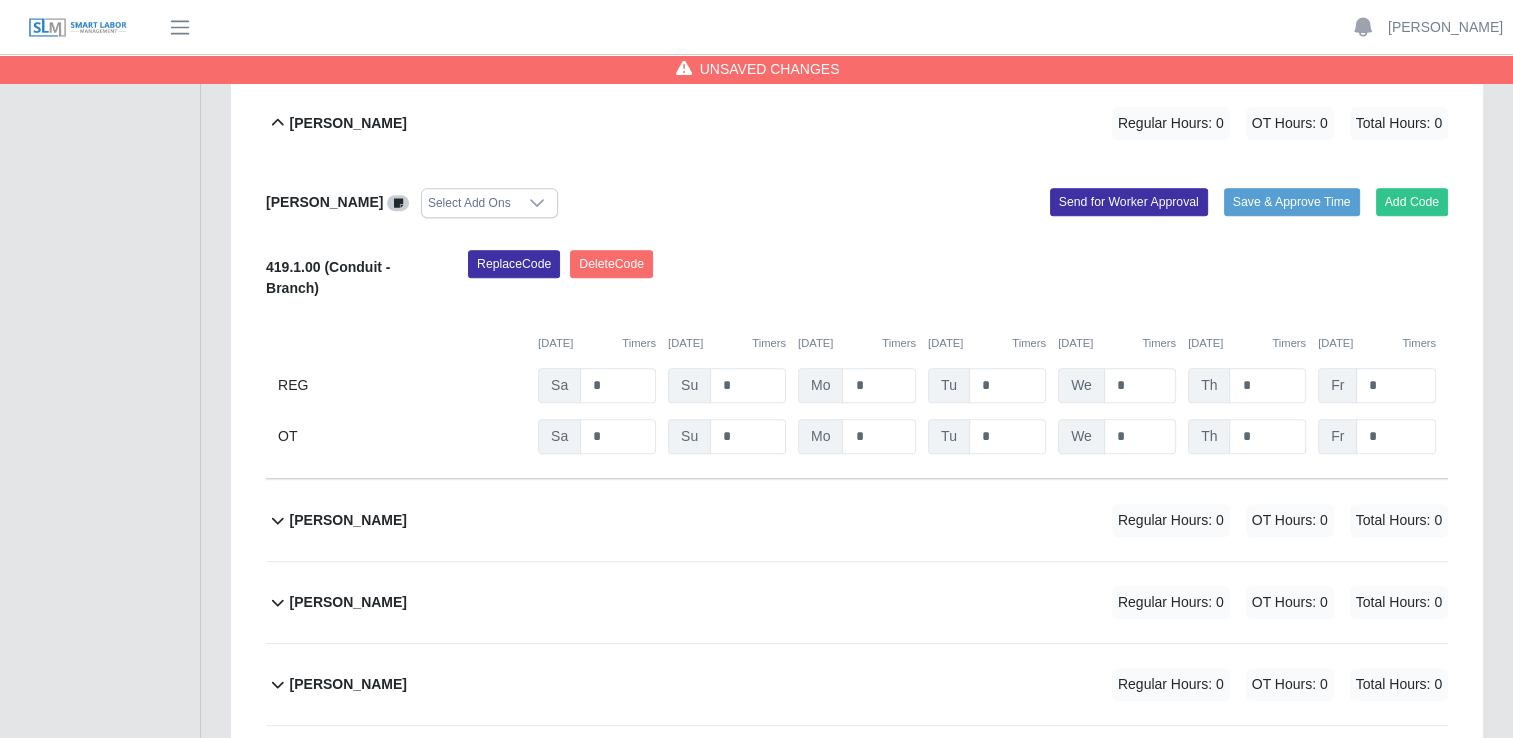scroll, scrollTop: 800, scrollLeft: 0, axis: vertical 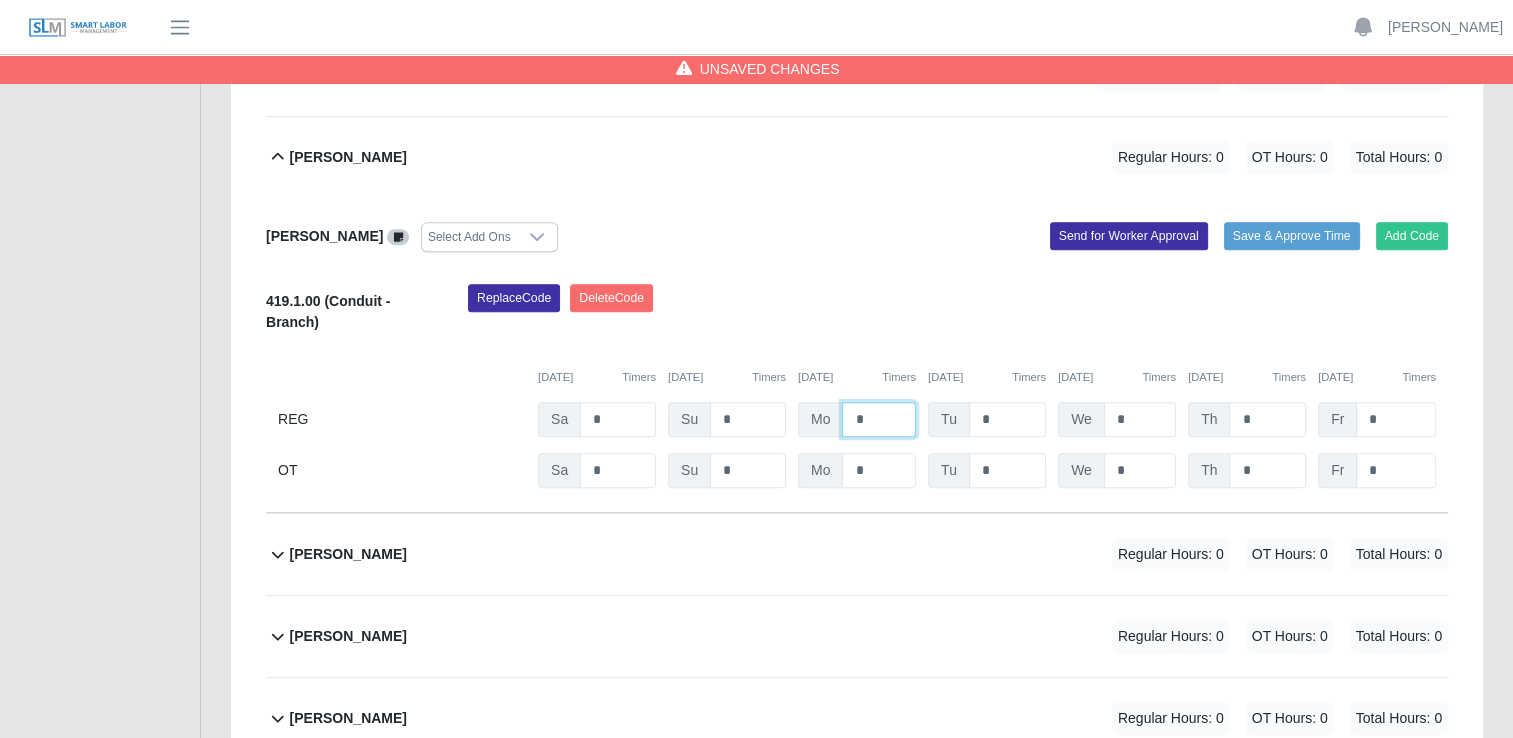 click on "*" at bounding box center (0, 0) 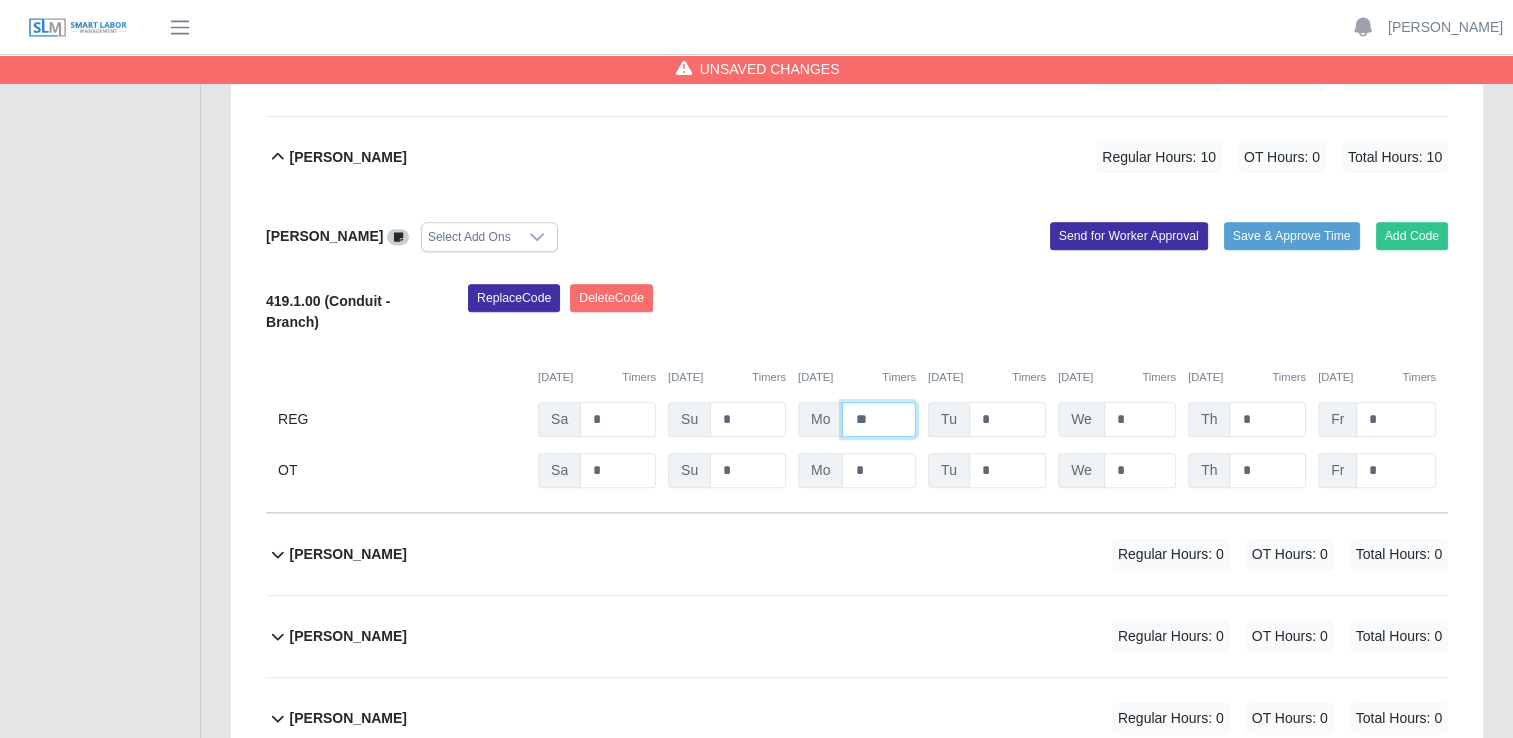 type on "**" 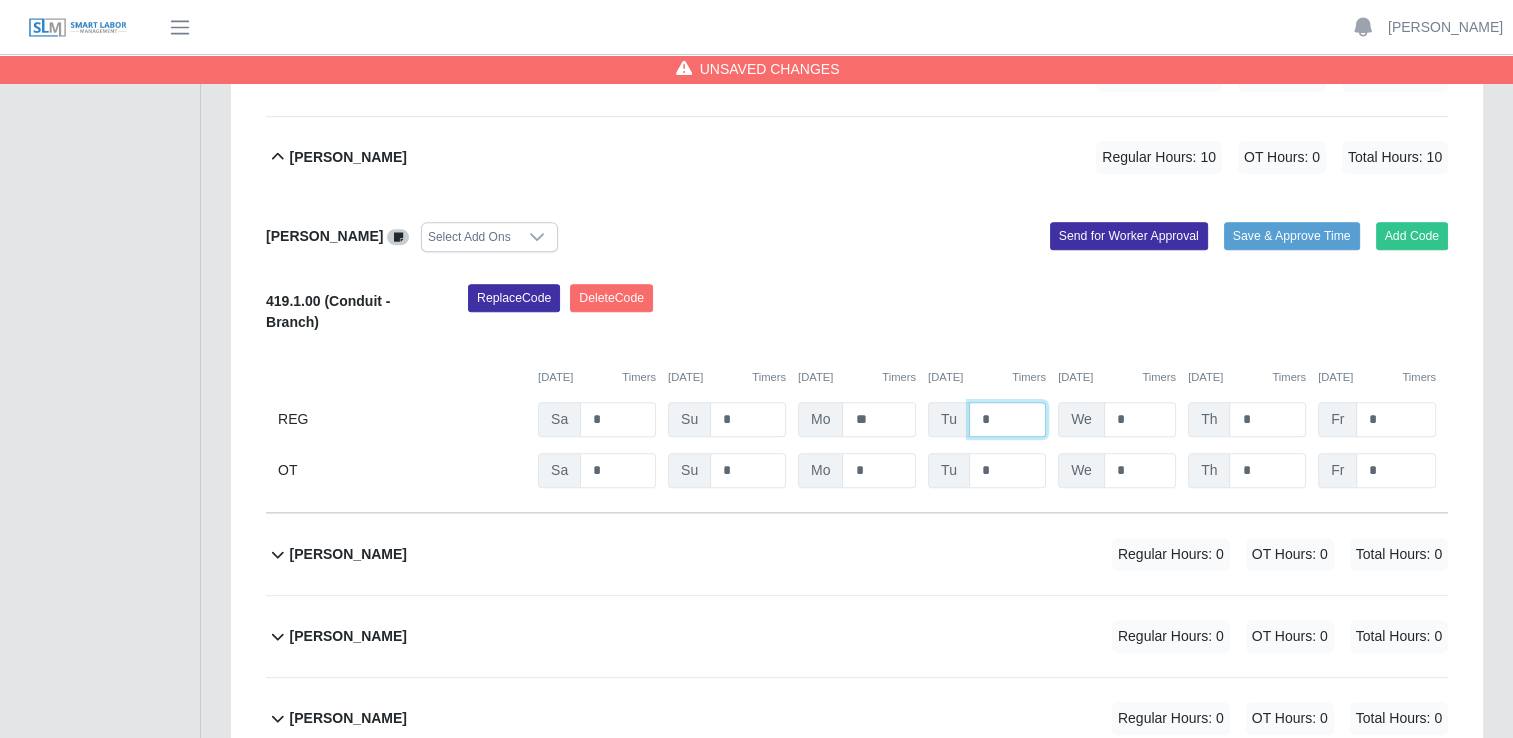 click on "*" at bounding box center [0, 0] 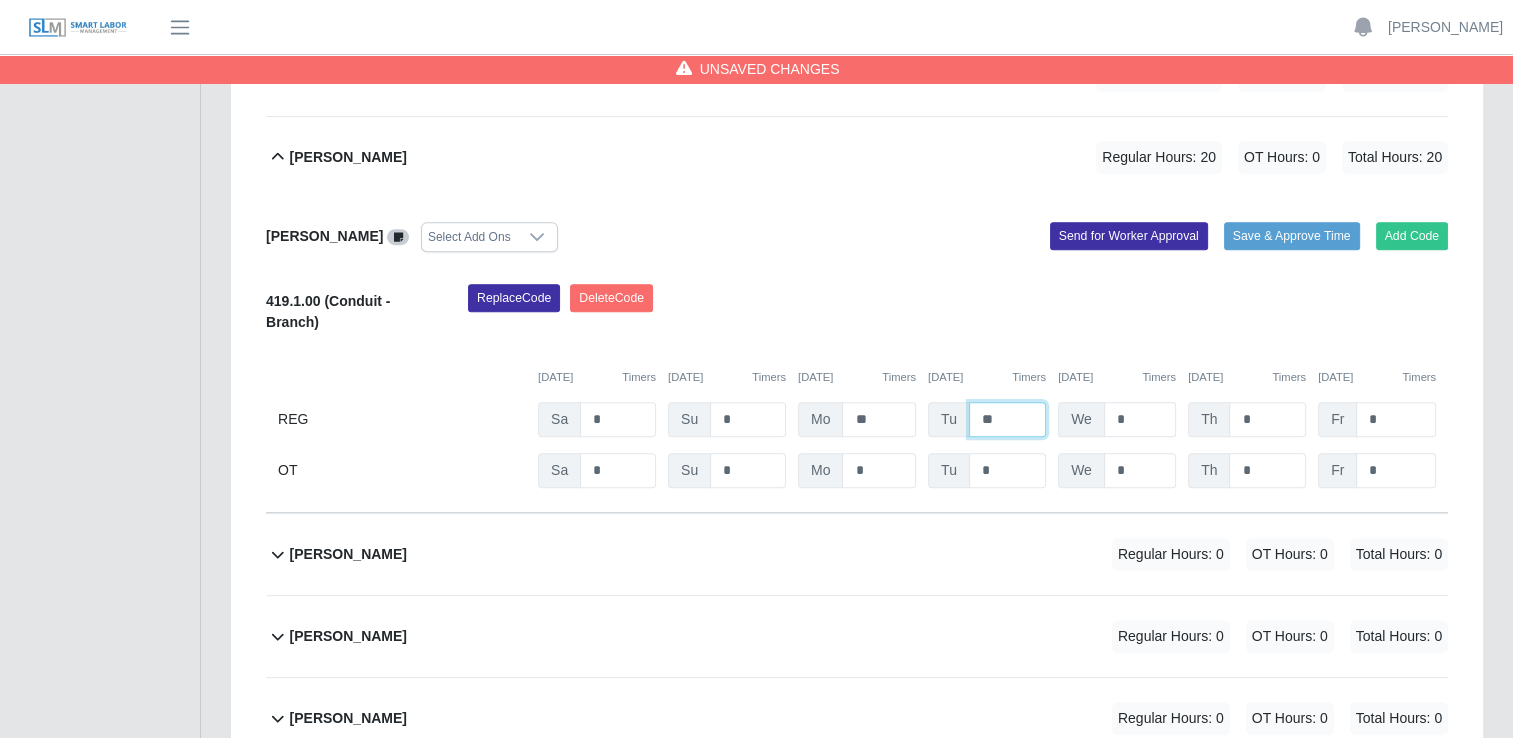 type on "**" 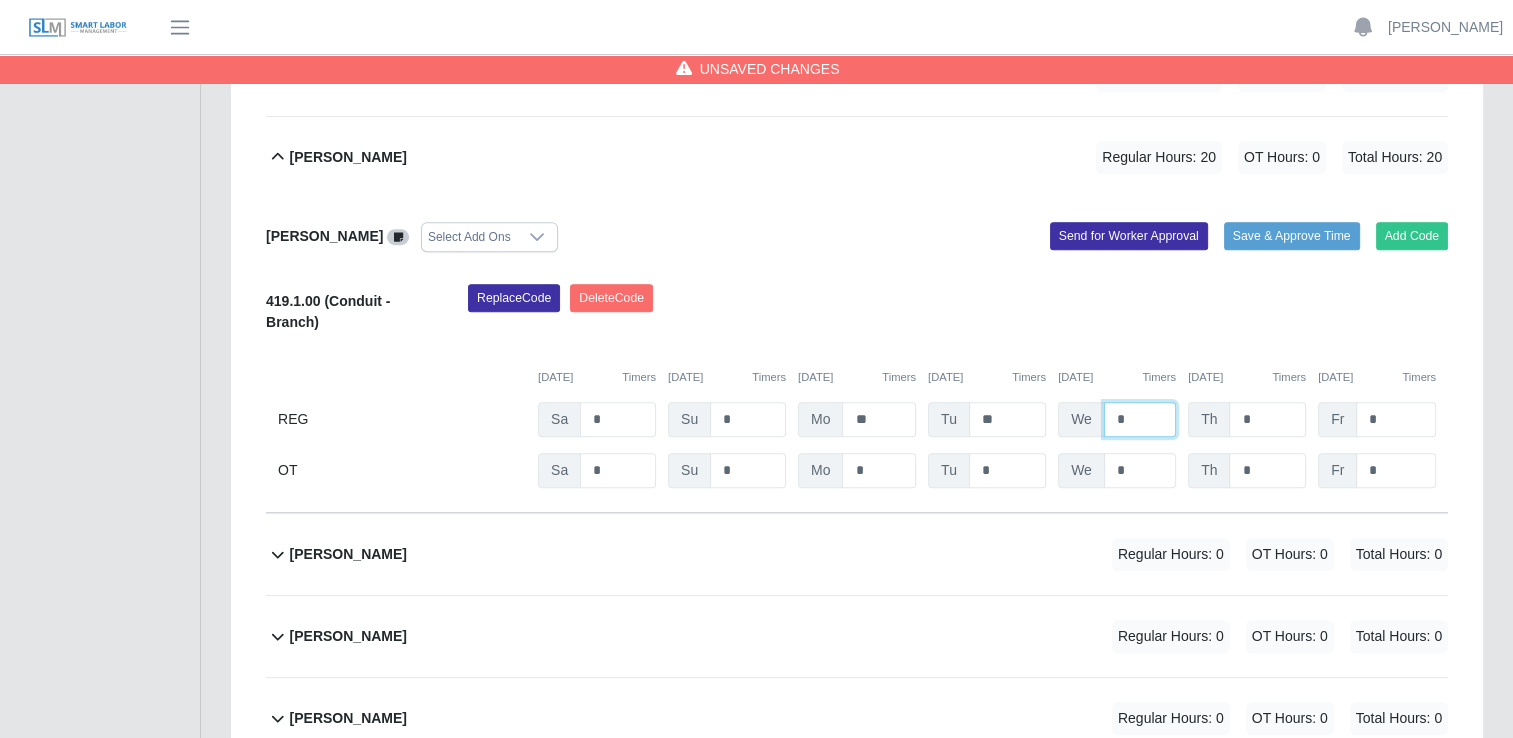 click on "*" at bounding box center [0, 0] 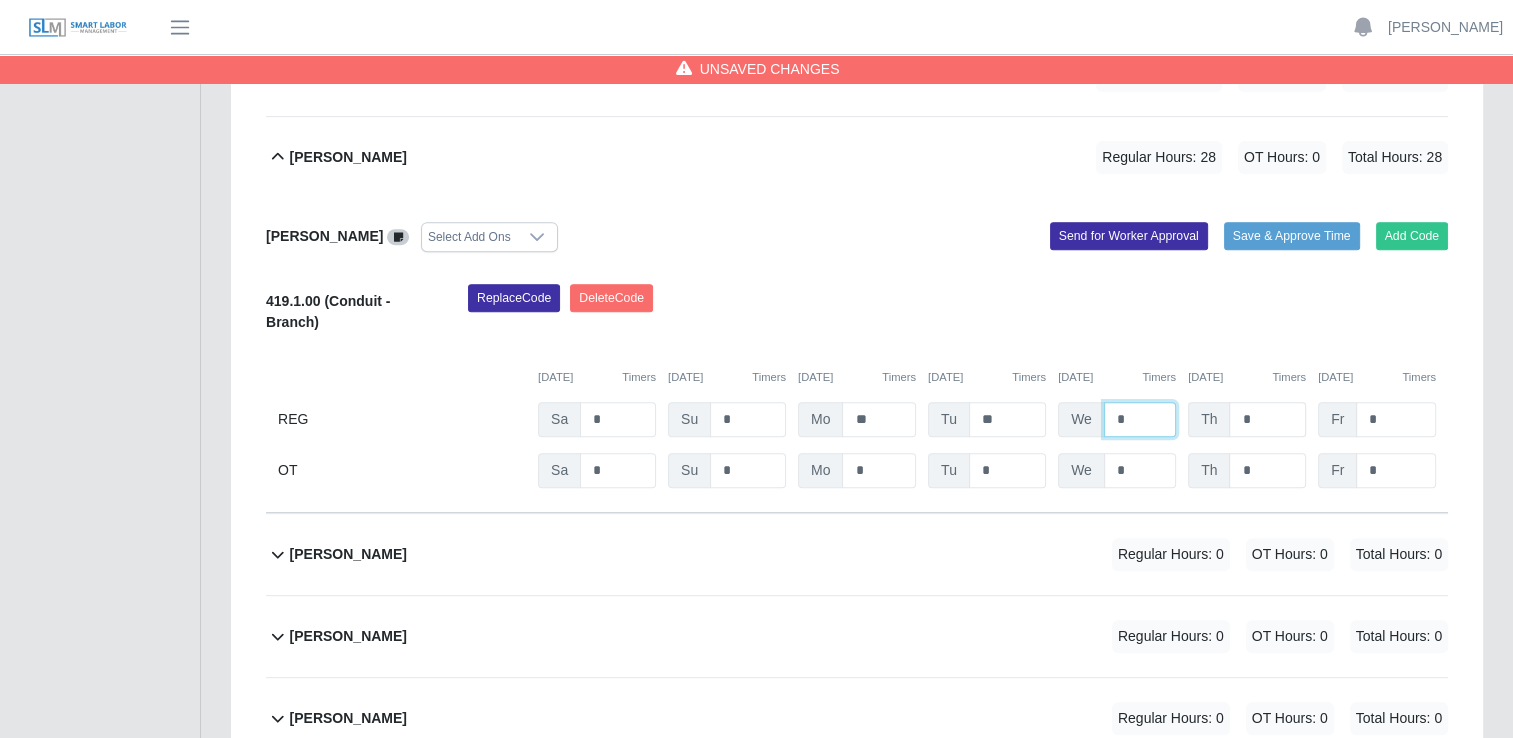 type on "*" 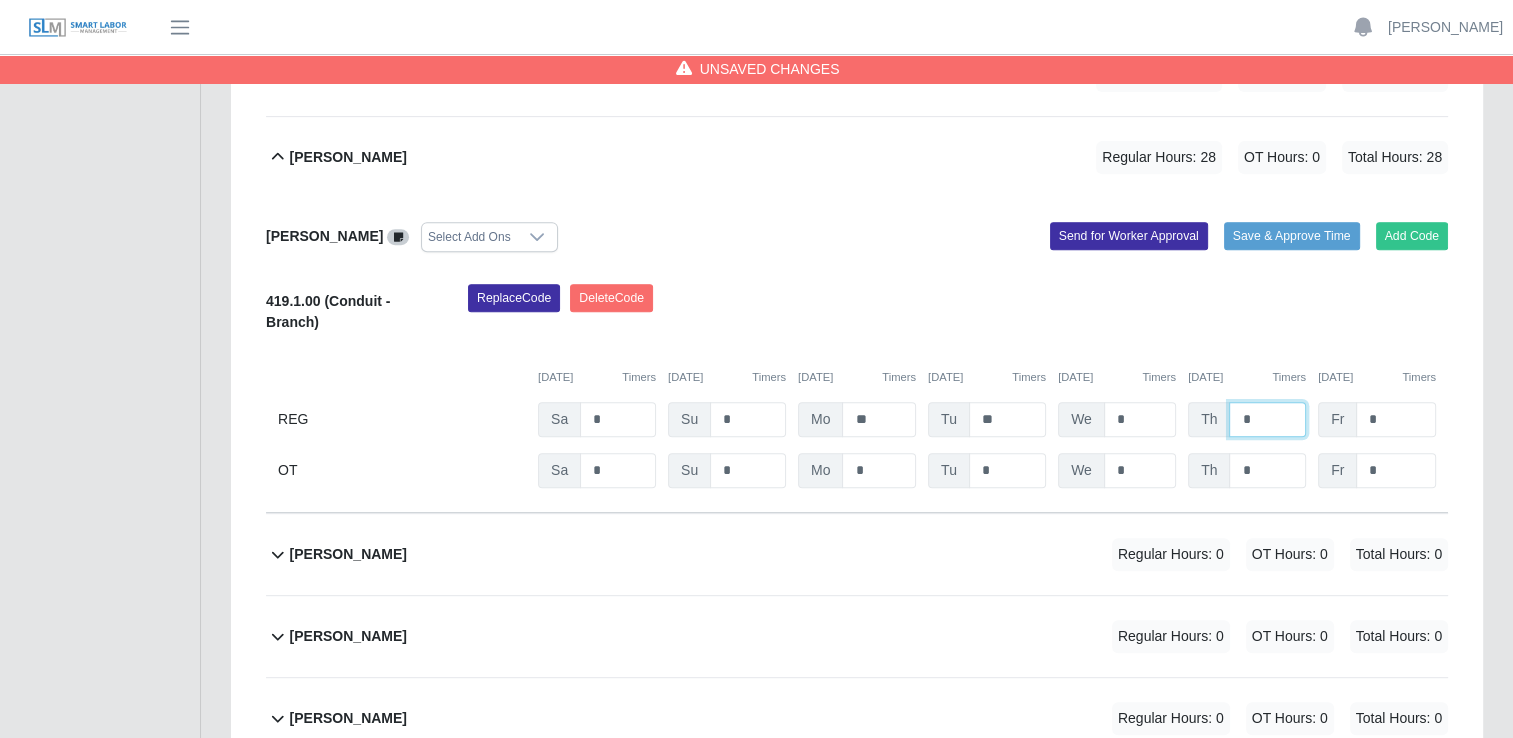 click on "*" at bounding box center (0, 0) 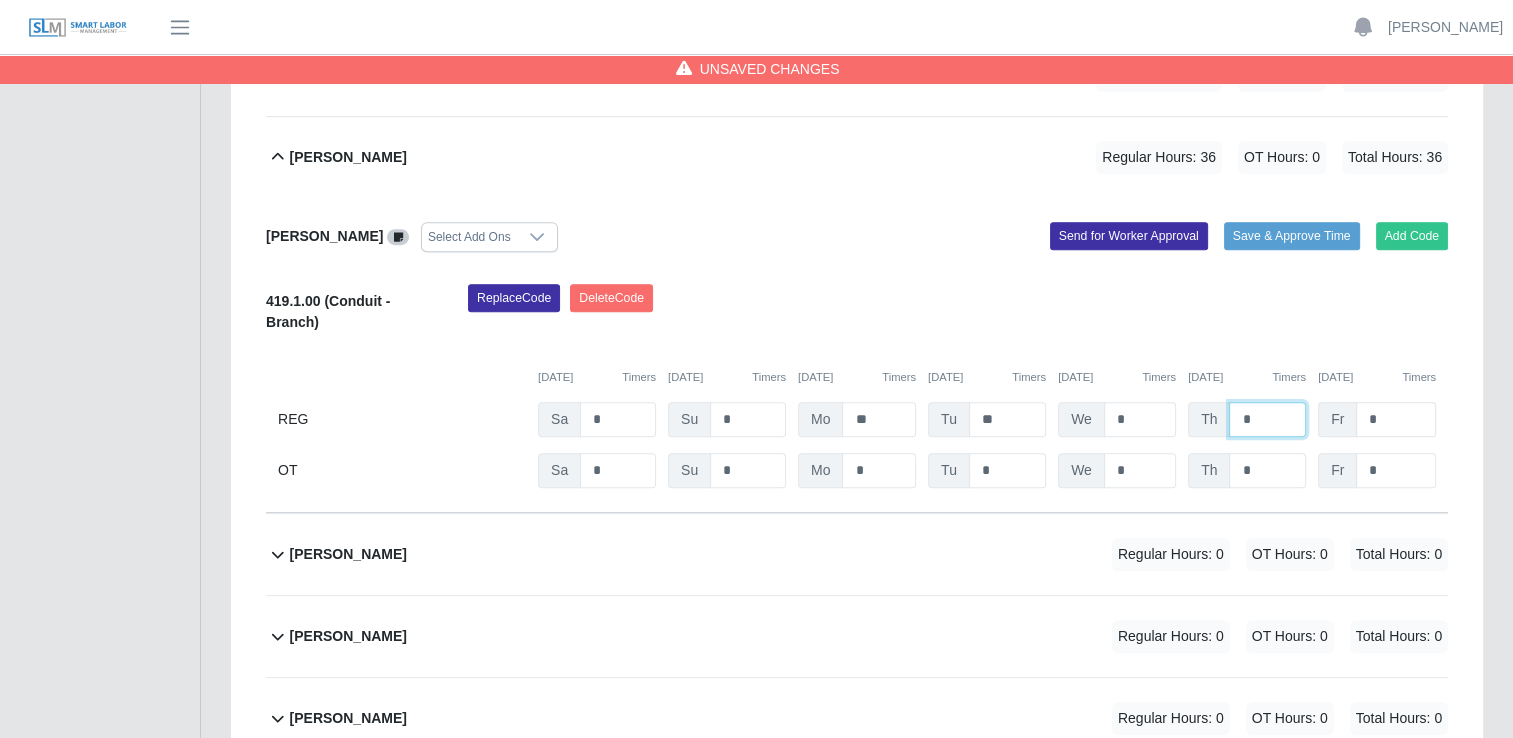 type on "*" 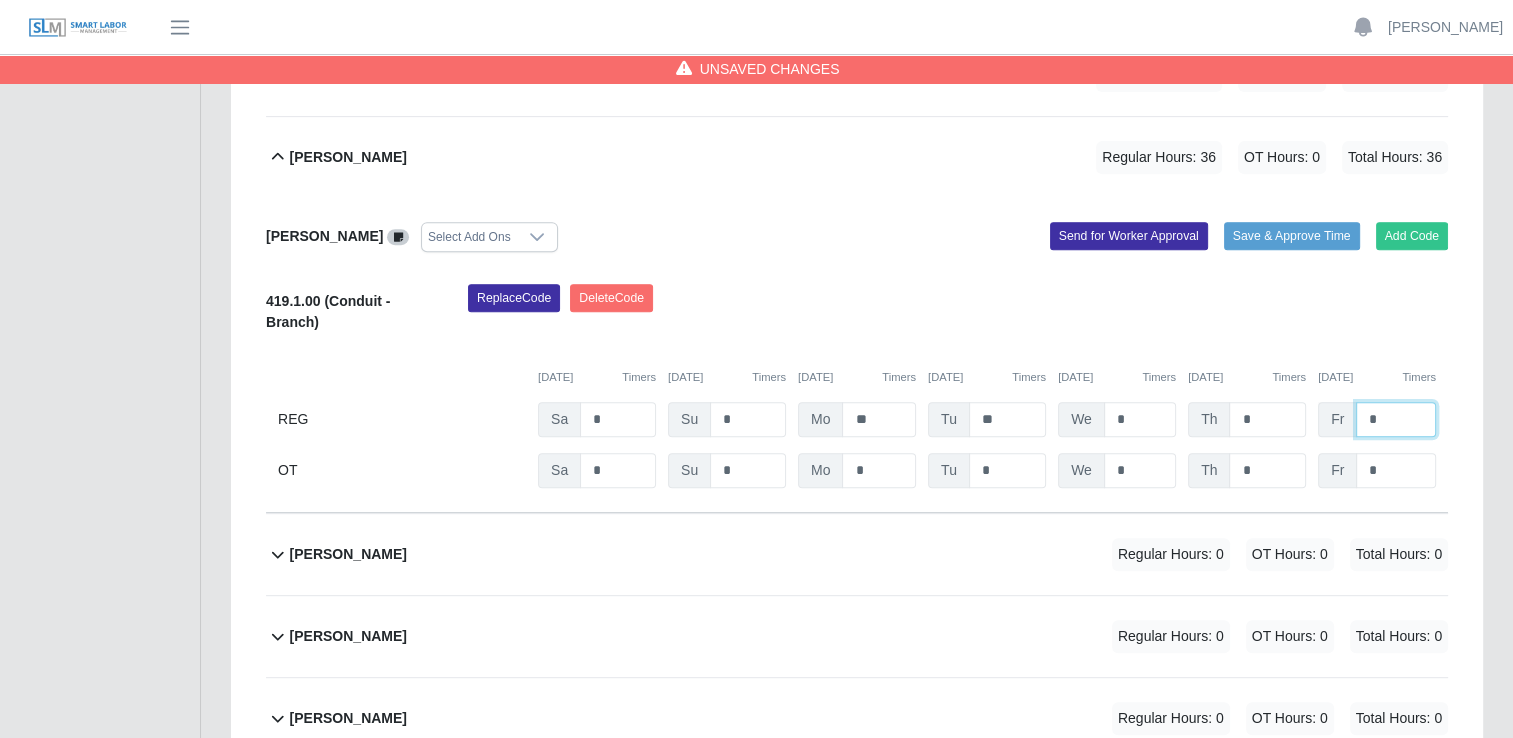 click on "*" at bounding box center (0, 0) 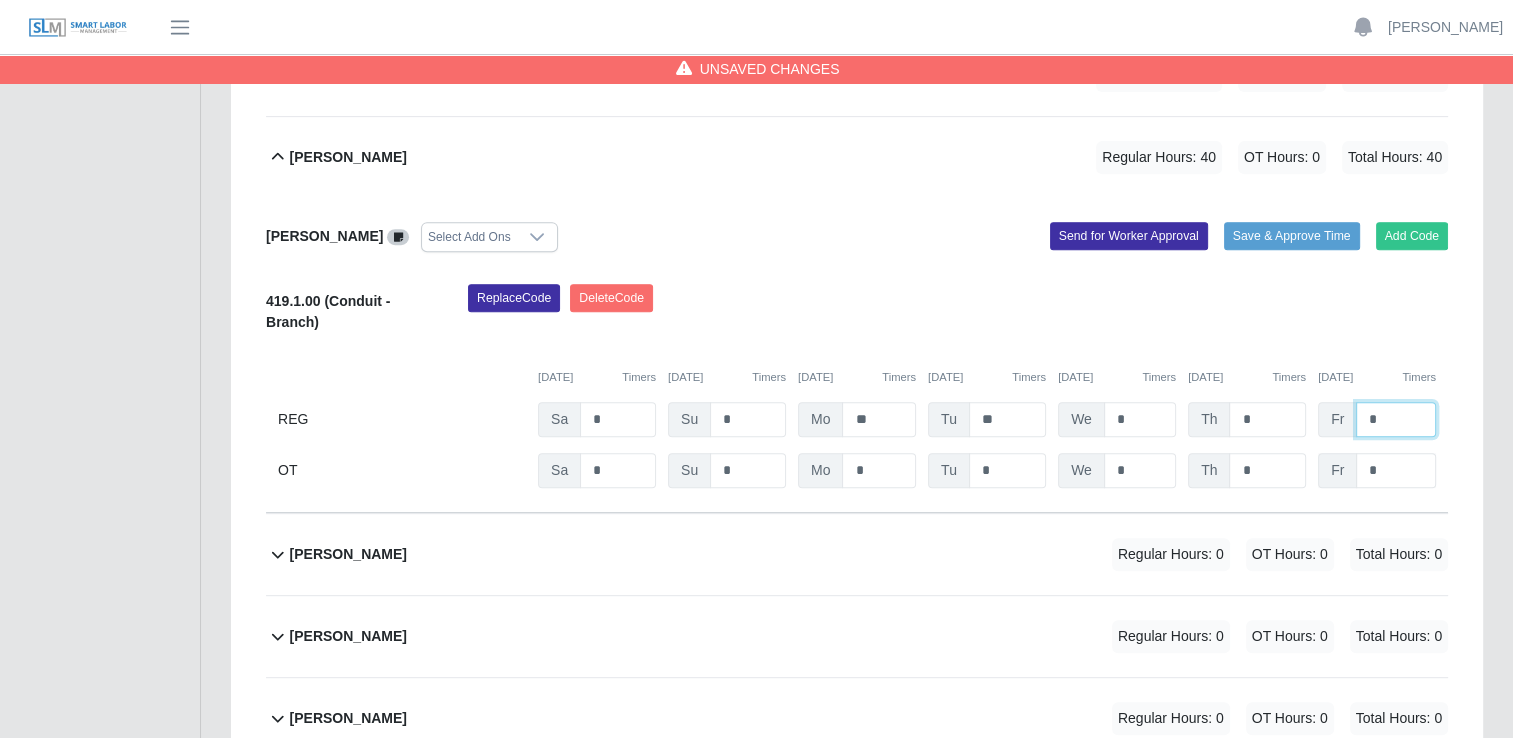 type on "*" 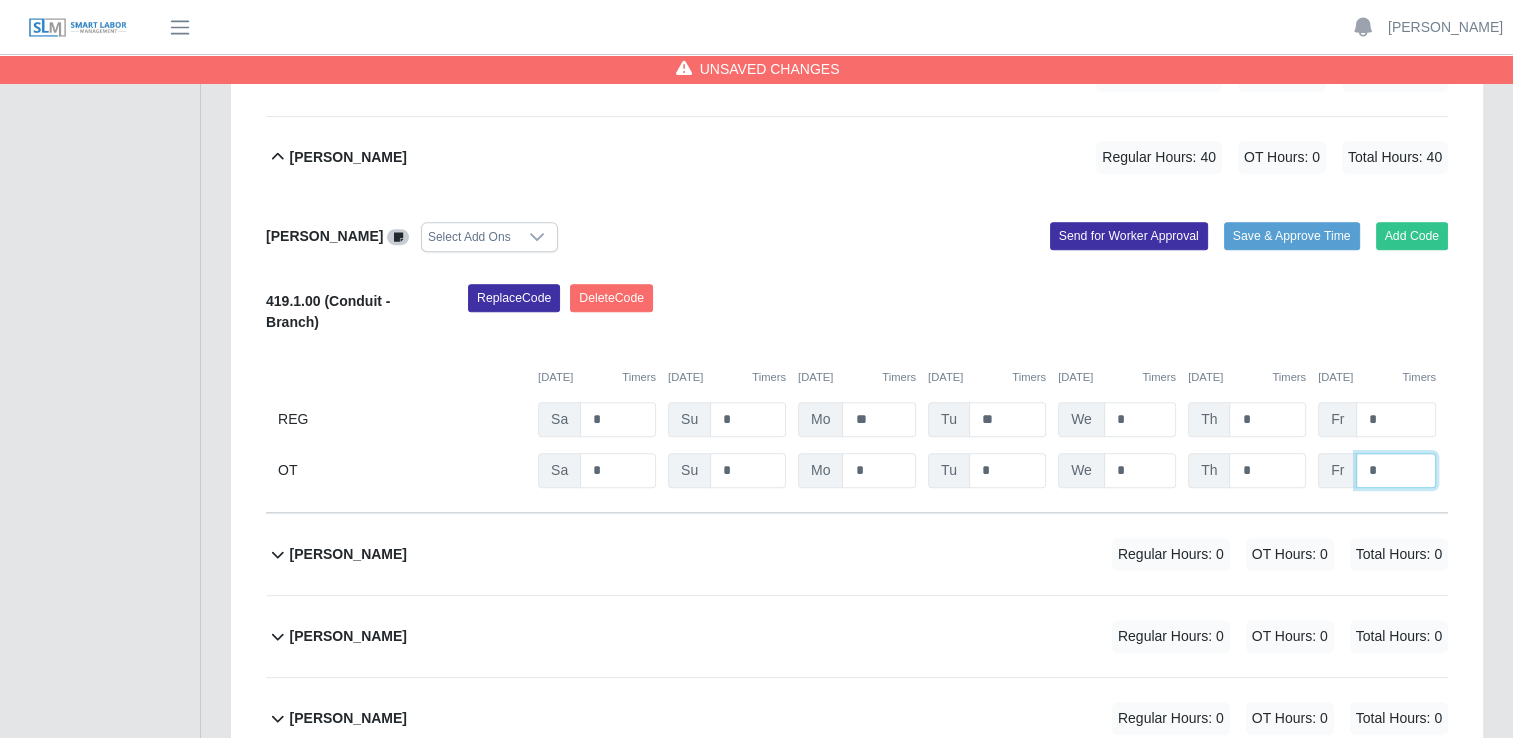 click on "*" at bounding box center (0, 0) 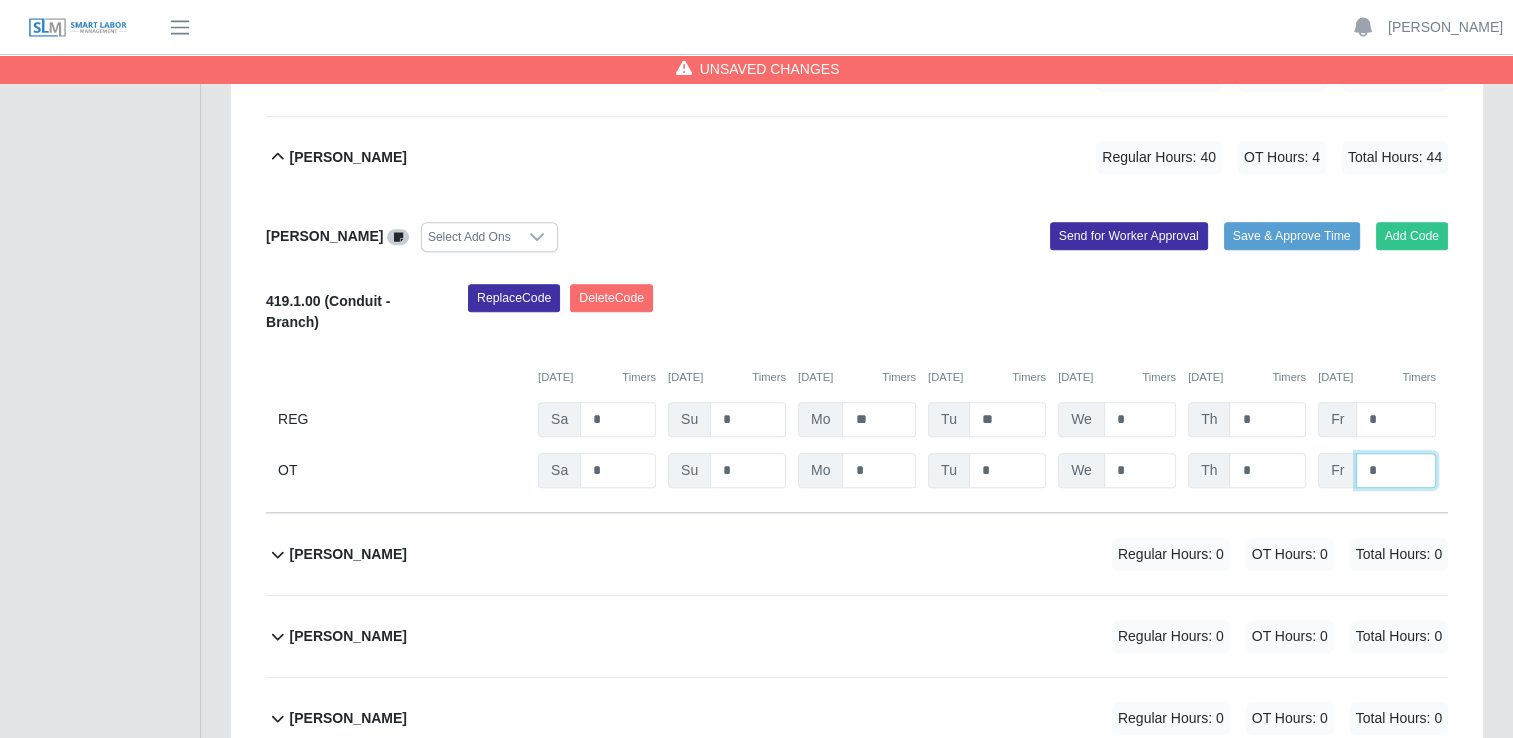 type on "*" 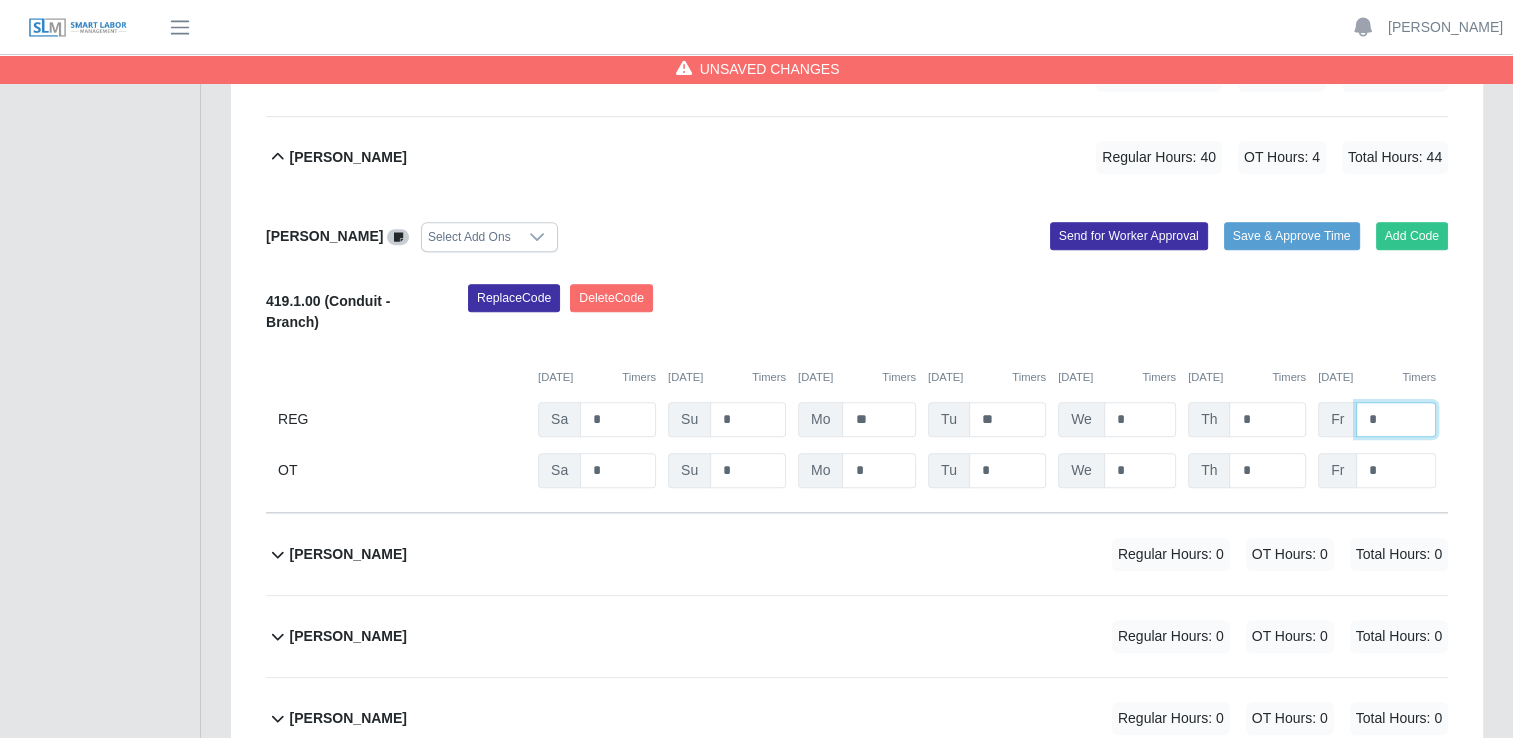click on "*" at bounding box center (0, 0) 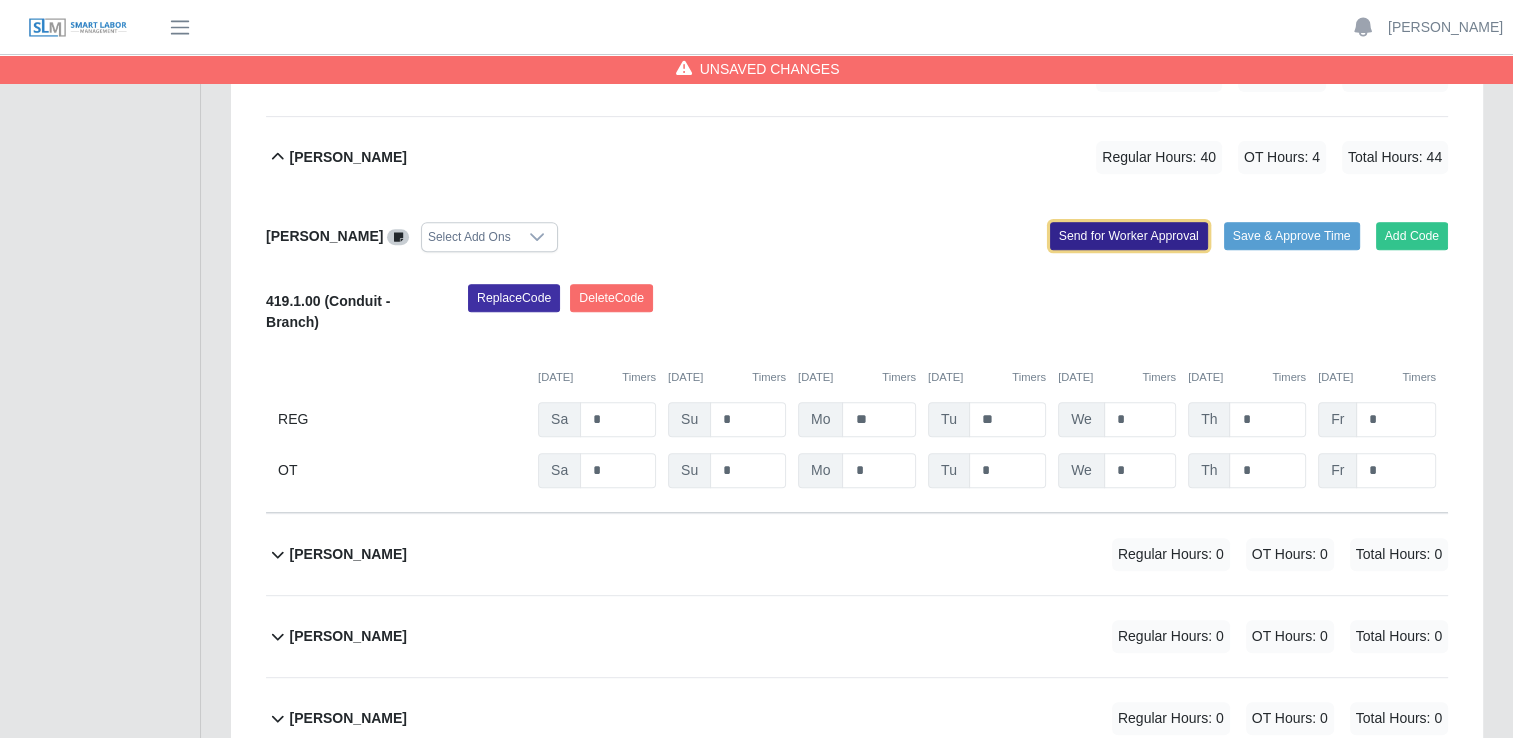 click on "Send for Worker Approval" 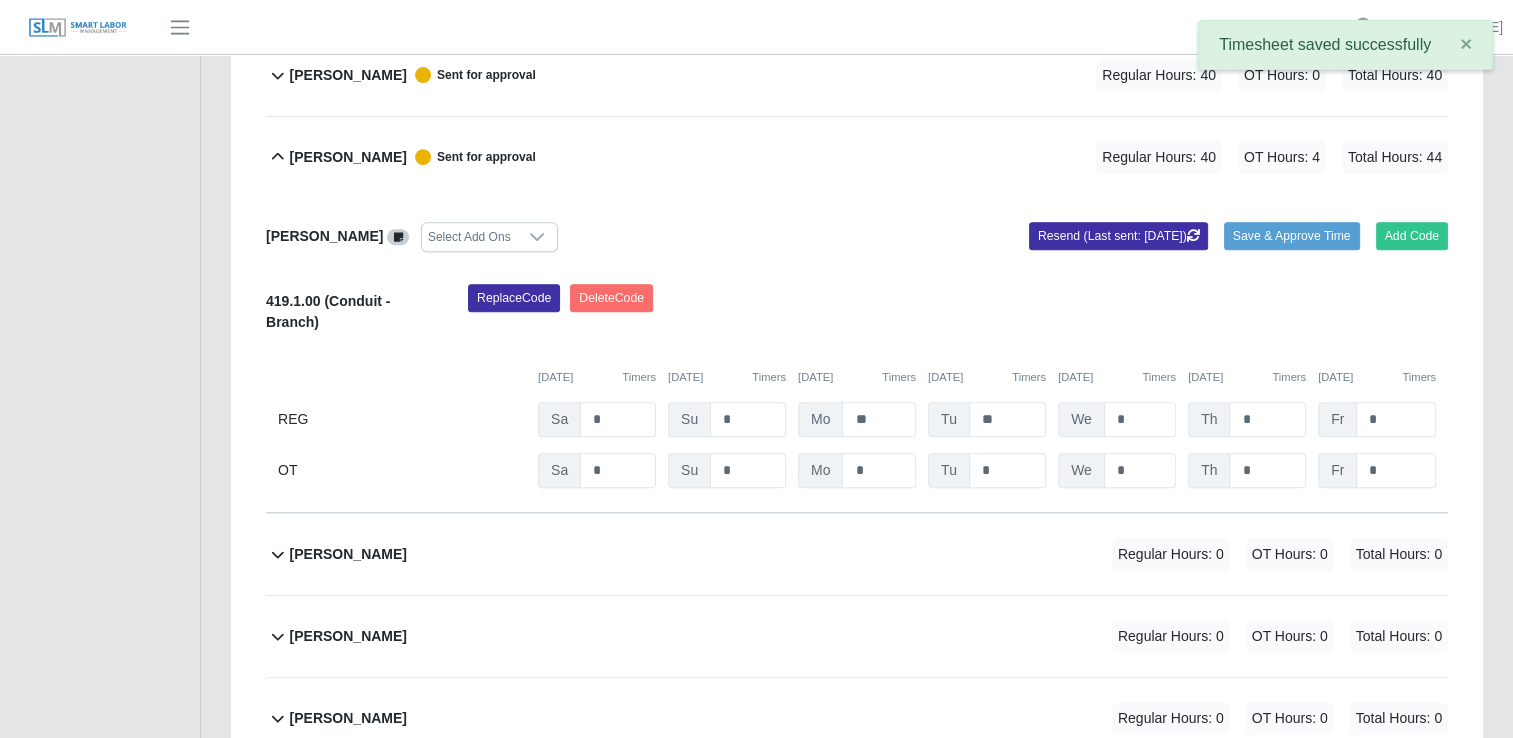 click 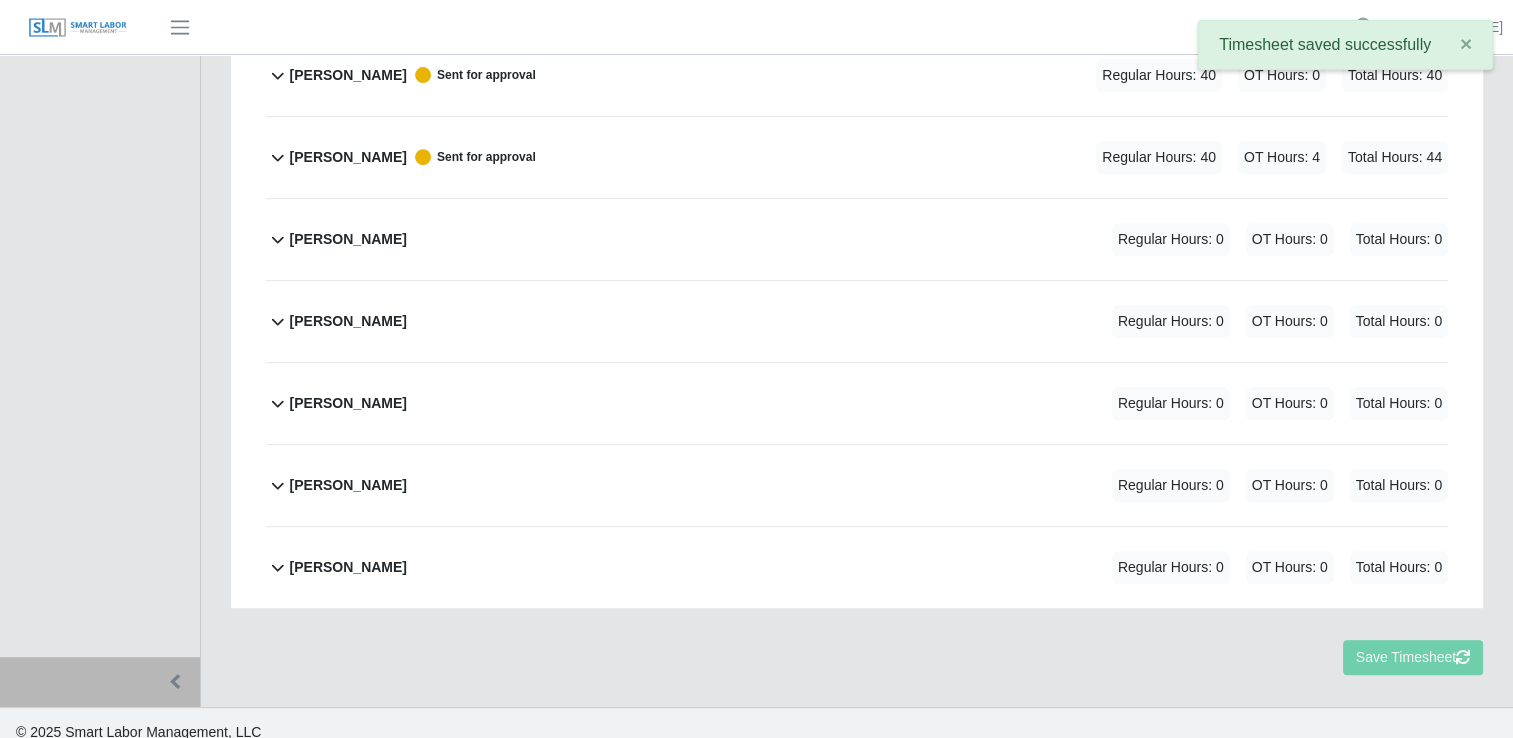 click 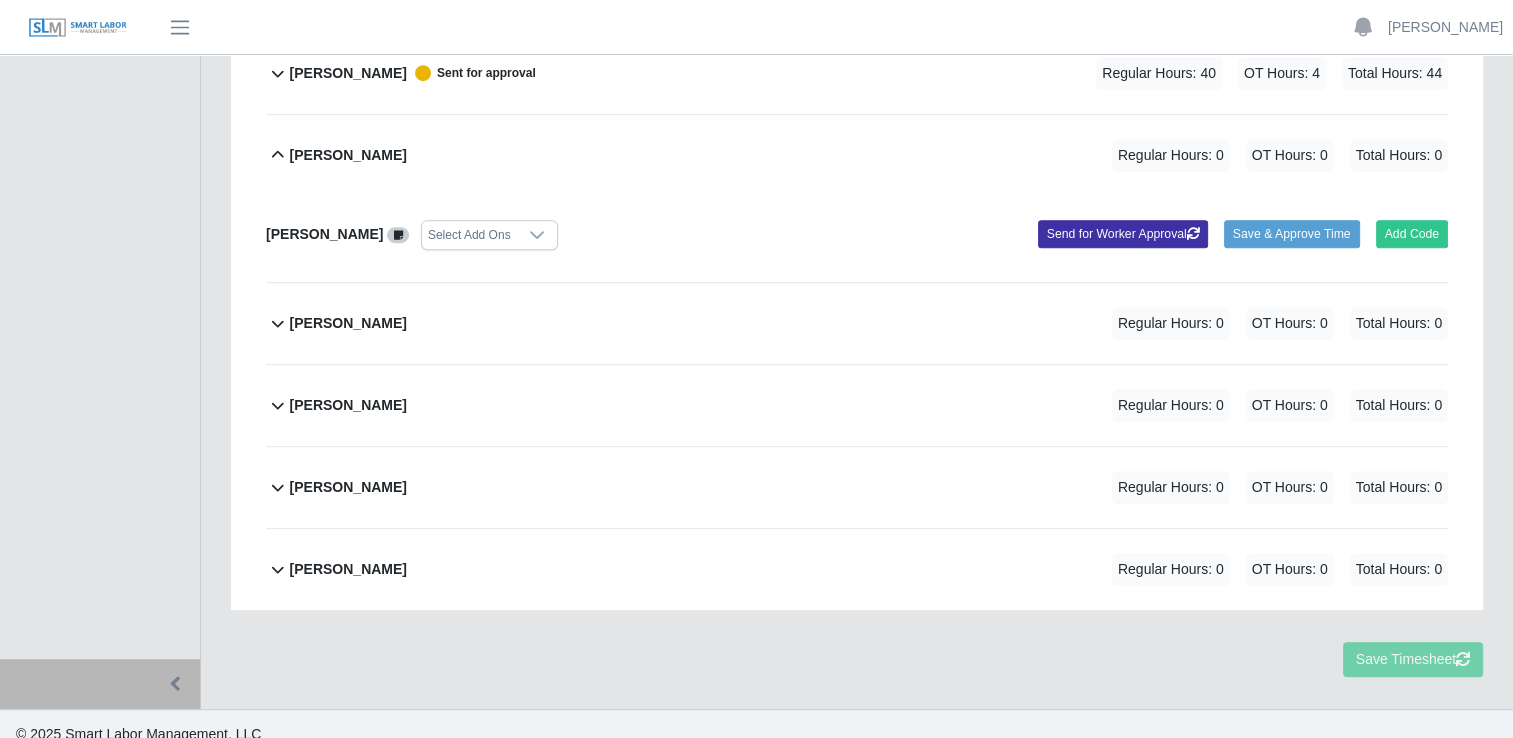 scroll, scrollTop: 886, scrollLeft: 0, axis: vertical 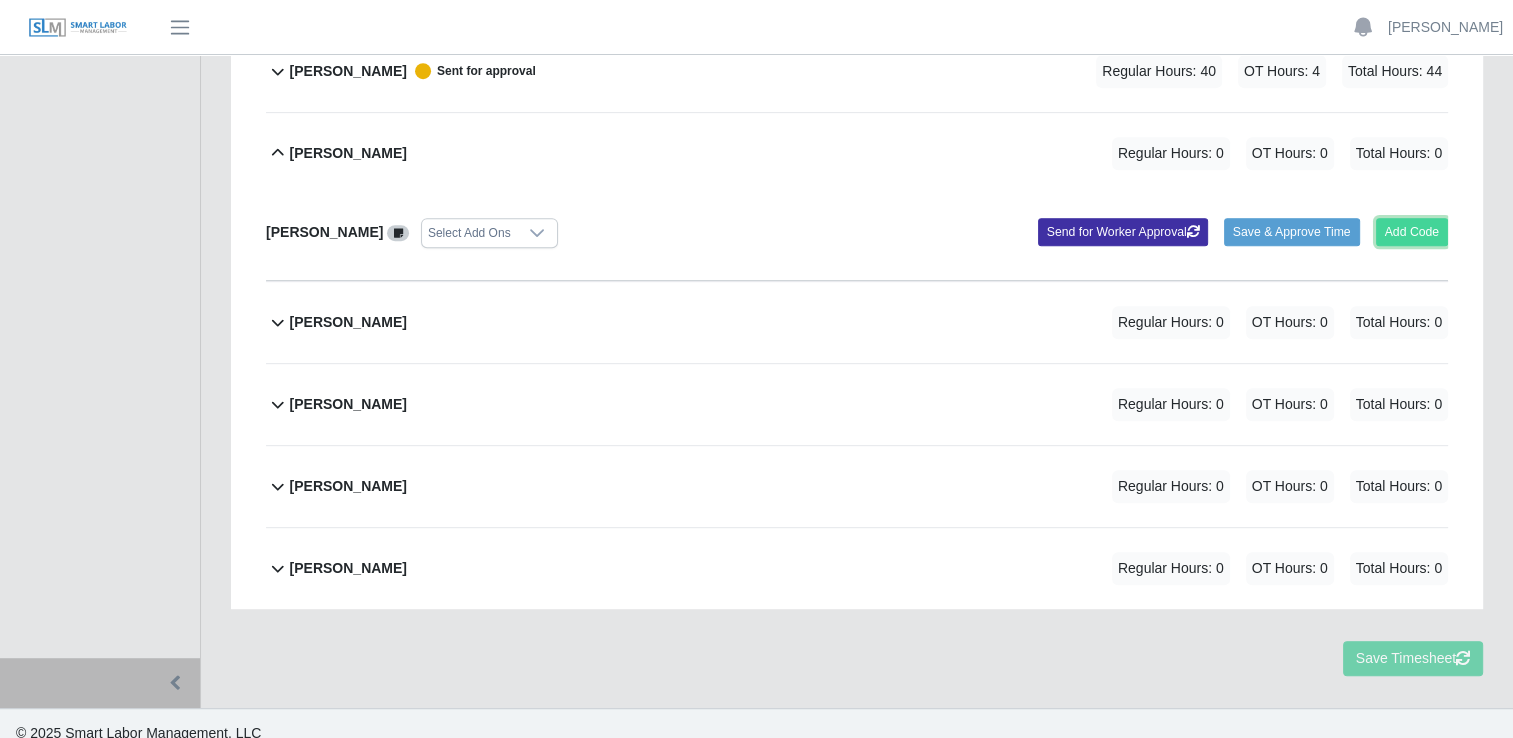 click on "Add Code" 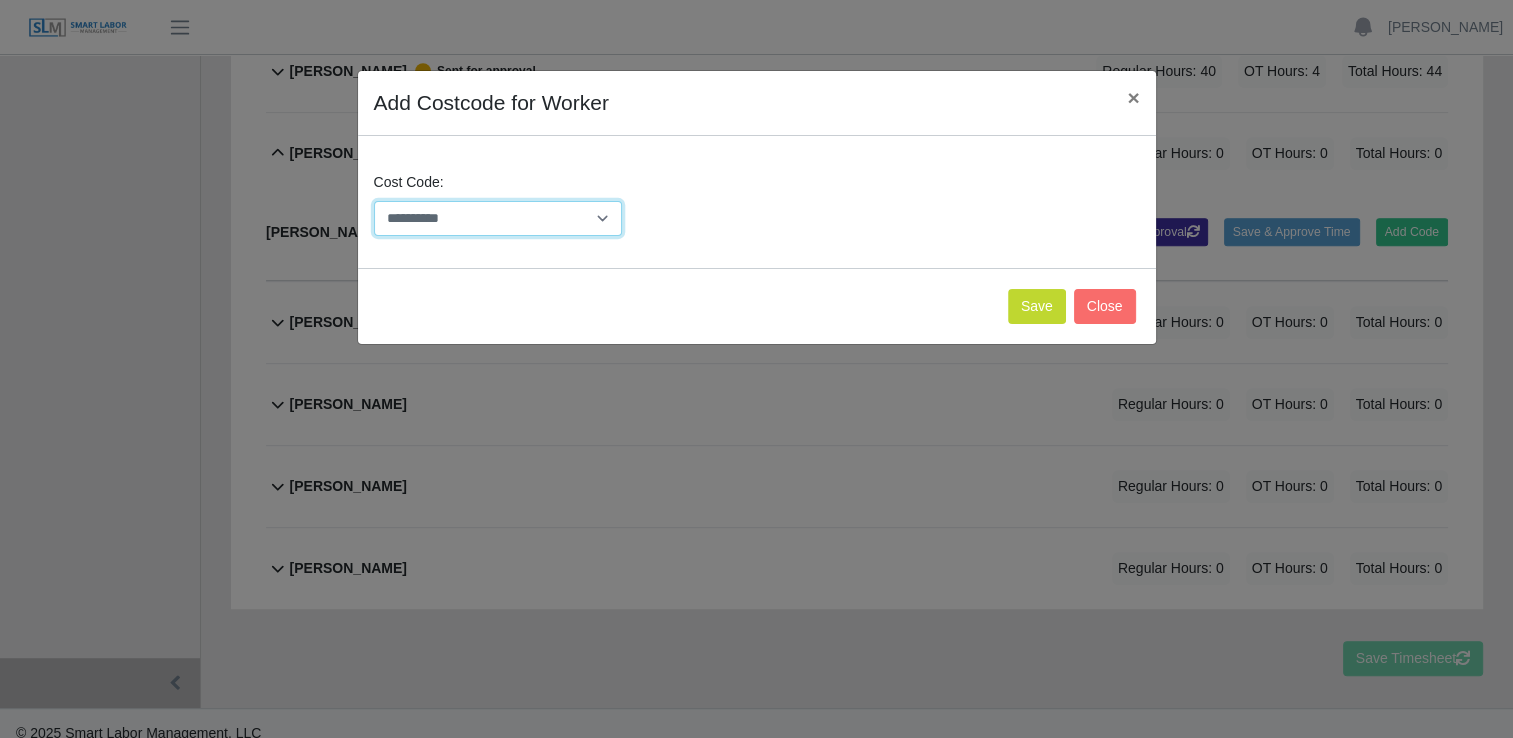 click on "**********" at bounding box center [498, 218] 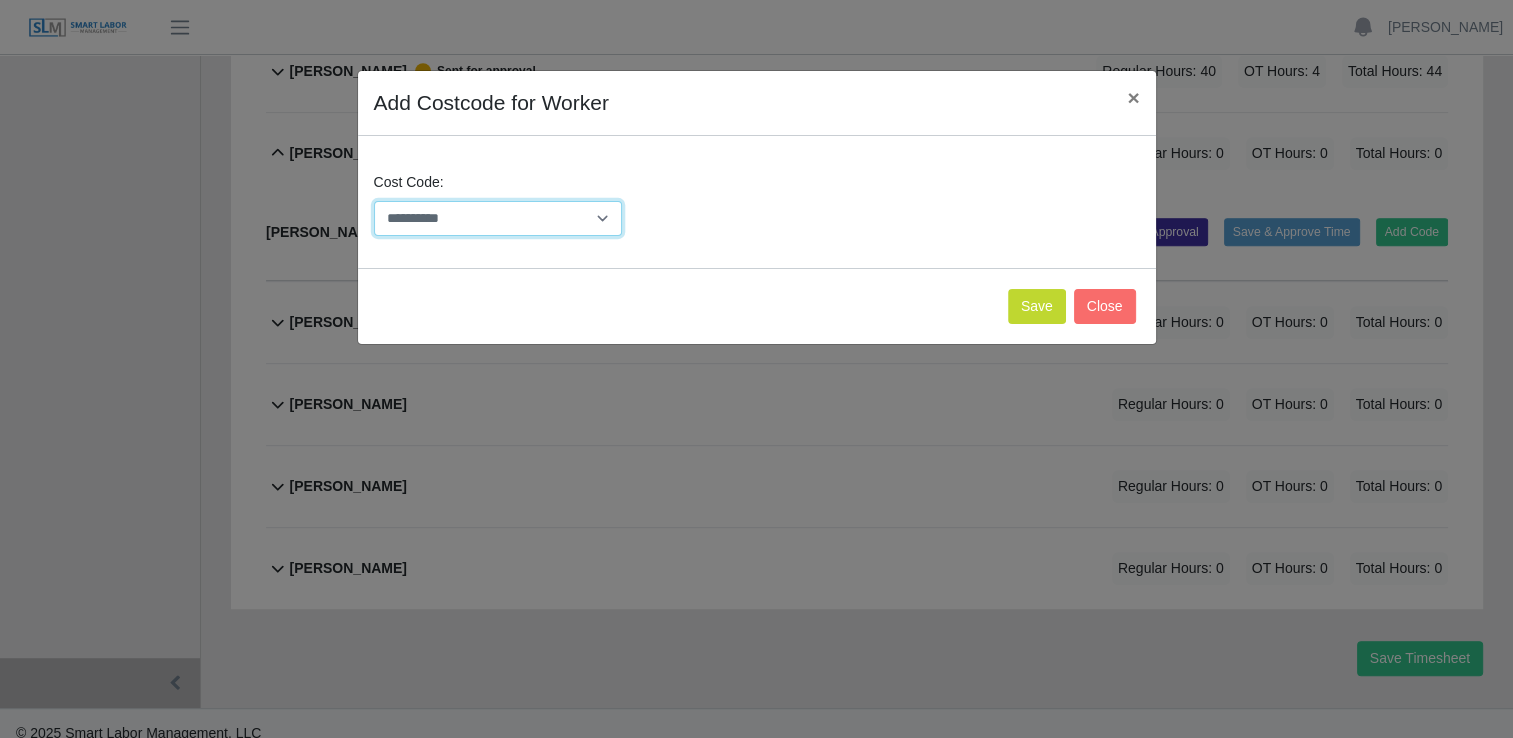 select on "**********" 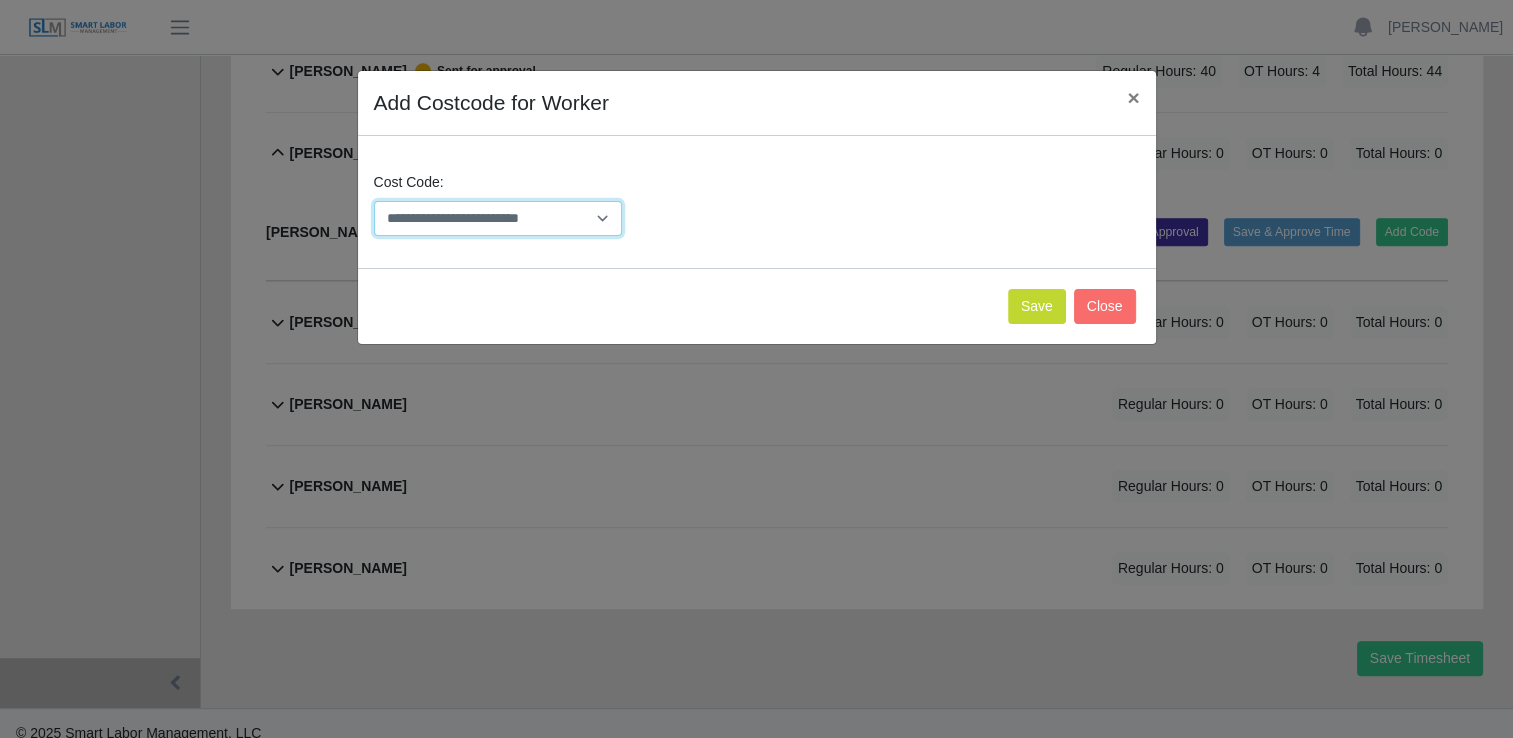 click on "**********" at bounding box center [498, 218] 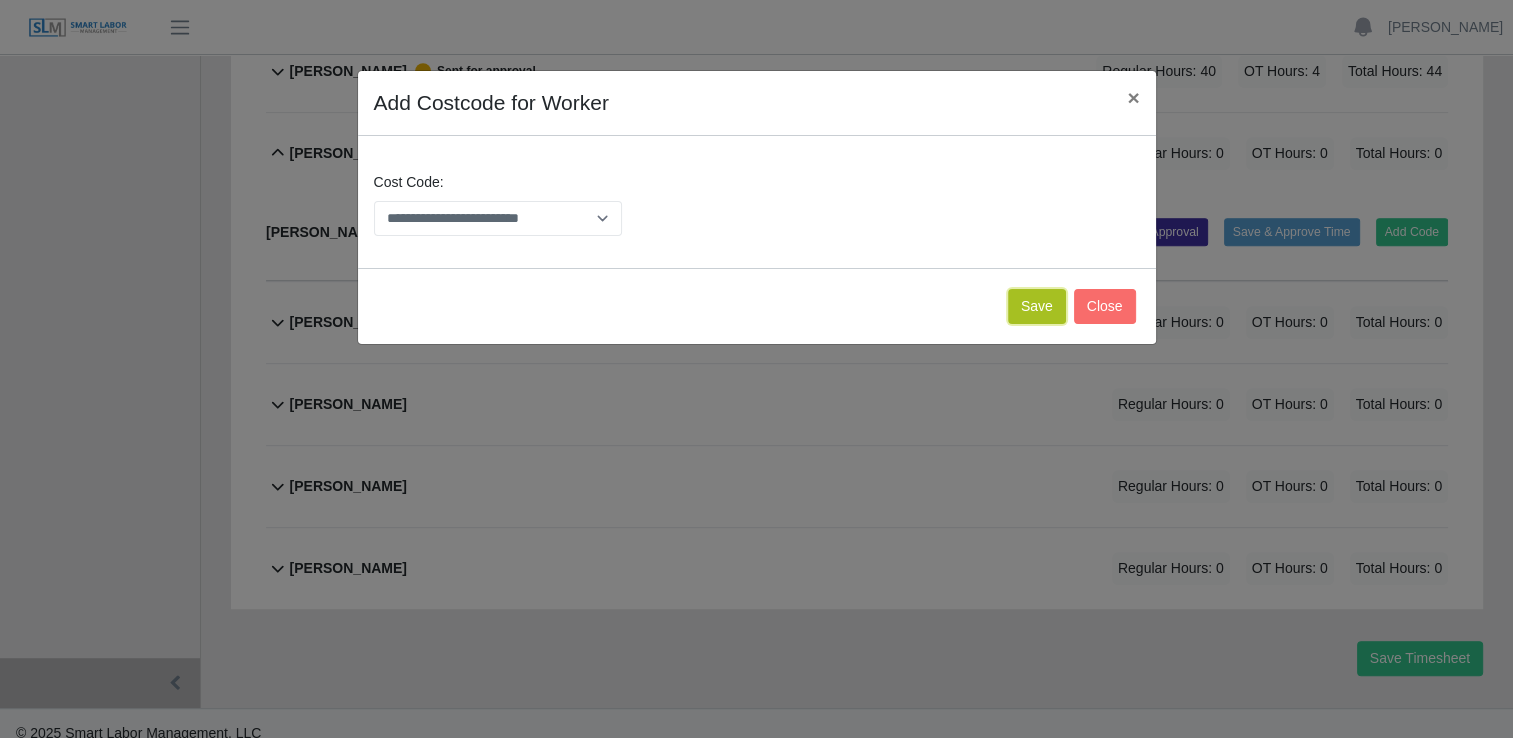 click on "Save" 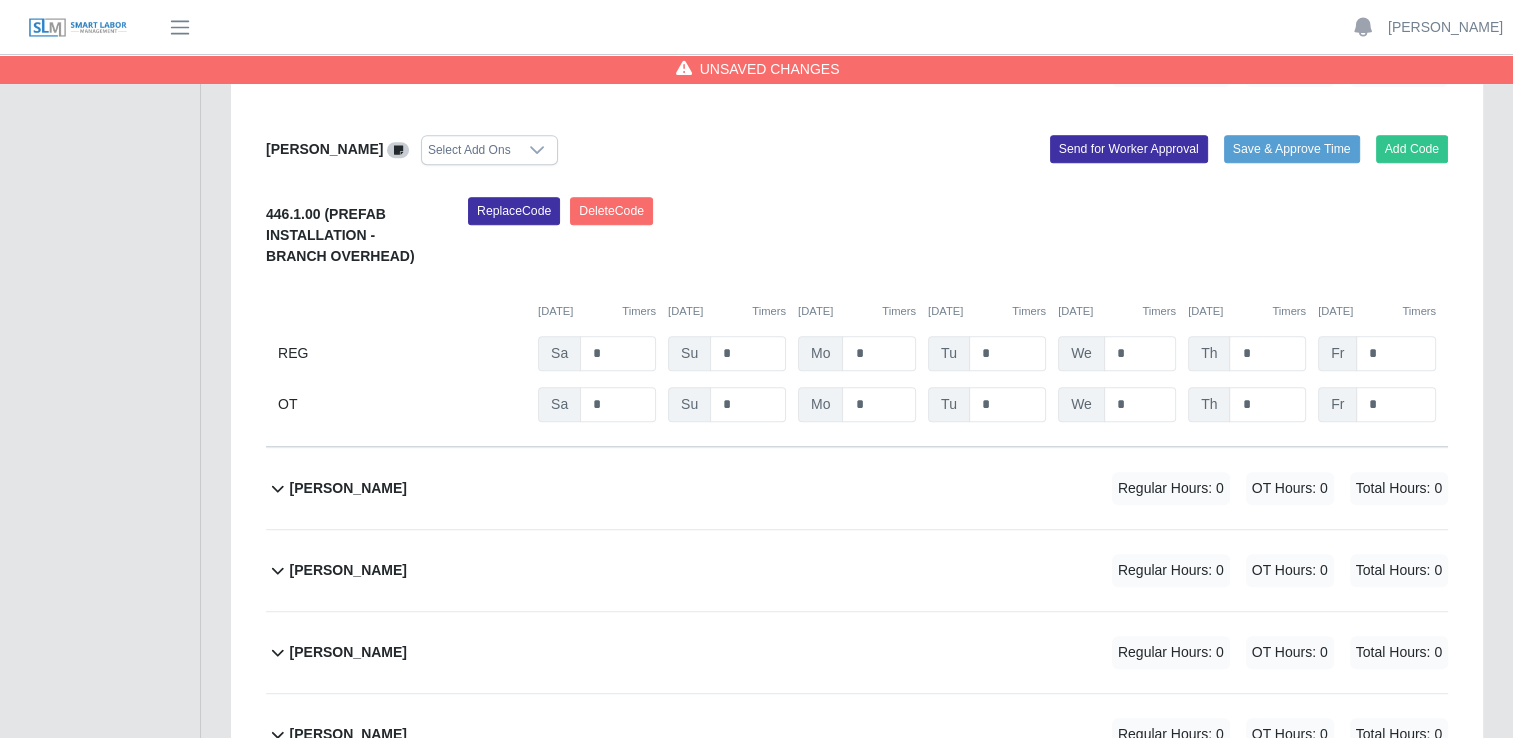 scroll, scrollTop: 935, scrollLeft: 0, axis: vertical 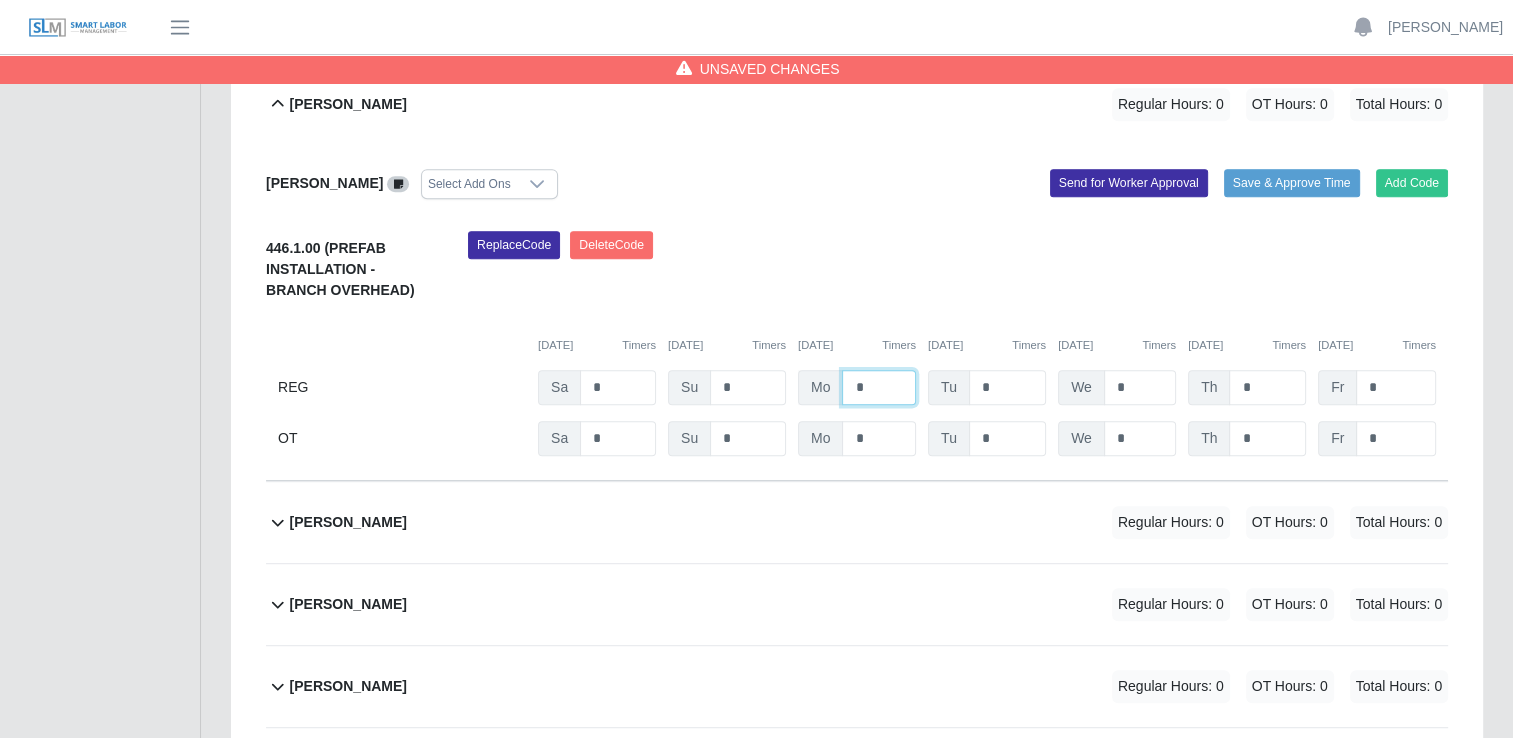 click on "*" at bounding box center [0, 0] 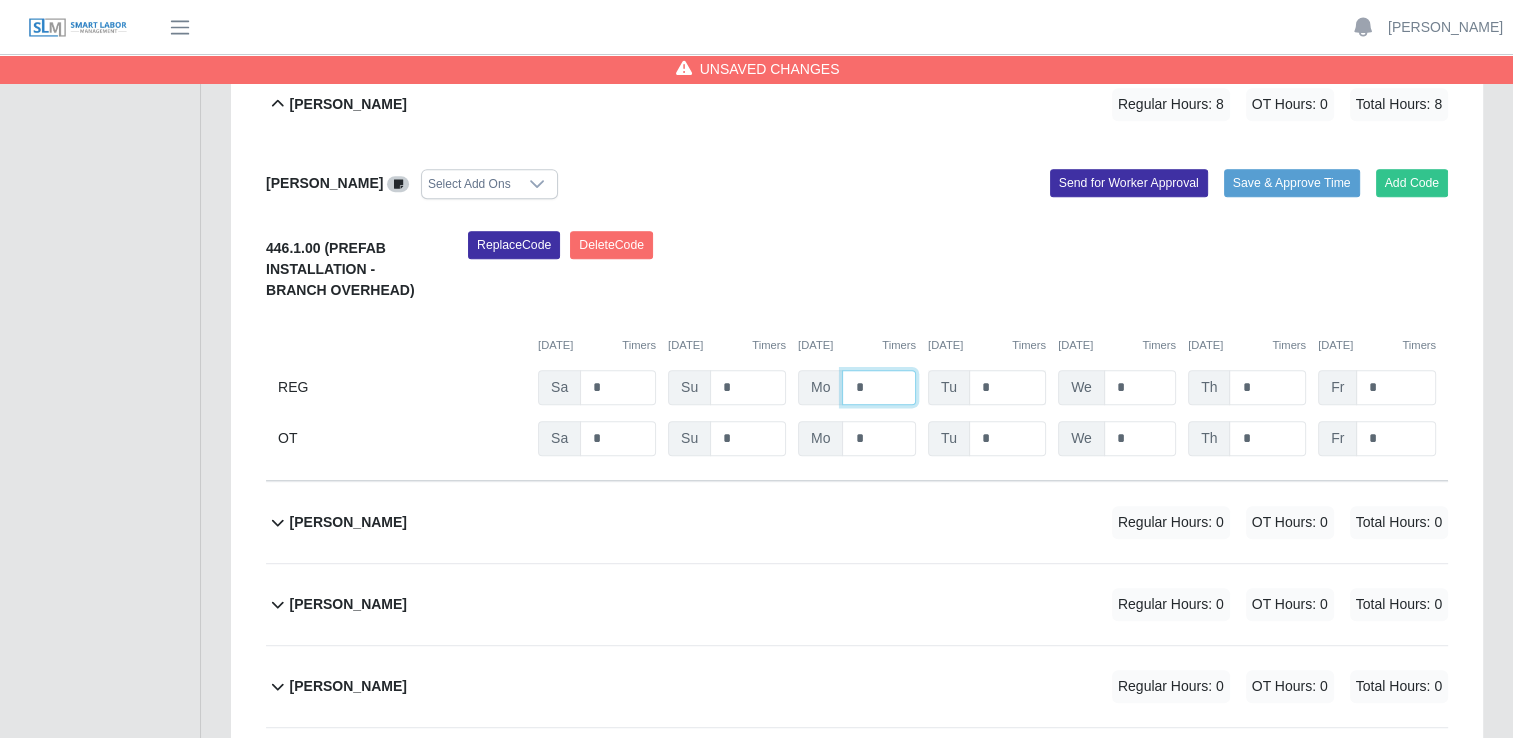 type on "*" 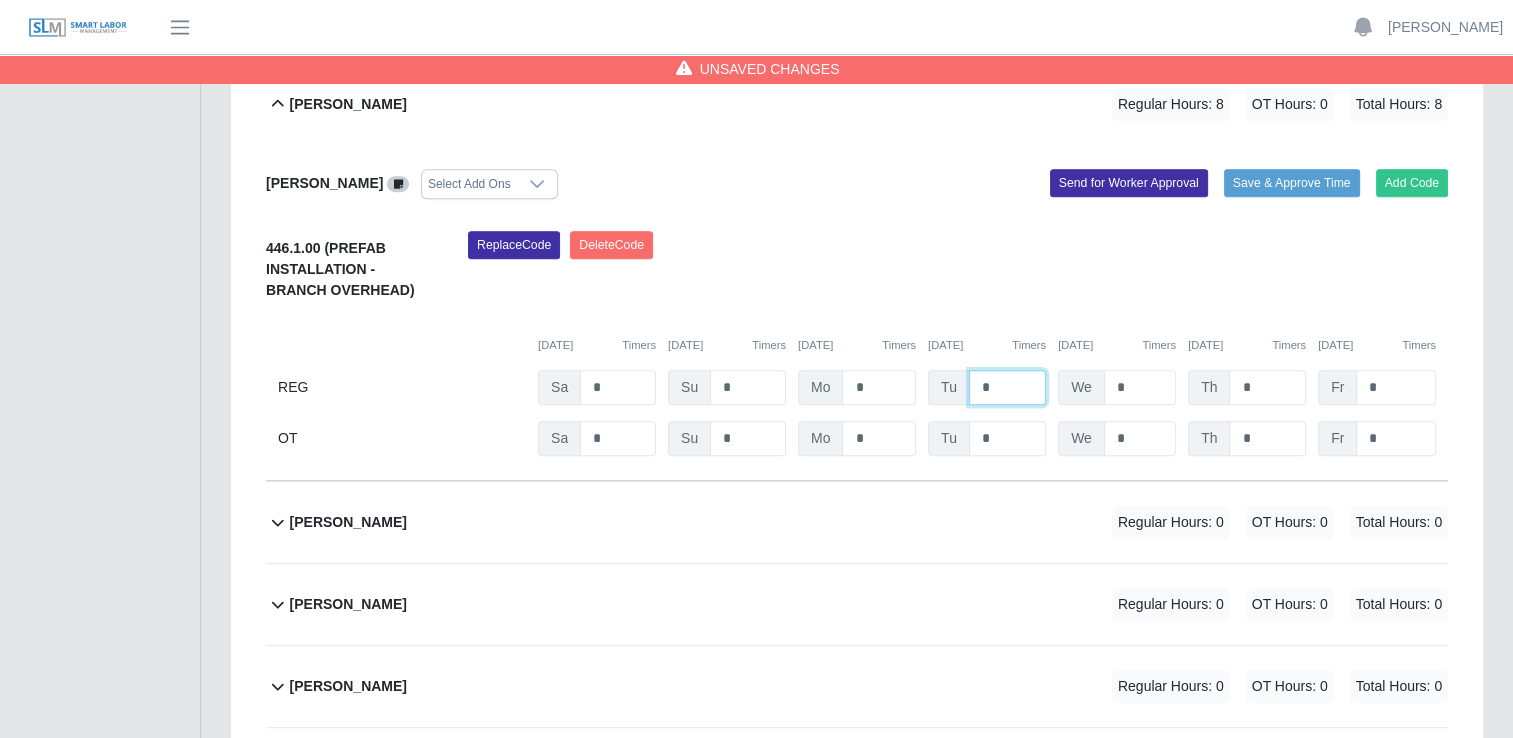 click on "*" at bounding box center [0, 0] 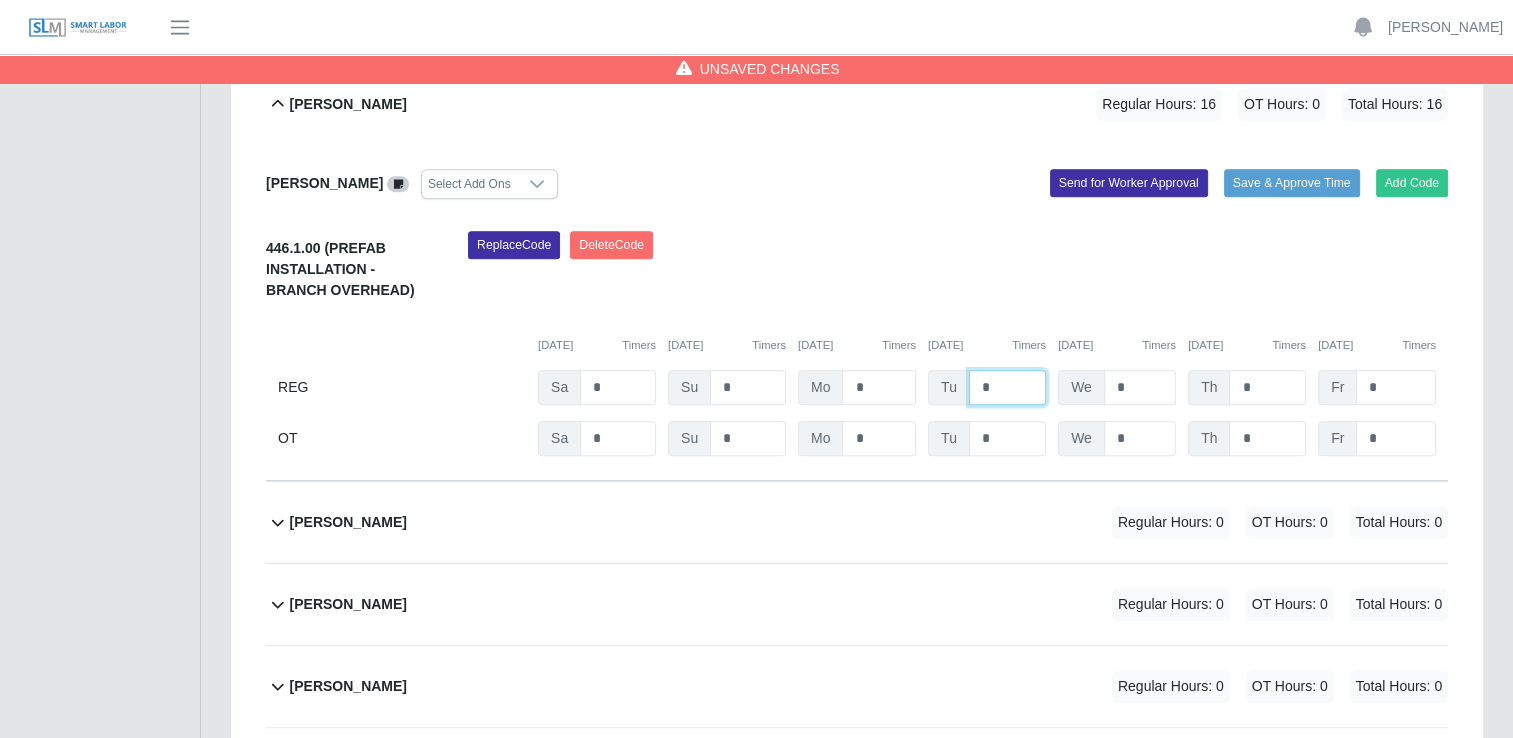 type on "*" 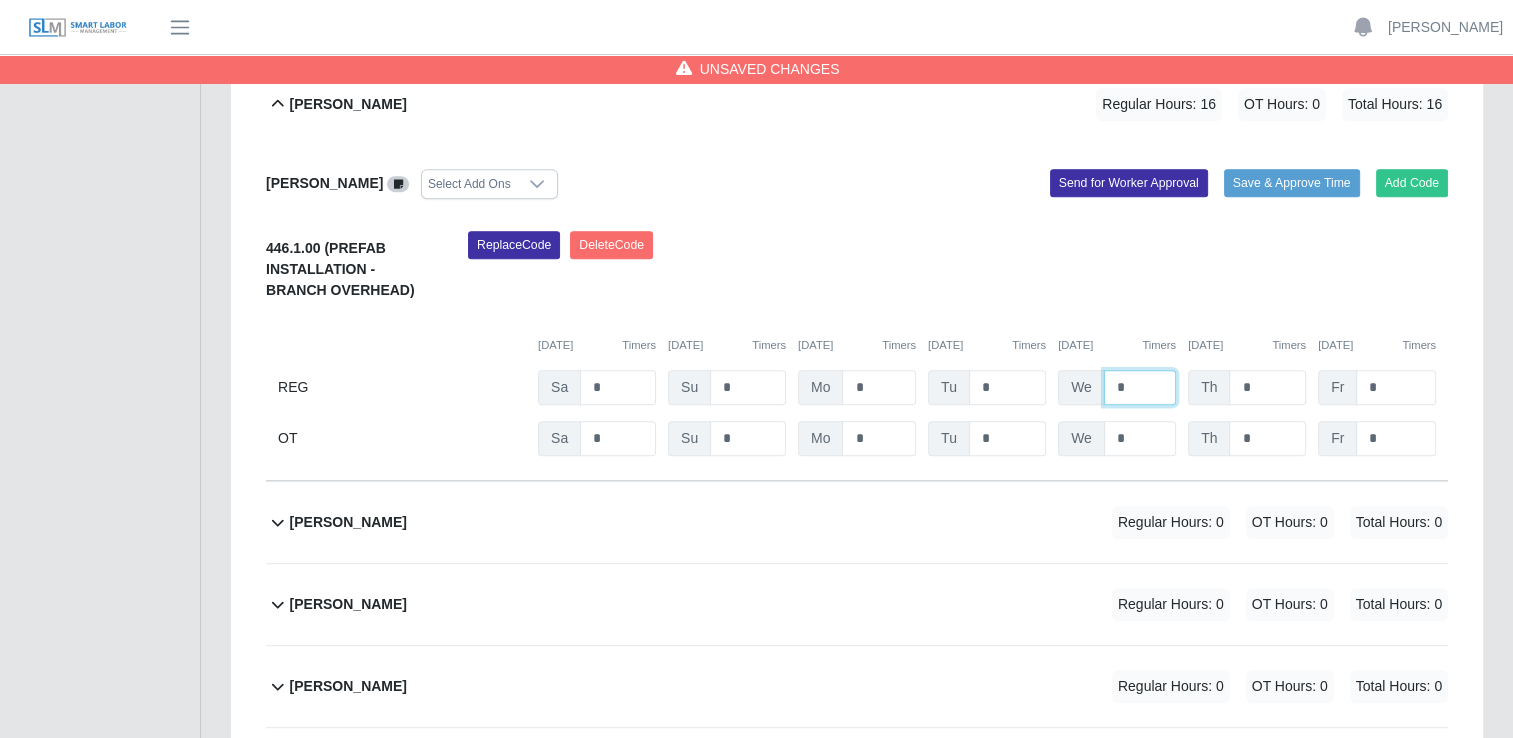 click on "*" at bounding box center [0, 0] 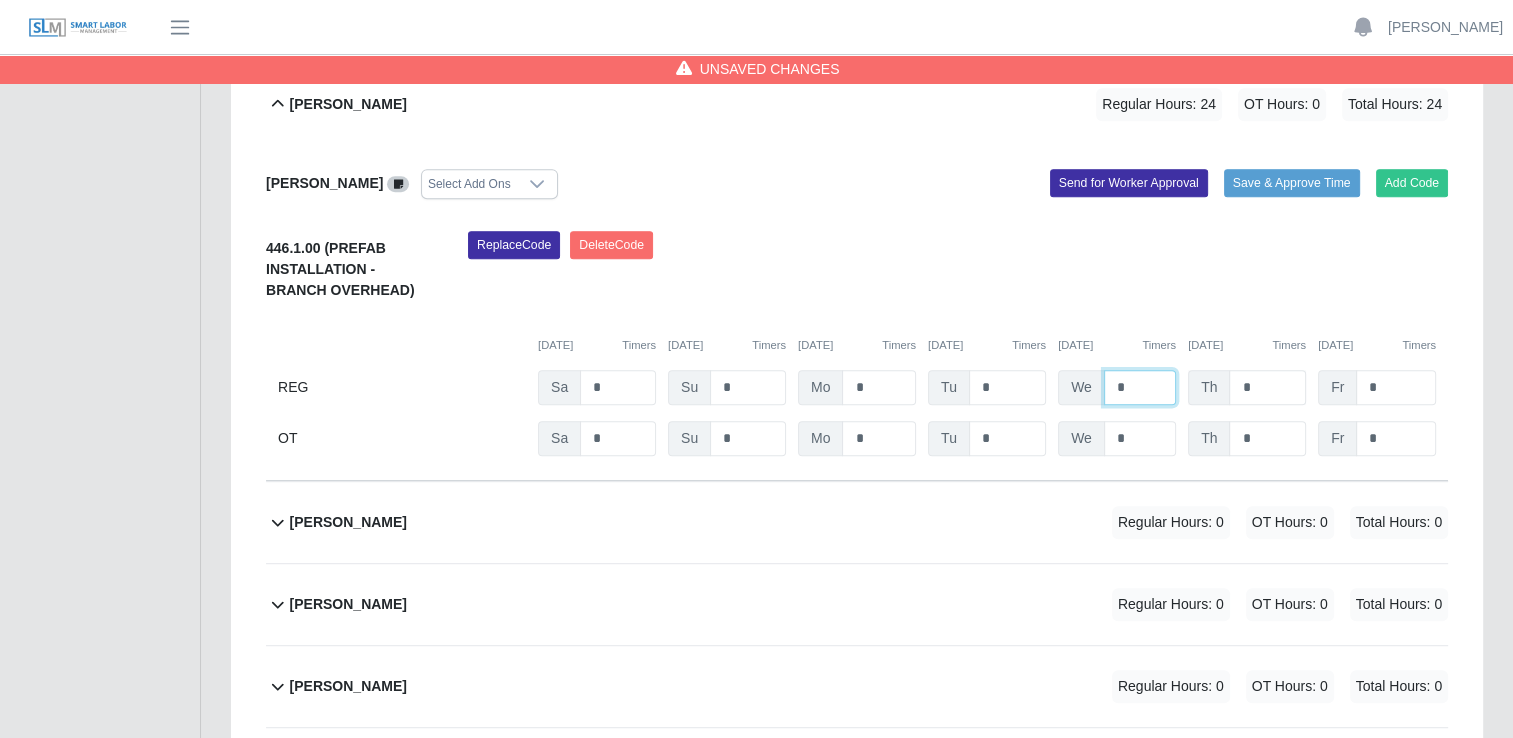 type on "*" 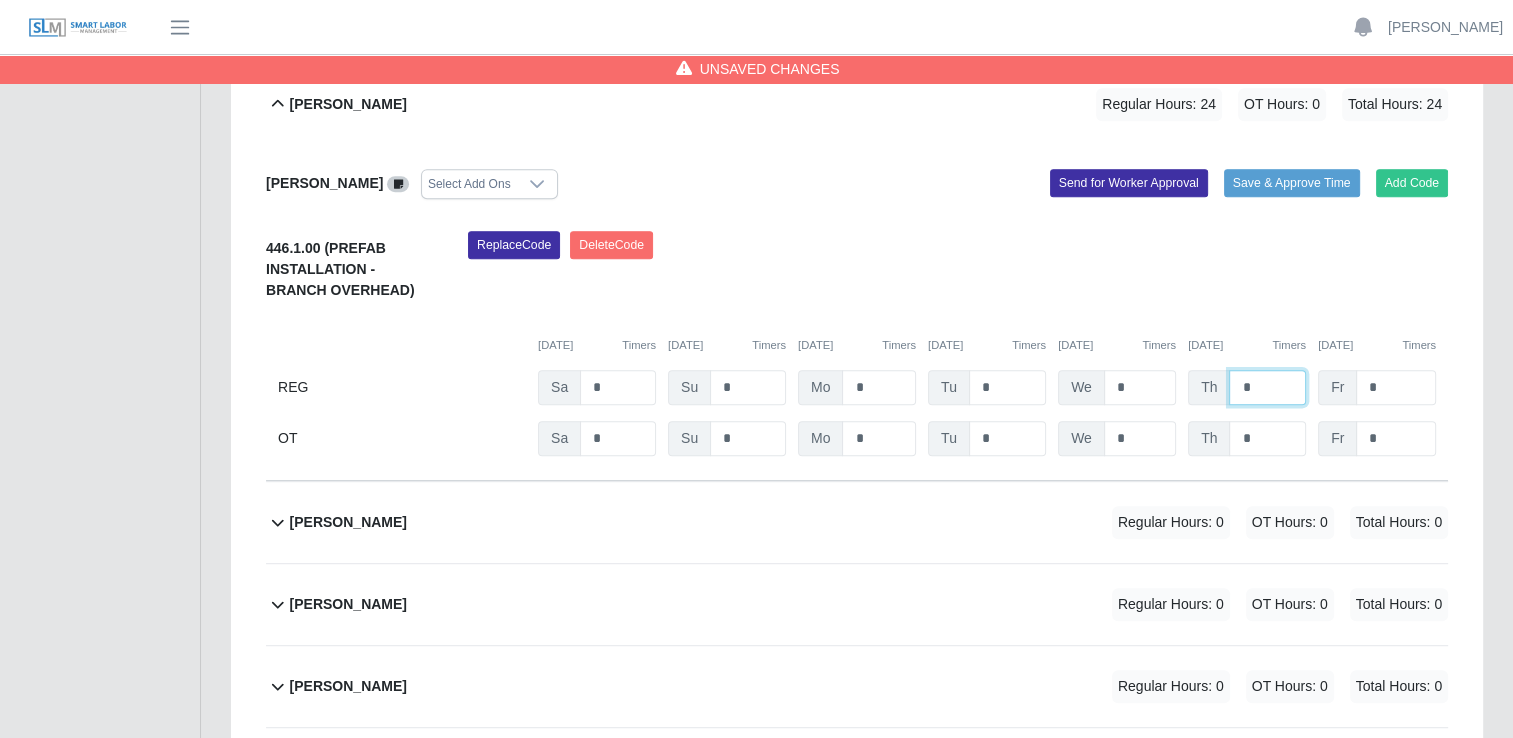 click on "*" at bounding box center [0, 0] 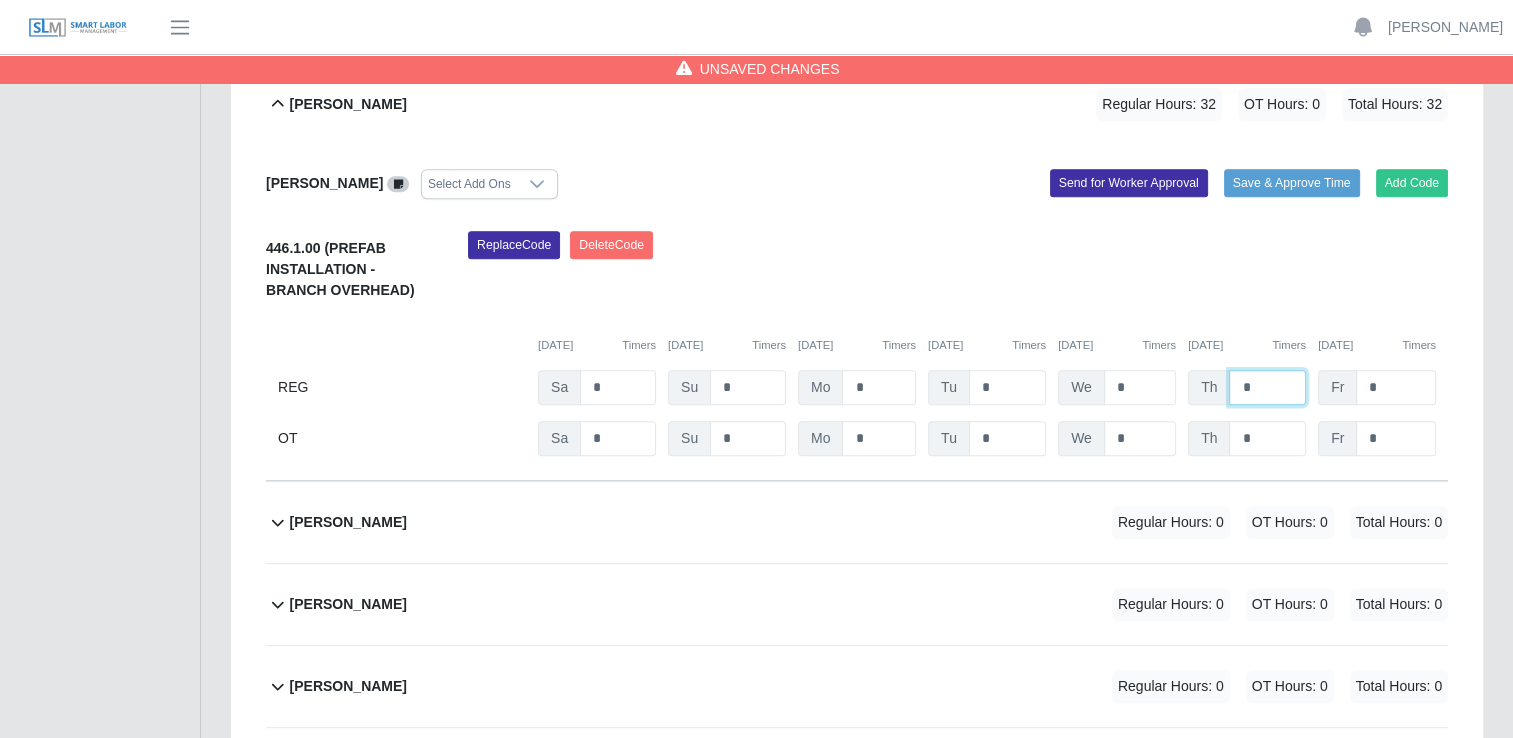 type on "*" 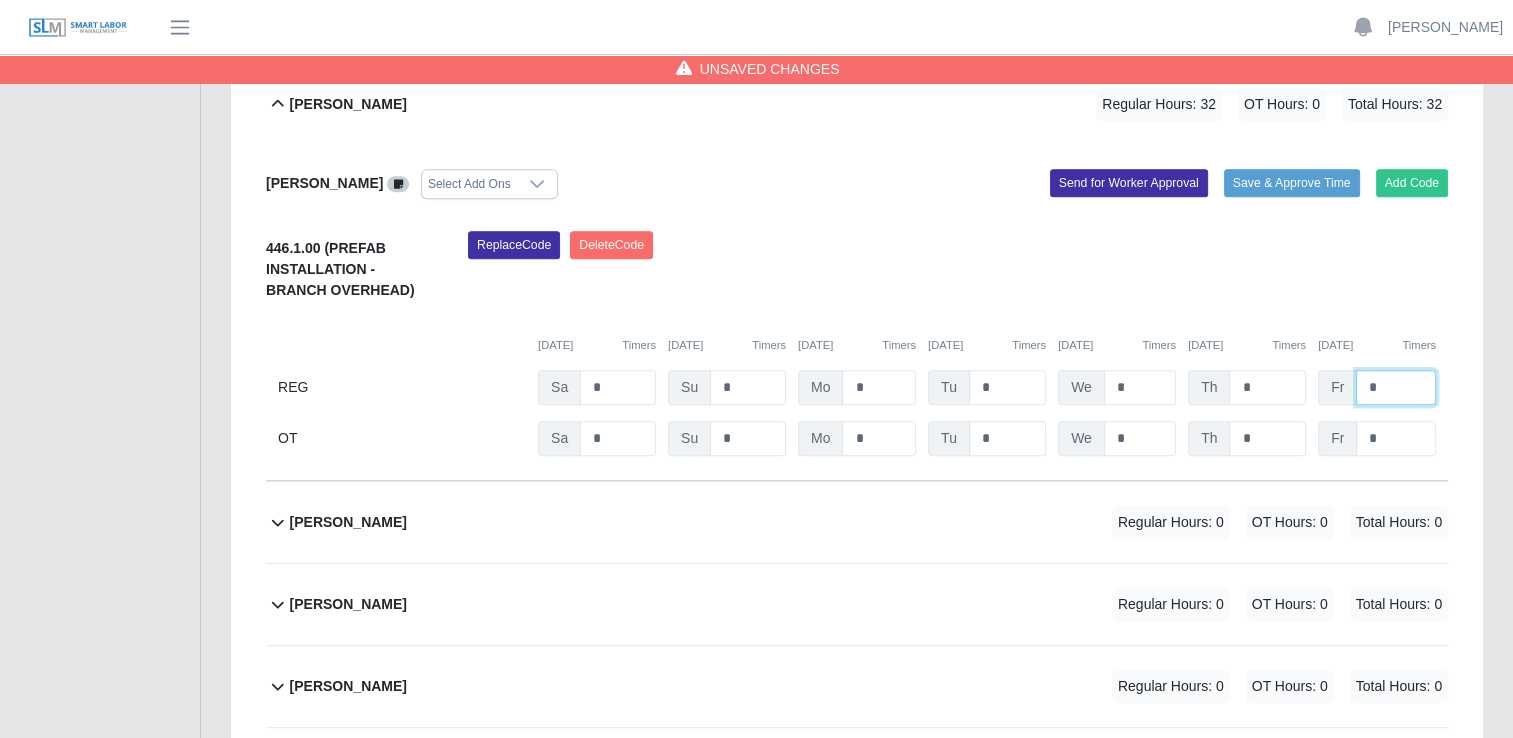click on "*" at bounding box center (0, 0) 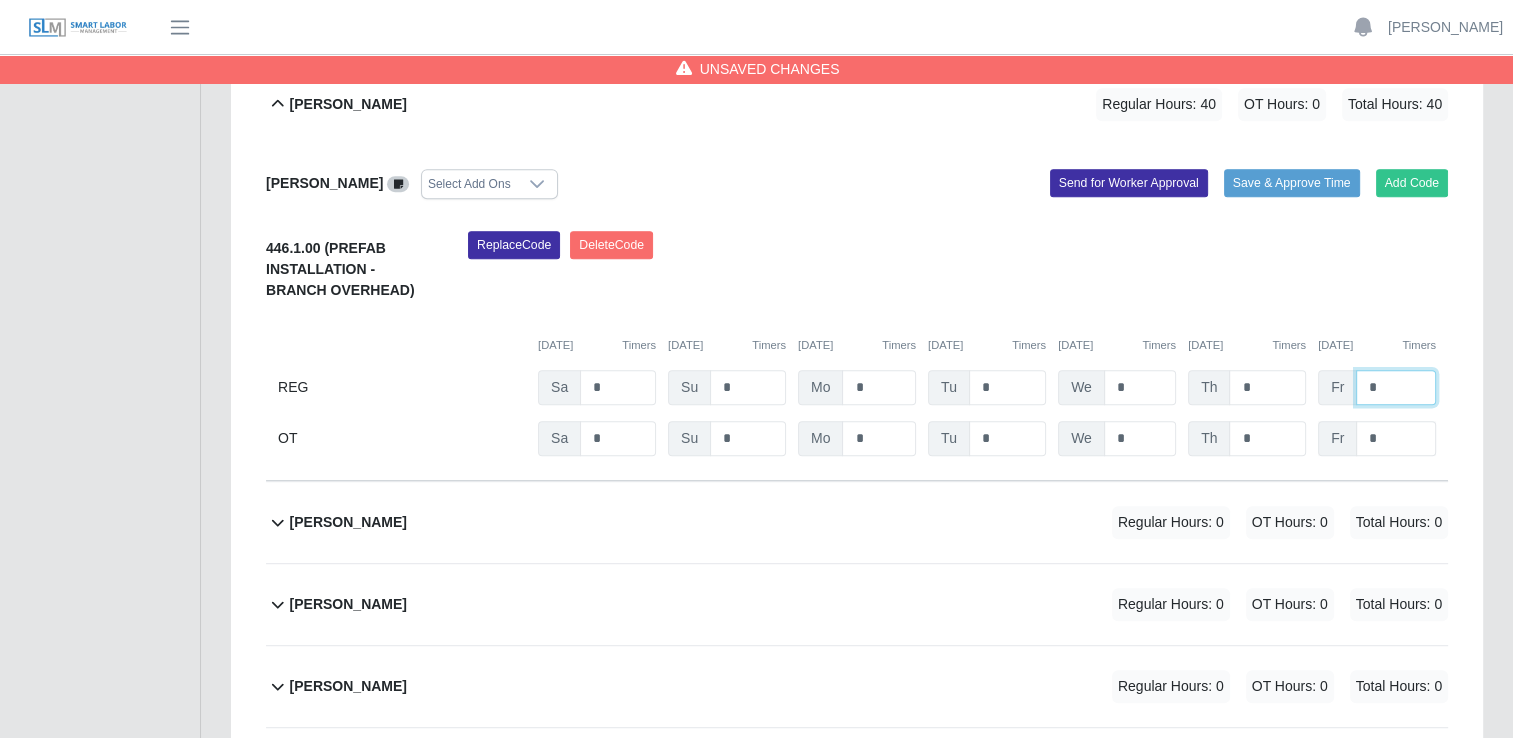 type on "*" 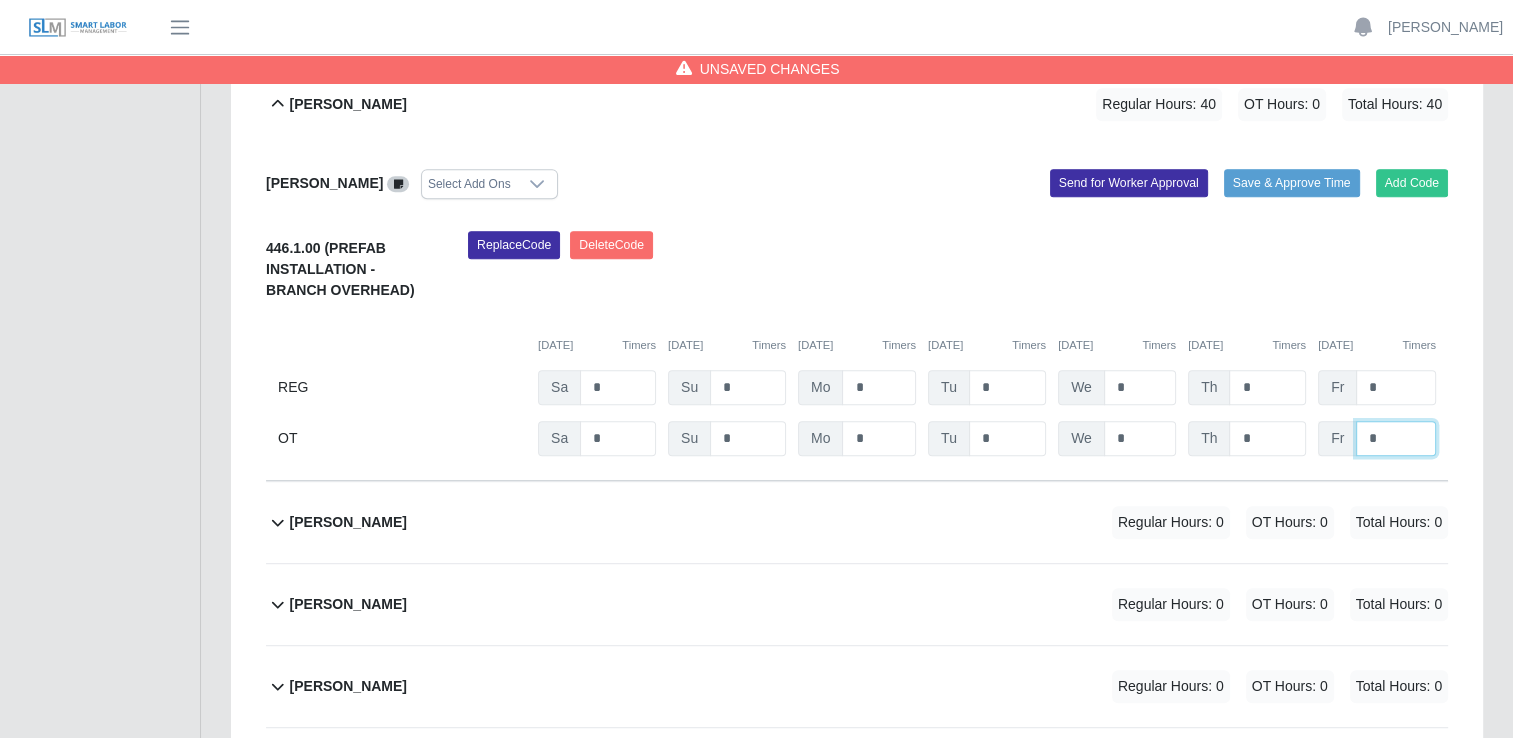 click on "*" at bounding box center [0, 0] 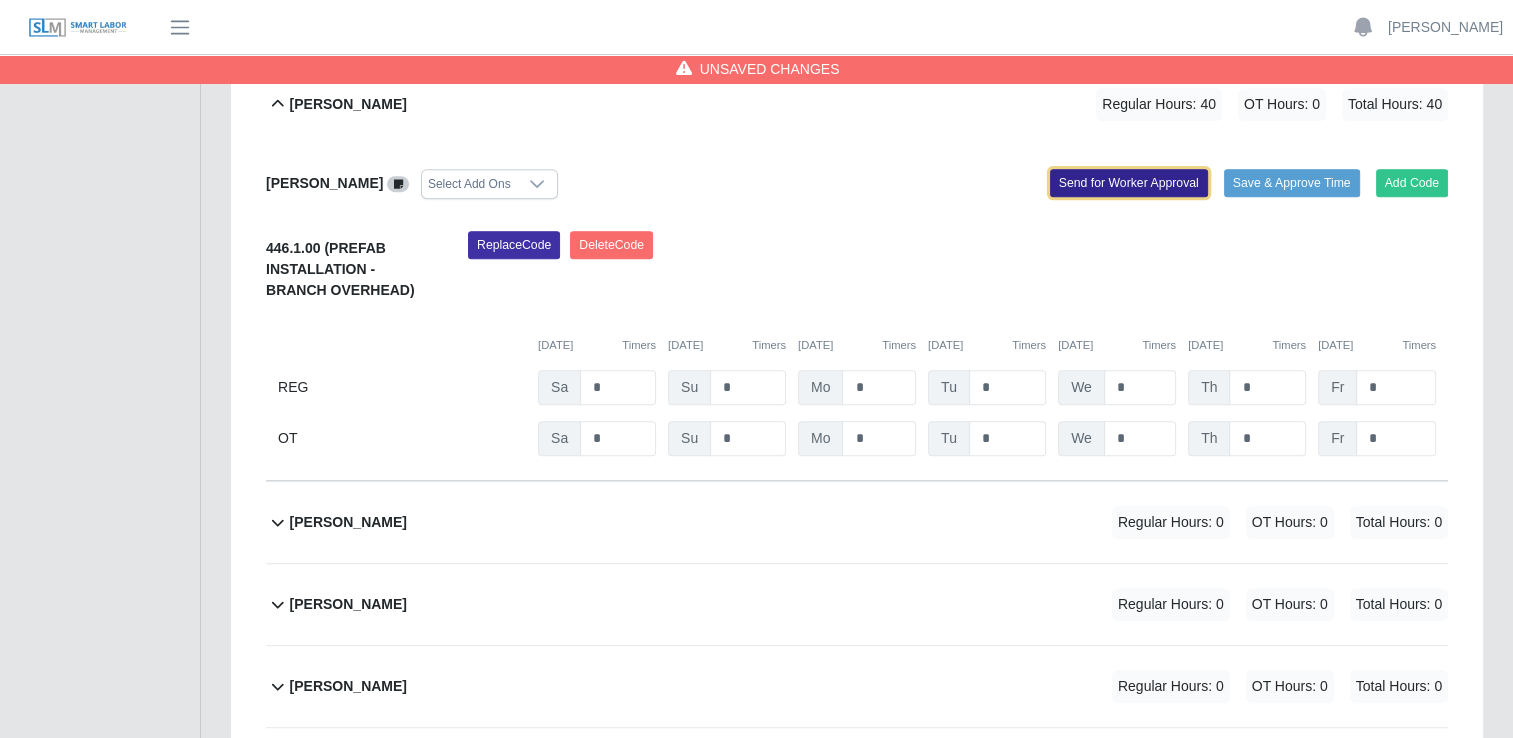 click on "Send for Worker Approval" 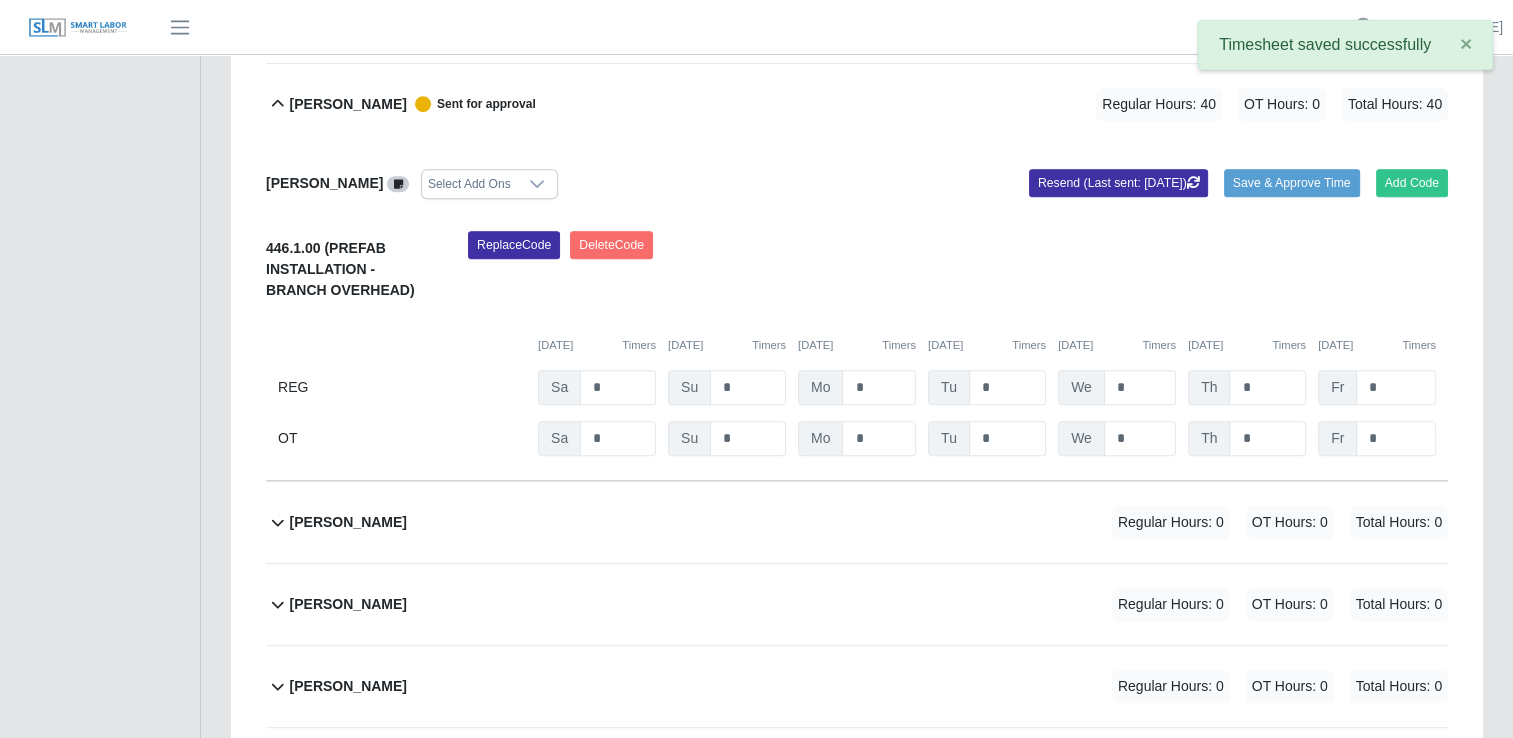 click 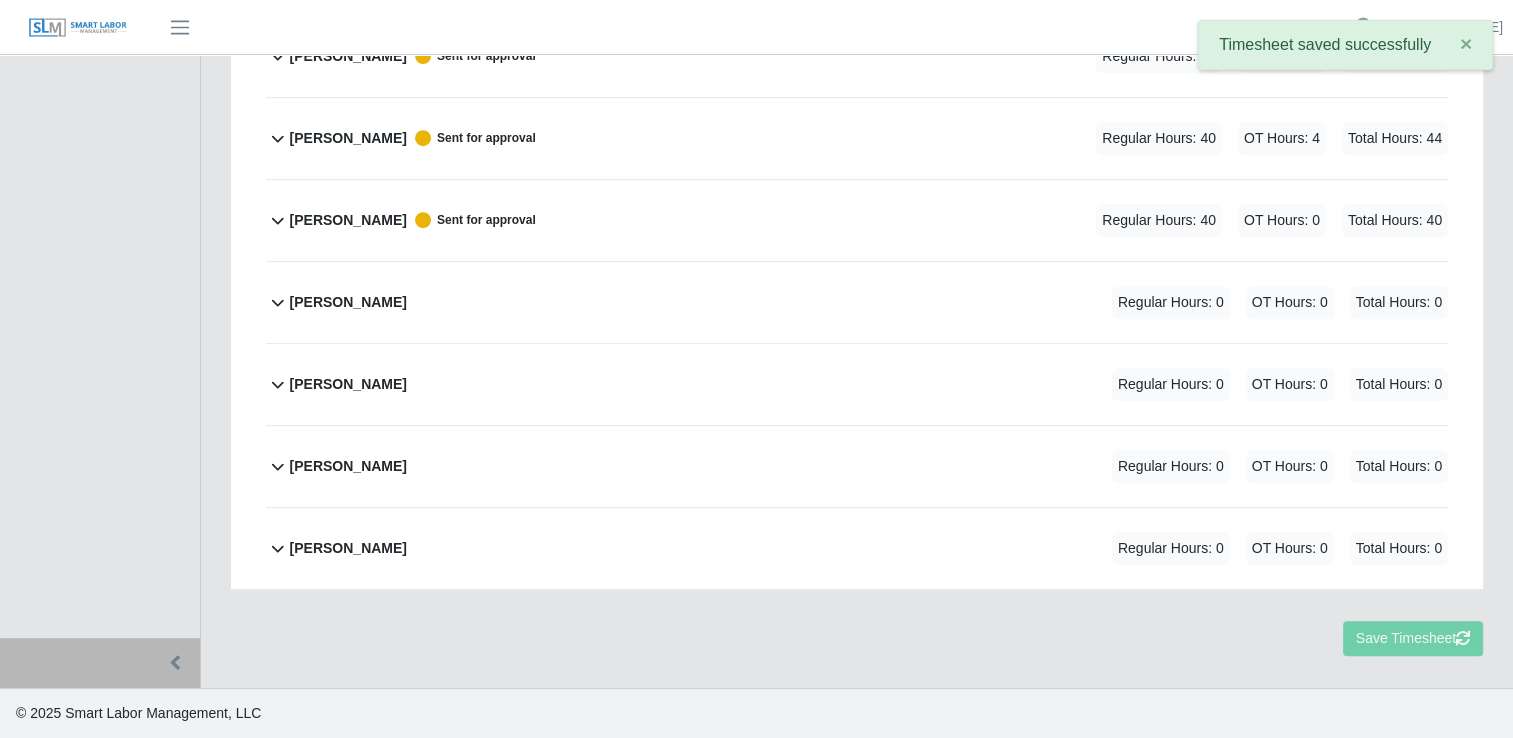 scroll, scrollTop: 815, scrollLeft: 0, axis: vertical 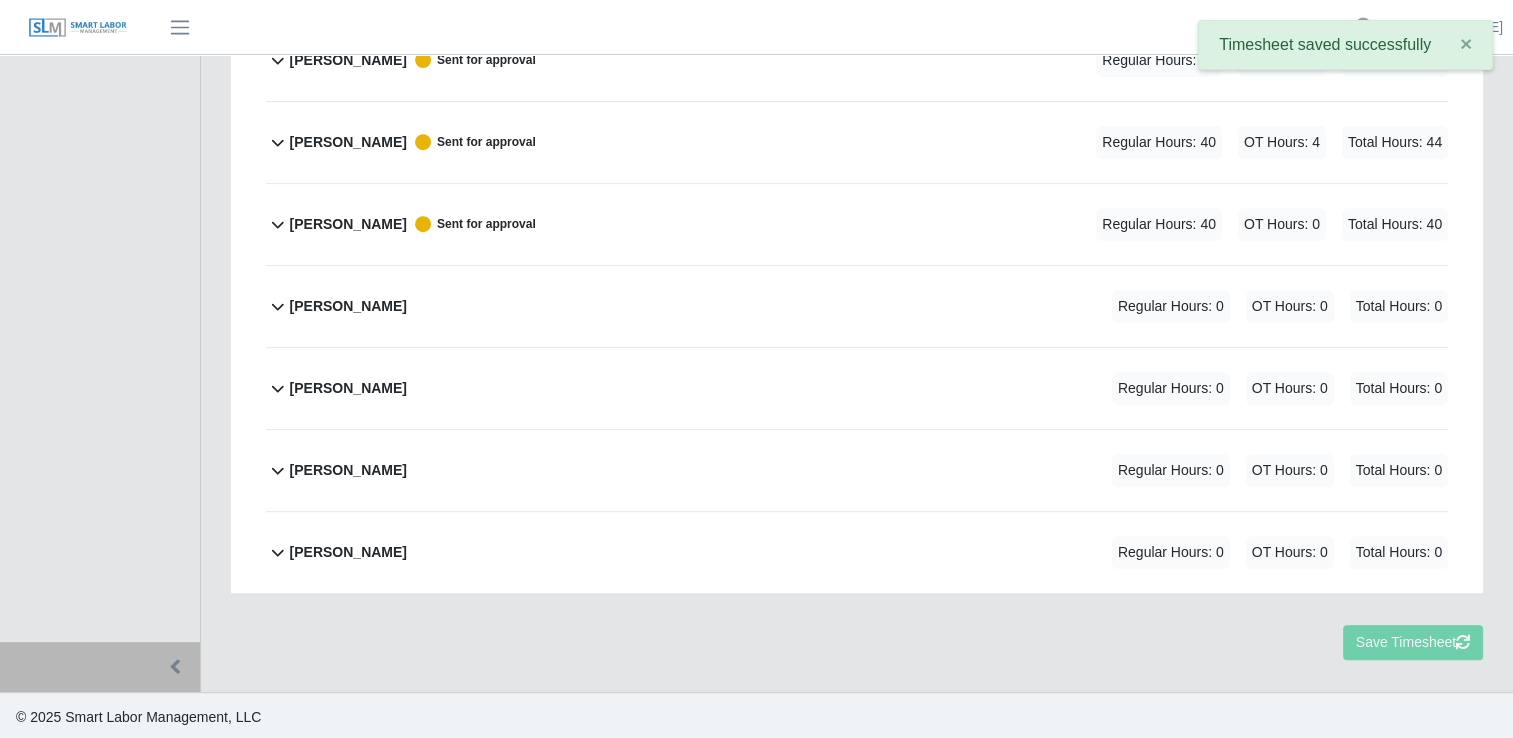 click 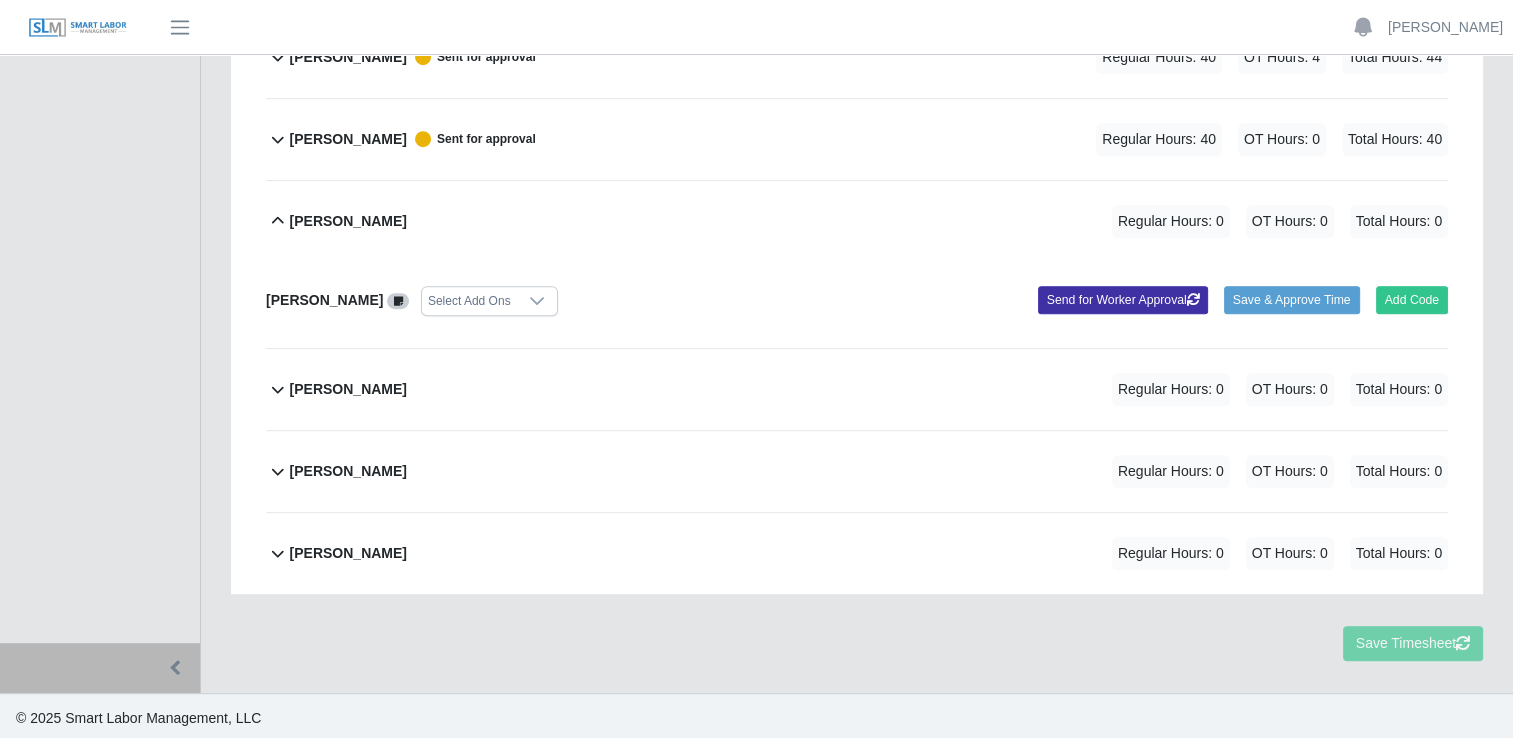 scroll, scrollTop: 901, scrollLeft: 0, axis: vertical 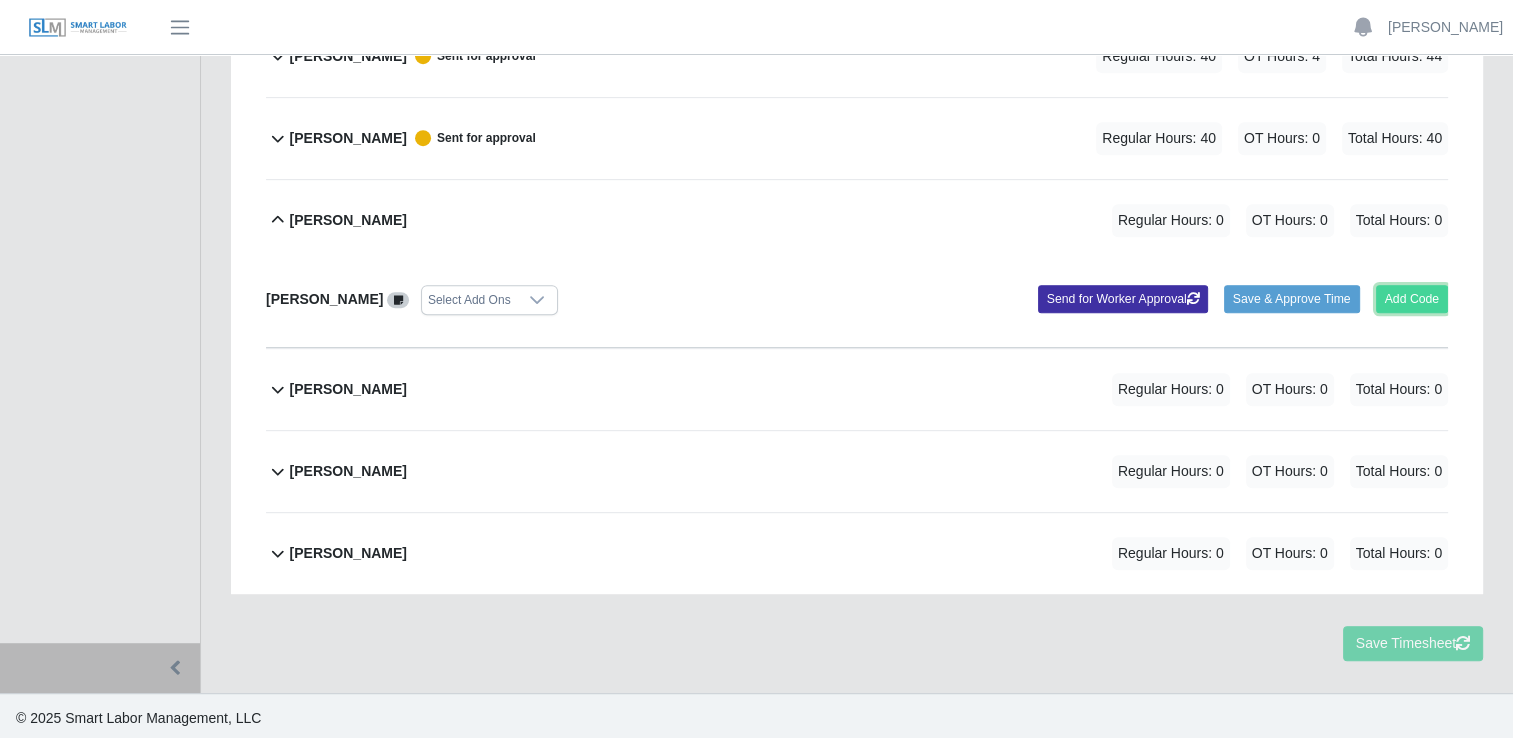 click on "Add Code" 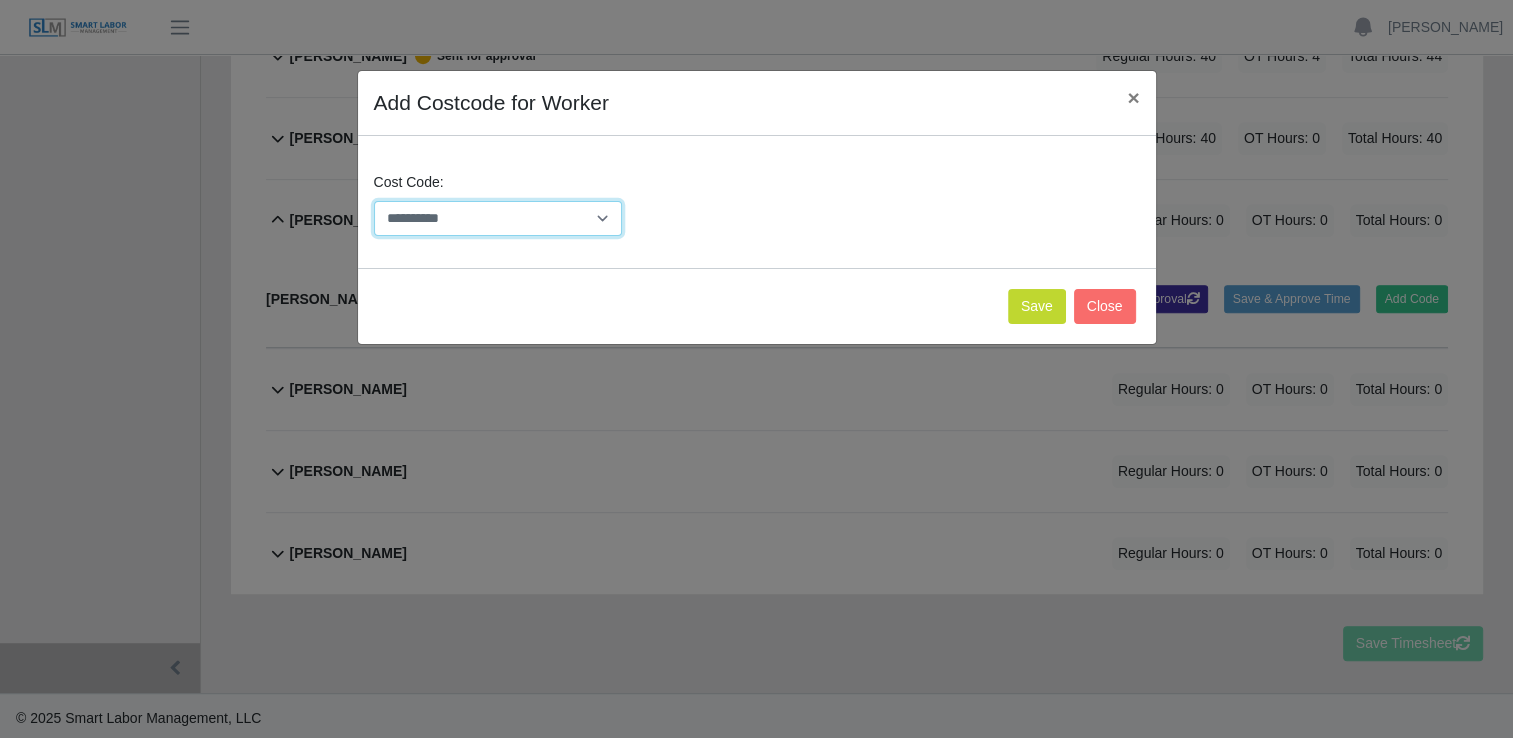 click on "**********" at bounding box center (498, 218) 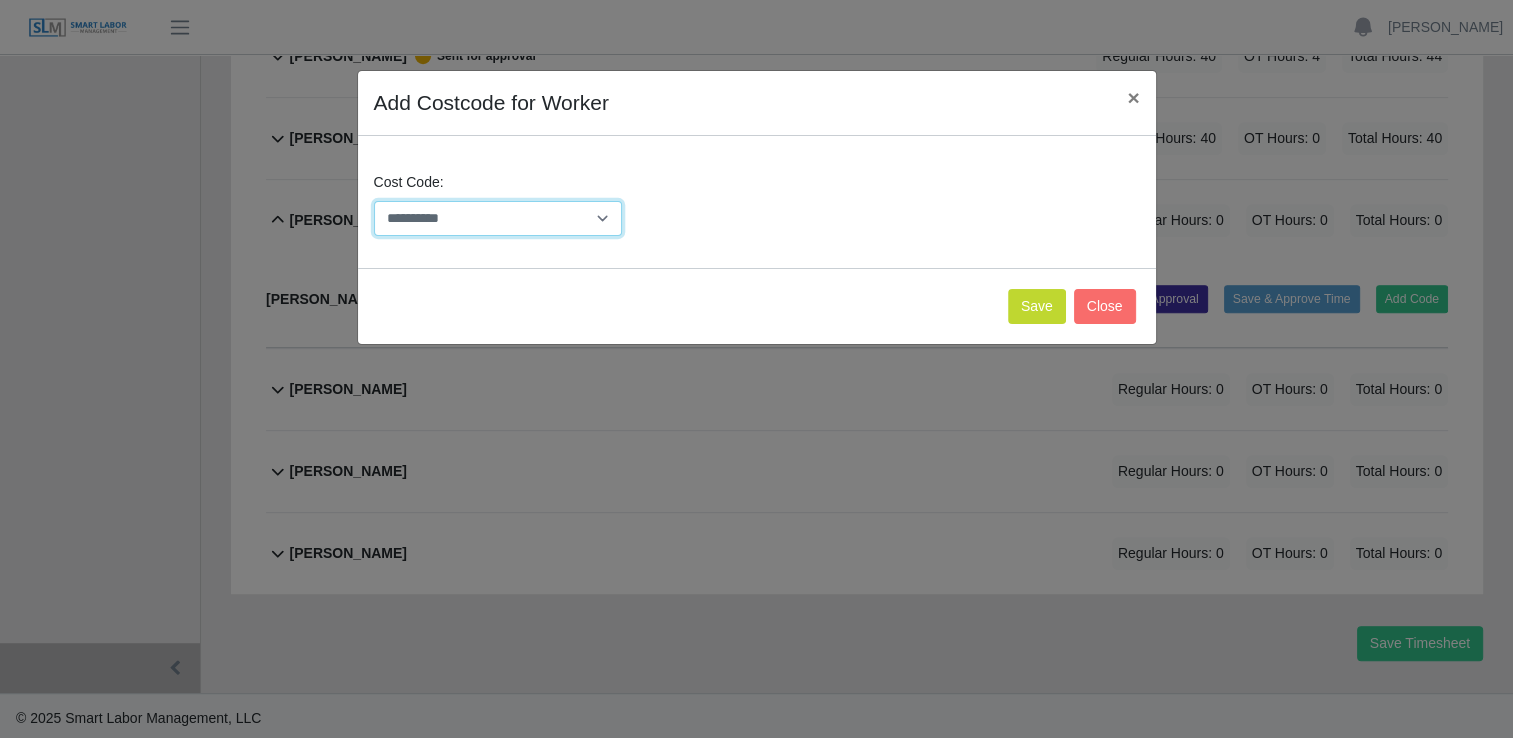 select on "**********" 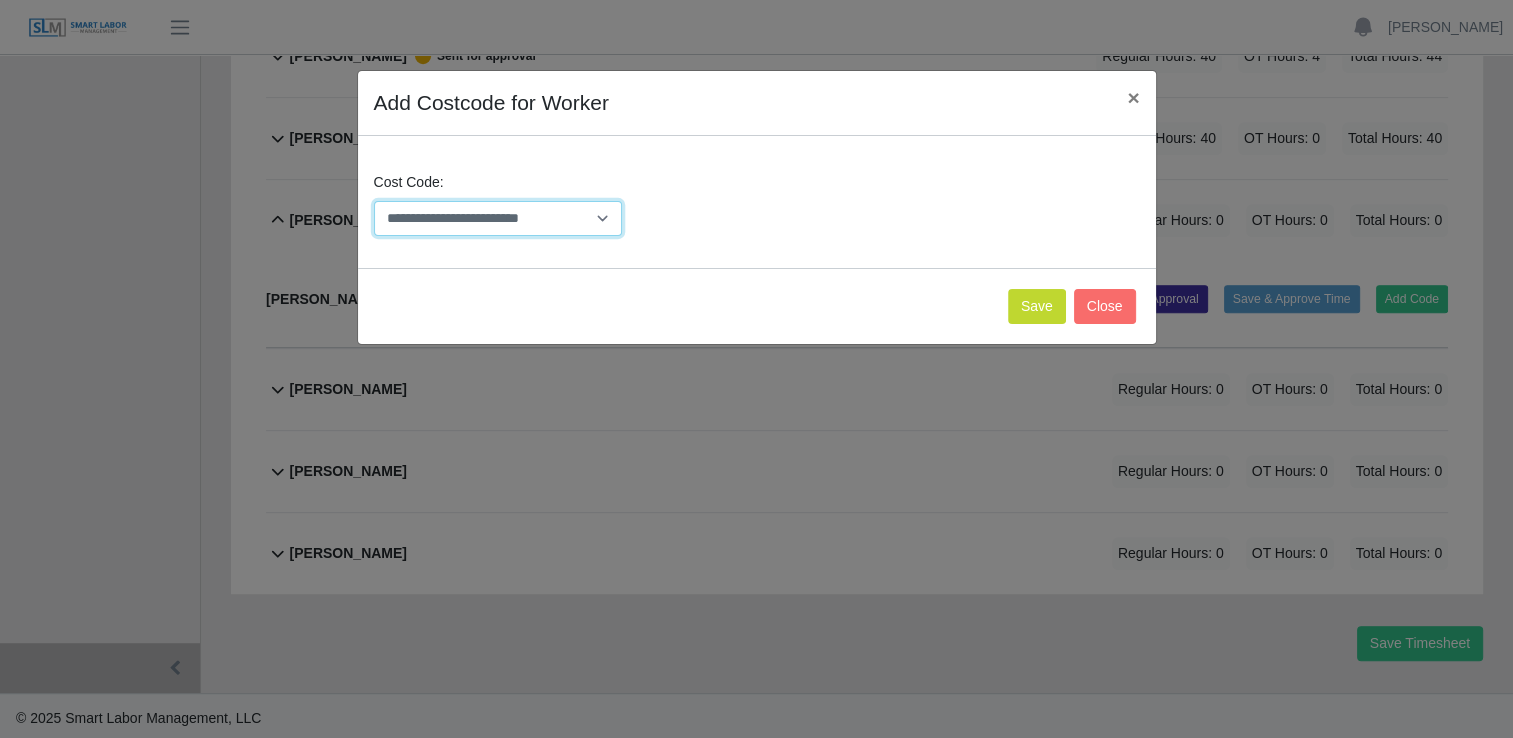 click on "**********" at bounding box center [498, 218] 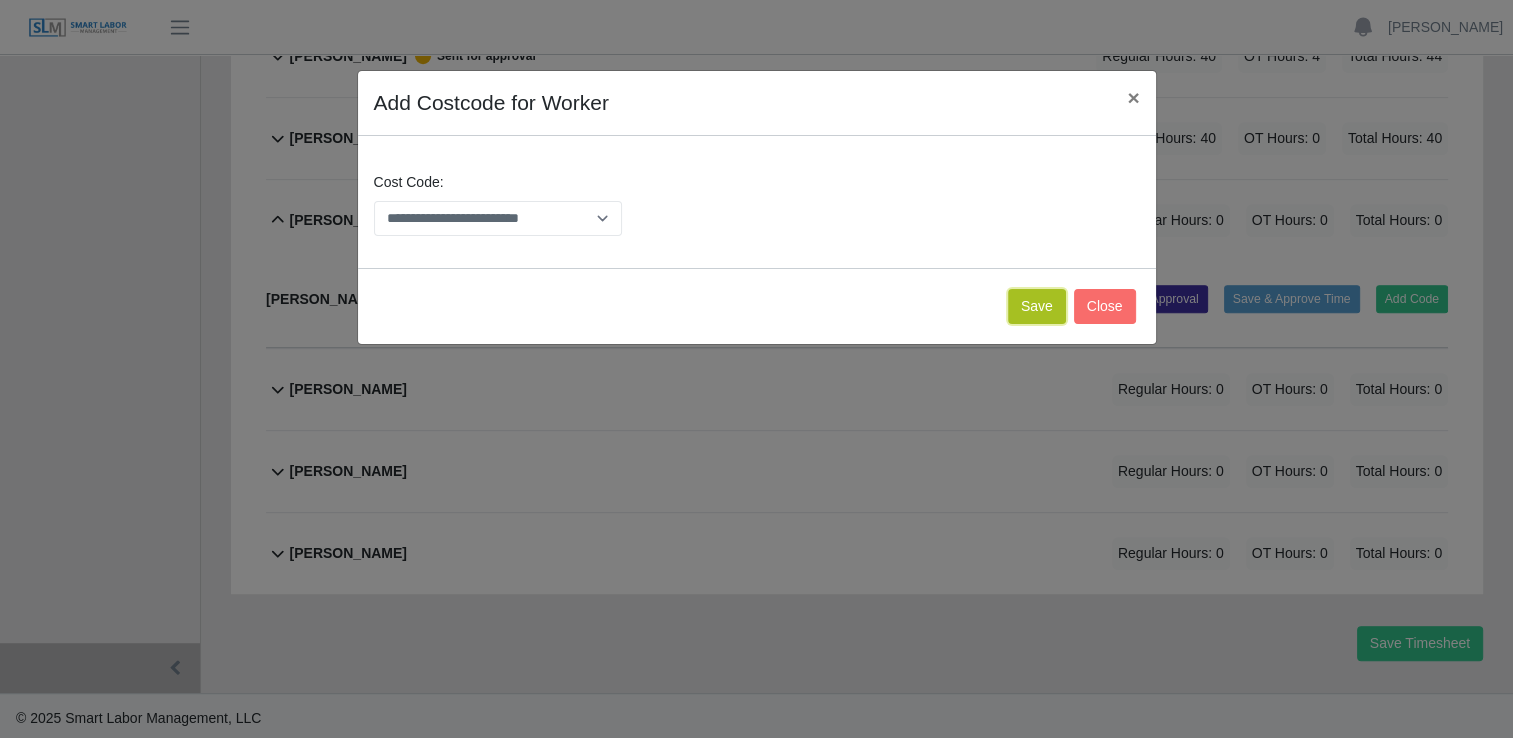 click on "Save" 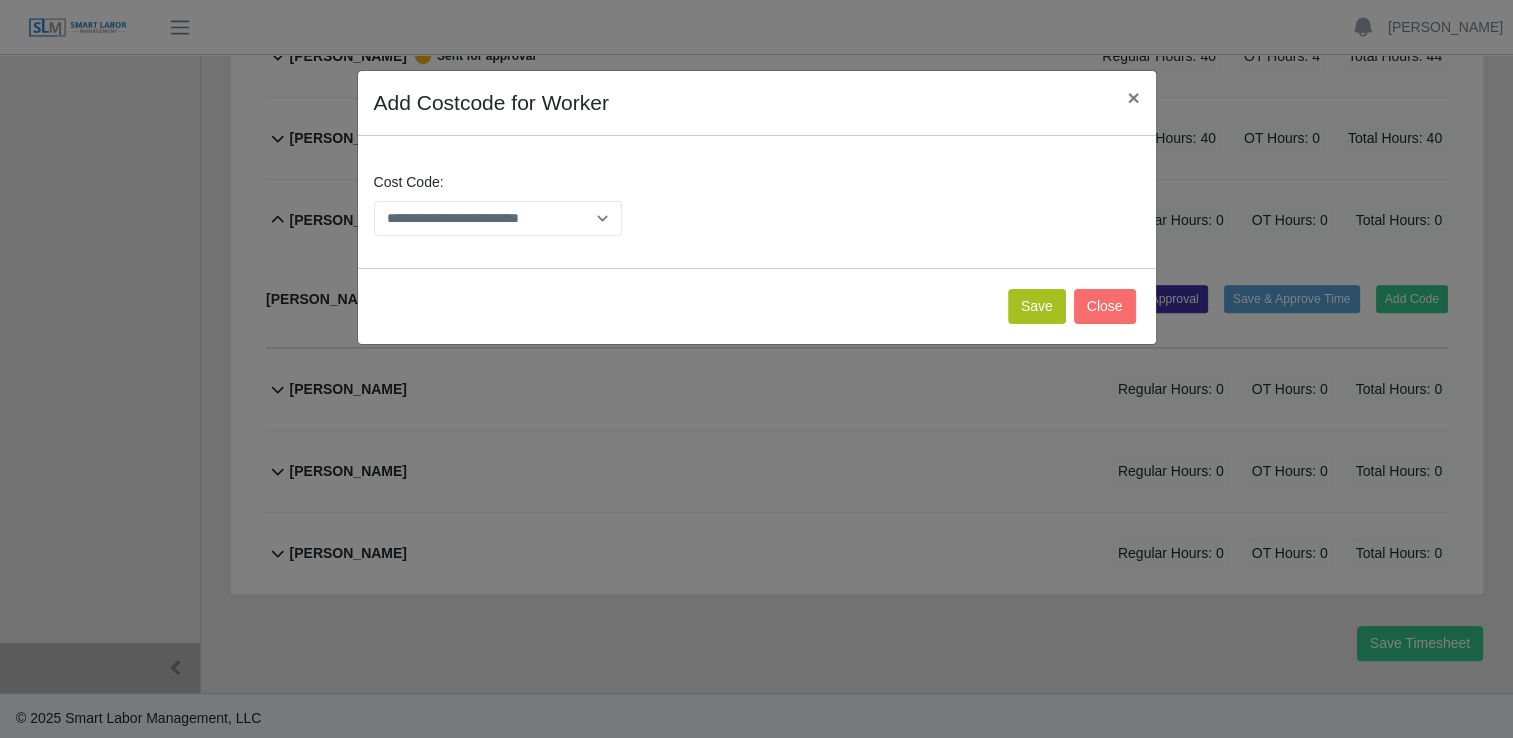 scroll, scrollTop: 1150, scrollLeft: 0, axis: vertical 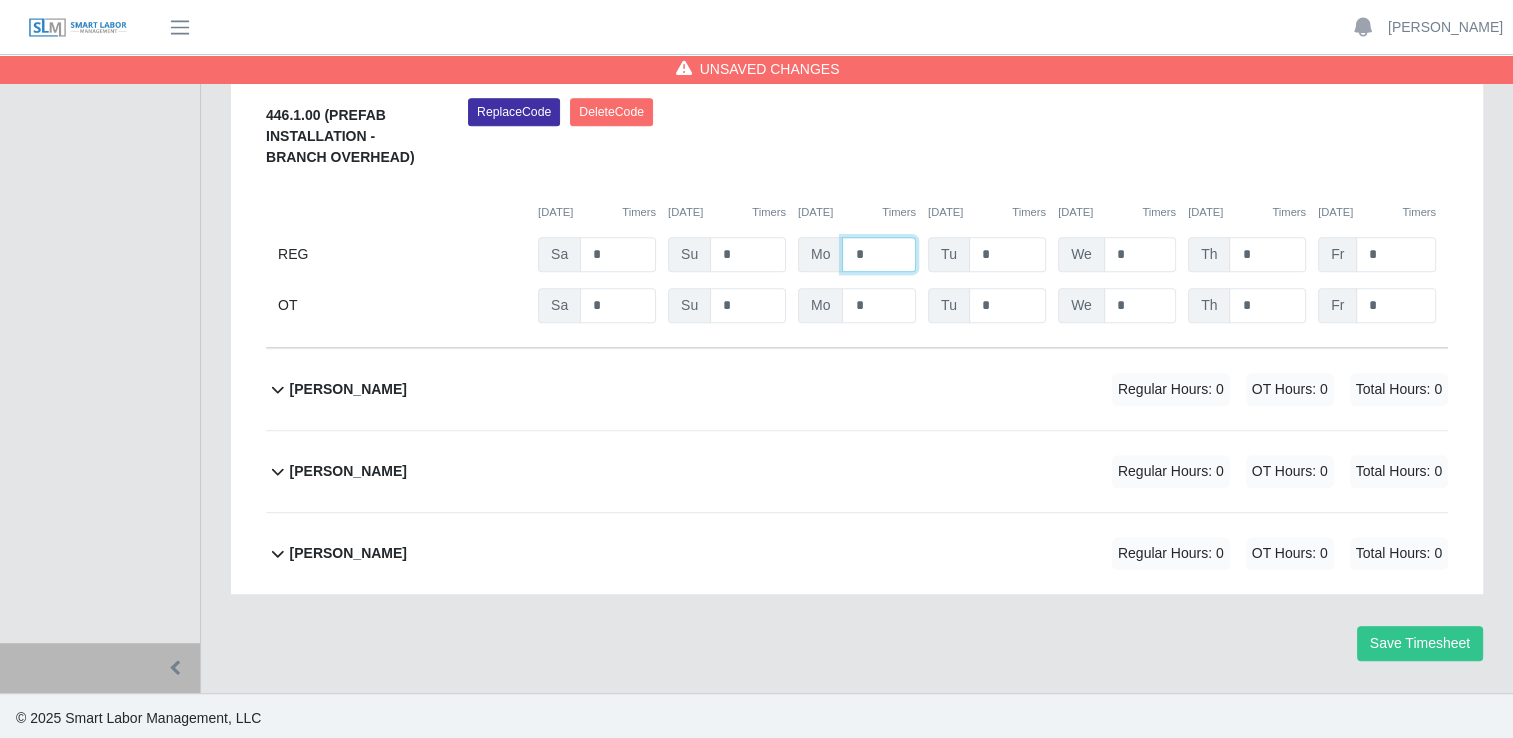 click on "*" at bounding box center (0, 0) 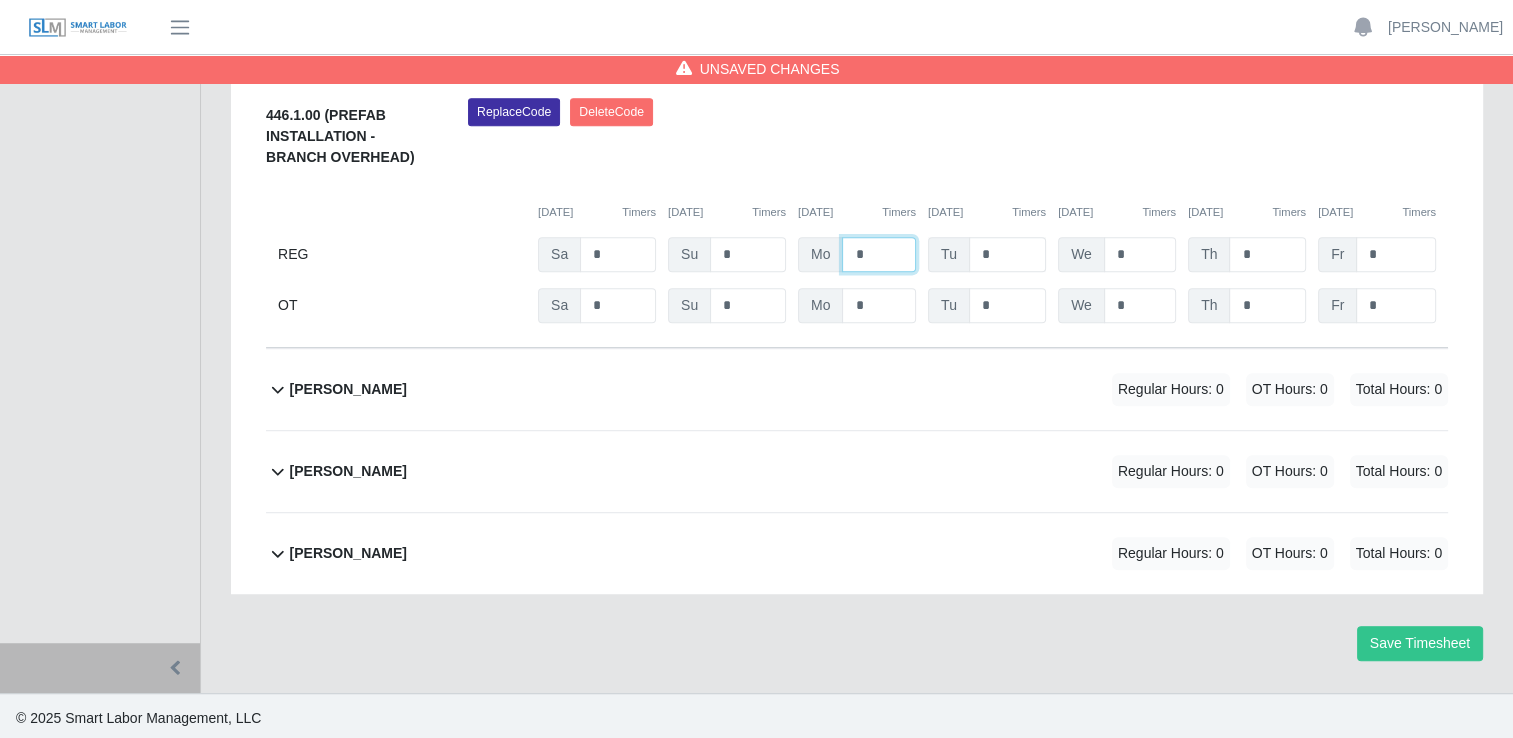 type on "*" 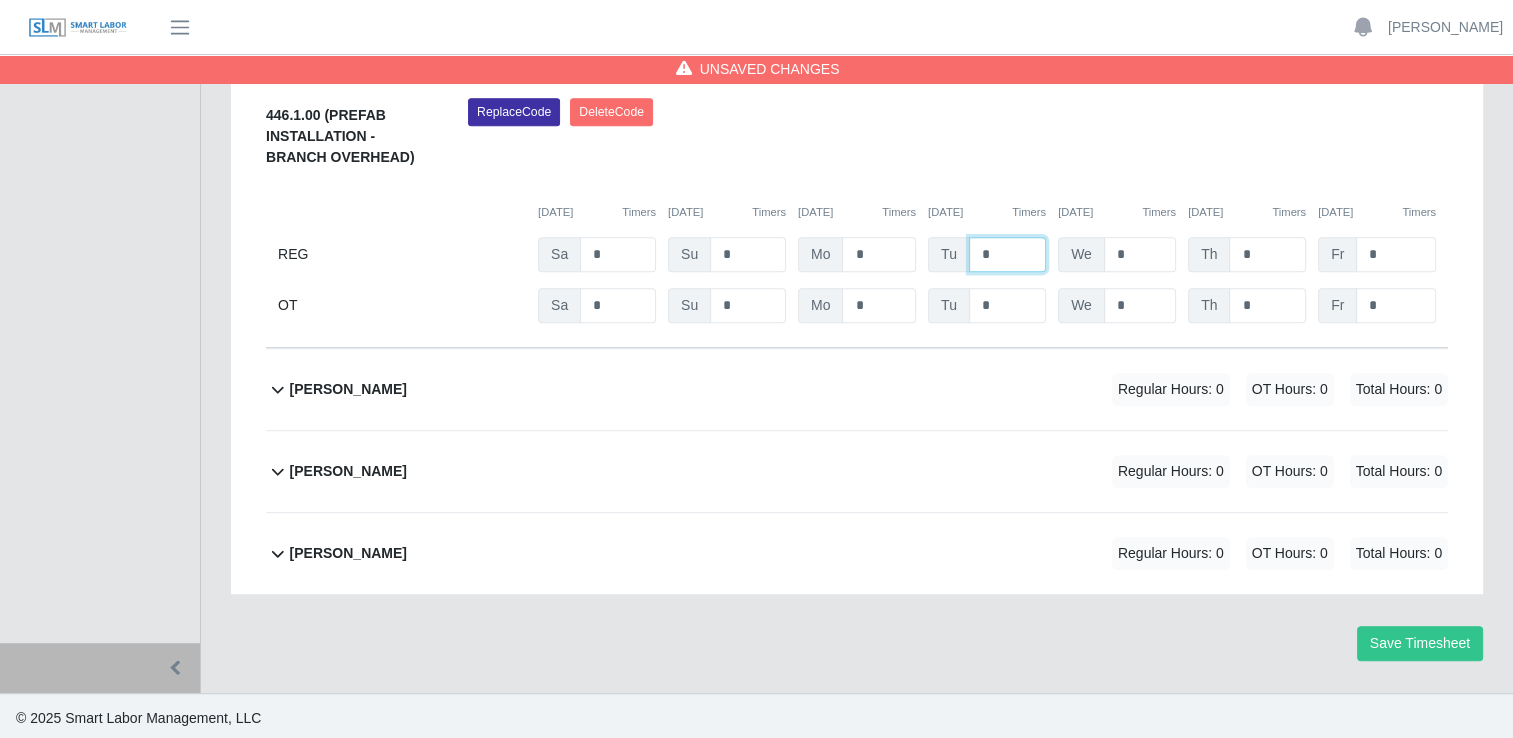 click on "*" at bounding box center [0, 0] 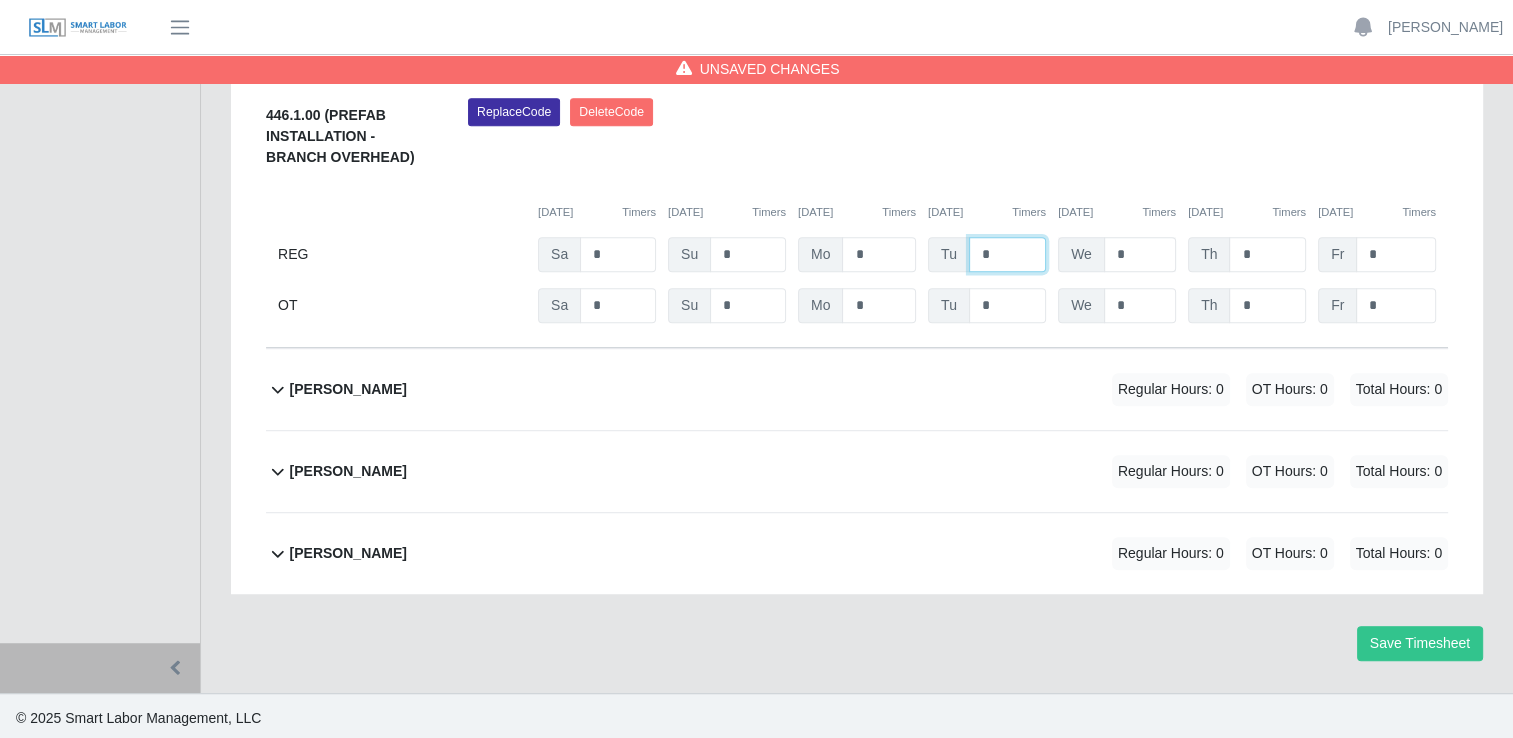 type on "*" 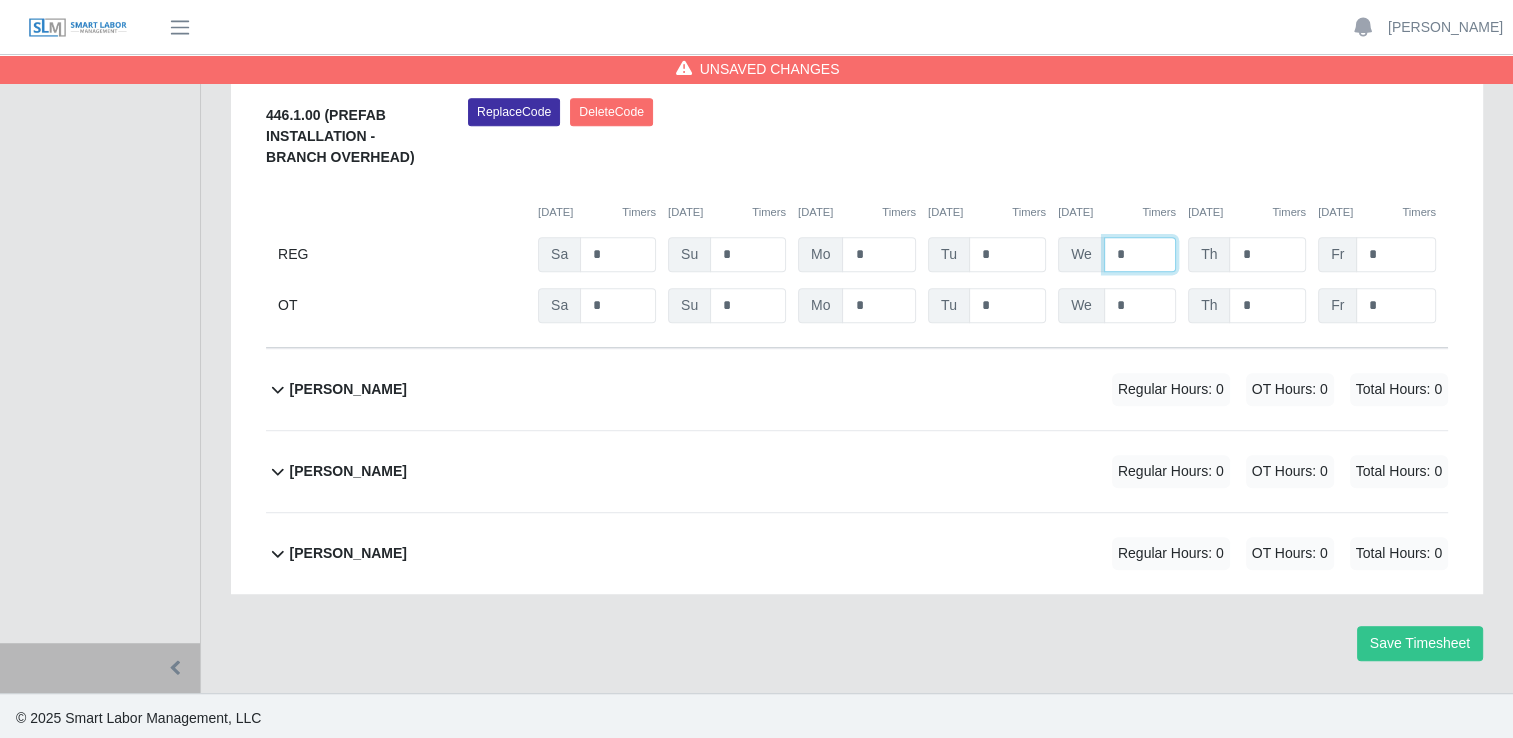 click on "*" at bounding box center [0, 0] 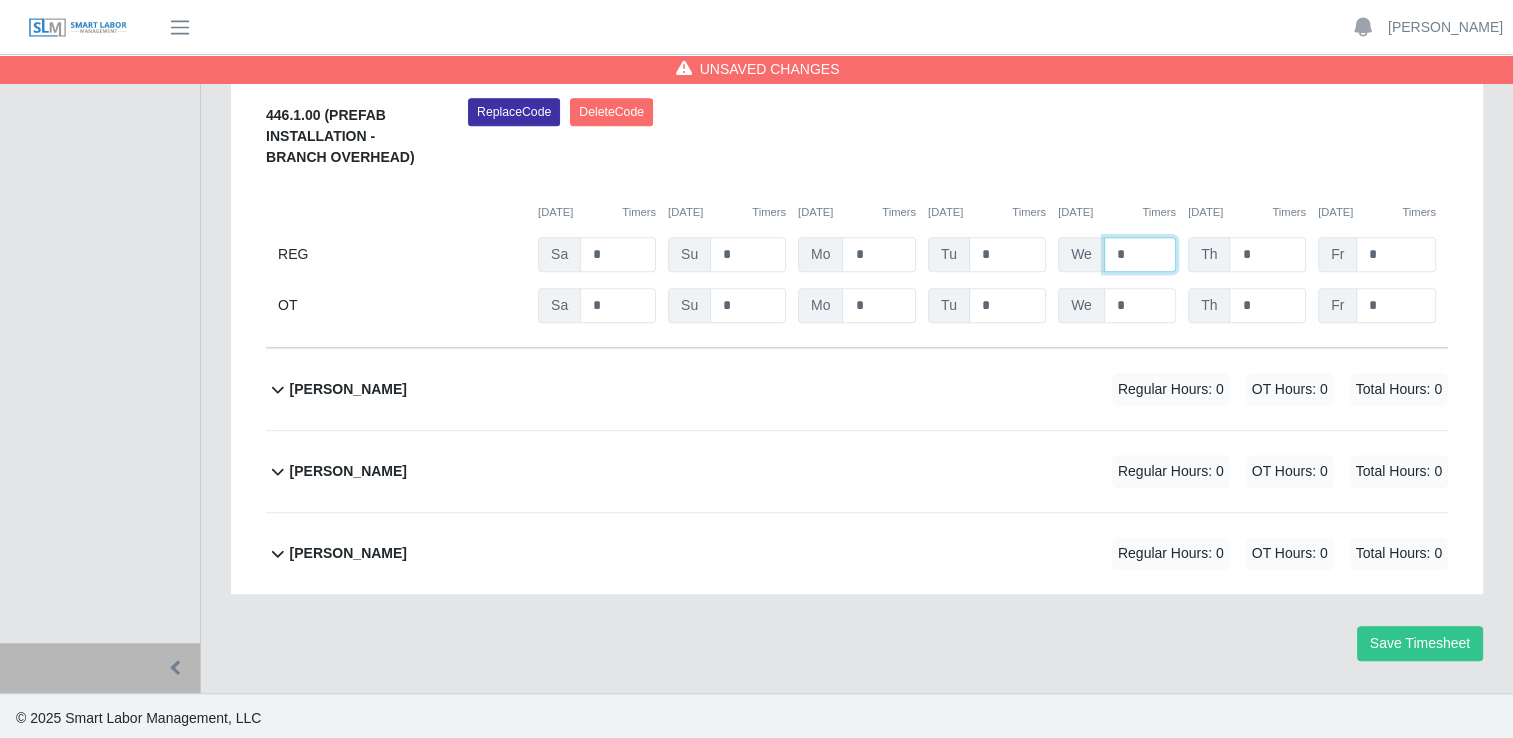 type on "*" 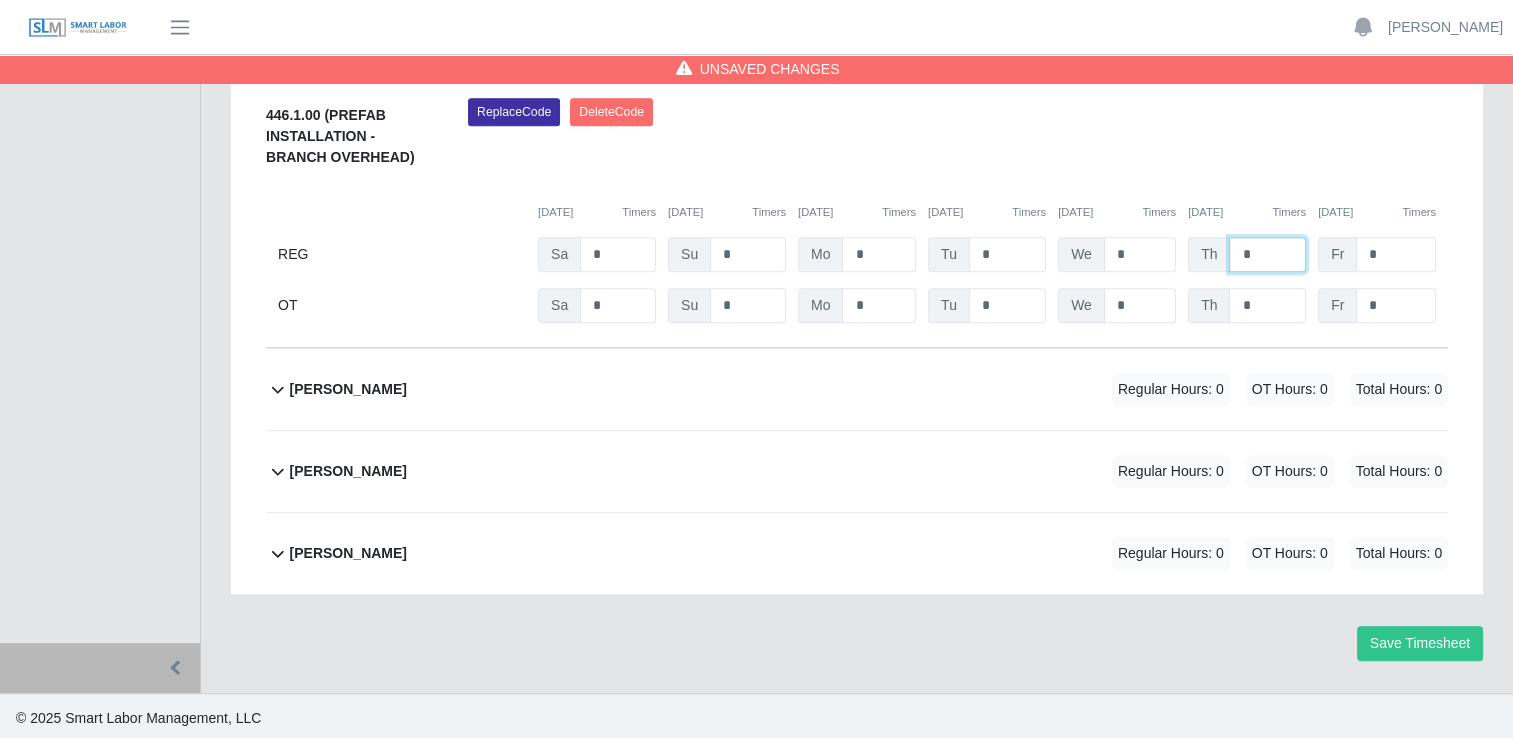 click on "*" at bounding box center [0, 0] 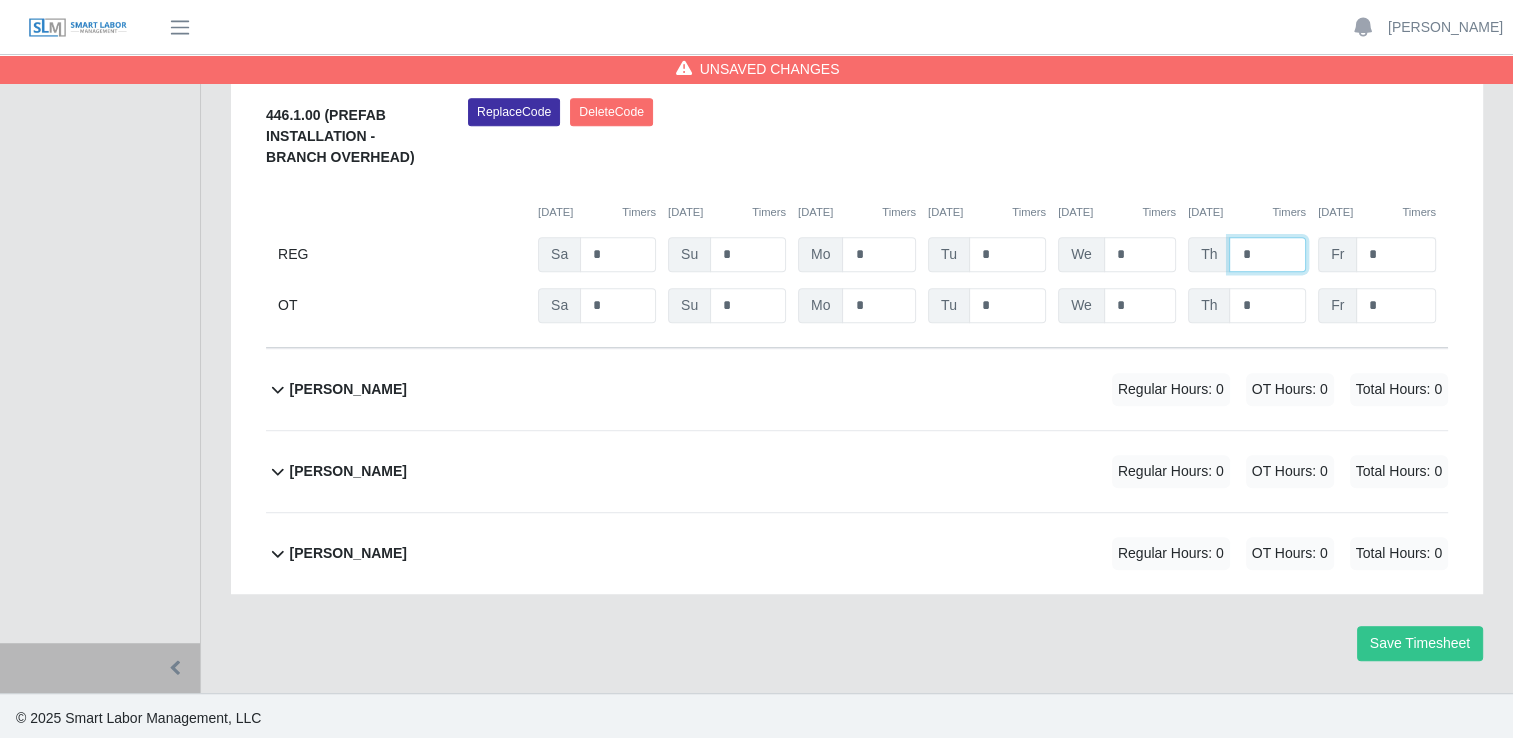 type on "*" 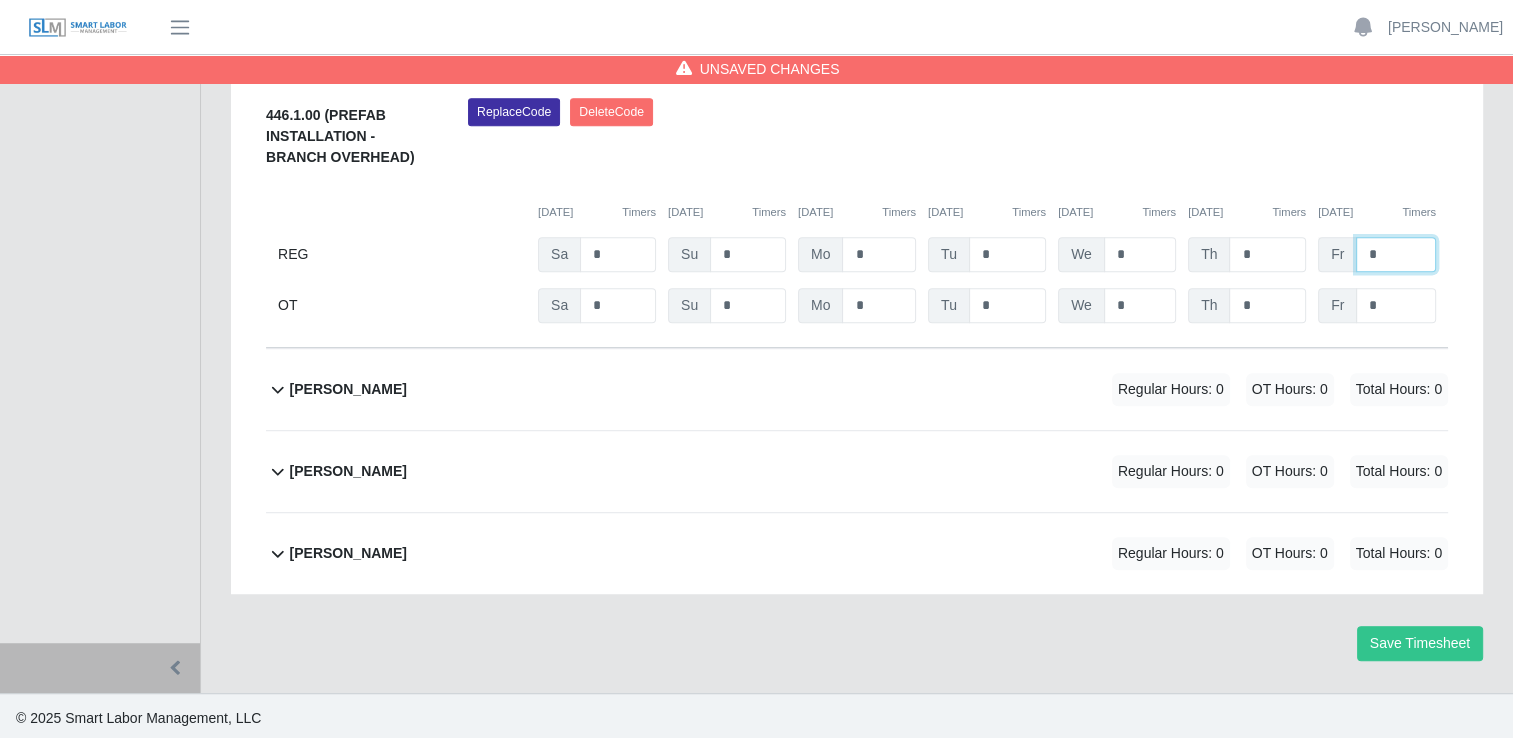 click on "*" at bounding box center [0, 0] 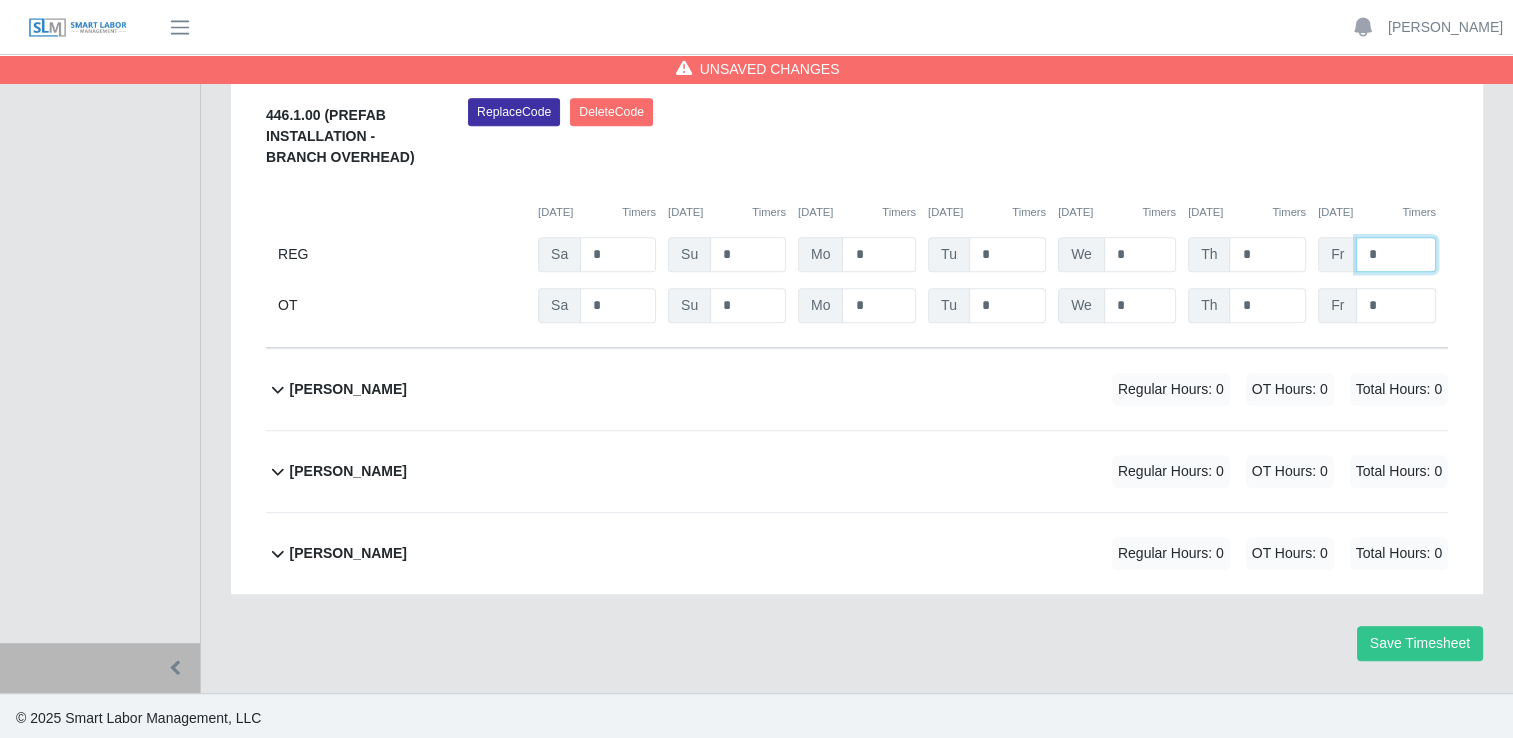 type on "*" 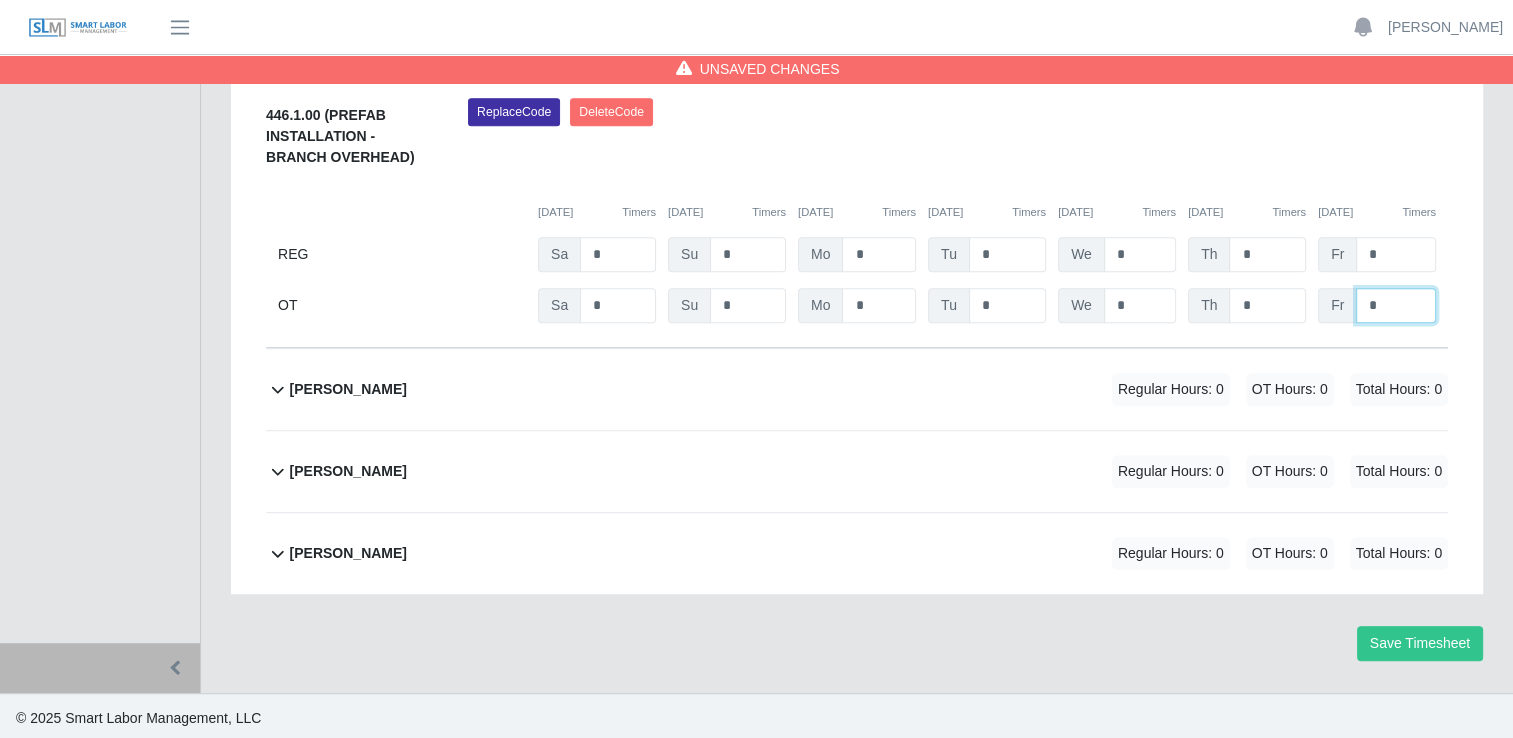 click on "*" at bounding box center [0, 0] 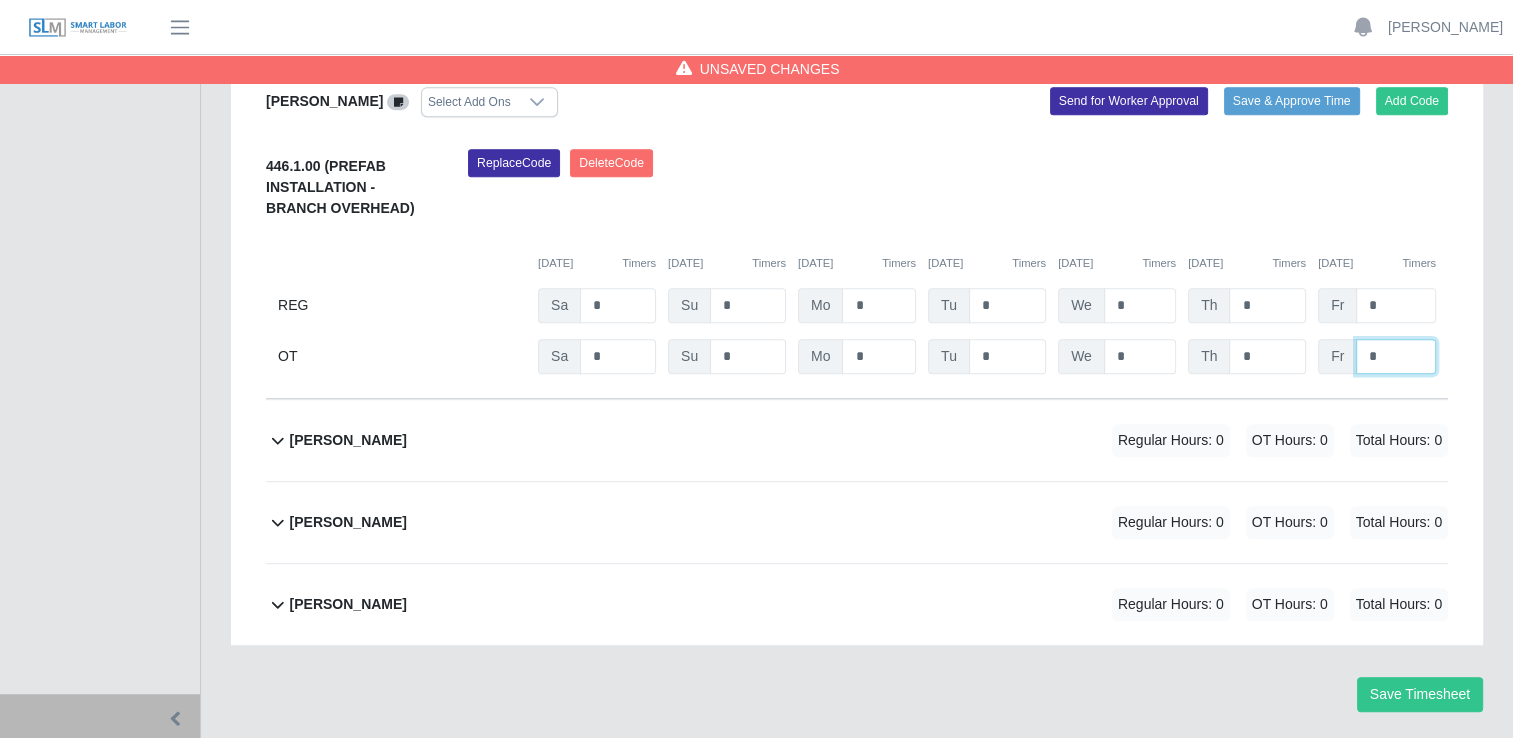 scroll, scrollTop: 1050, scrollLeft: 0, axis: vertical 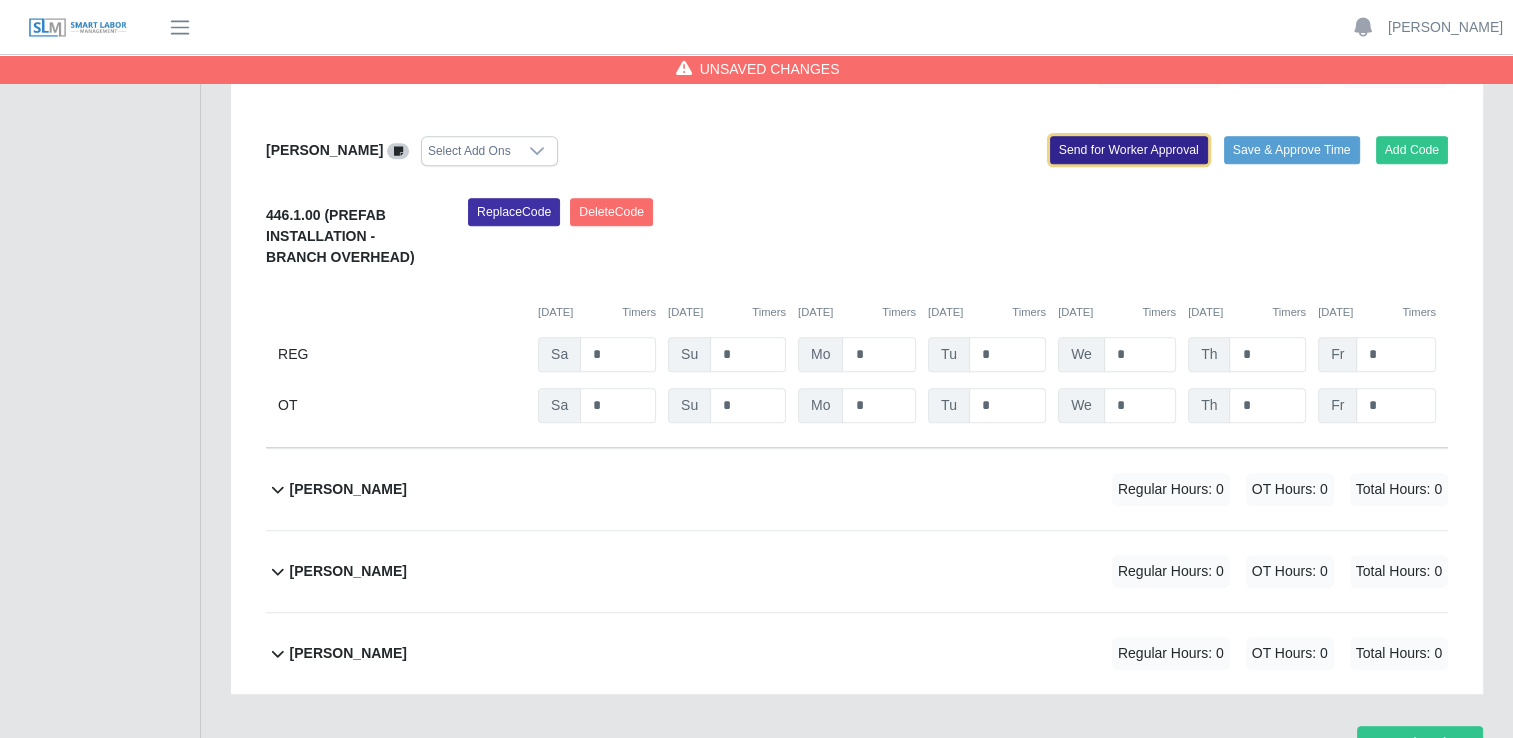 click on "Send for Worker Approval" 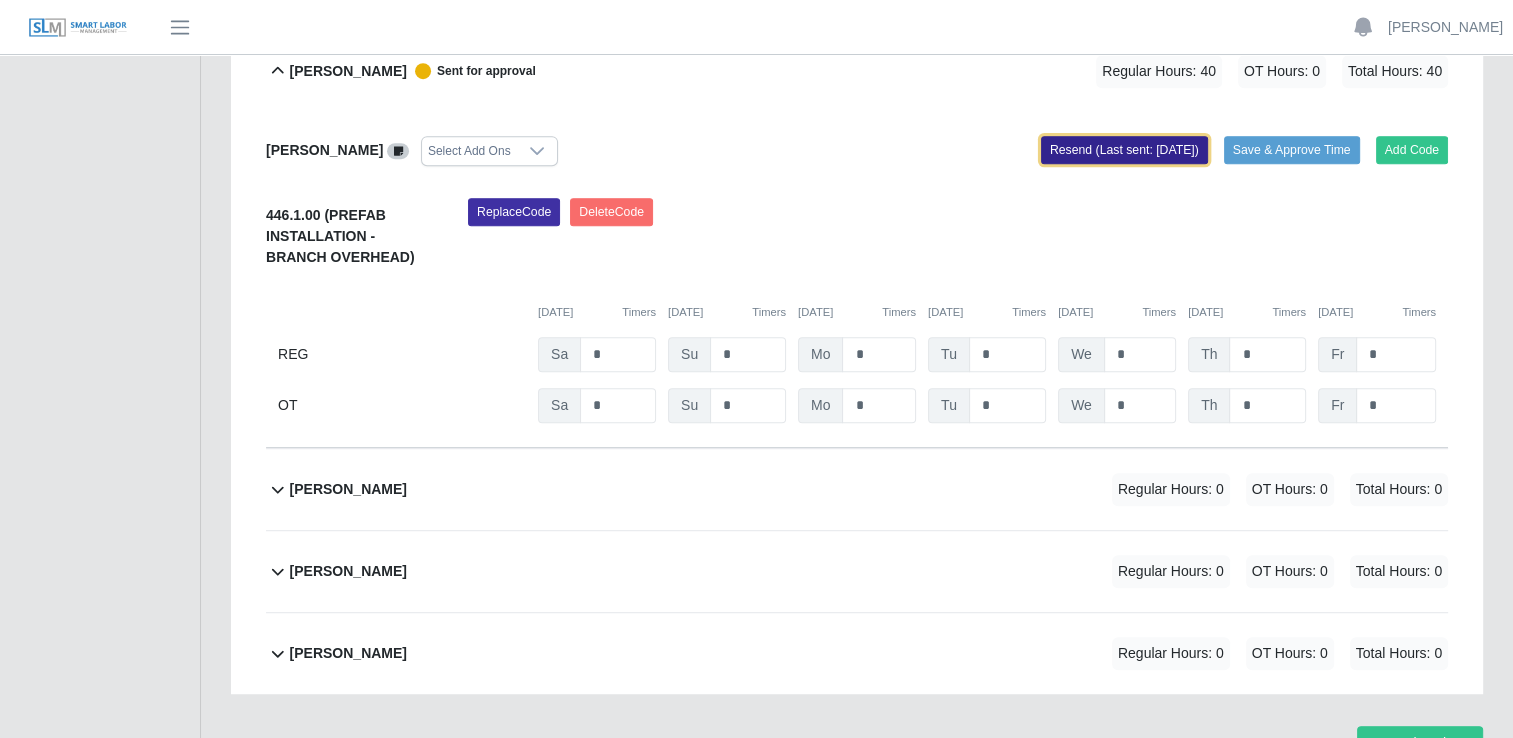 click on "Resend (Last sent: 07/13/2025)" 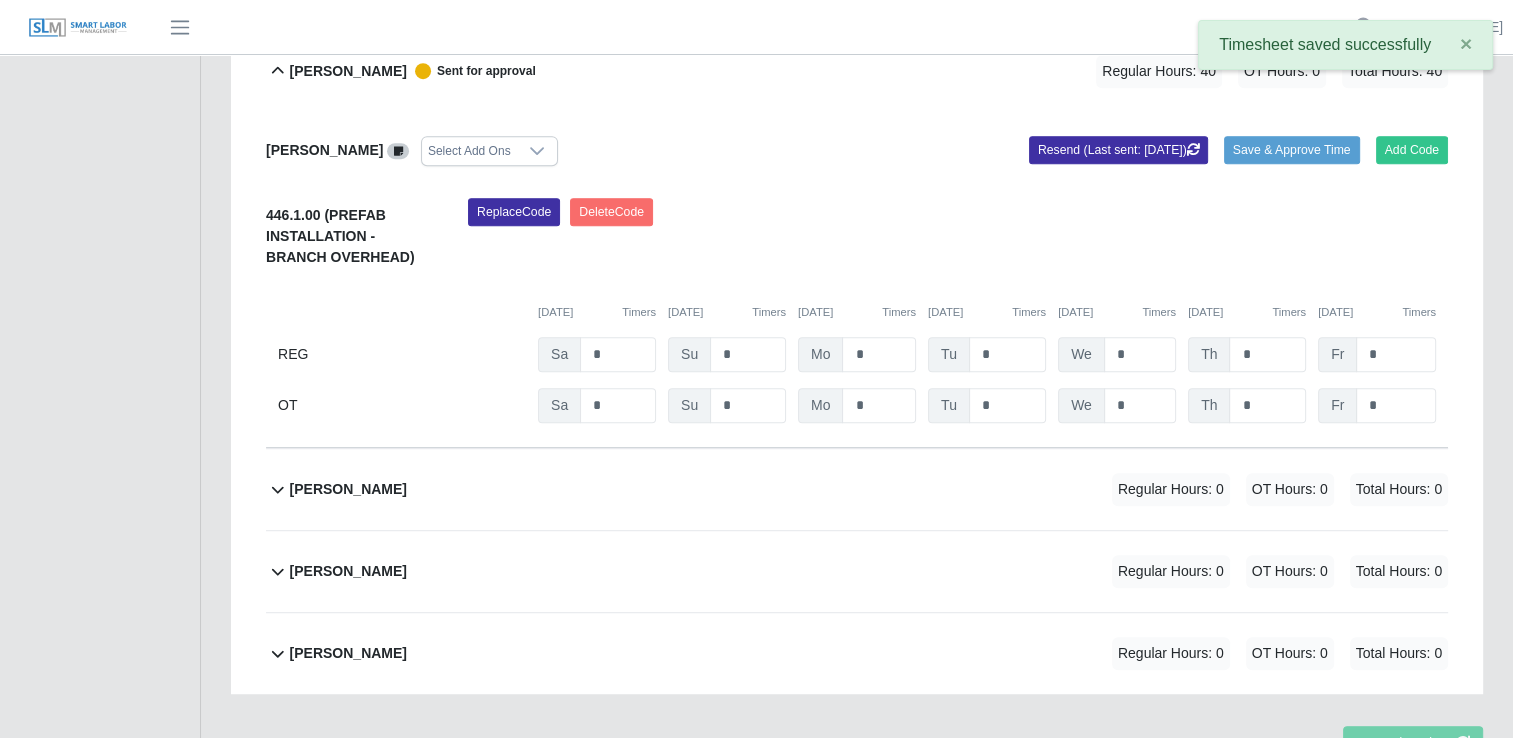 click 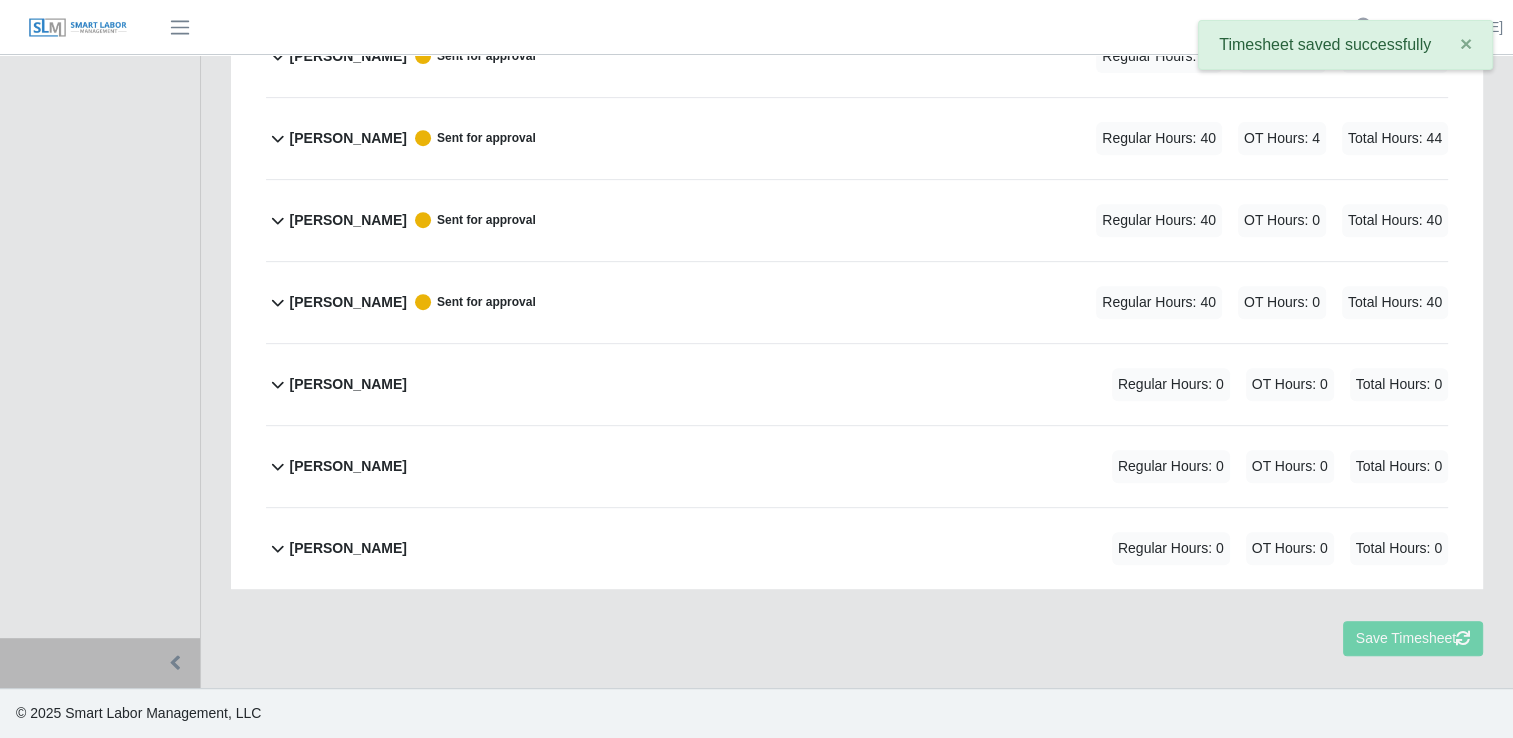 scroll, scrollTop: 715, scrollLeft: 0, axis: vertical 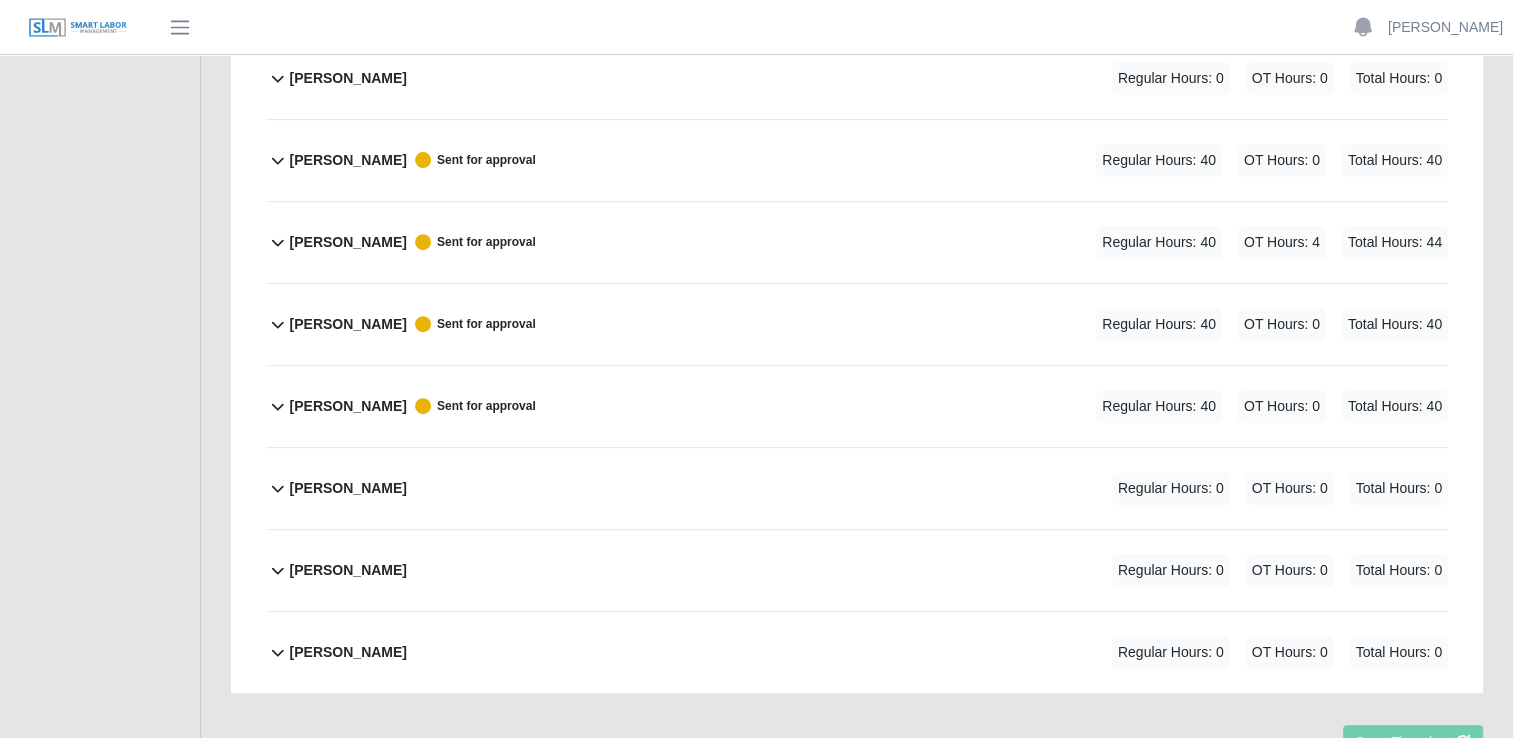 click 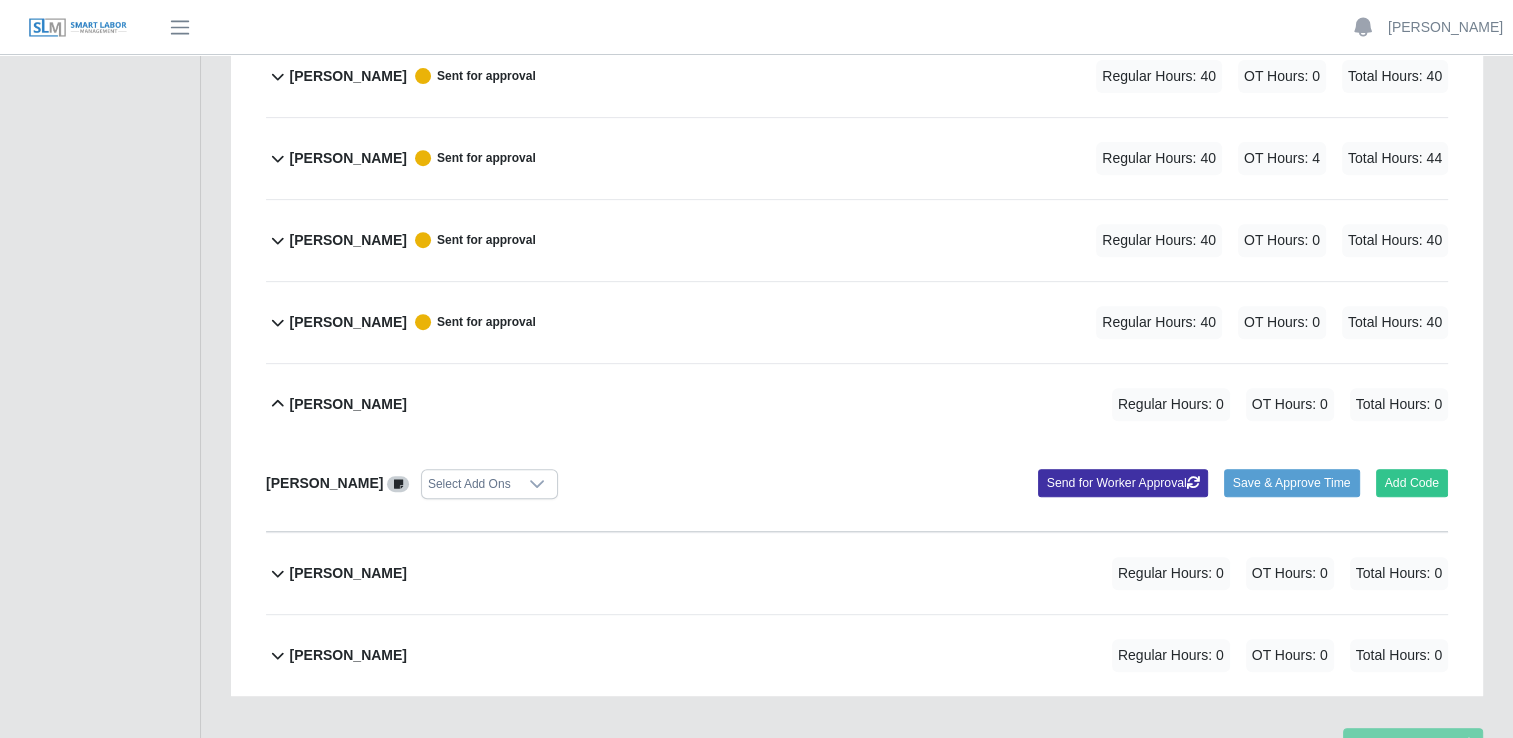 scroll, scrollTop: 801, scrollLeft: 0, axis: vertical 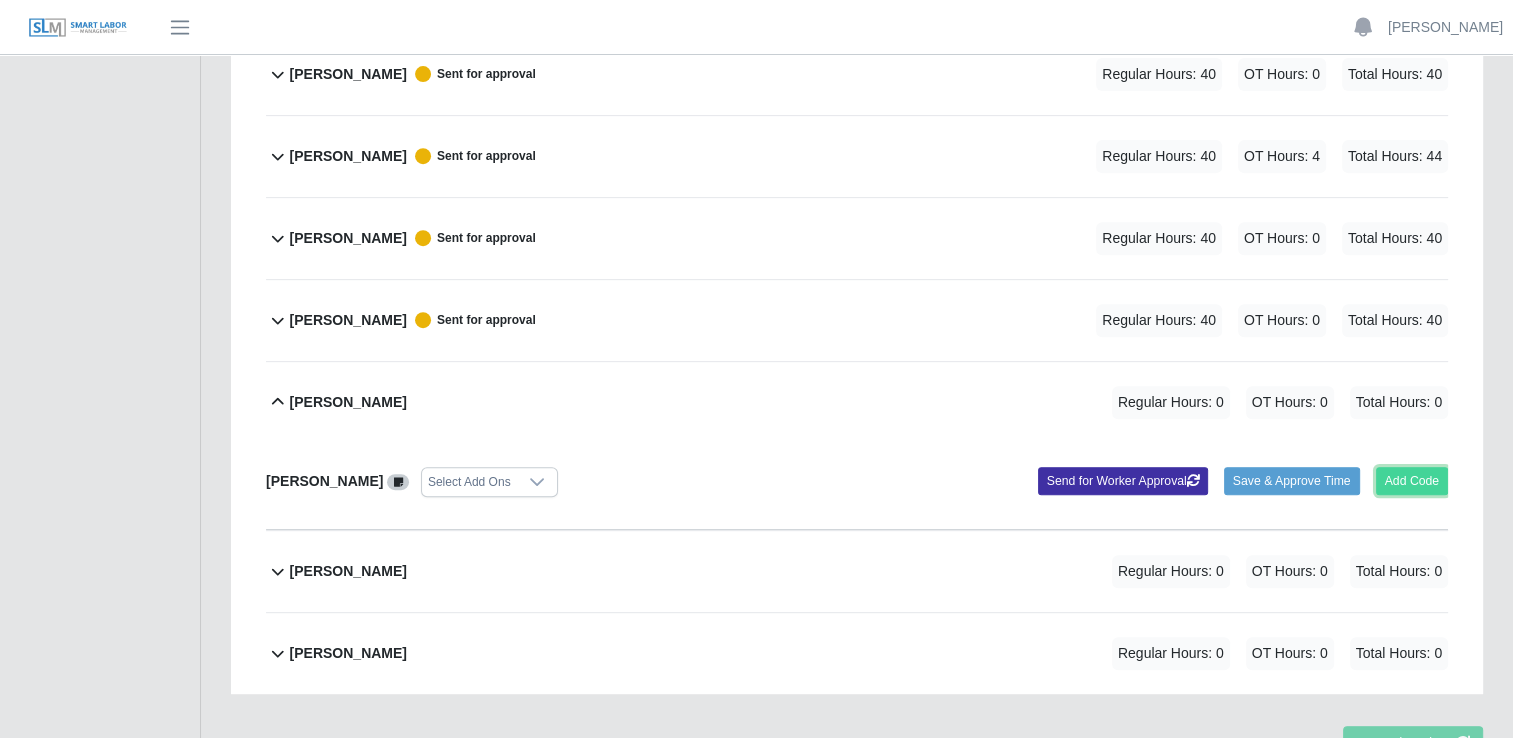 click on "Add Code" 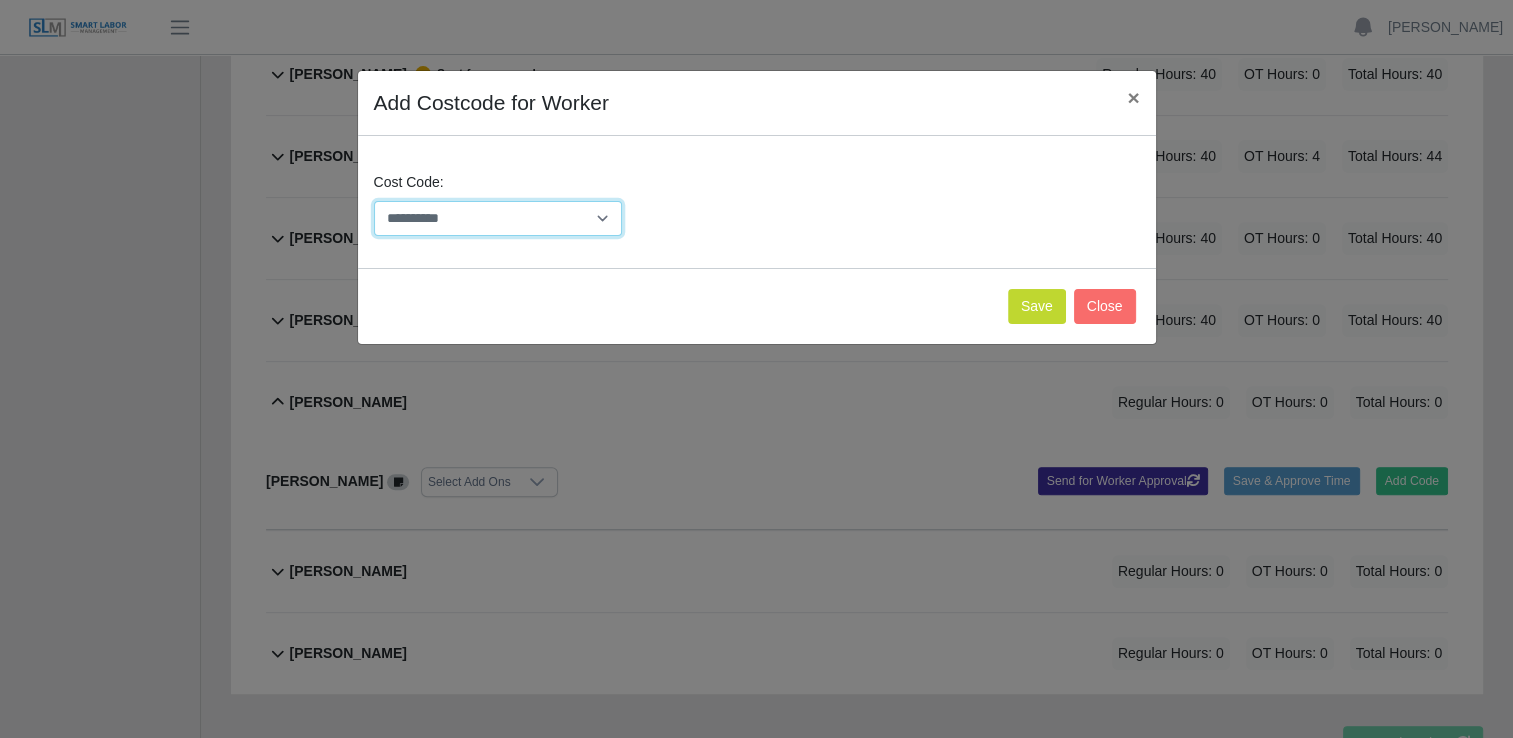 click on "**********" at bounding box center (498, 218) 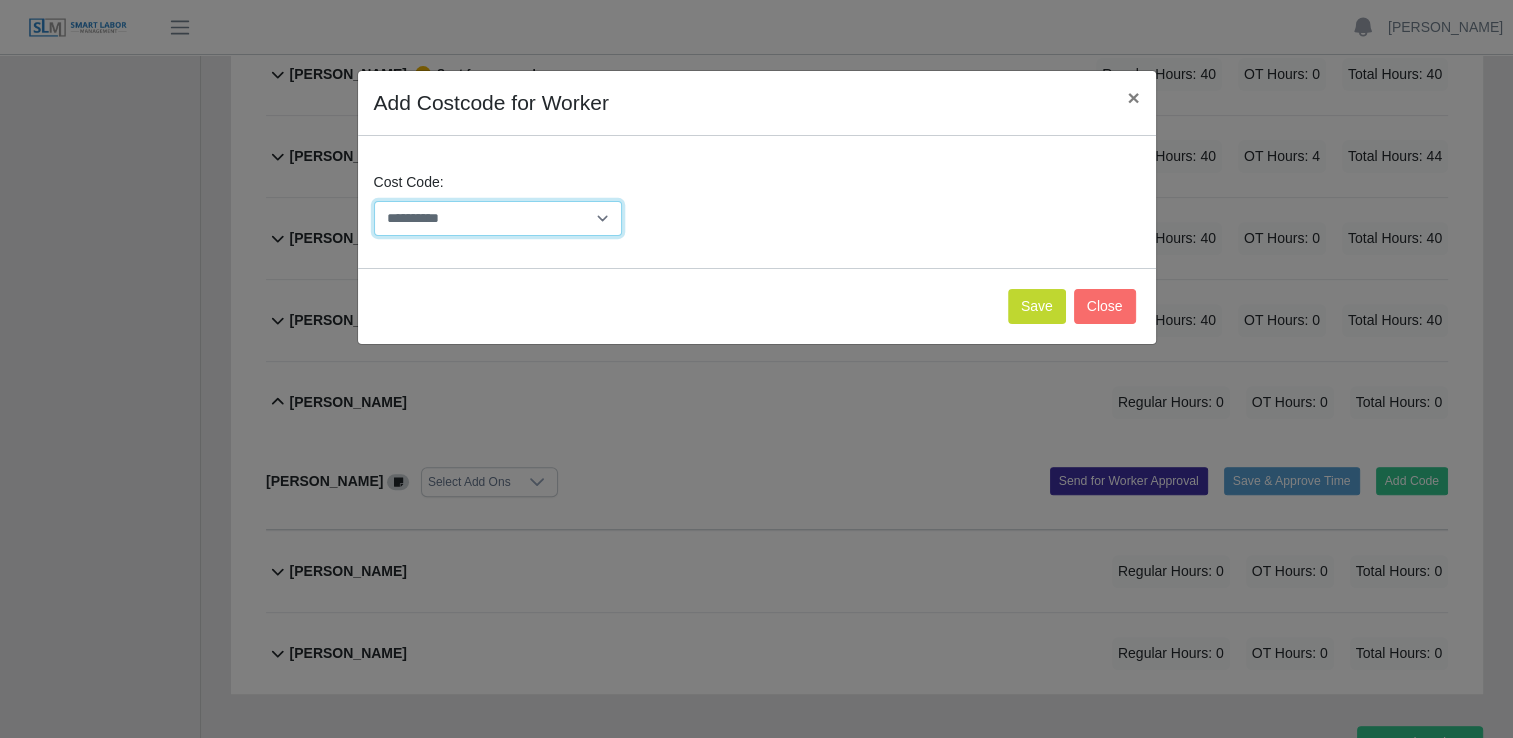 select on "**********" 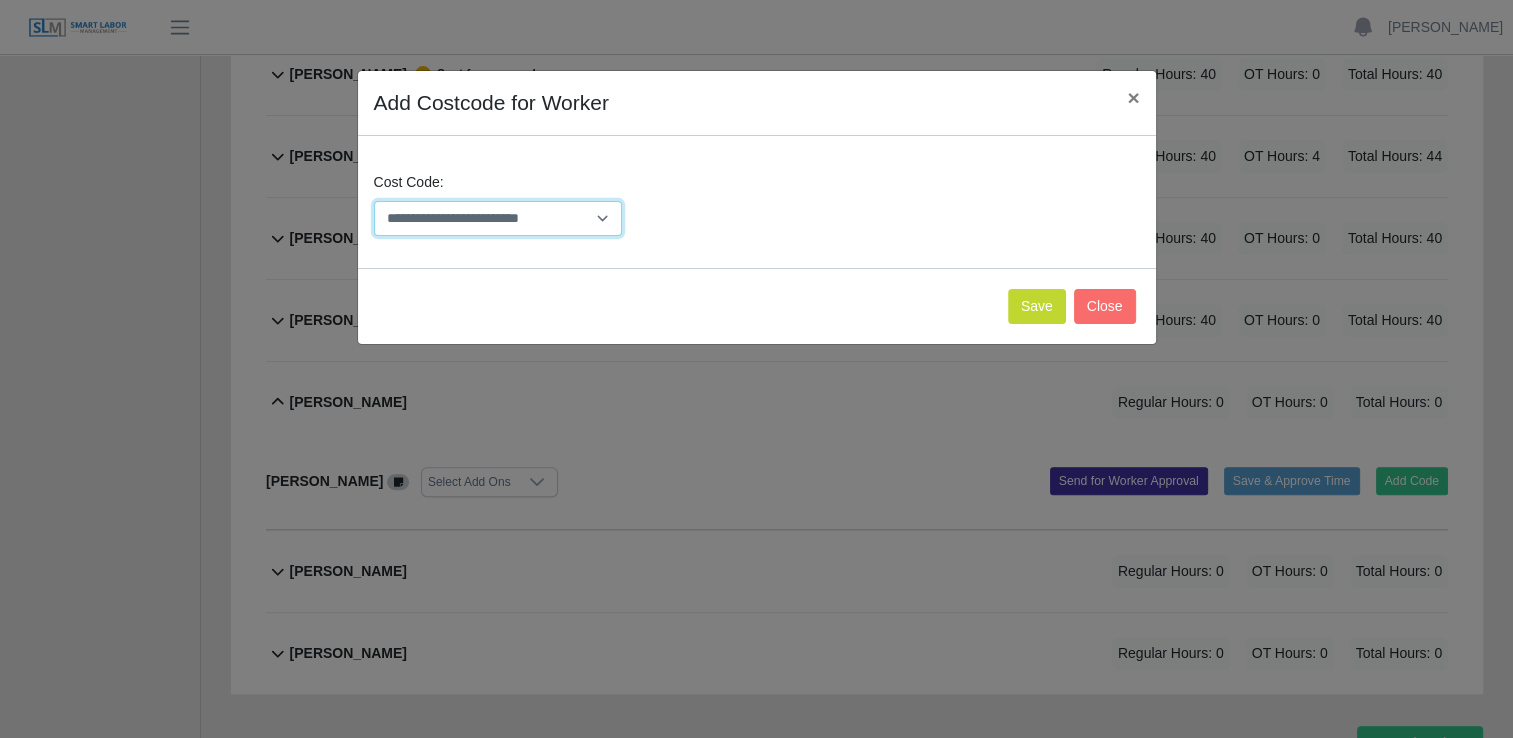 click on "**********" at bounding box center [498, 218] 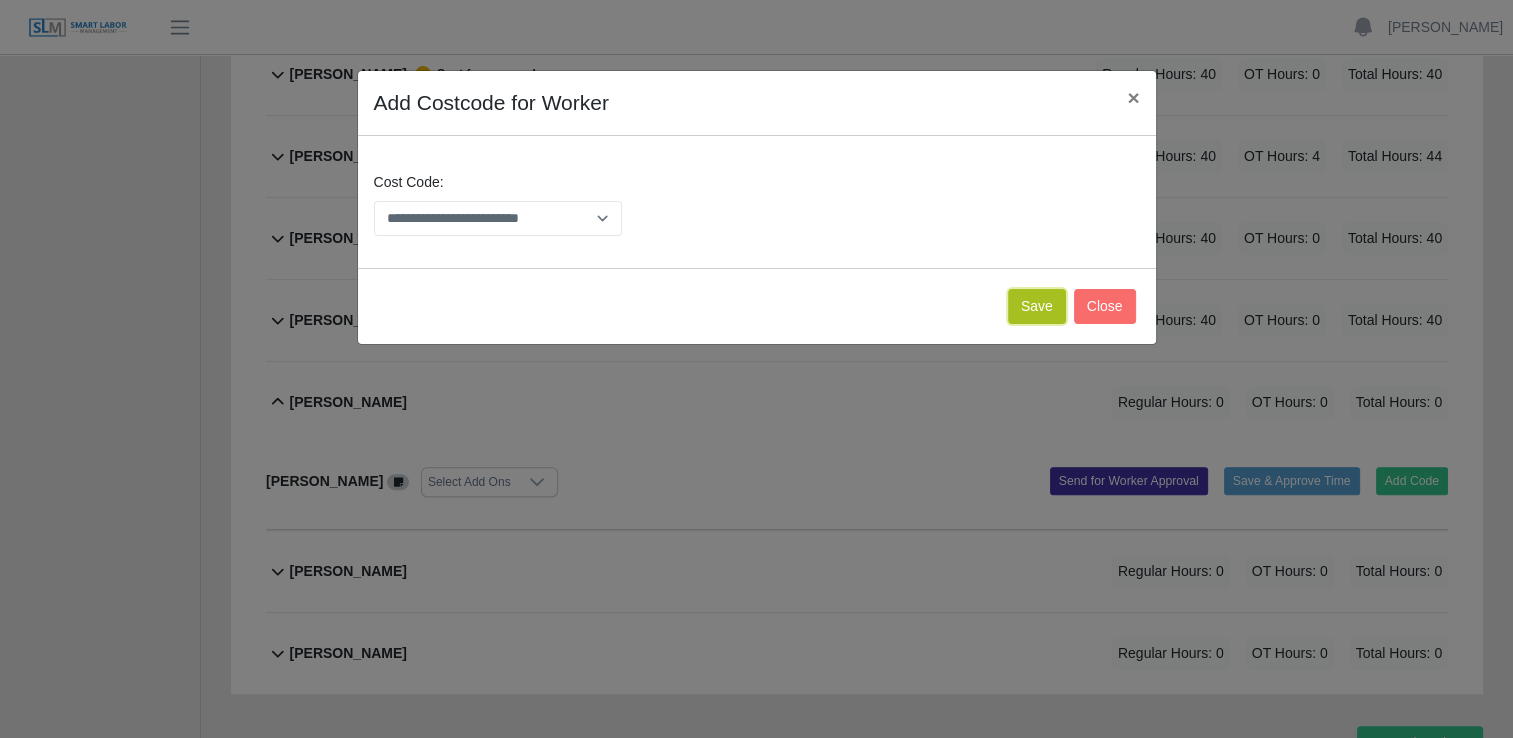 click on "Save" 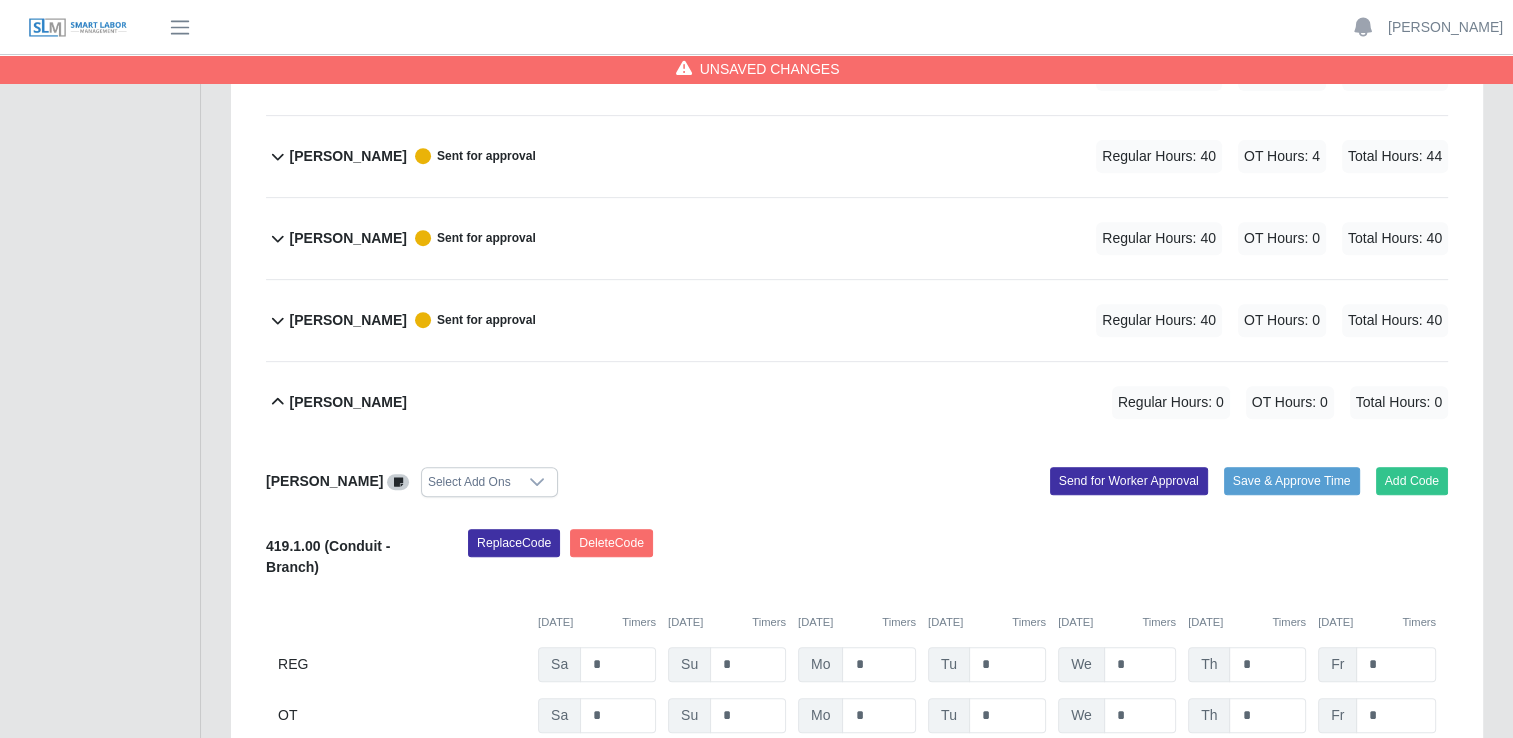 scroll, scrollTop: 1028, scrollLeft: 0, axis: vertical 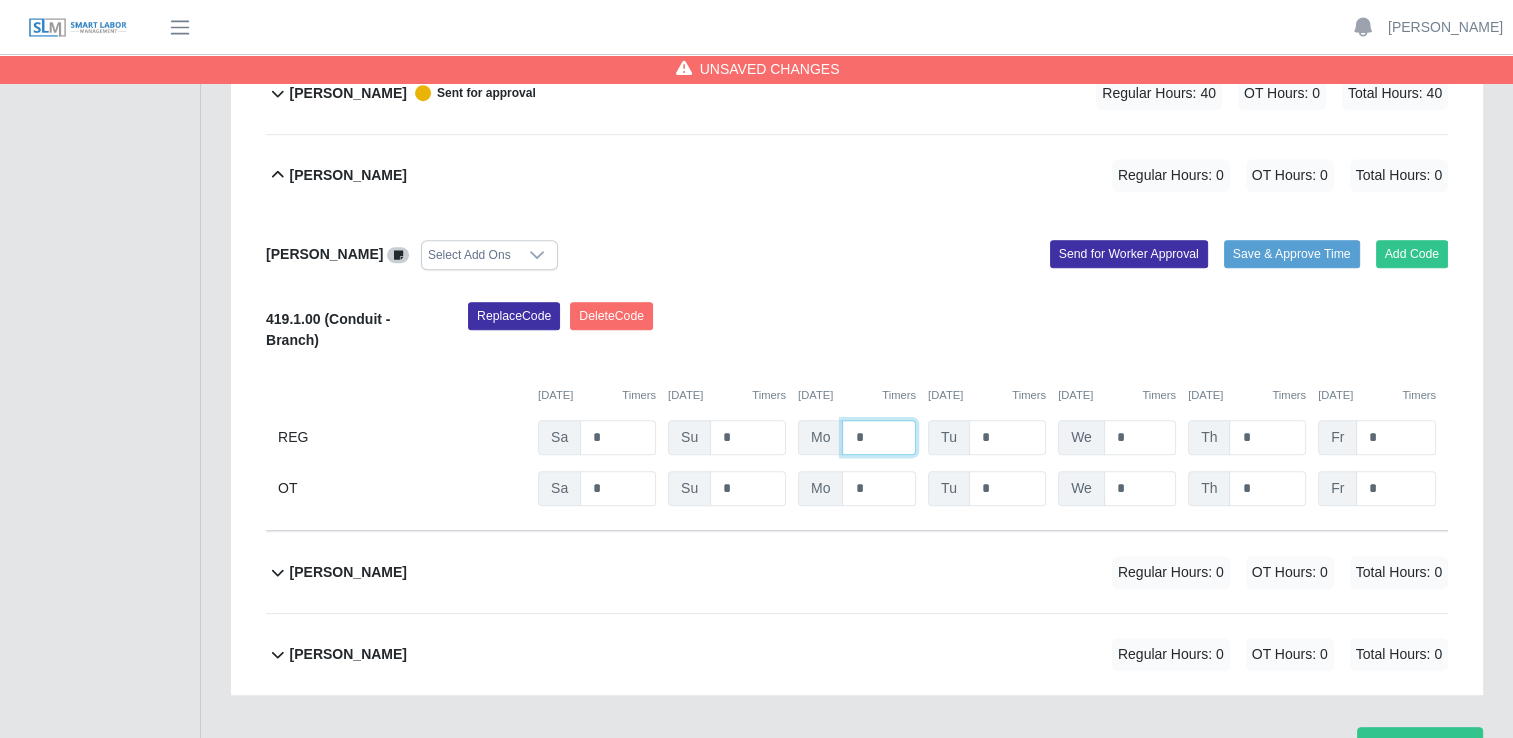 click on "*" at bounding box center [0, 0] 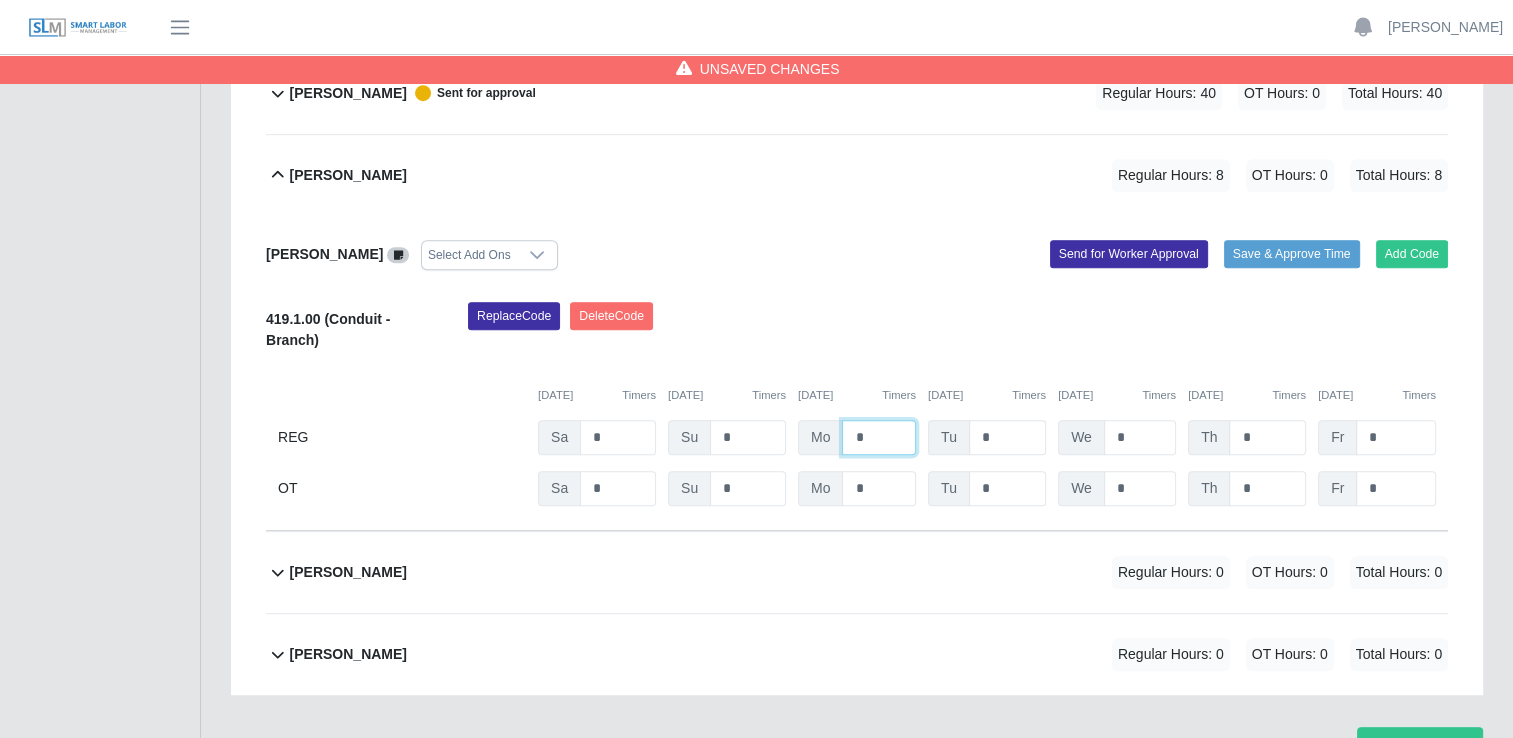type on "*" 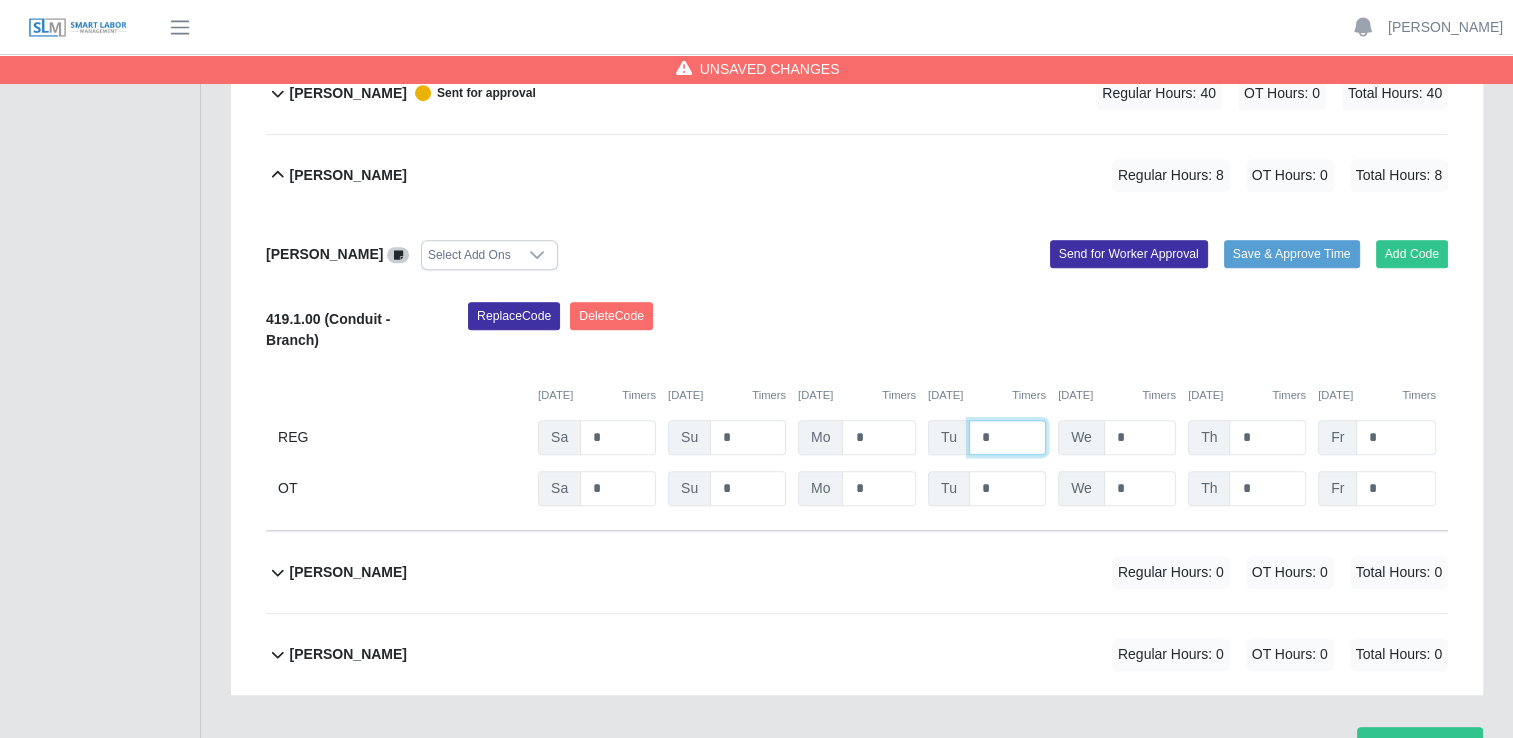 click on "*" at bounding box center [0, 0] 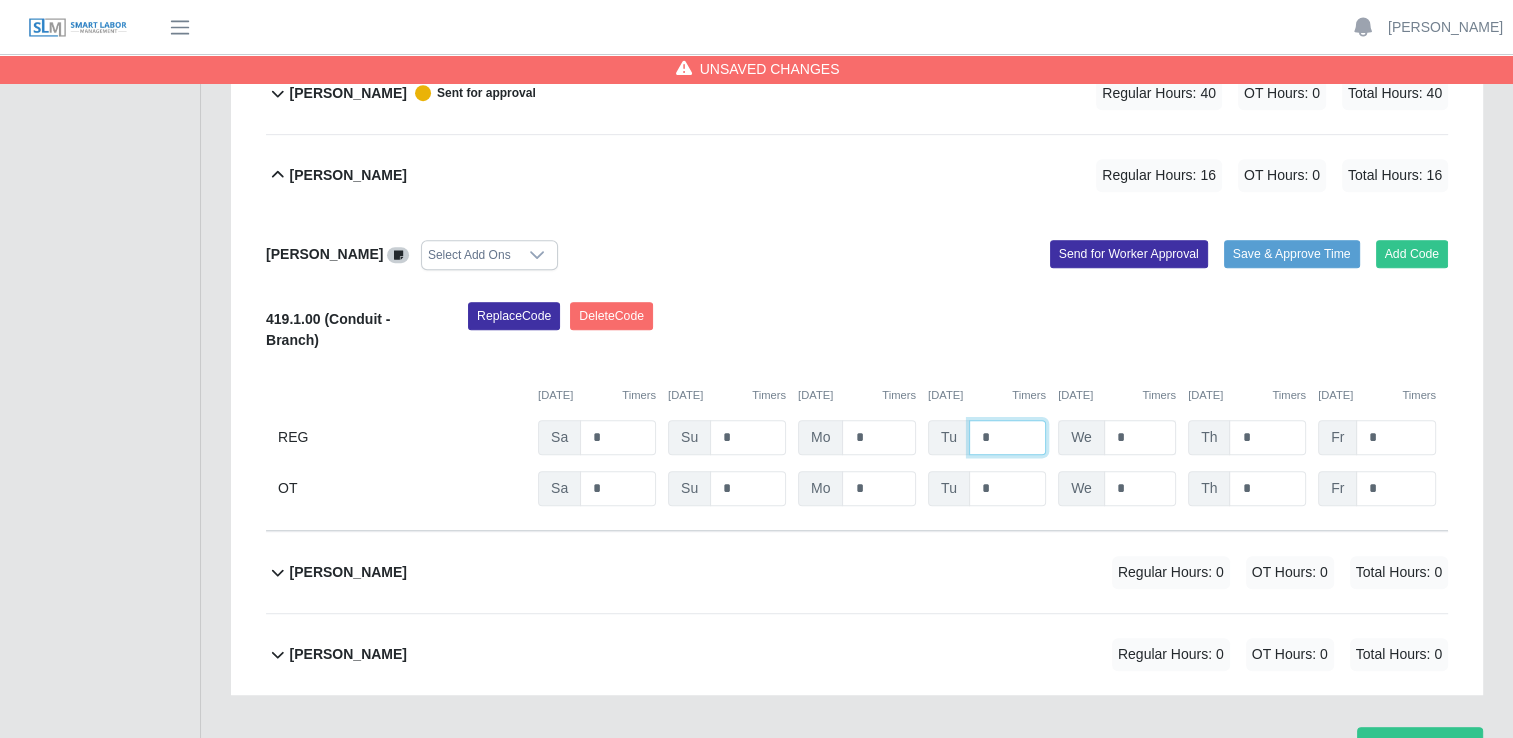 type on "*" 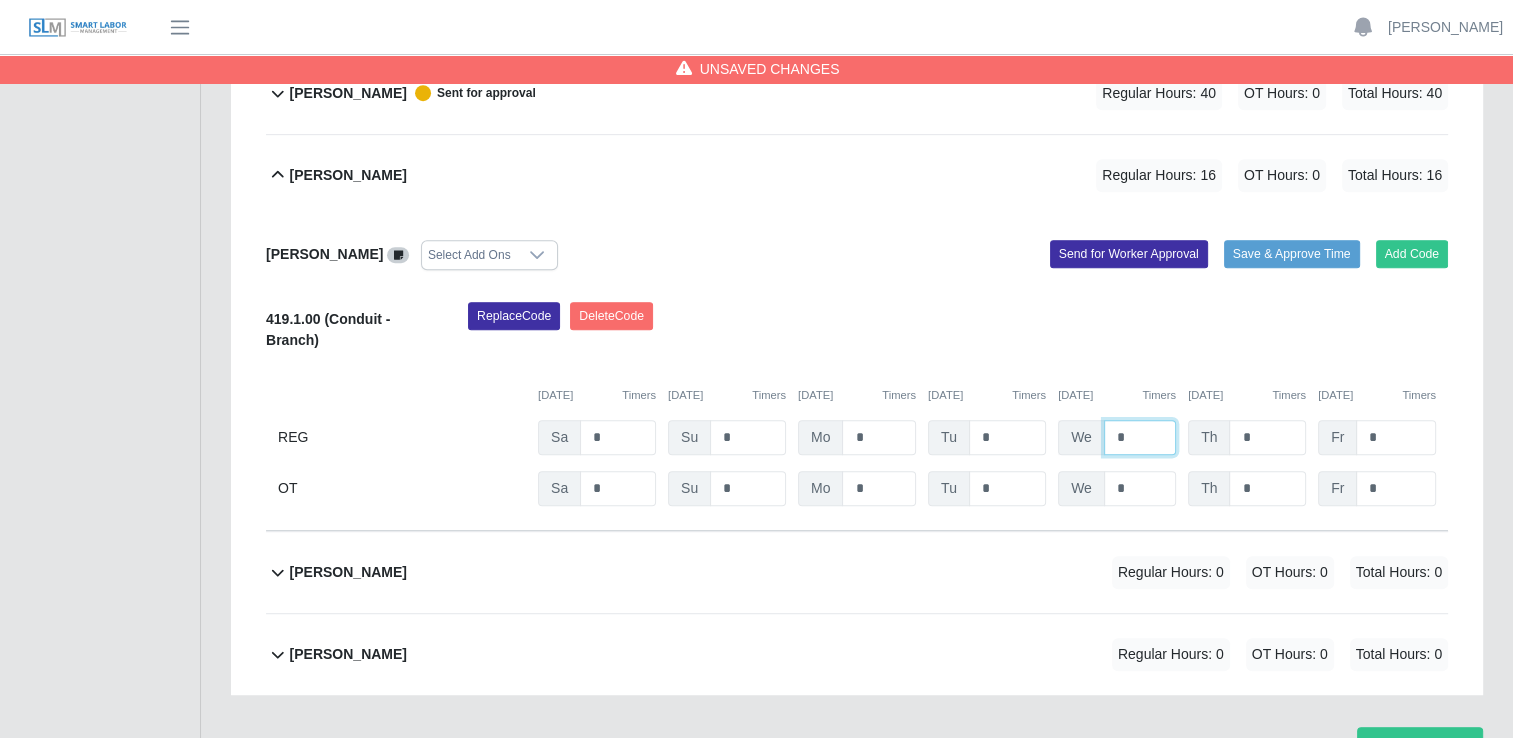 click on "*" at bounding box center [0, 0] 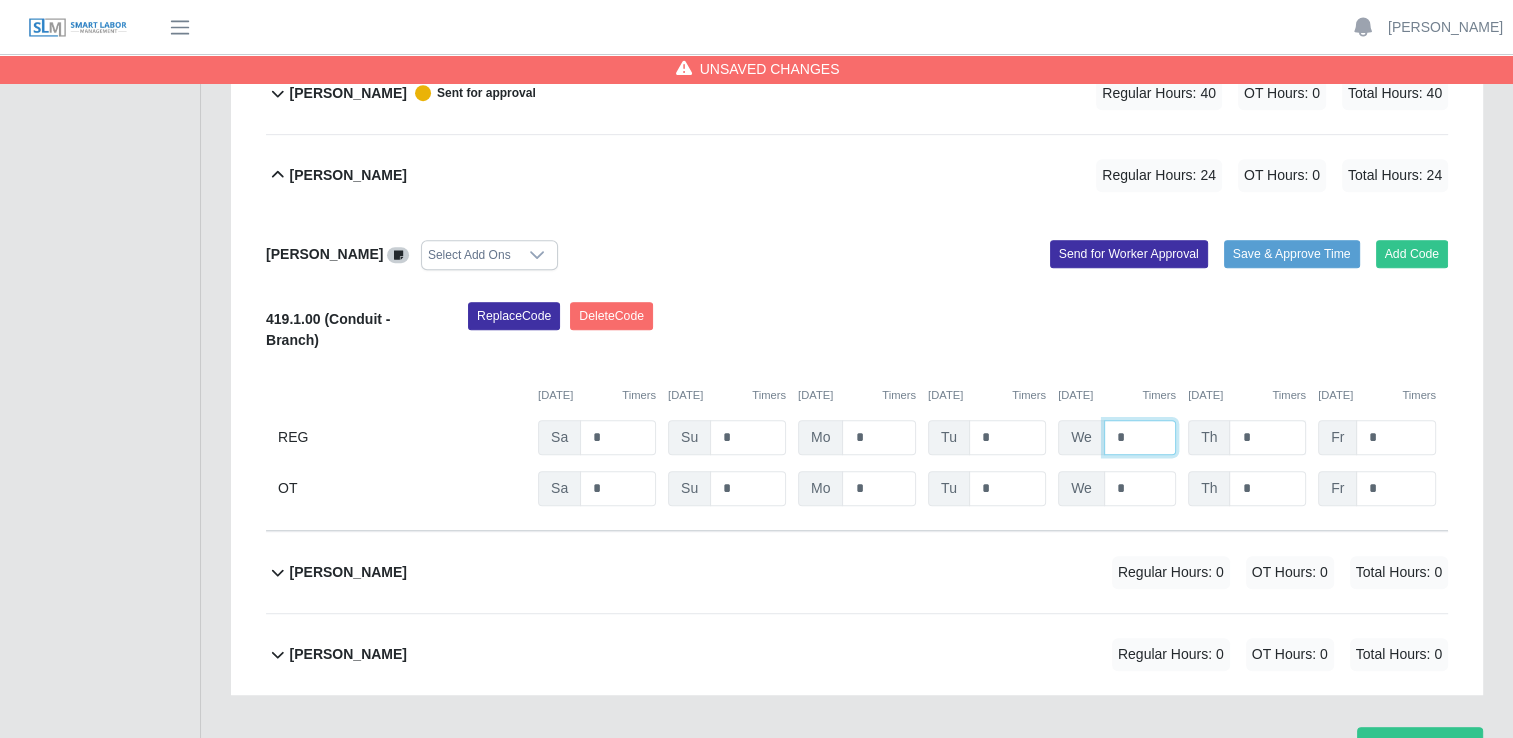 type on "*" 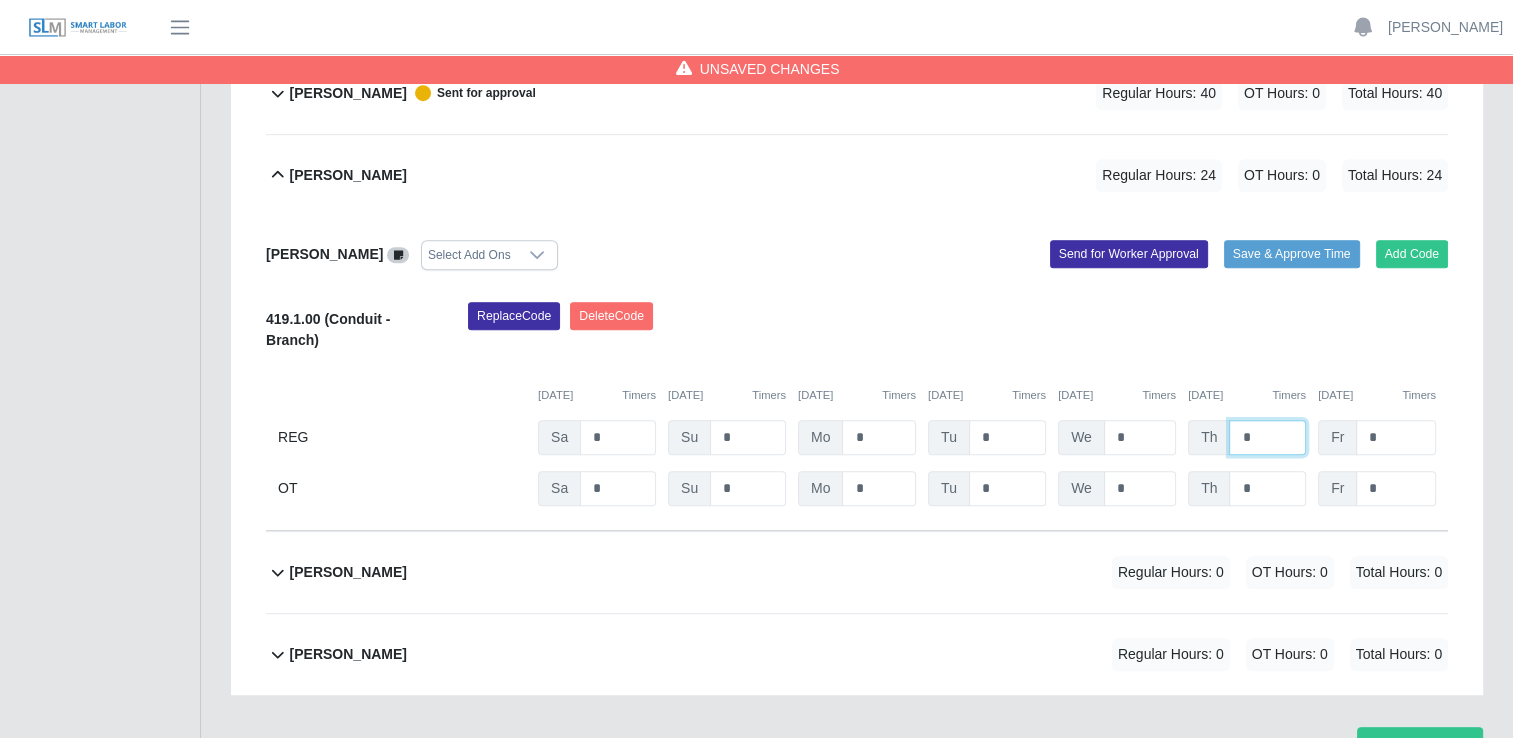 click on "*" at bounding box center [0, 0] 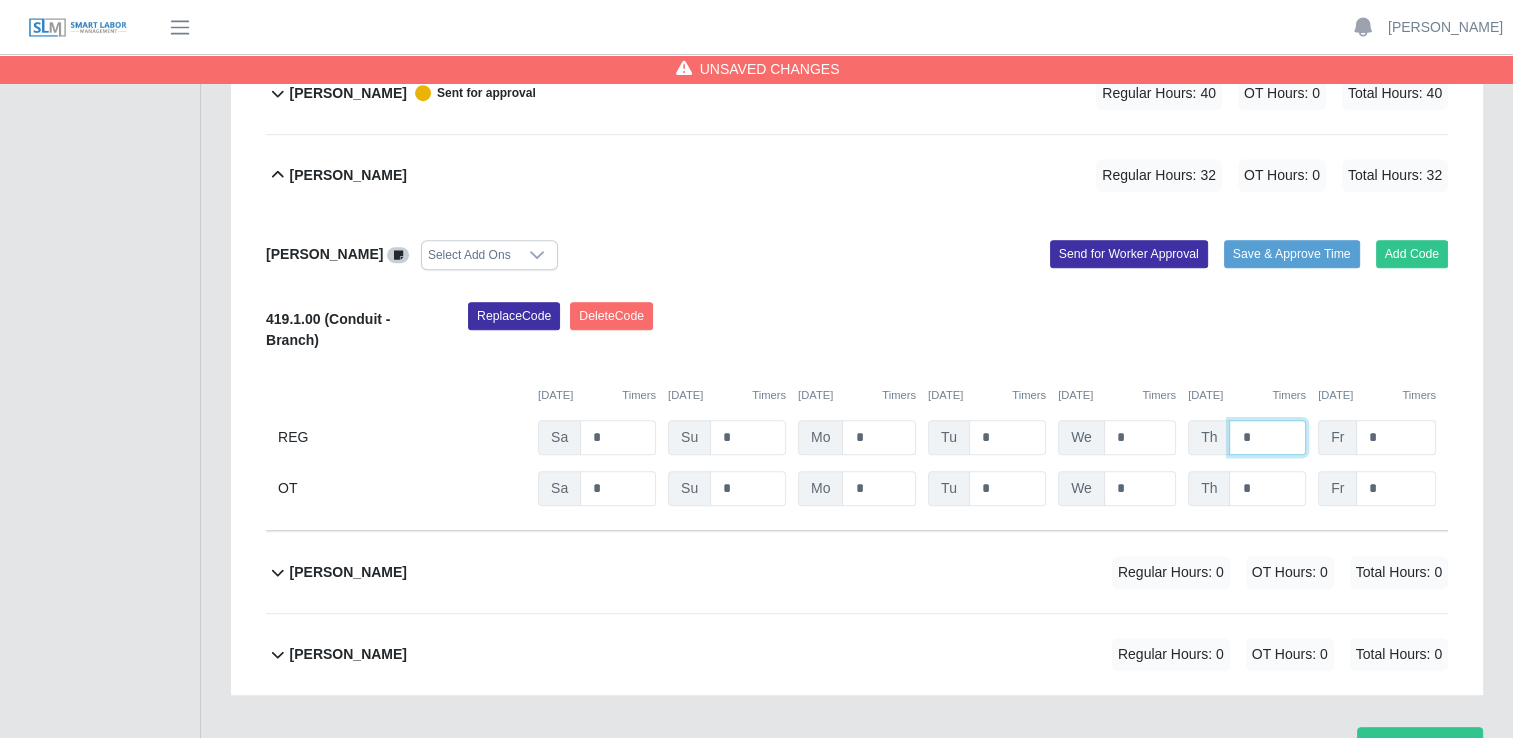 type on "*" 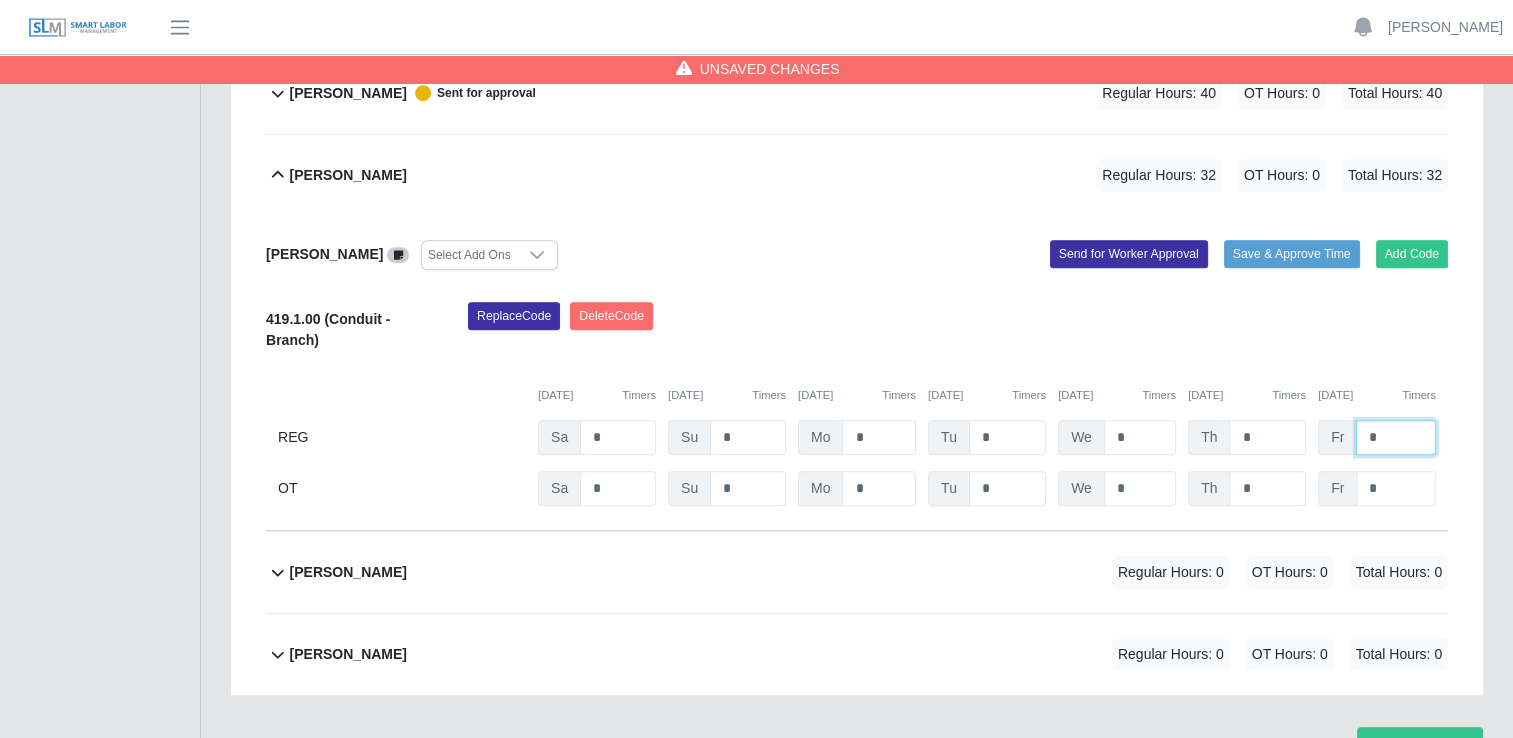 click on "*" at bounding box center (0, 0) 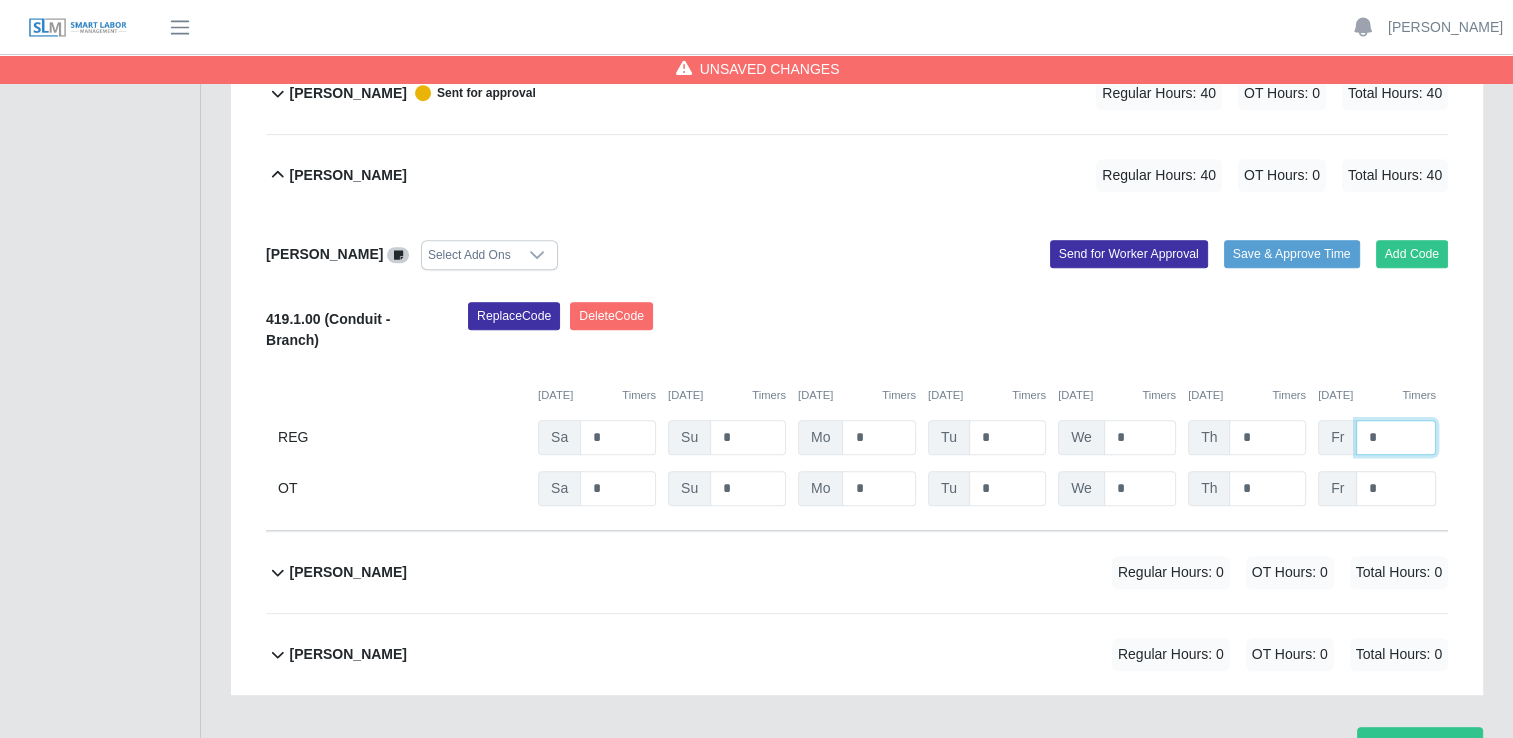 type on "*" 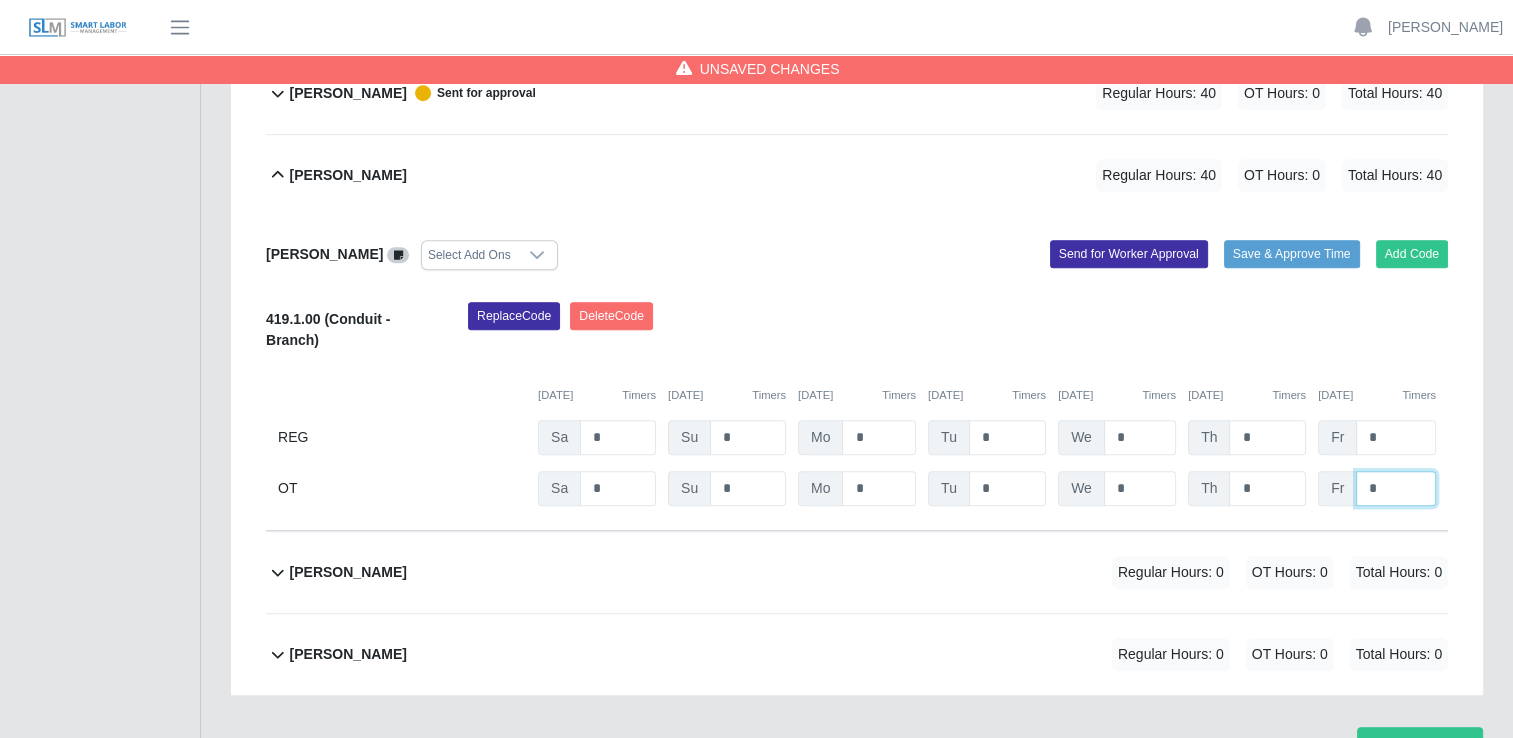 click on "*" at bounding box center [0, 0] 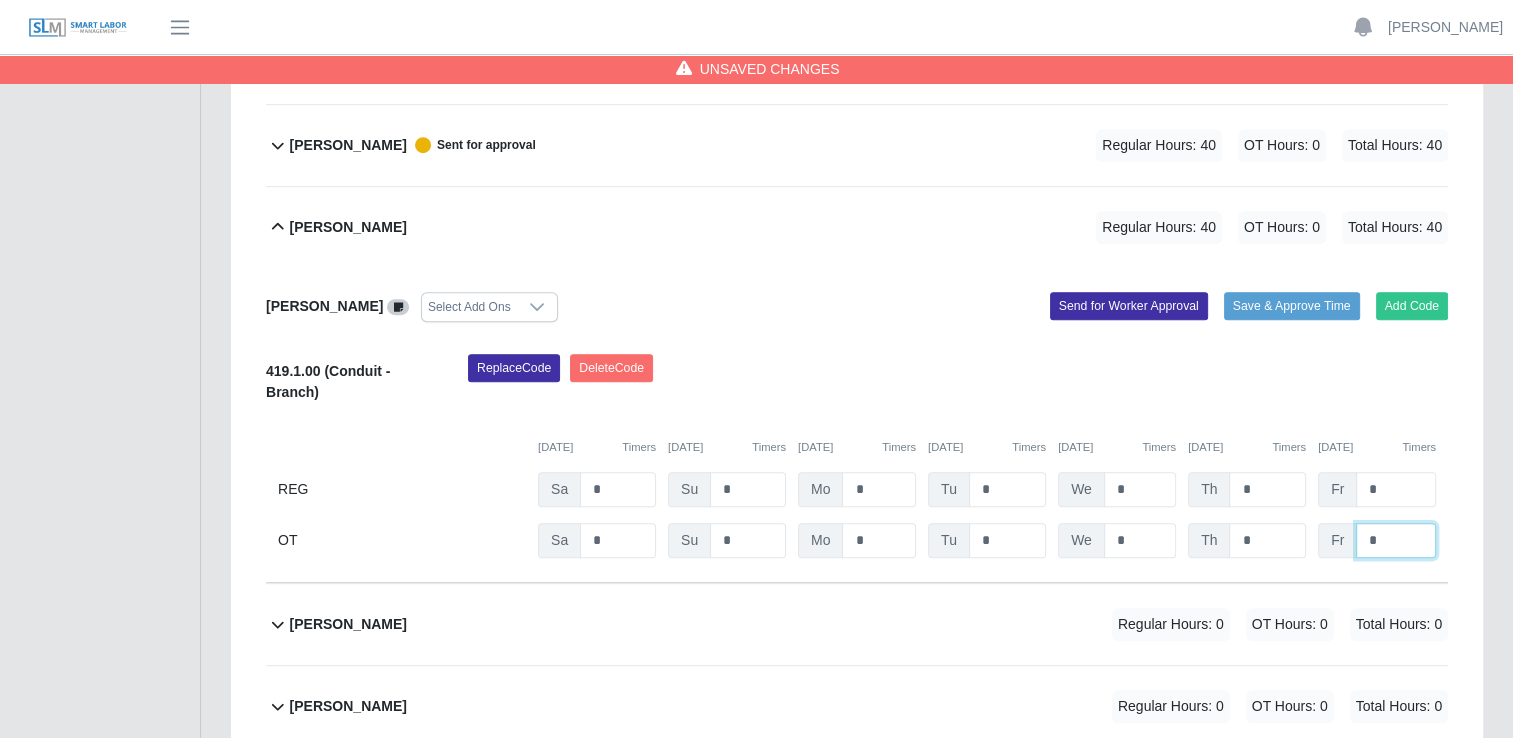 scroll, scrollTop: 928, scrollLeft: 0, axis: vertical 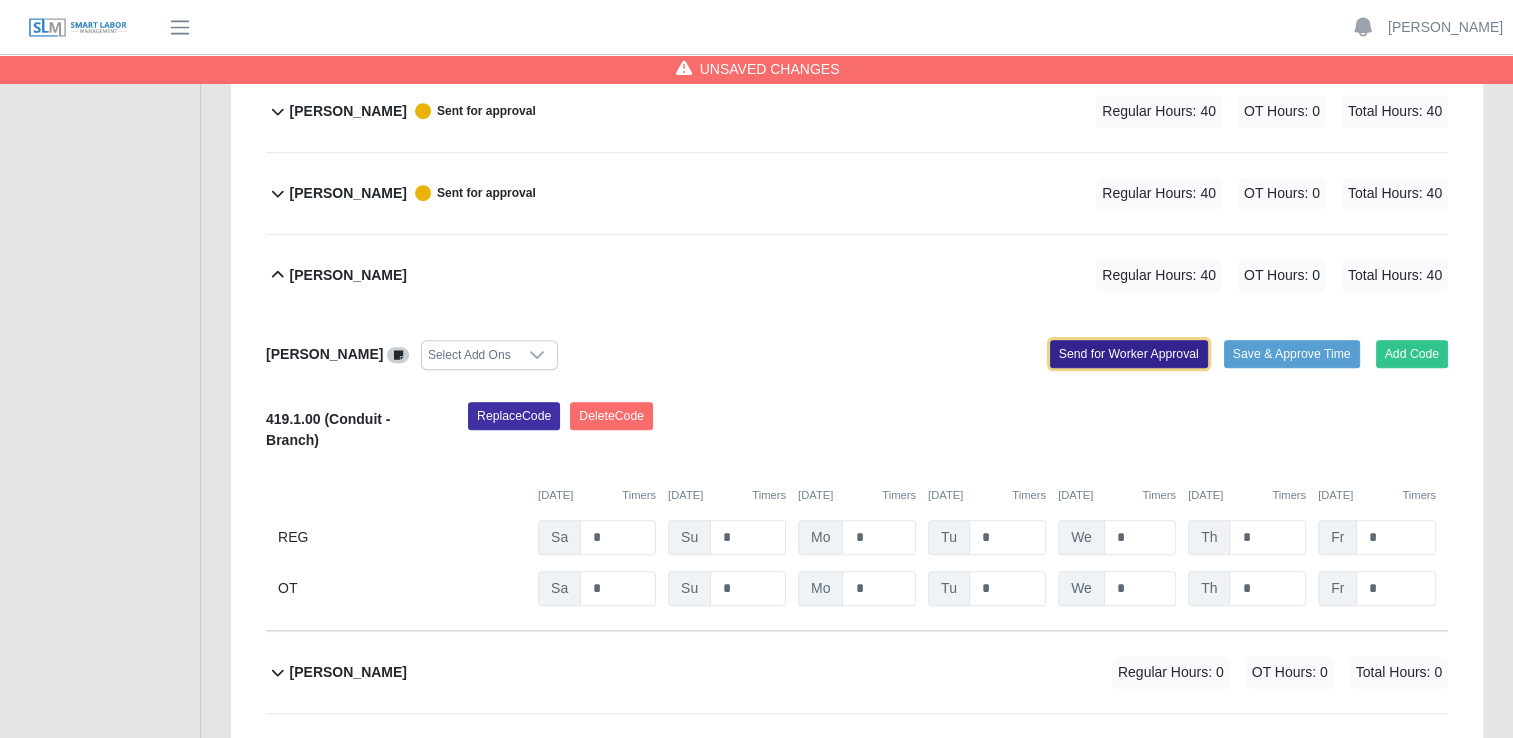 click on "Send for Worker Approval" 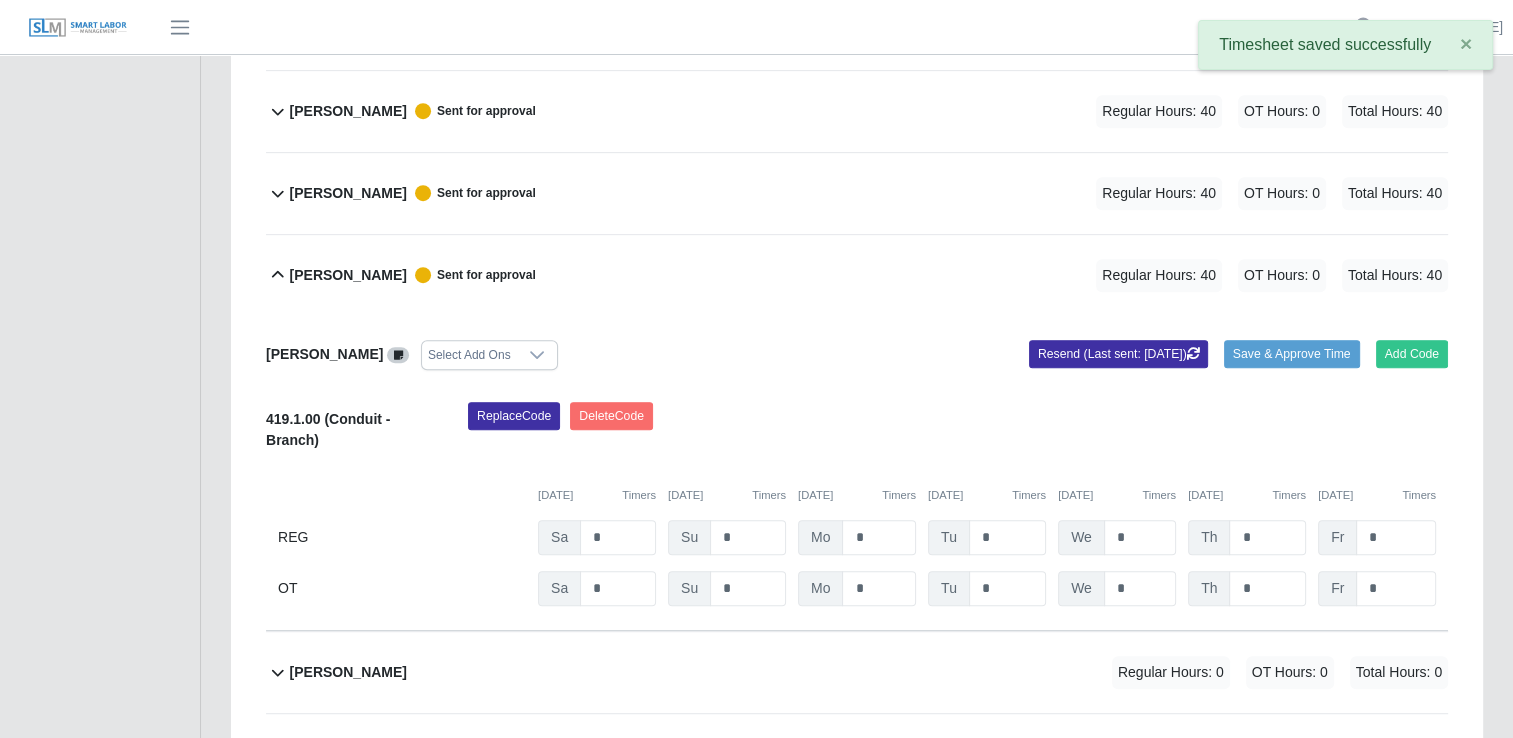 click 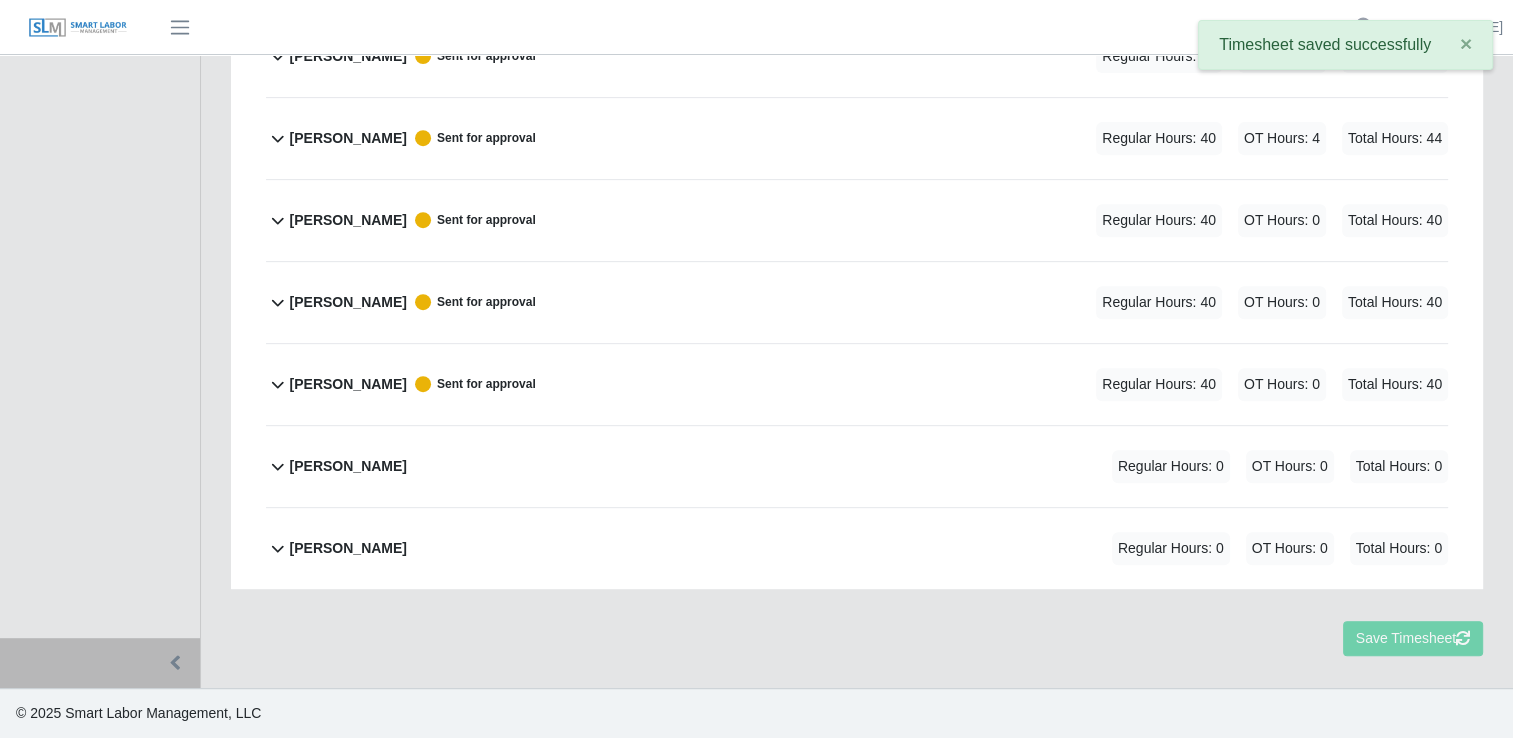 scroll, scrollTop: 815, scrollLeft: 0, axis: vertical 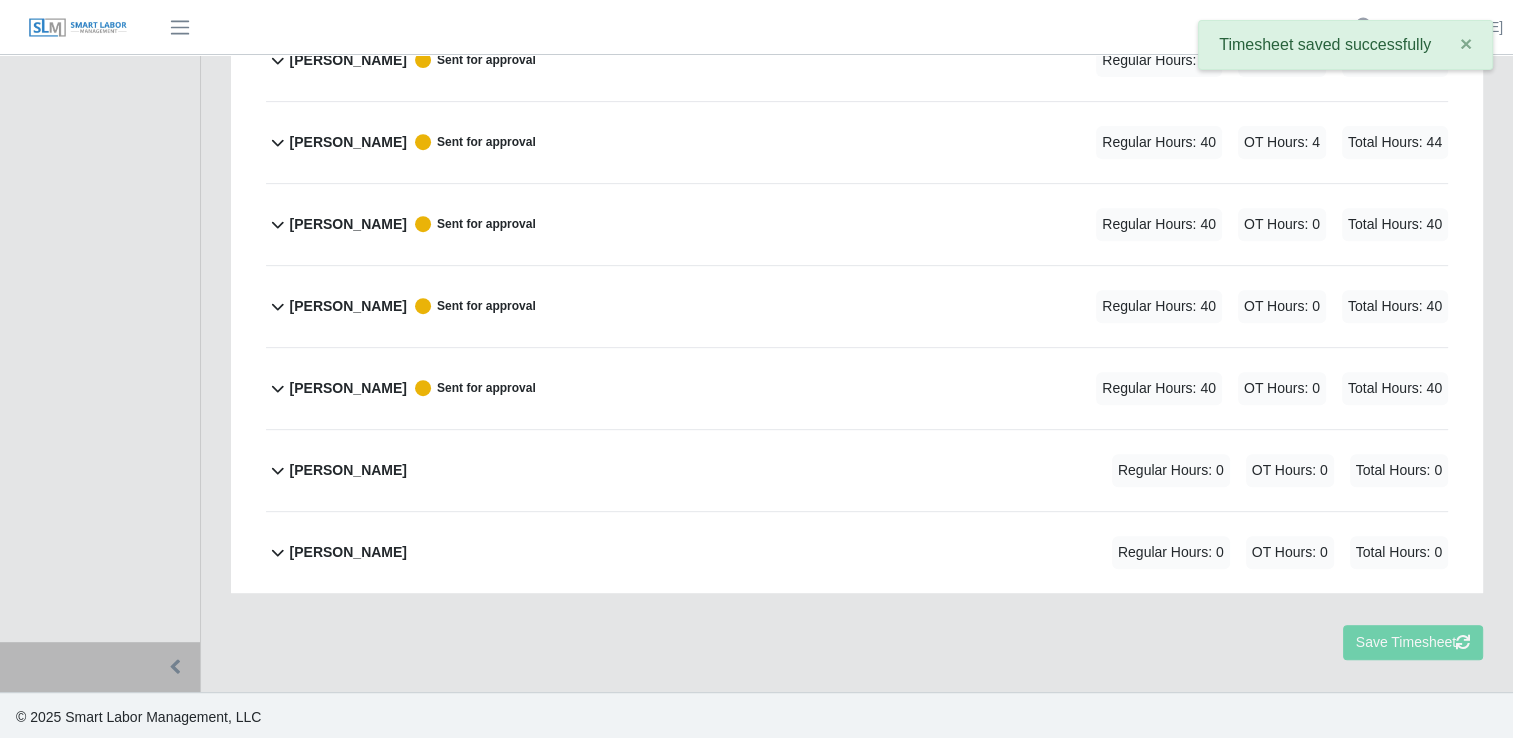 click 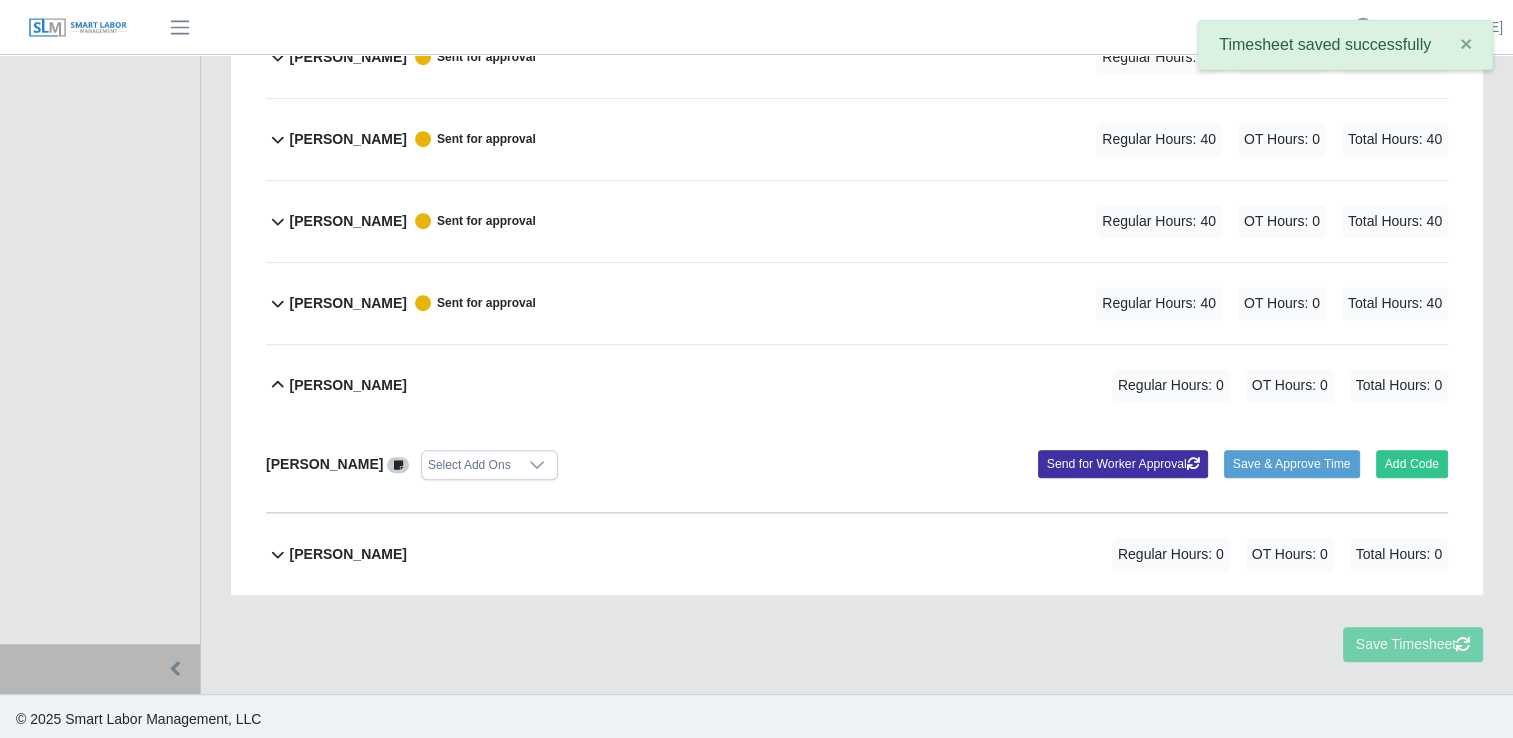 scroll, scrollTop: 901, scrollLeft: 0, axis: vertical 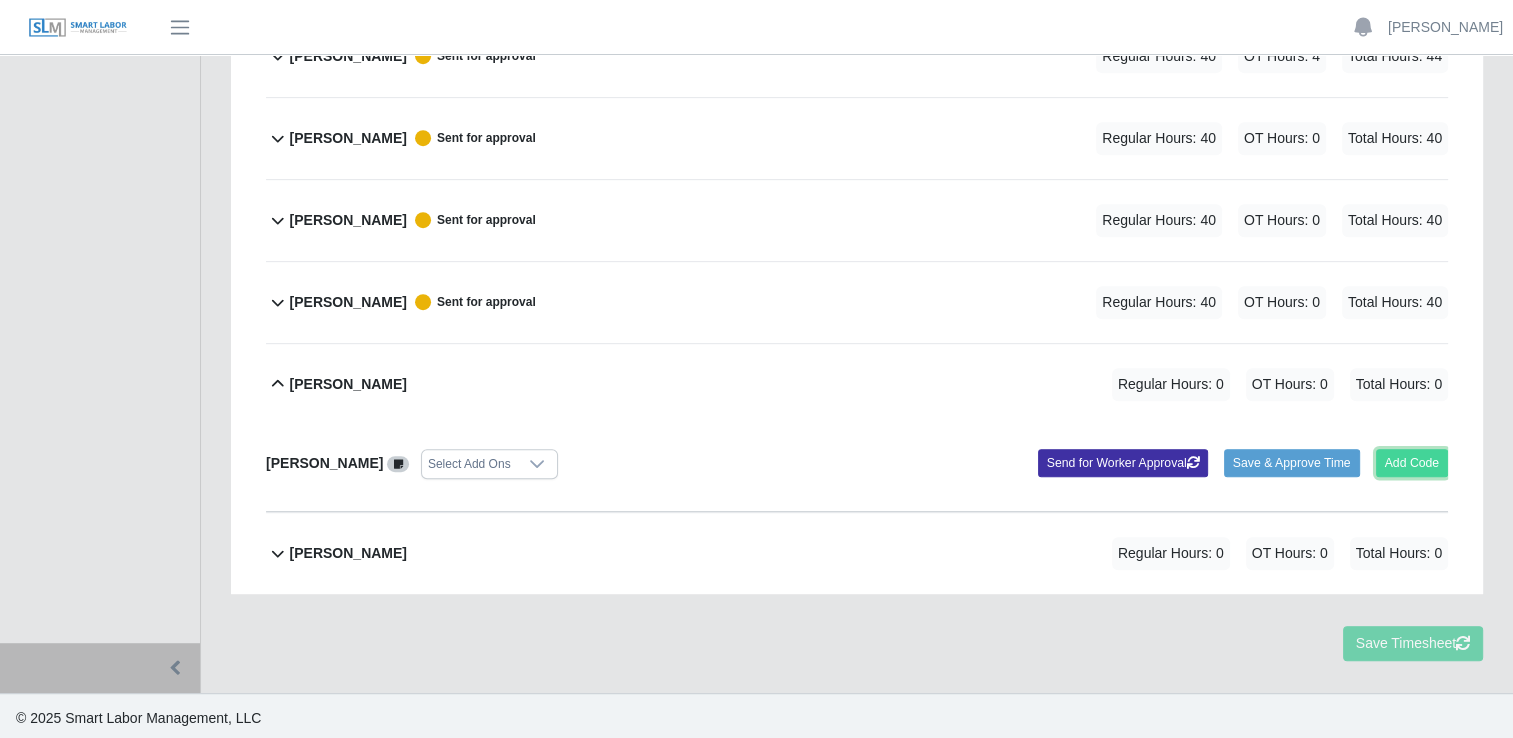 click on "Add Code" 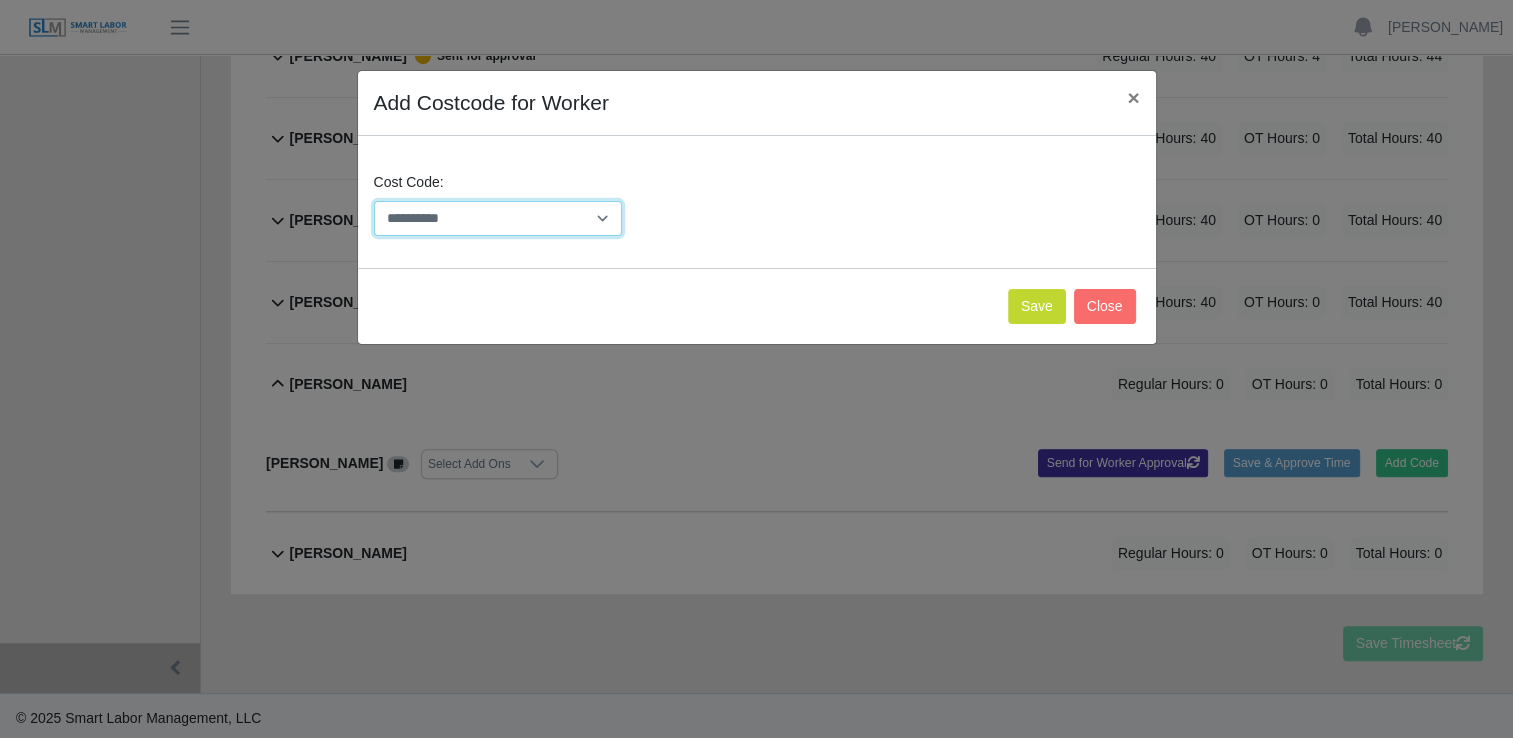 click on "**********" at bounding box center (498, 218) 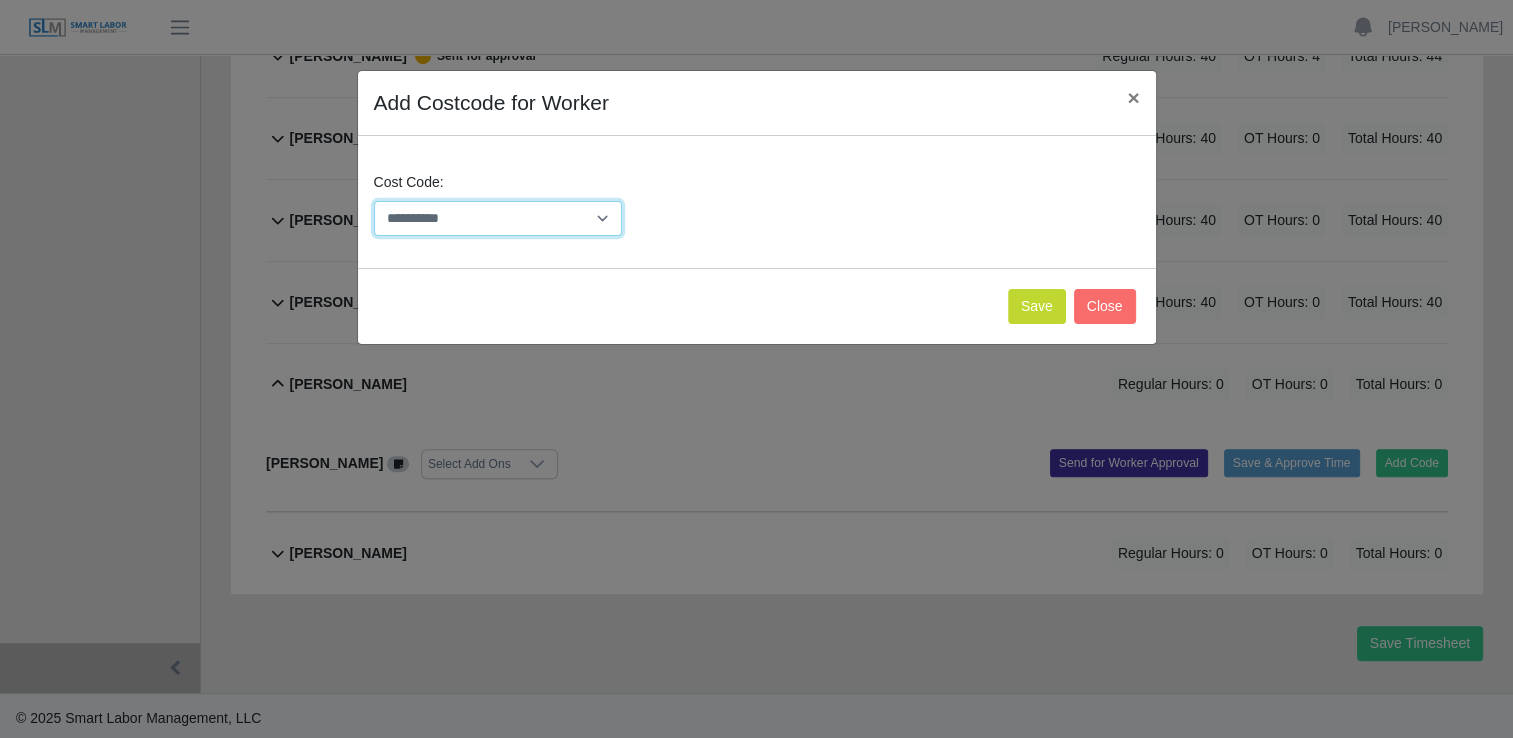select on "**********" 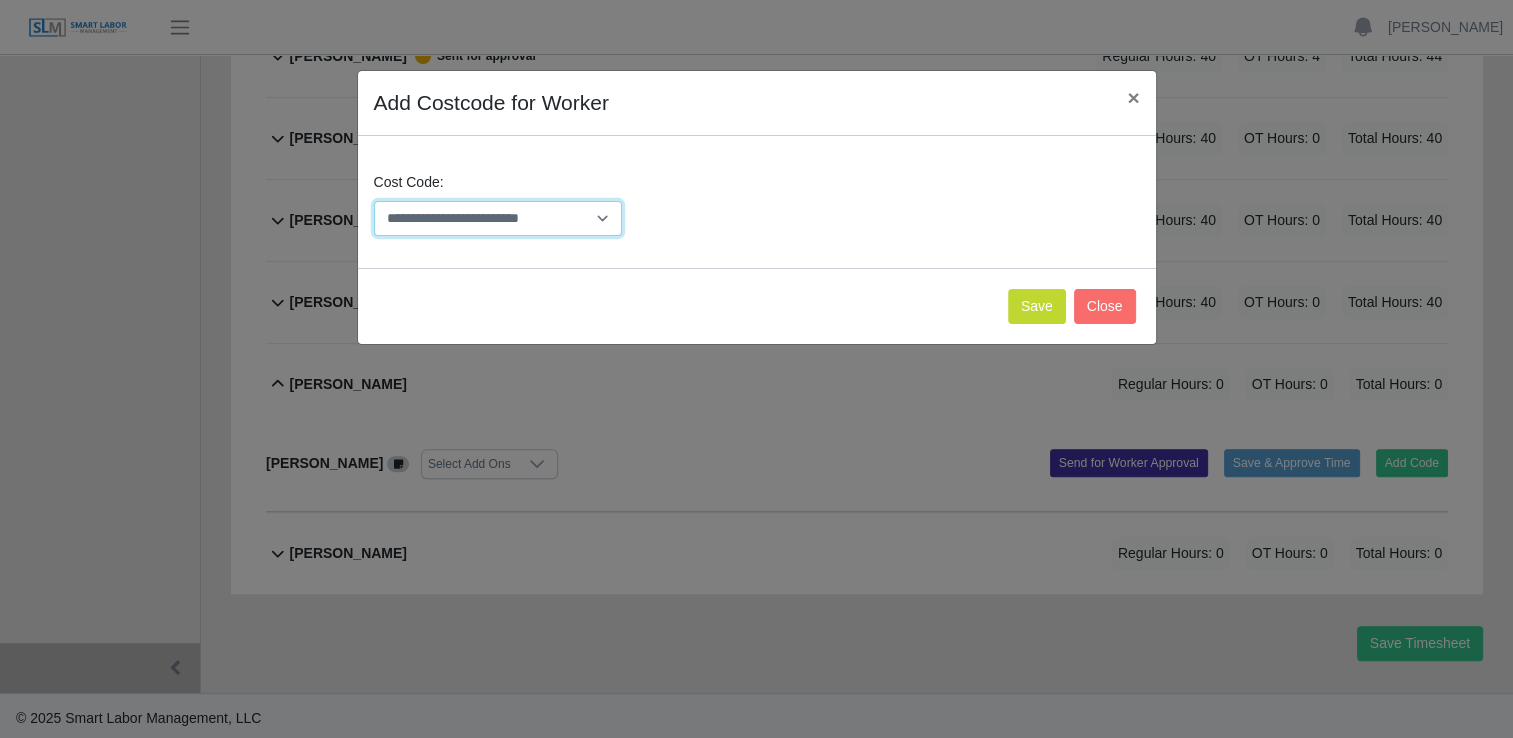 click on "**********" at bounding box center [498, 218] 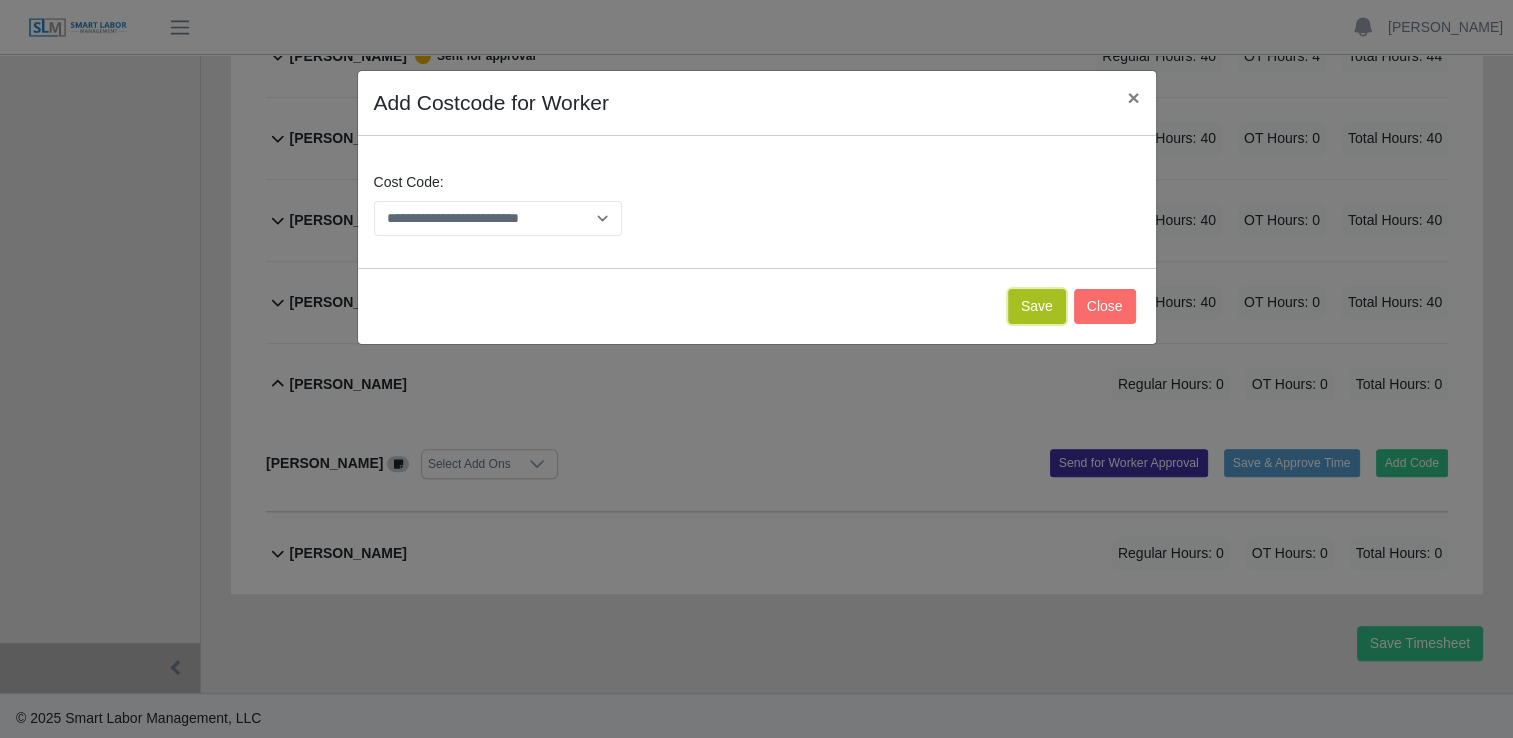click on "Save" 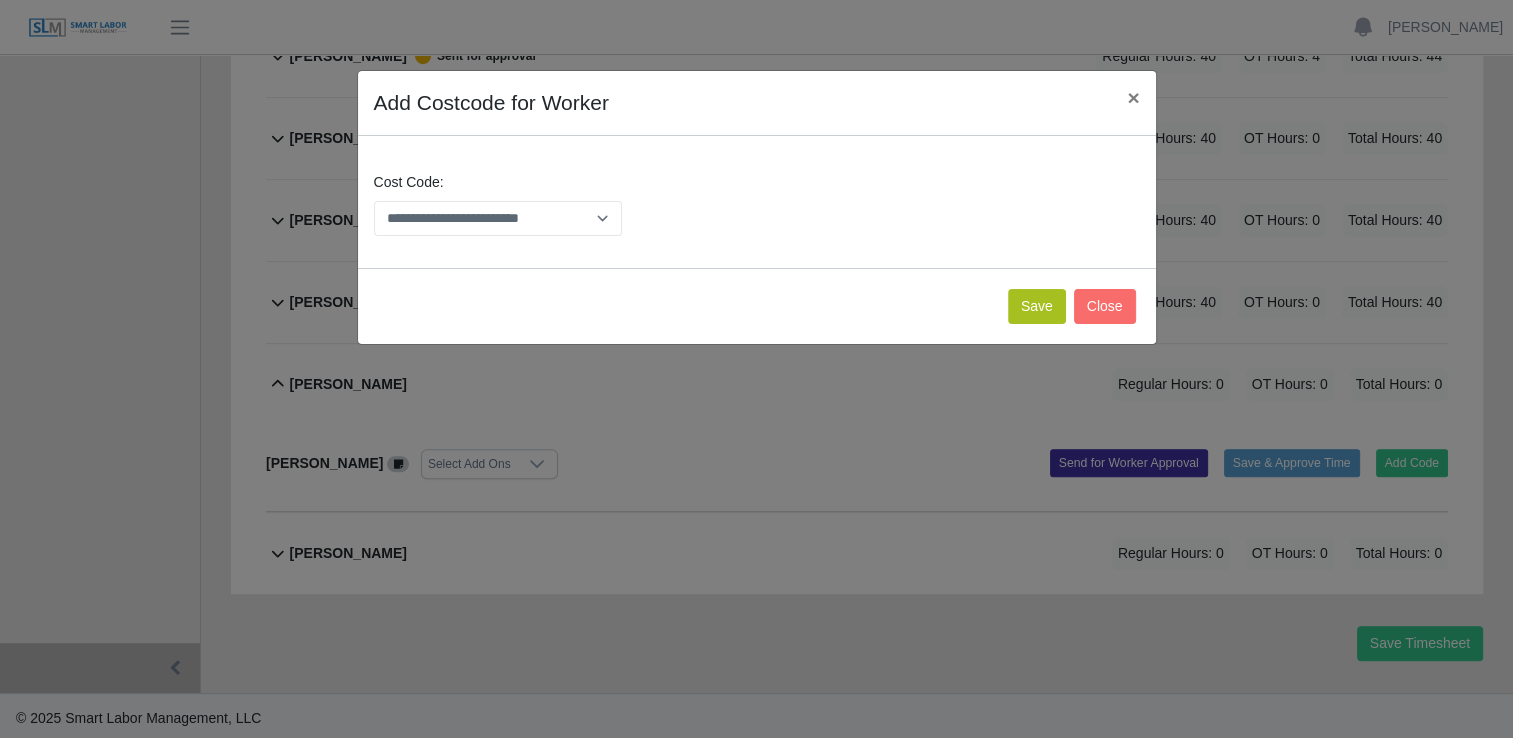 scroll, scrollTop: 1128, scrollLeft: 0, axis: vertical 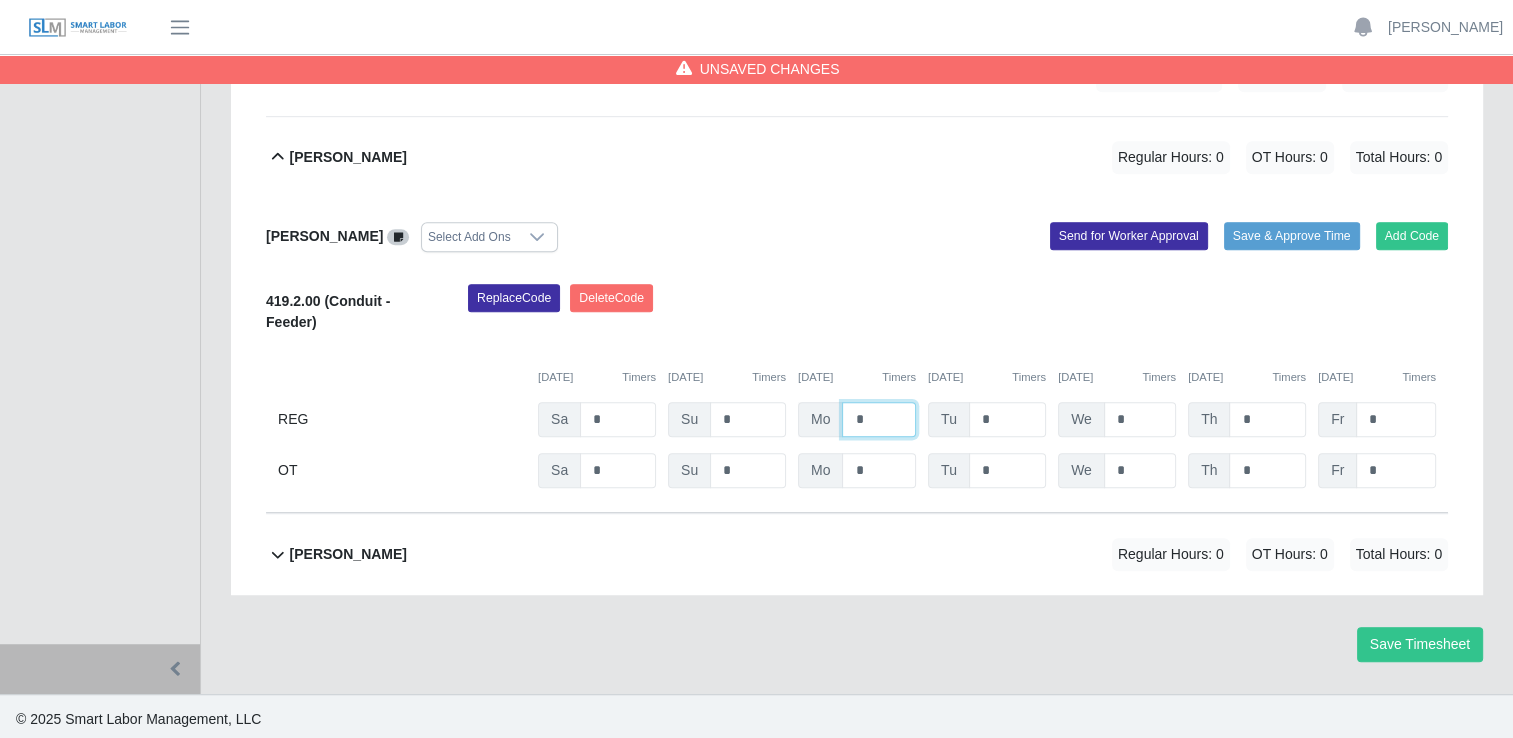 click on "*" at bounding box center (0, 0) 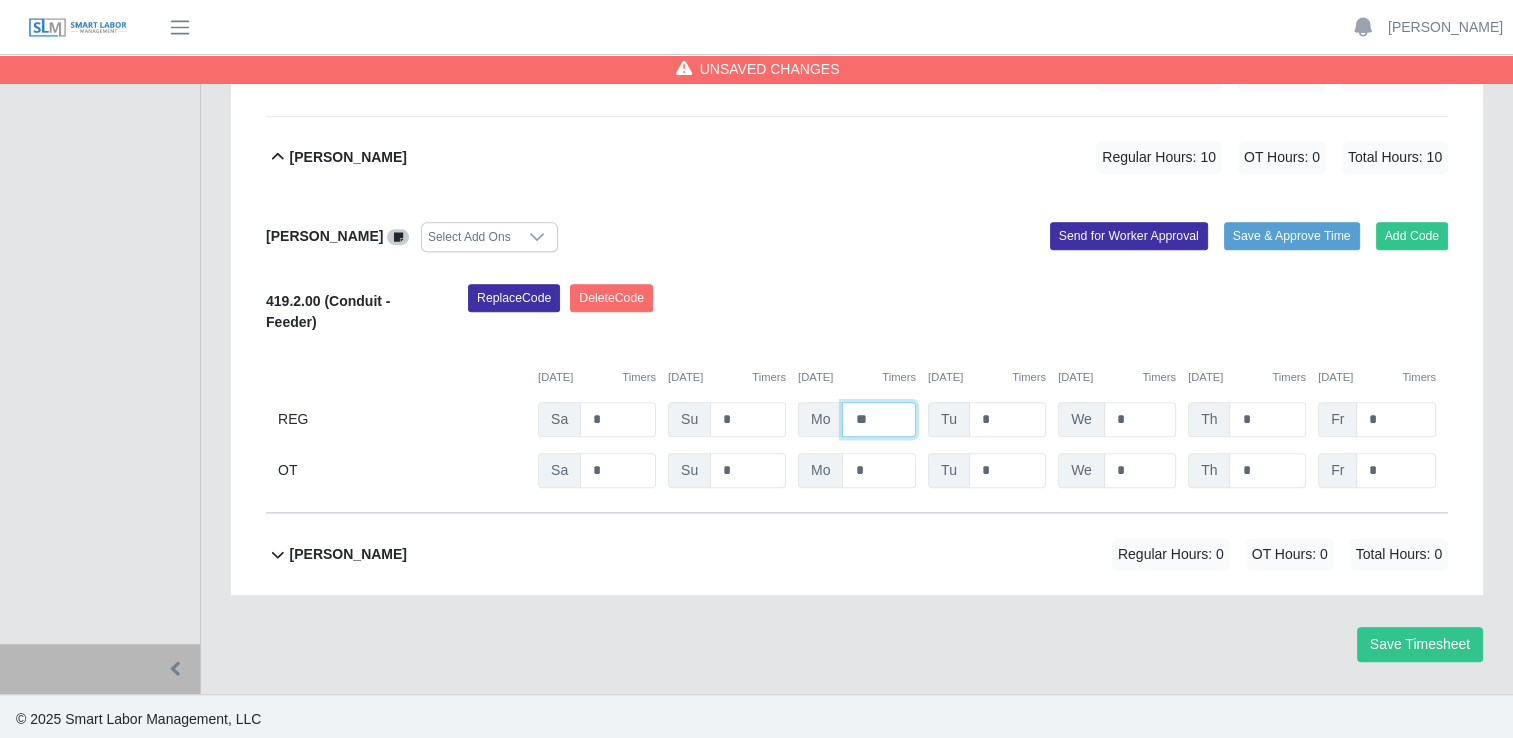 type on "**" 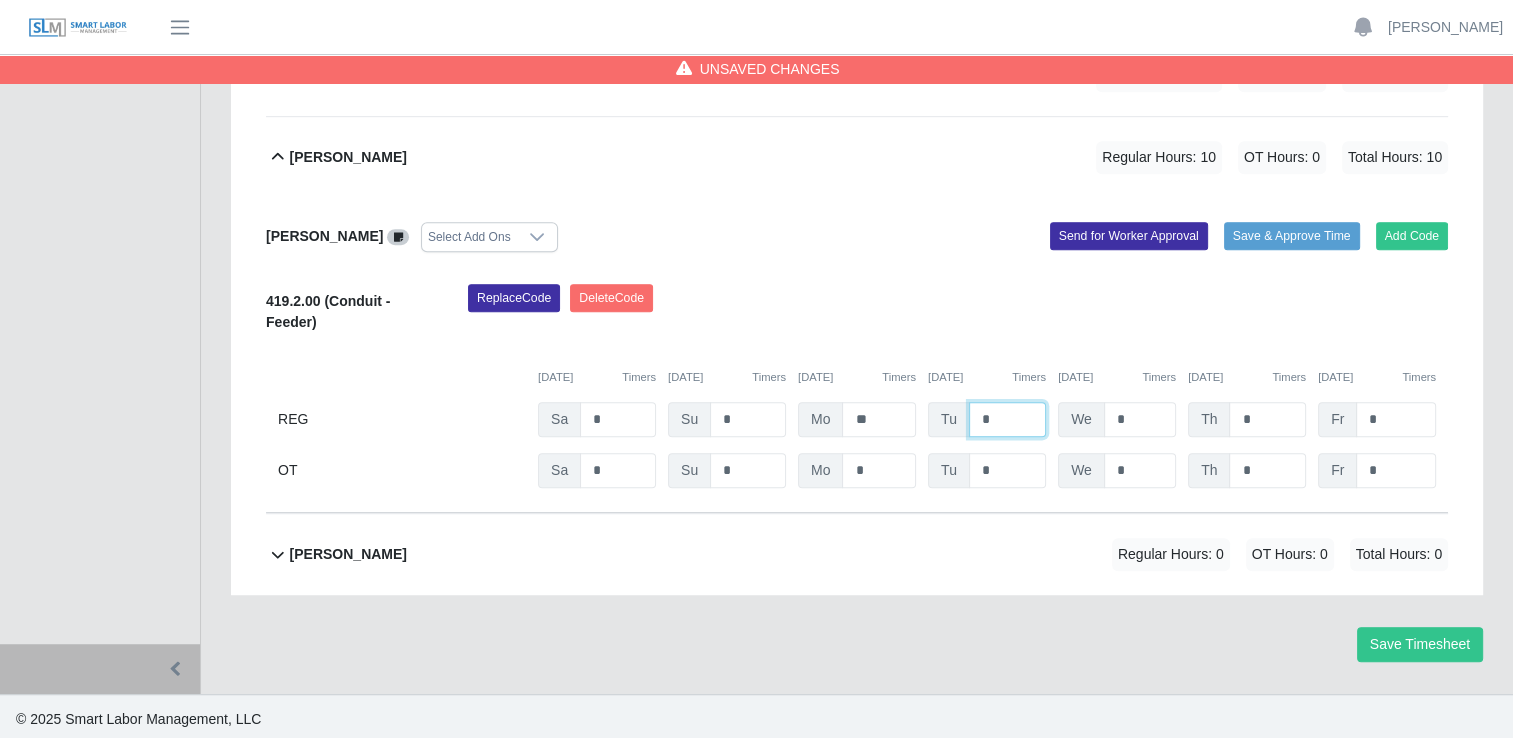 click on "*" at bounding box center (0, 0) 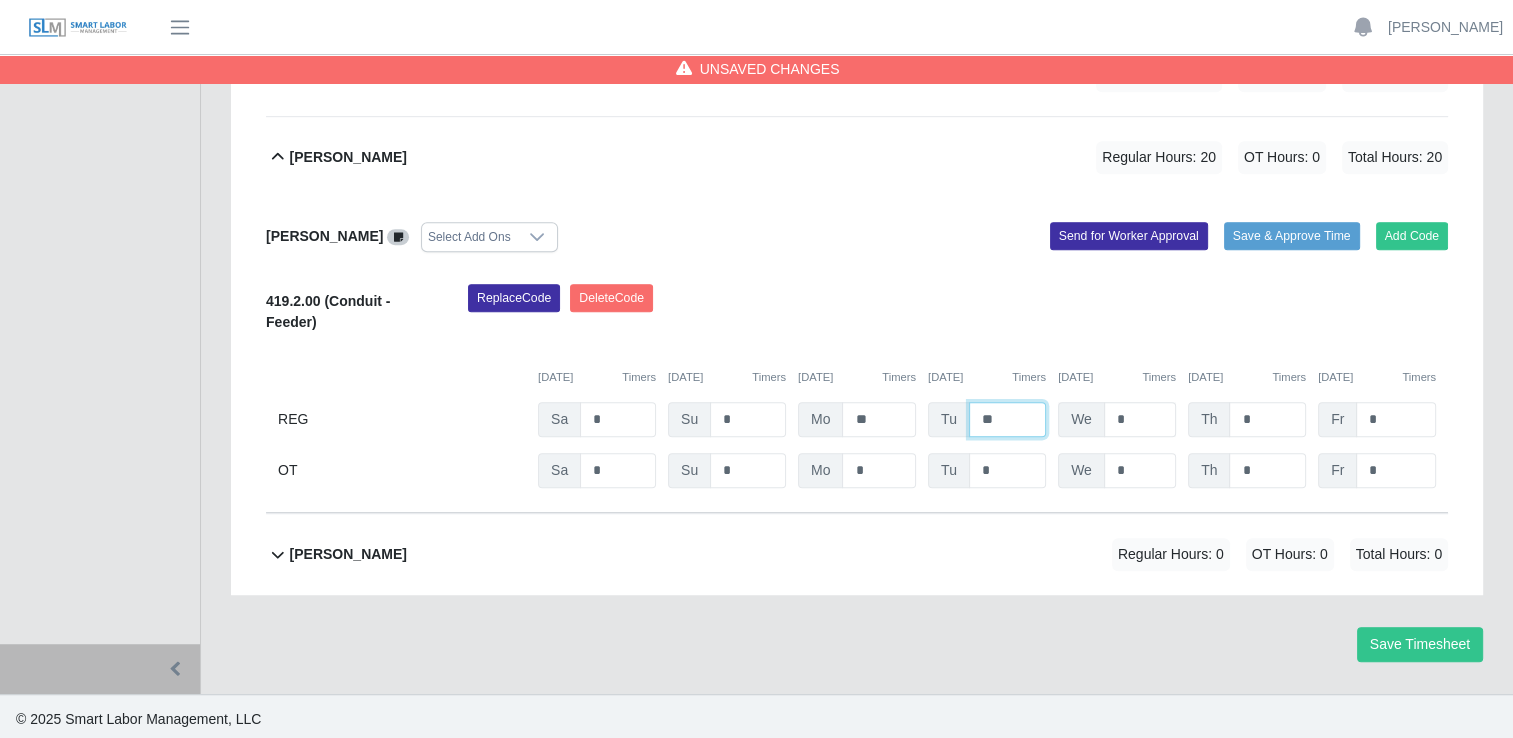 type on "**" 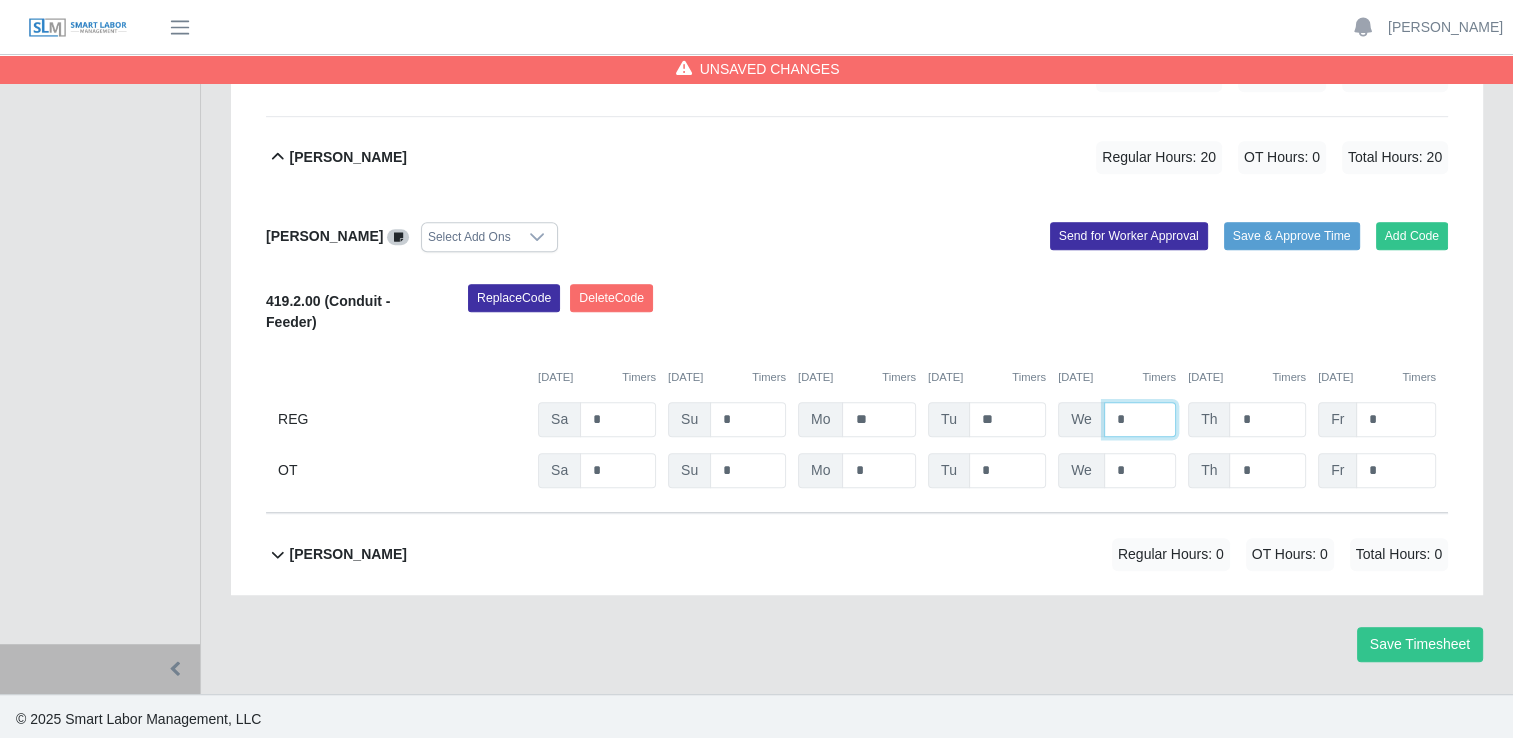 click on "*" at bounding box center [0, 0] 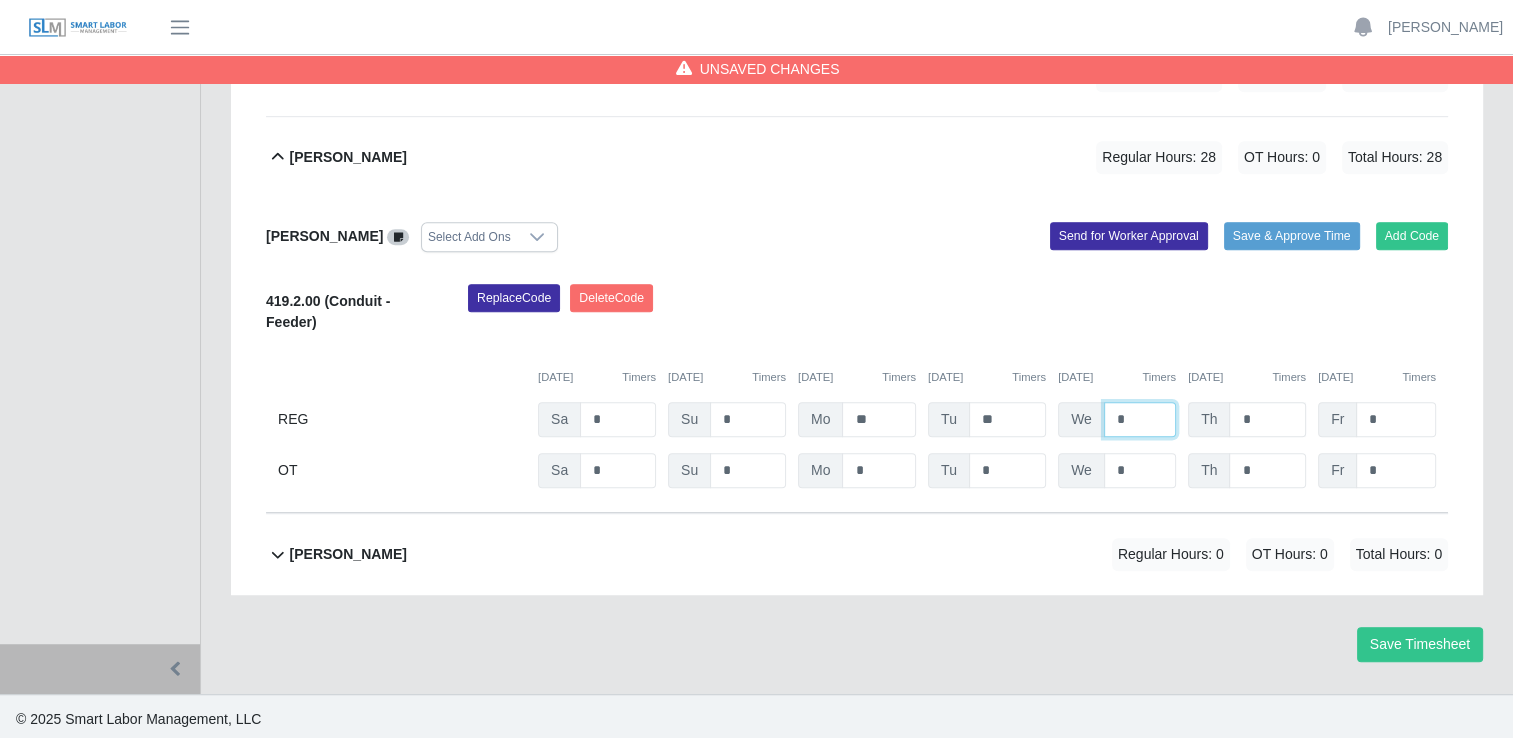 type on "*" 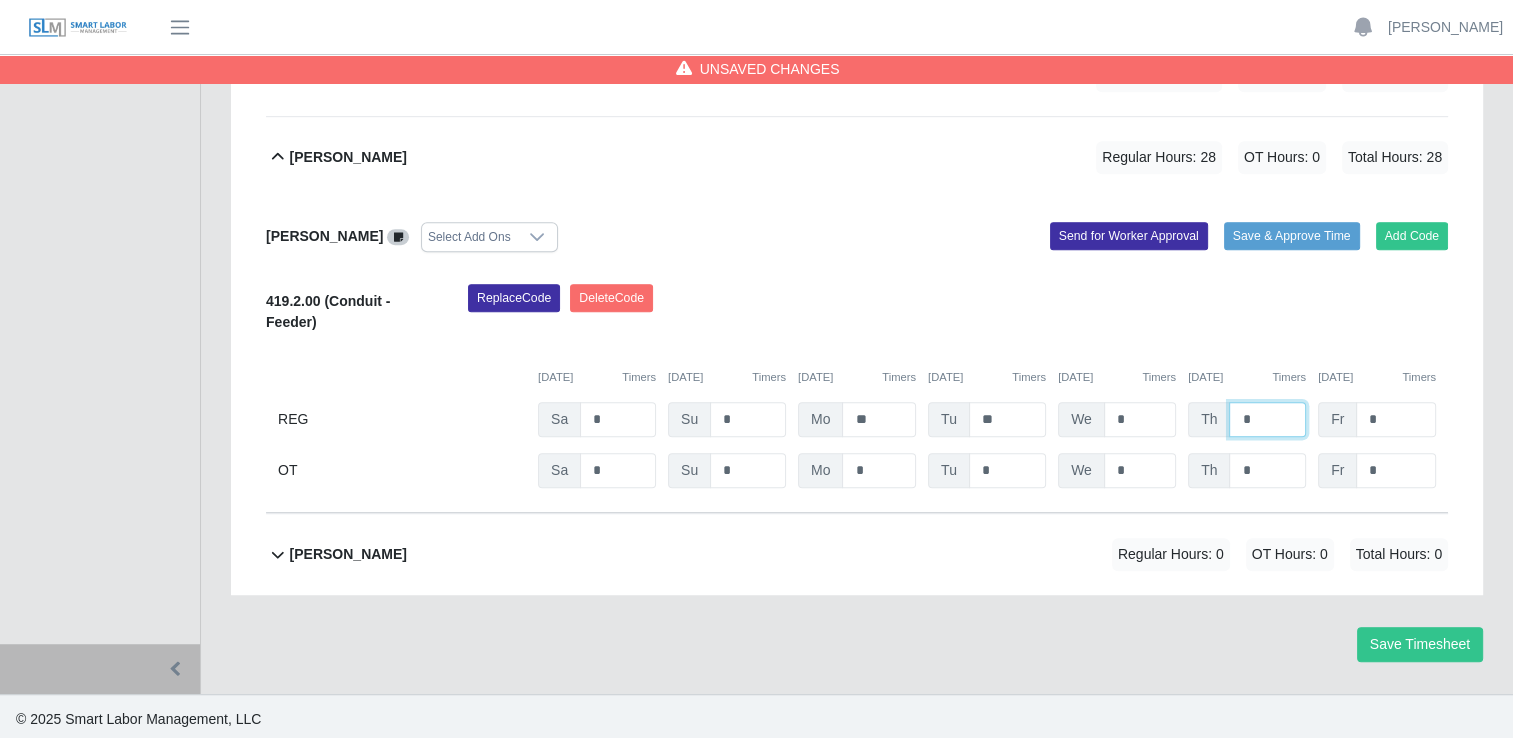 click on "*" at bounding box center (0, 0) 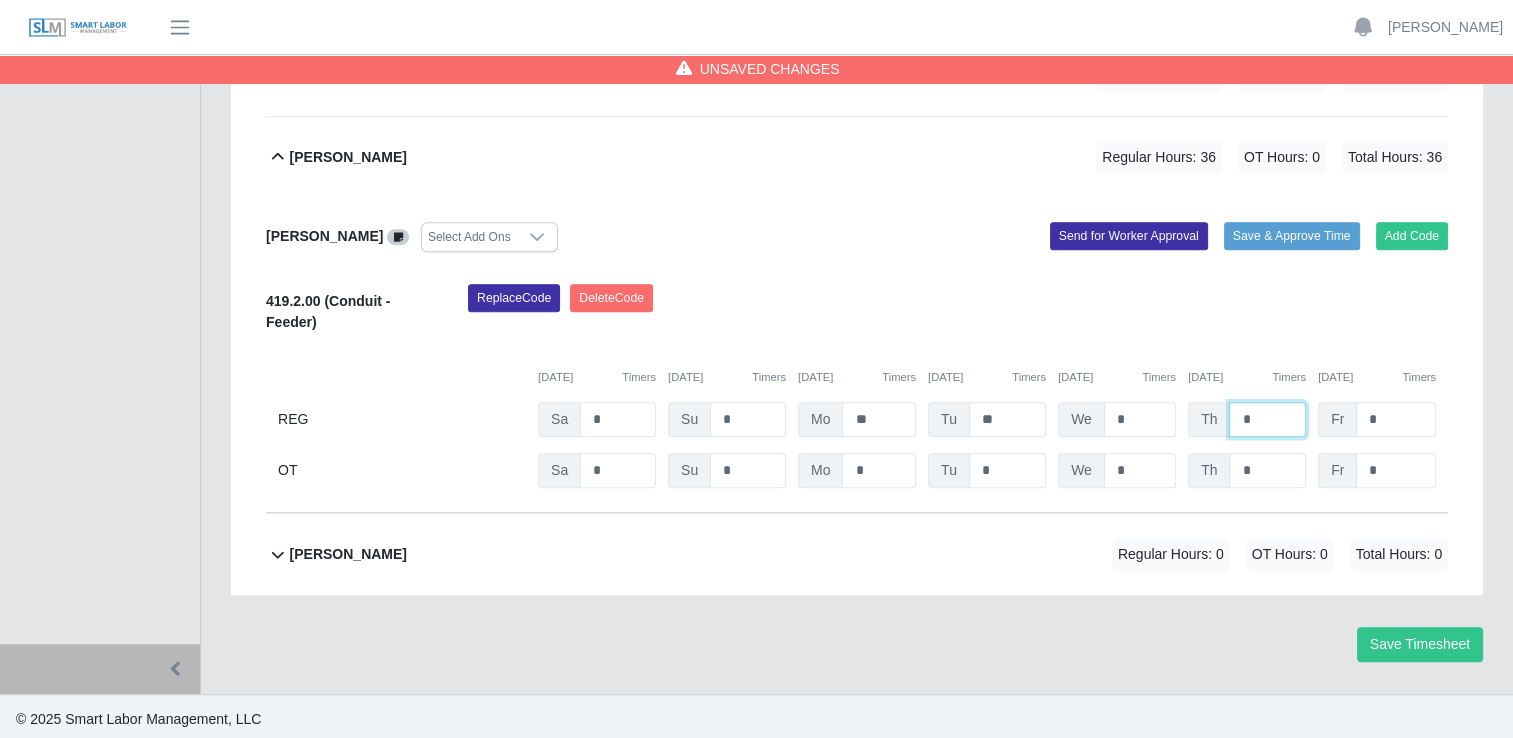 type on "*" 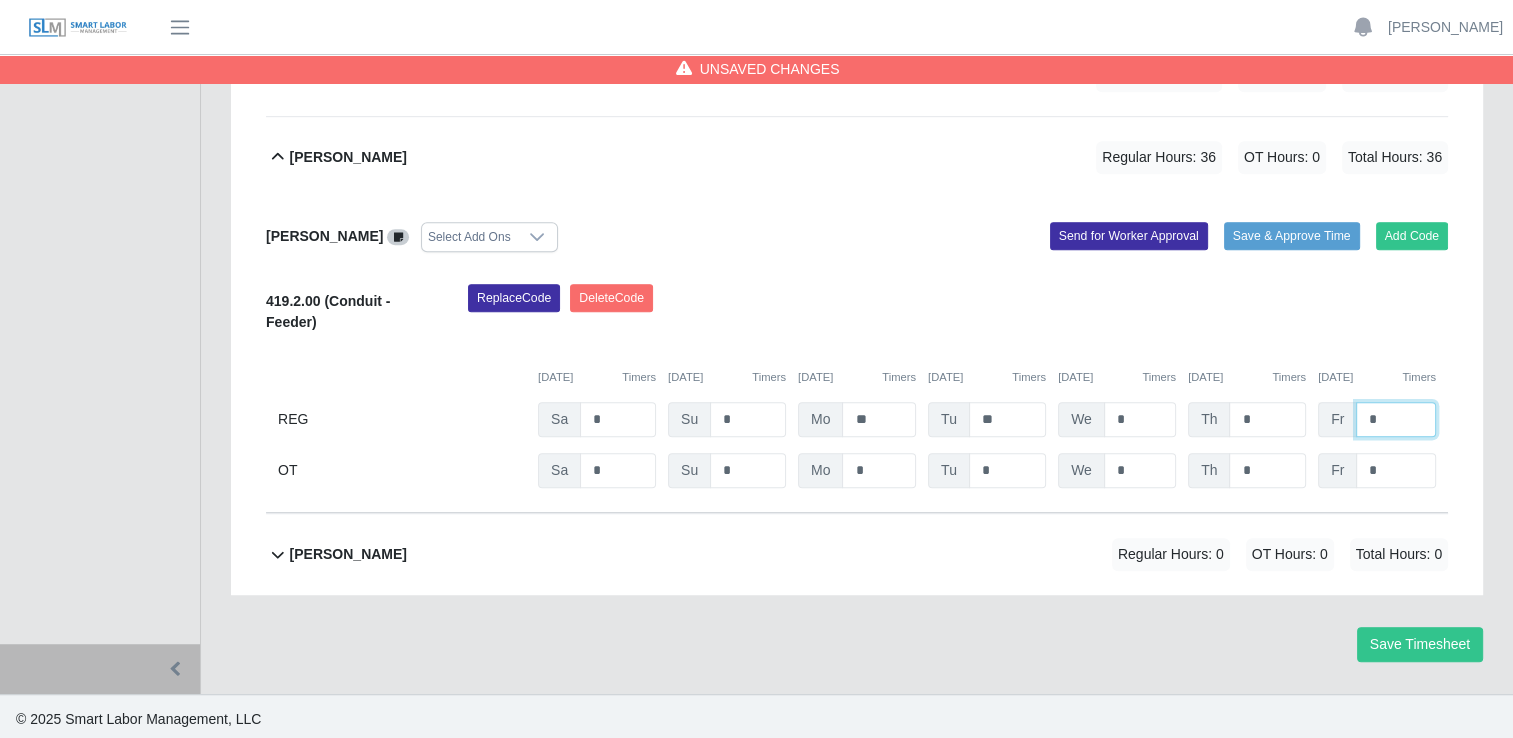 click on "*" at bounding box center (0, 0) 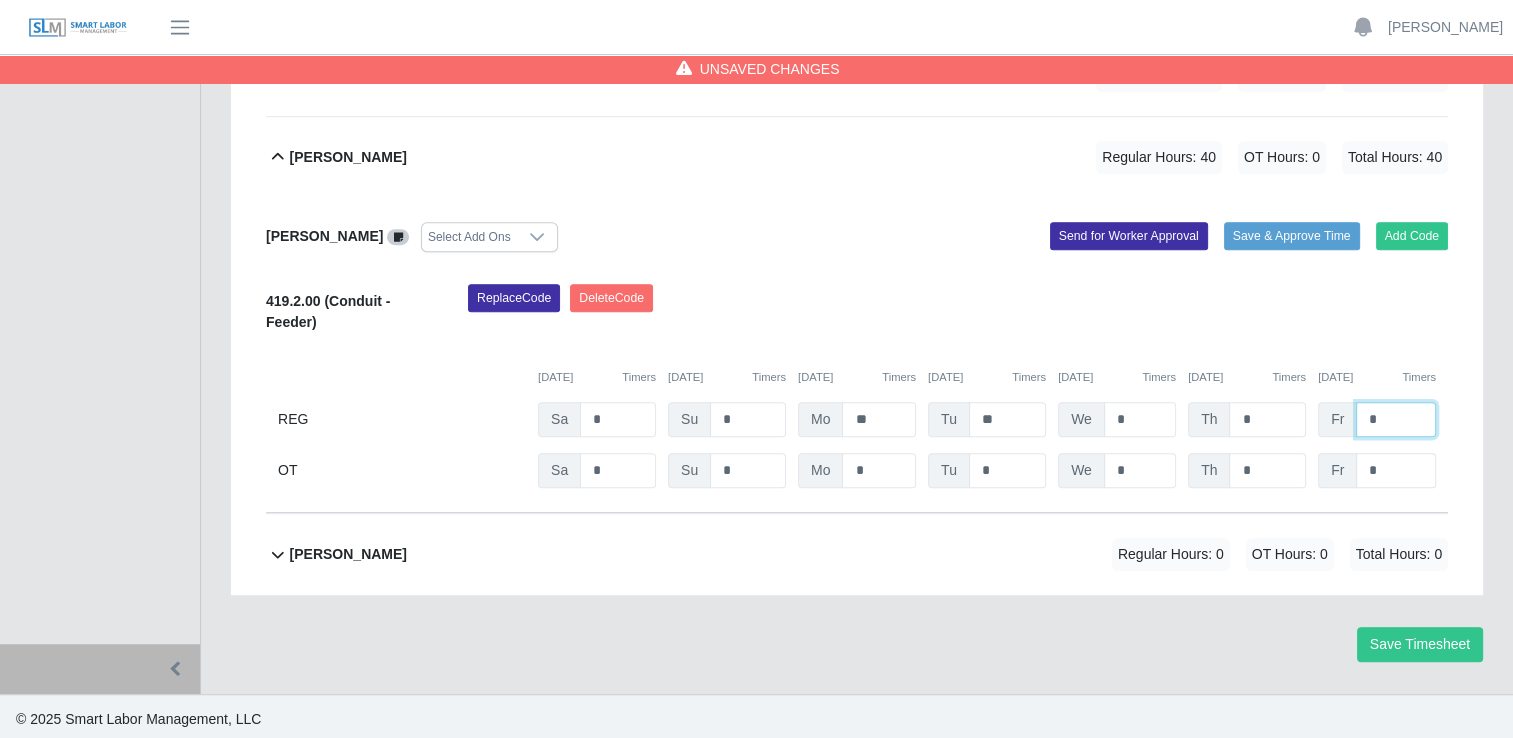 type on "*" 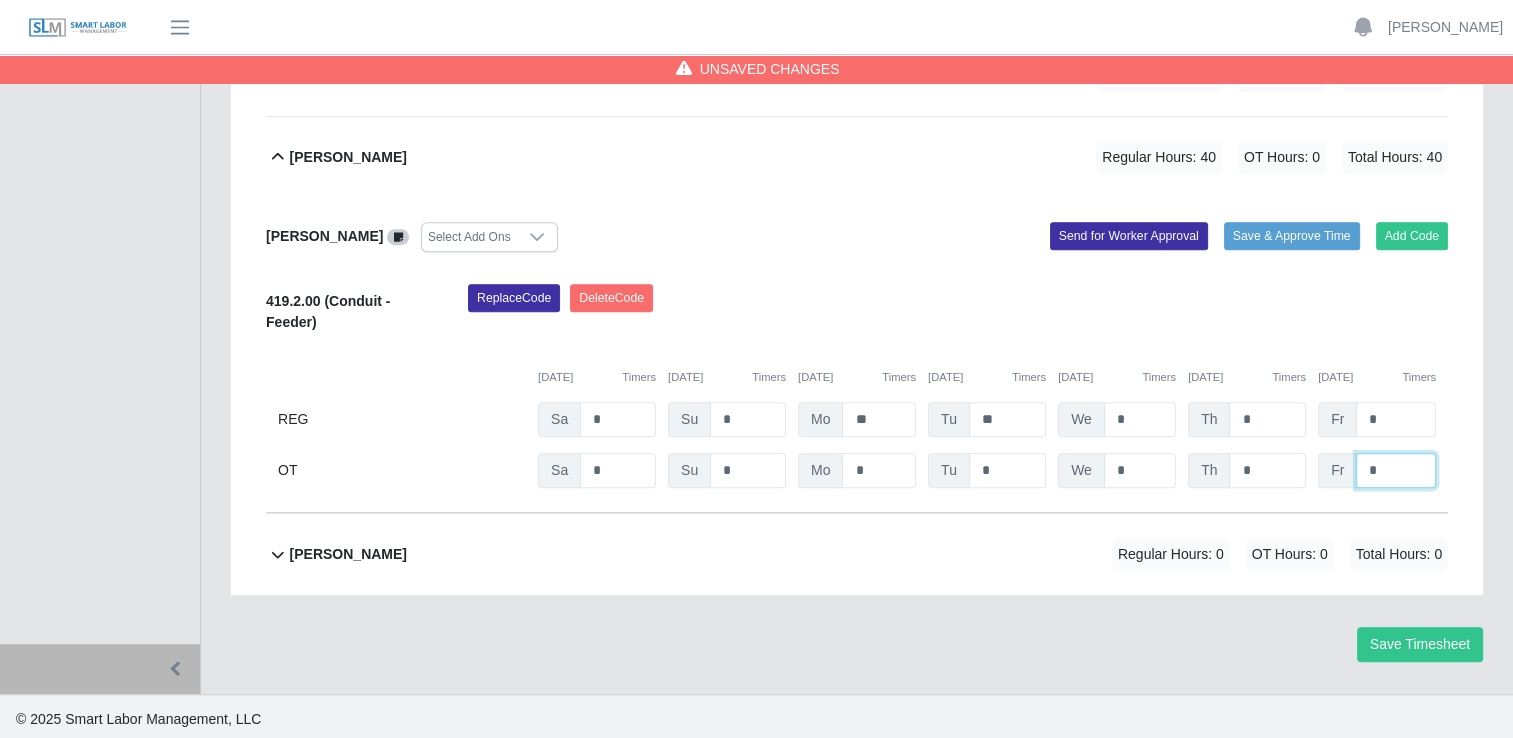 click on "*" at bounding box center [0, 0] 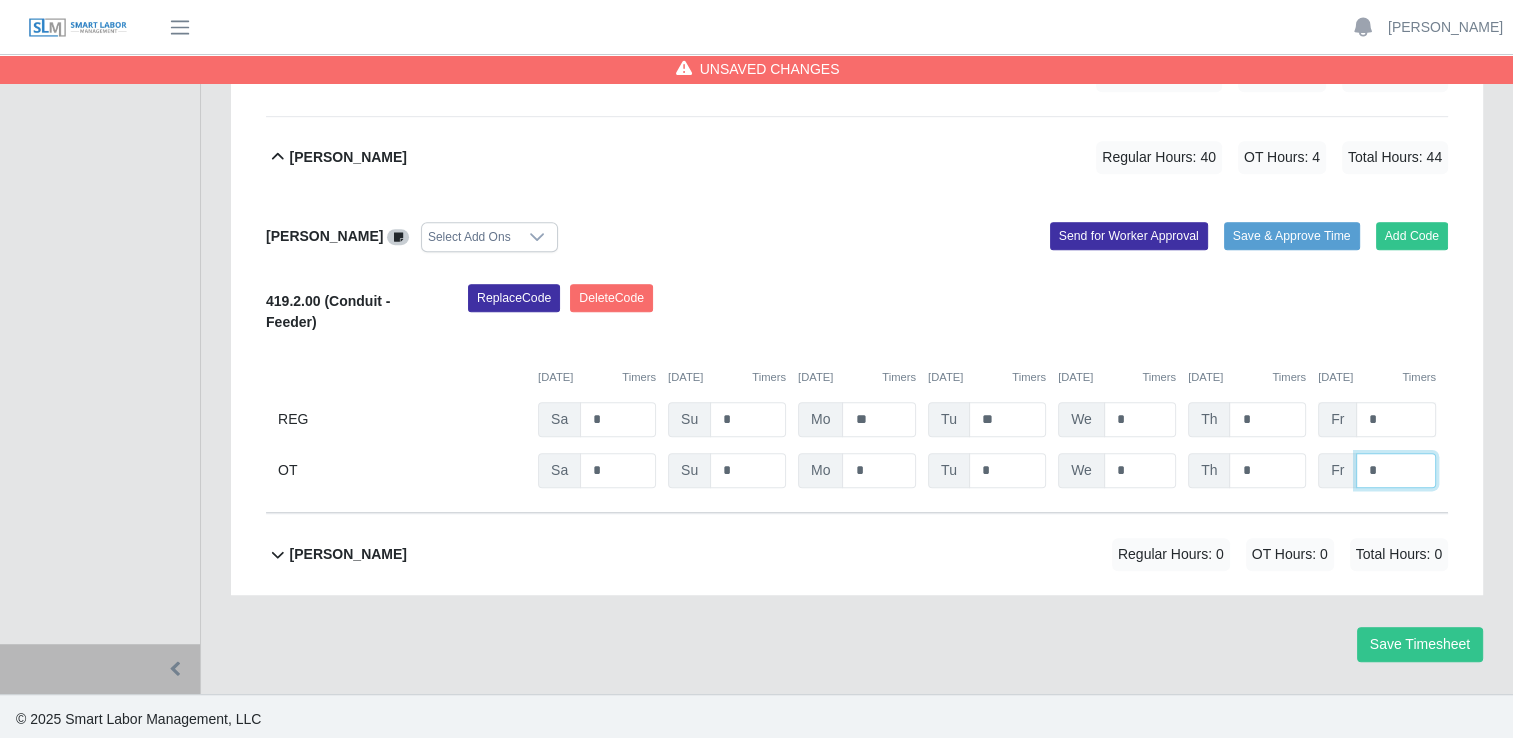 type on "*" 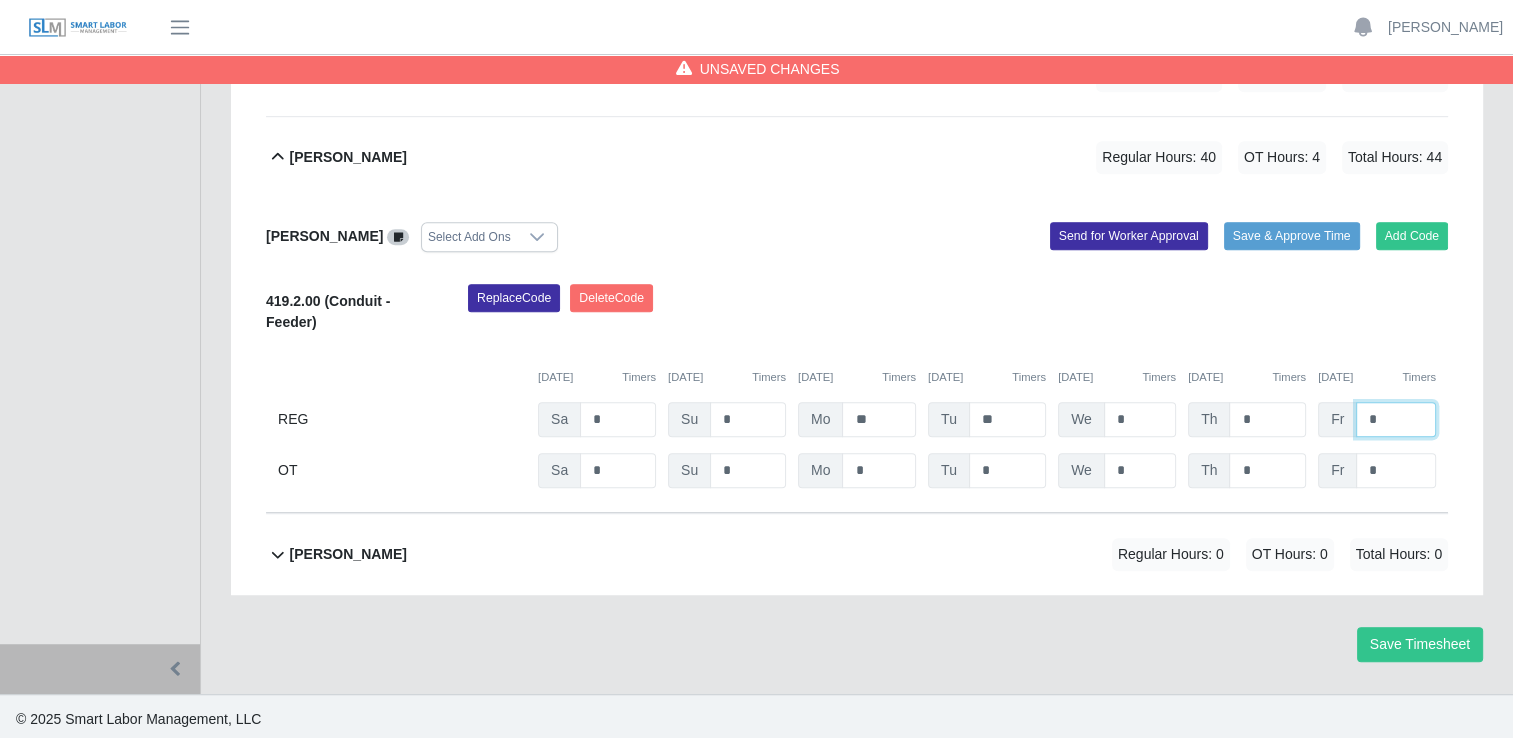 click on "*" at bounding box center [0, 0] 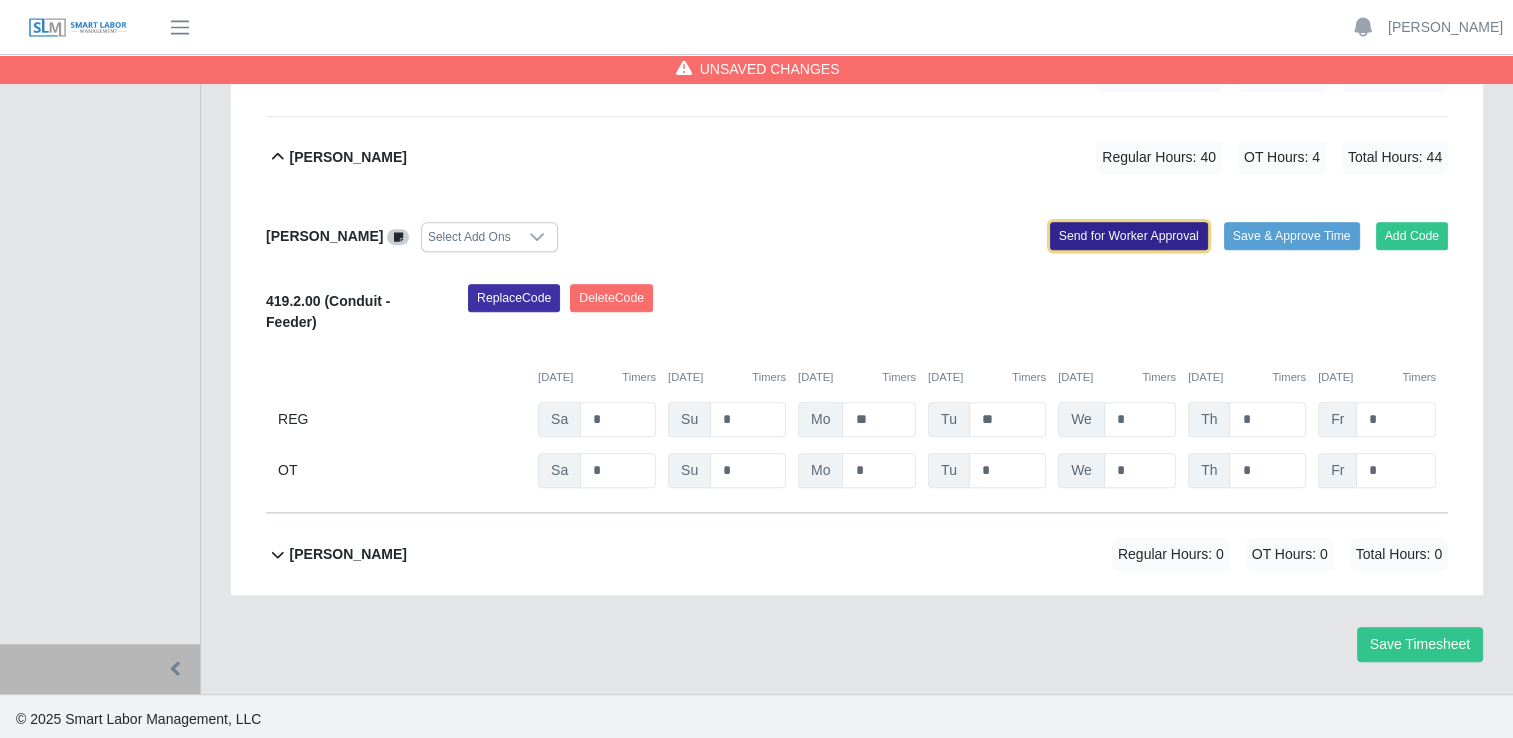 click on "Send for Worker Approval" 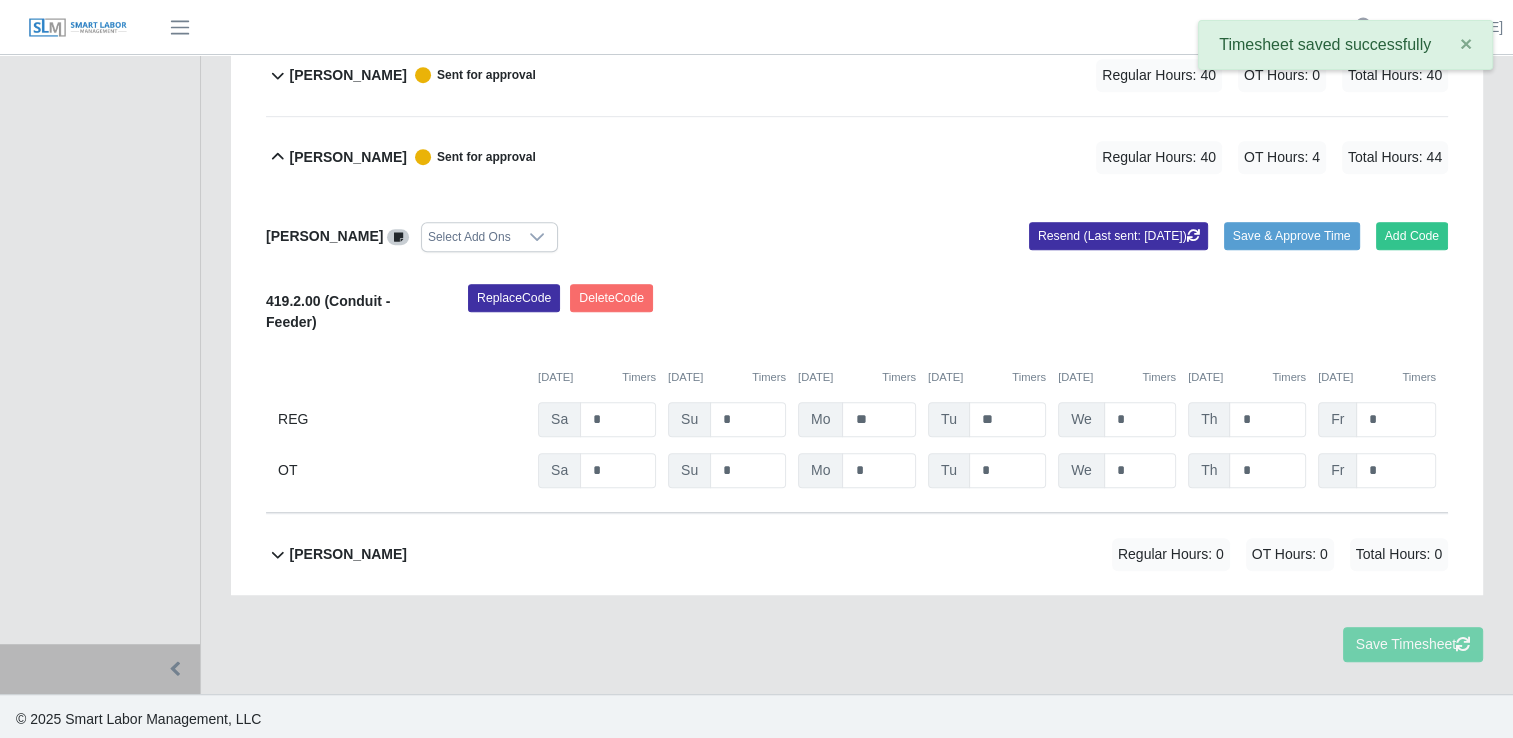 click 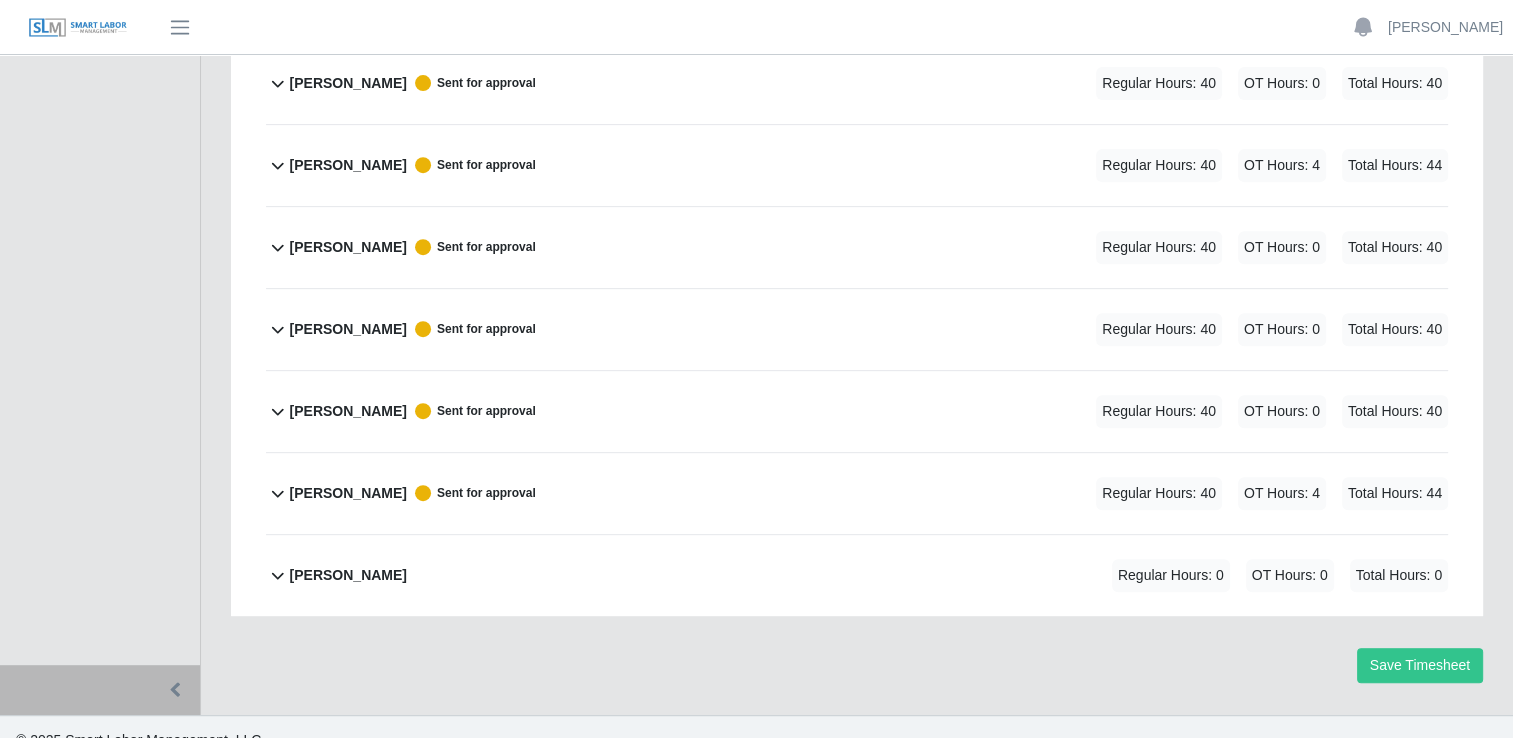 scroll, scrollTop: 815, scrollLeft: 0, axis: vertical 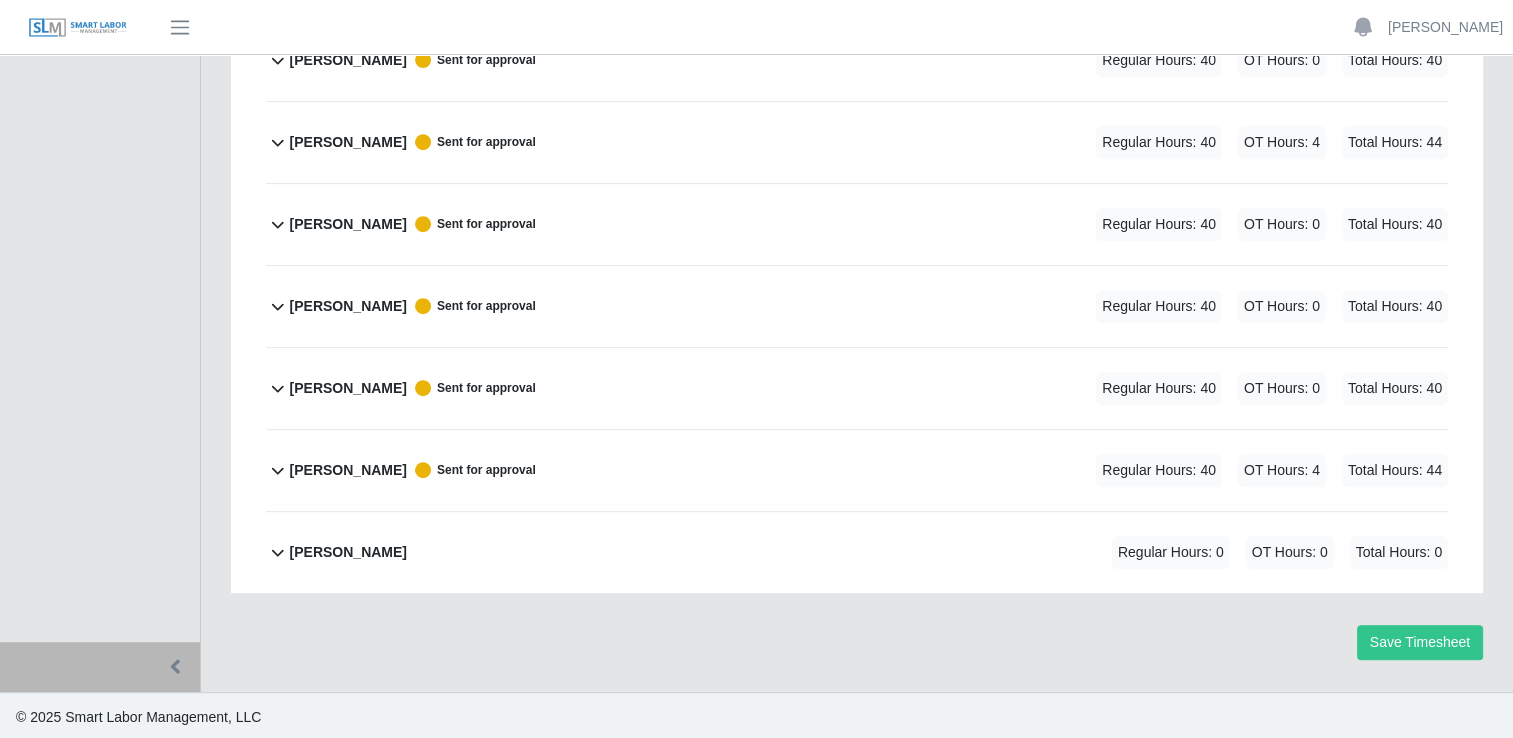 click 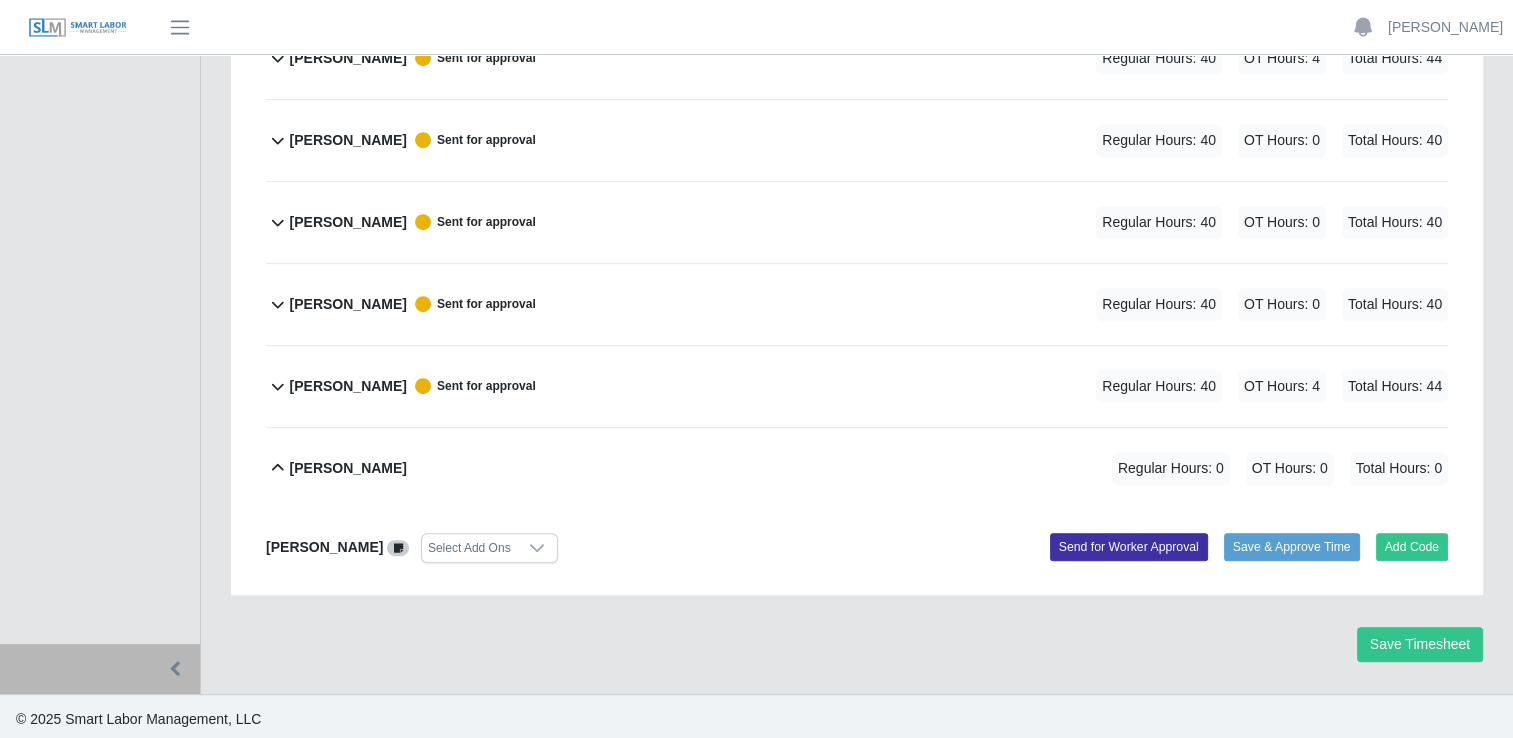 scroll, scrollTop: 901, scrollLeft: 0, axis: vertical 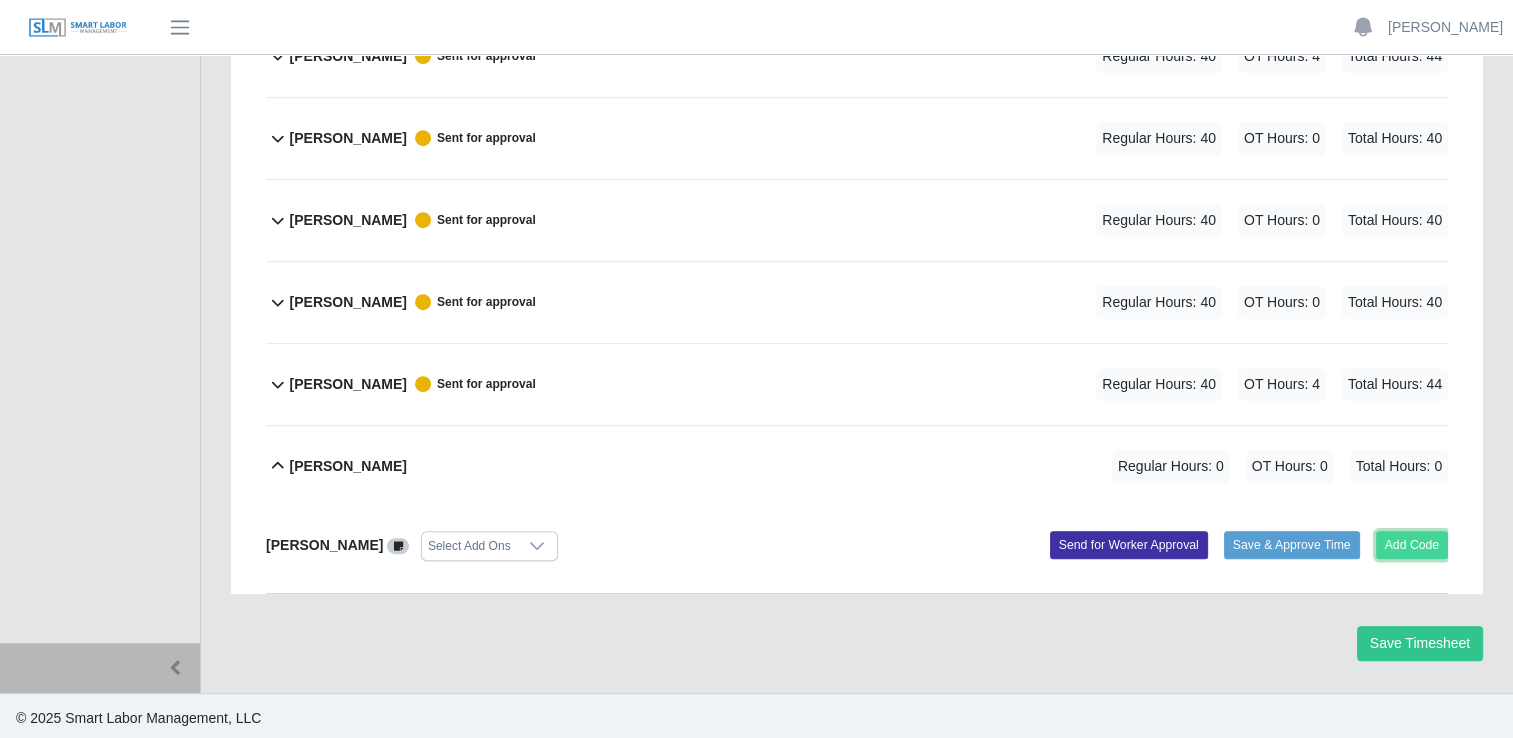 click on "Add Code" 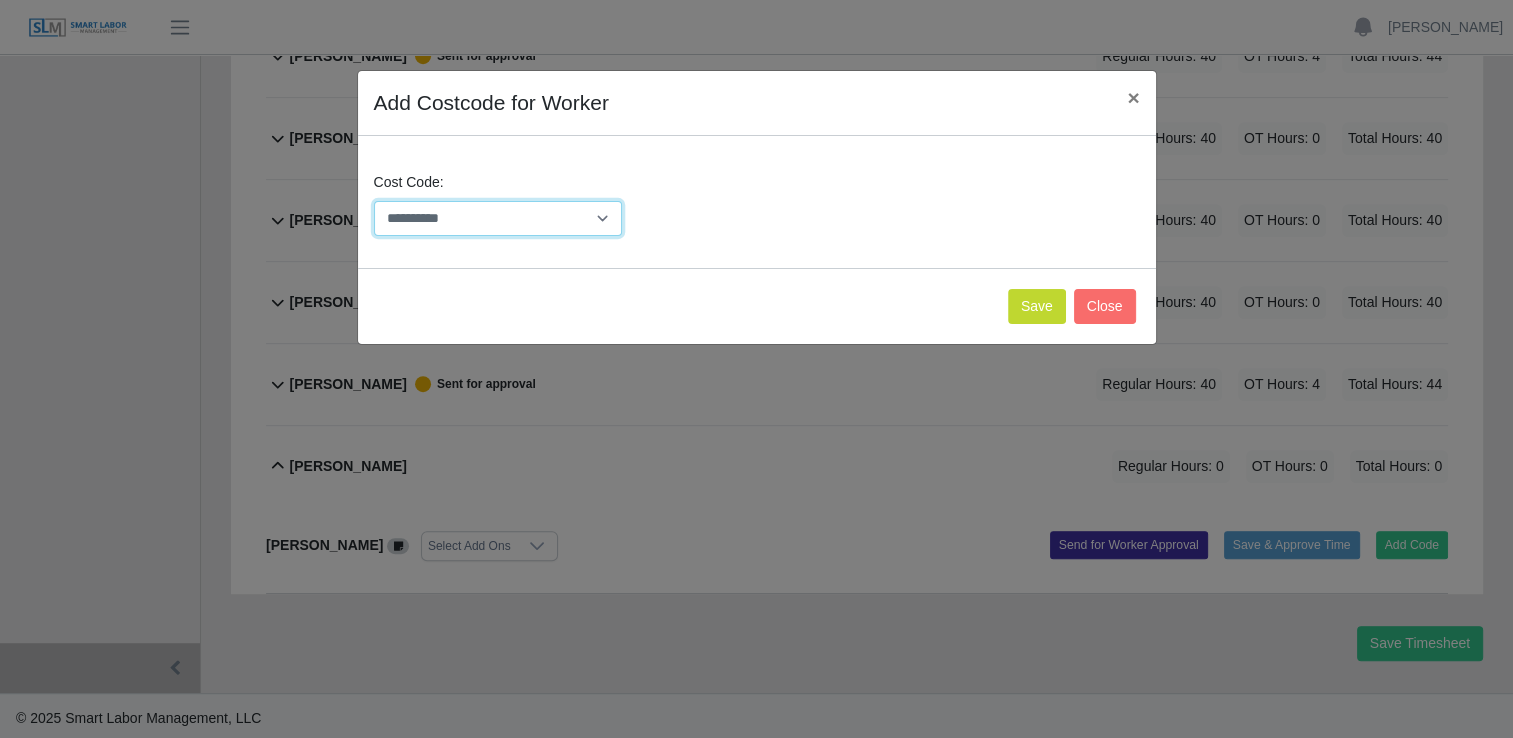 click on "**********" at bounding box center [498, 218] 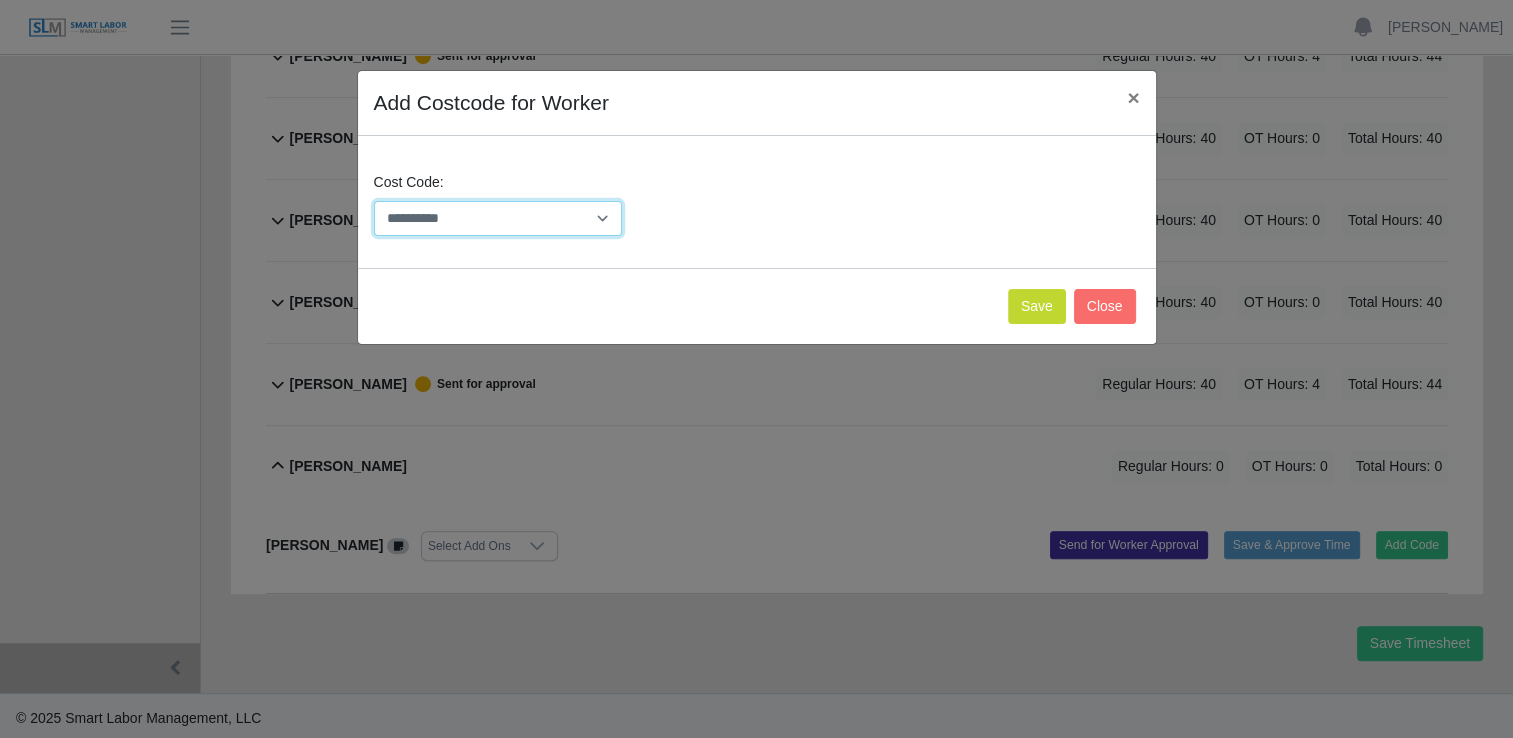 select on "**********" 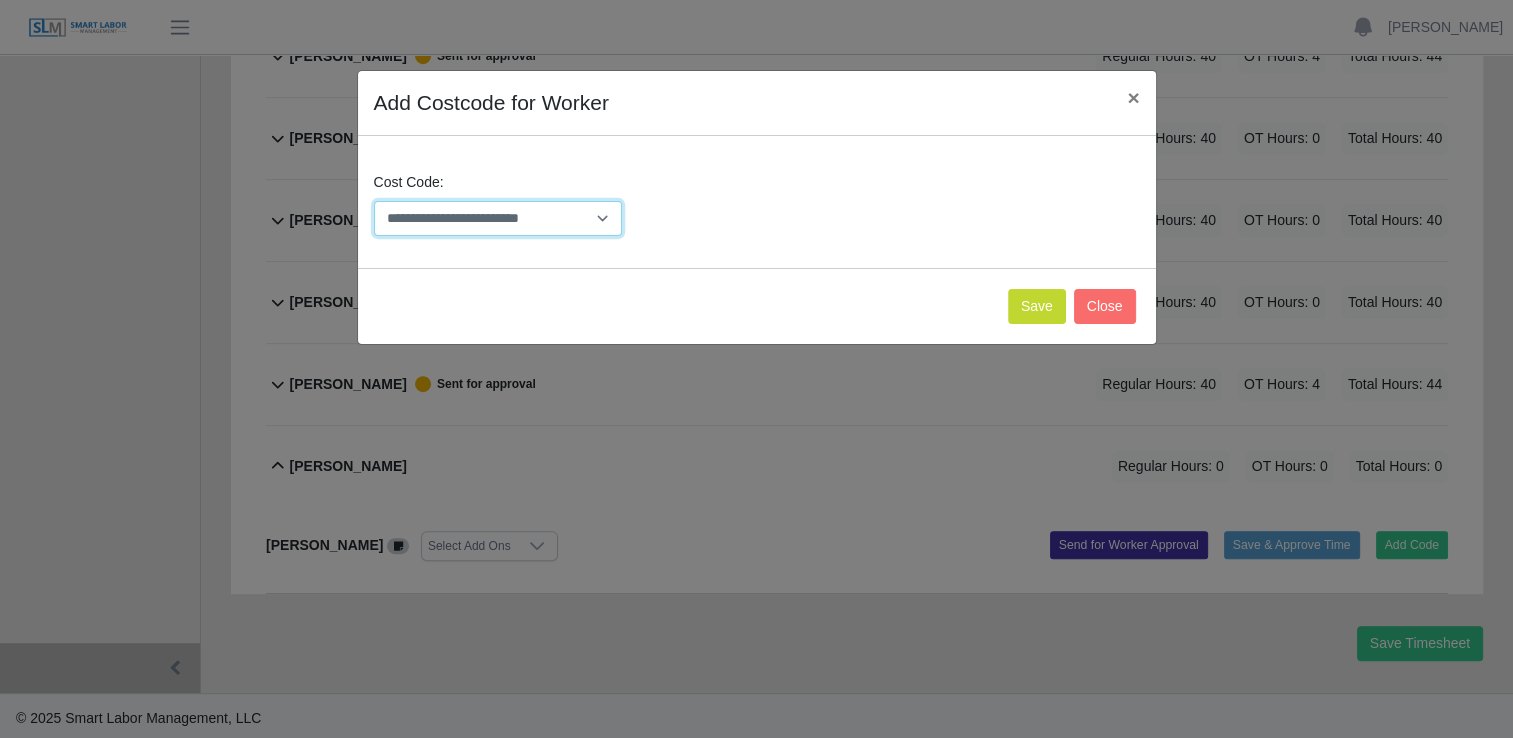 click on "**********" at bounding box center (498, 218) 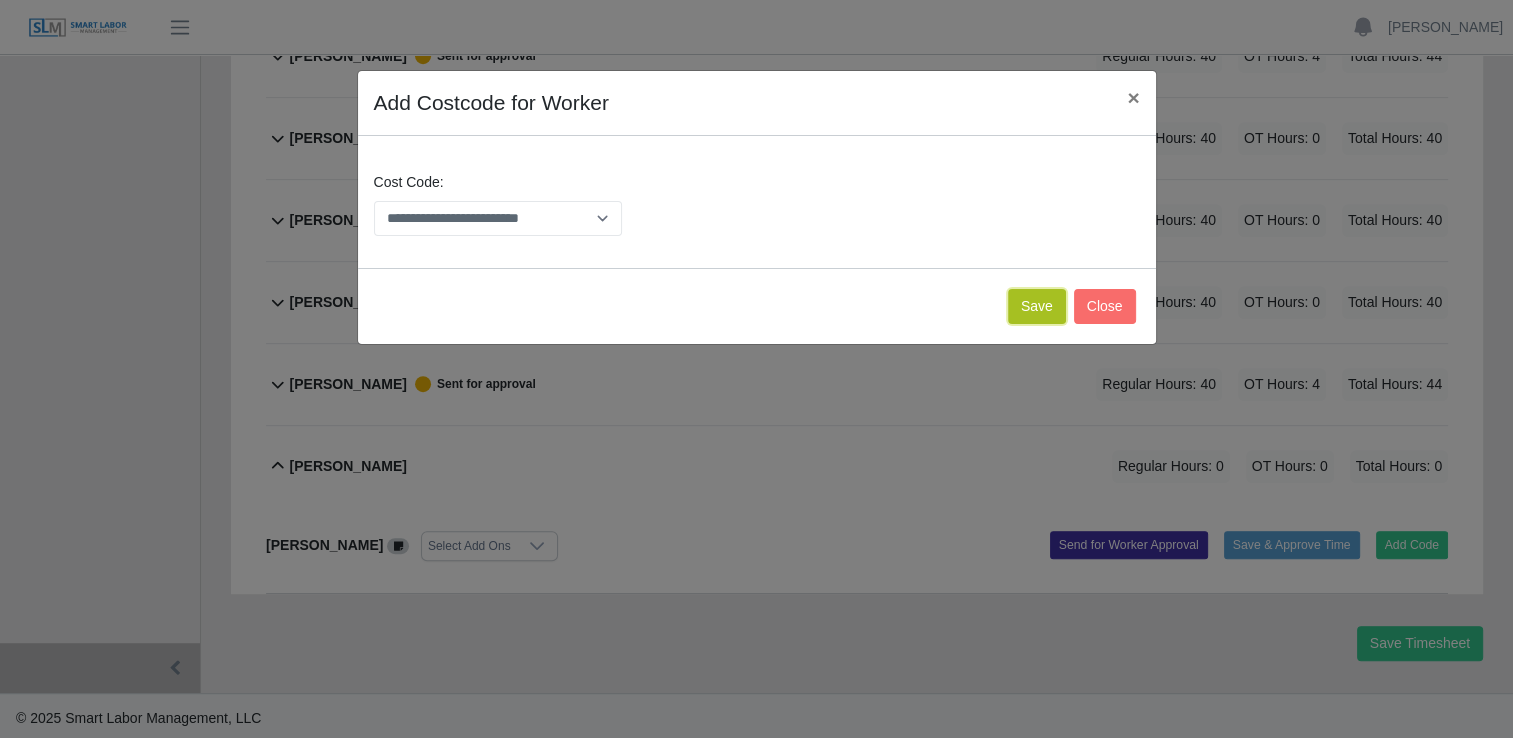click on "Save" 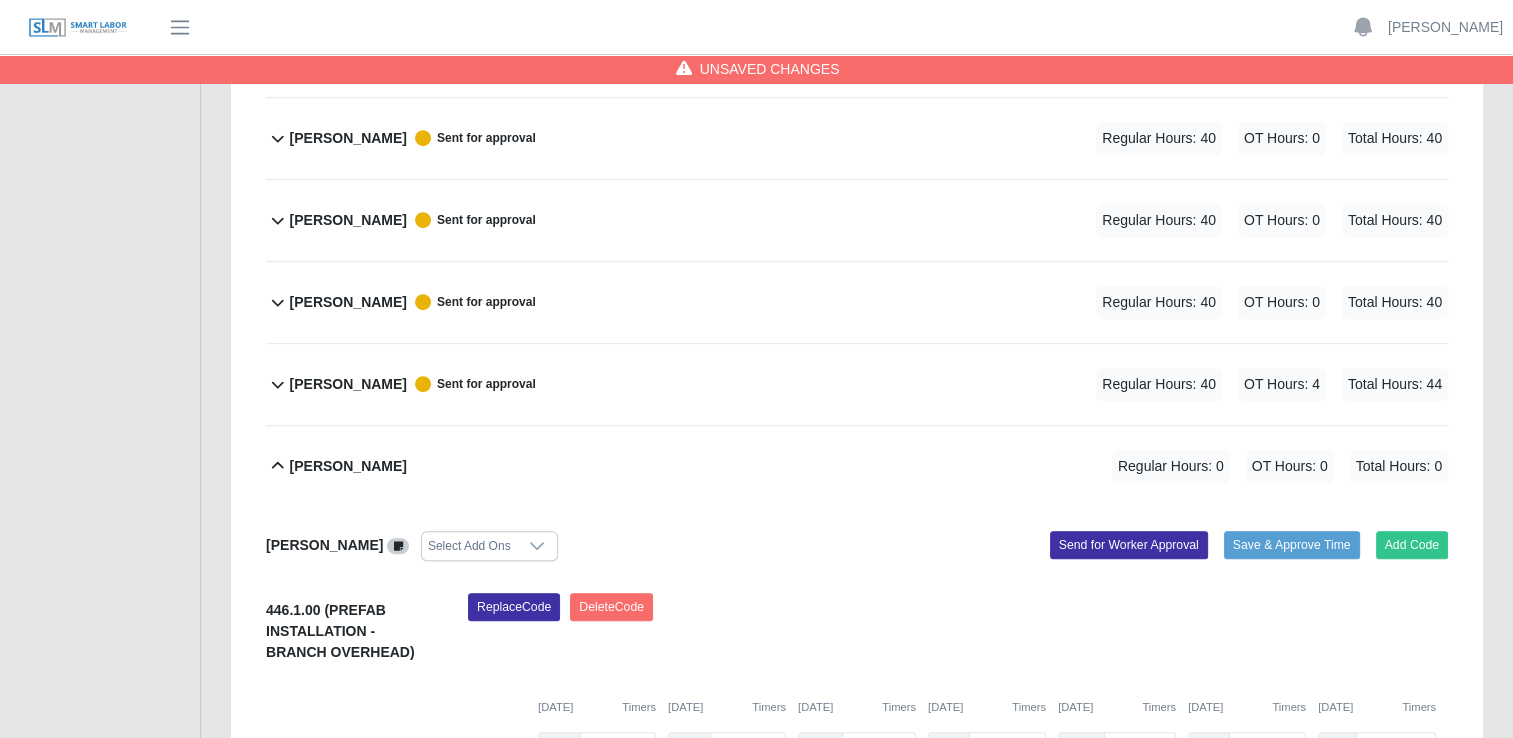 scroll, scrollTop: 1150, scrollLeft: 0, axis: vertical 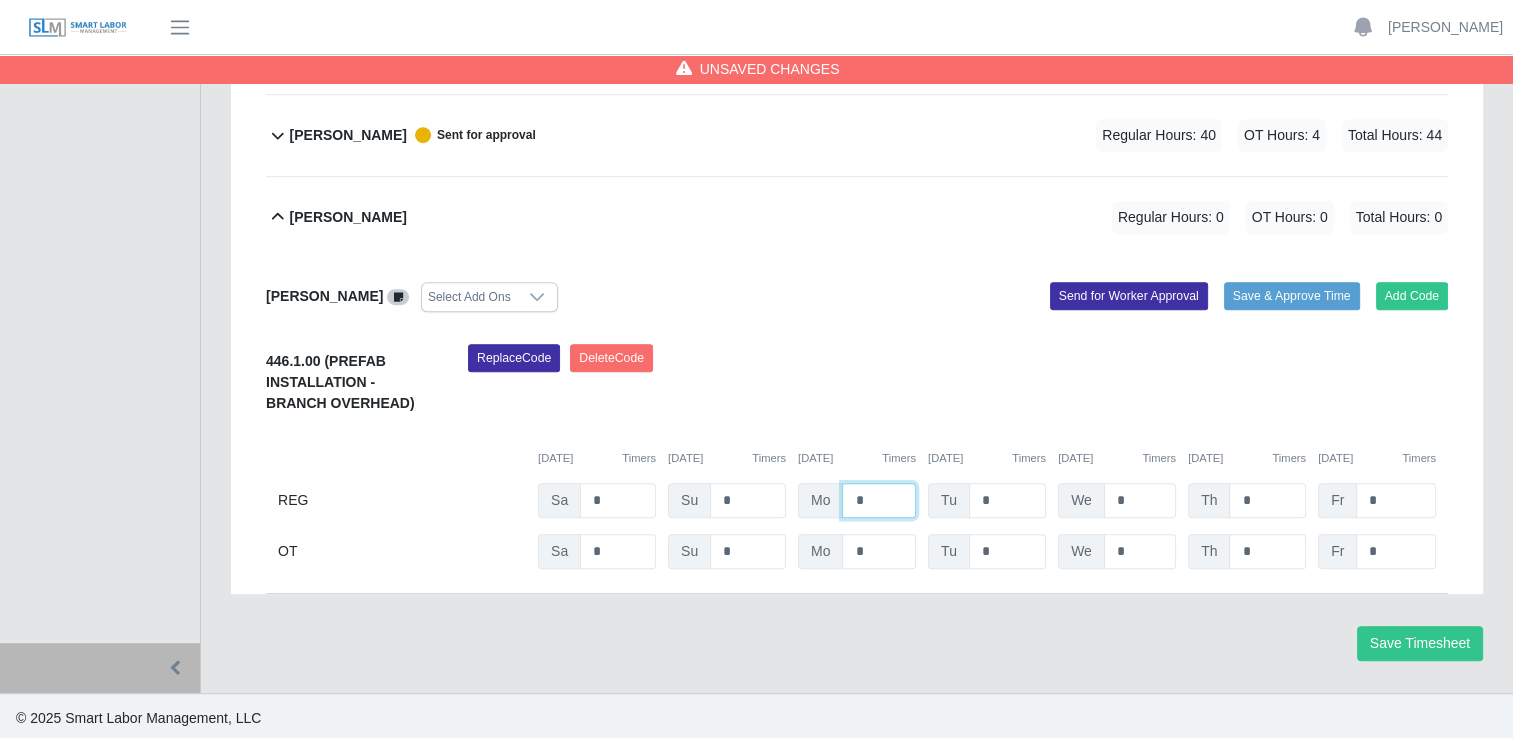 click on "*" at bounding box center (0, 0) 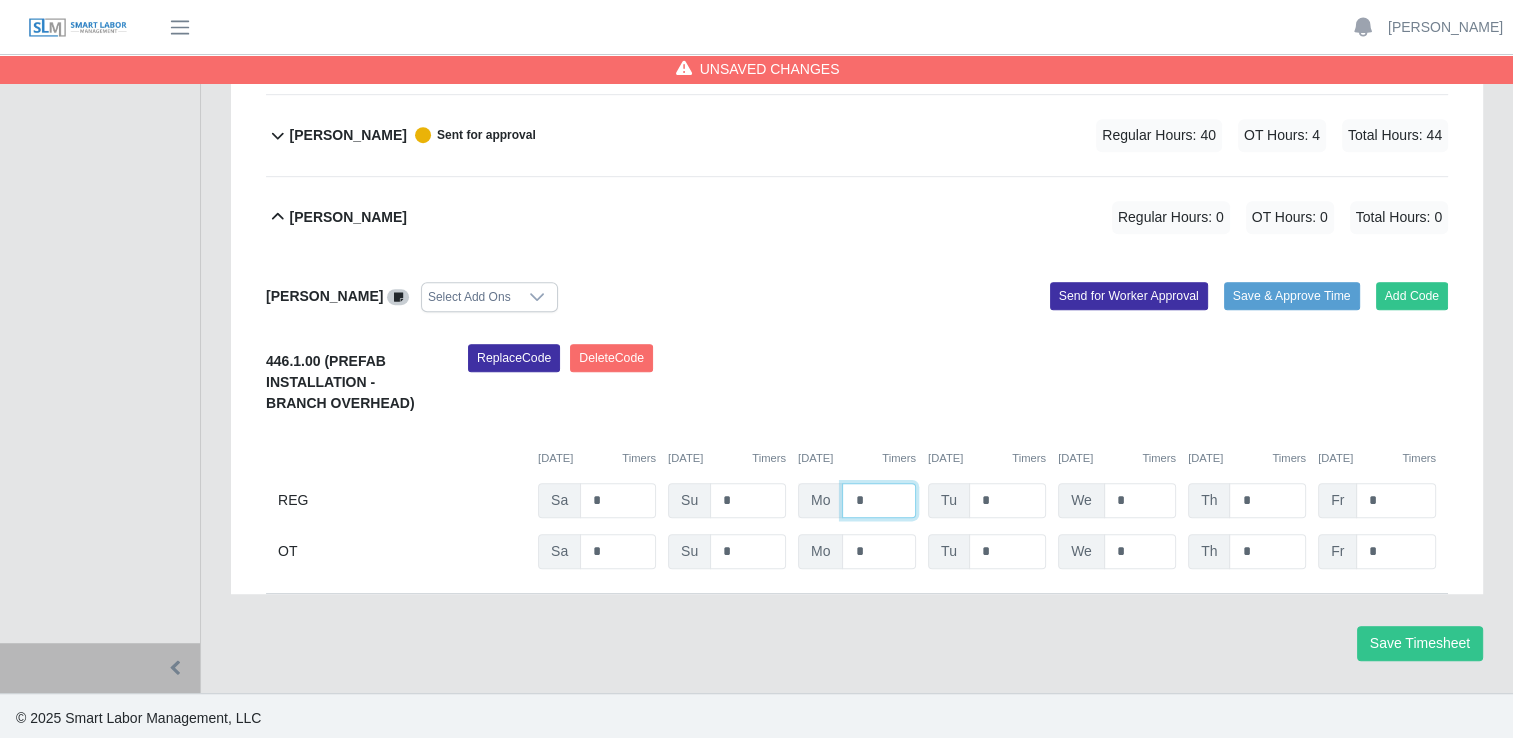 type on "*" 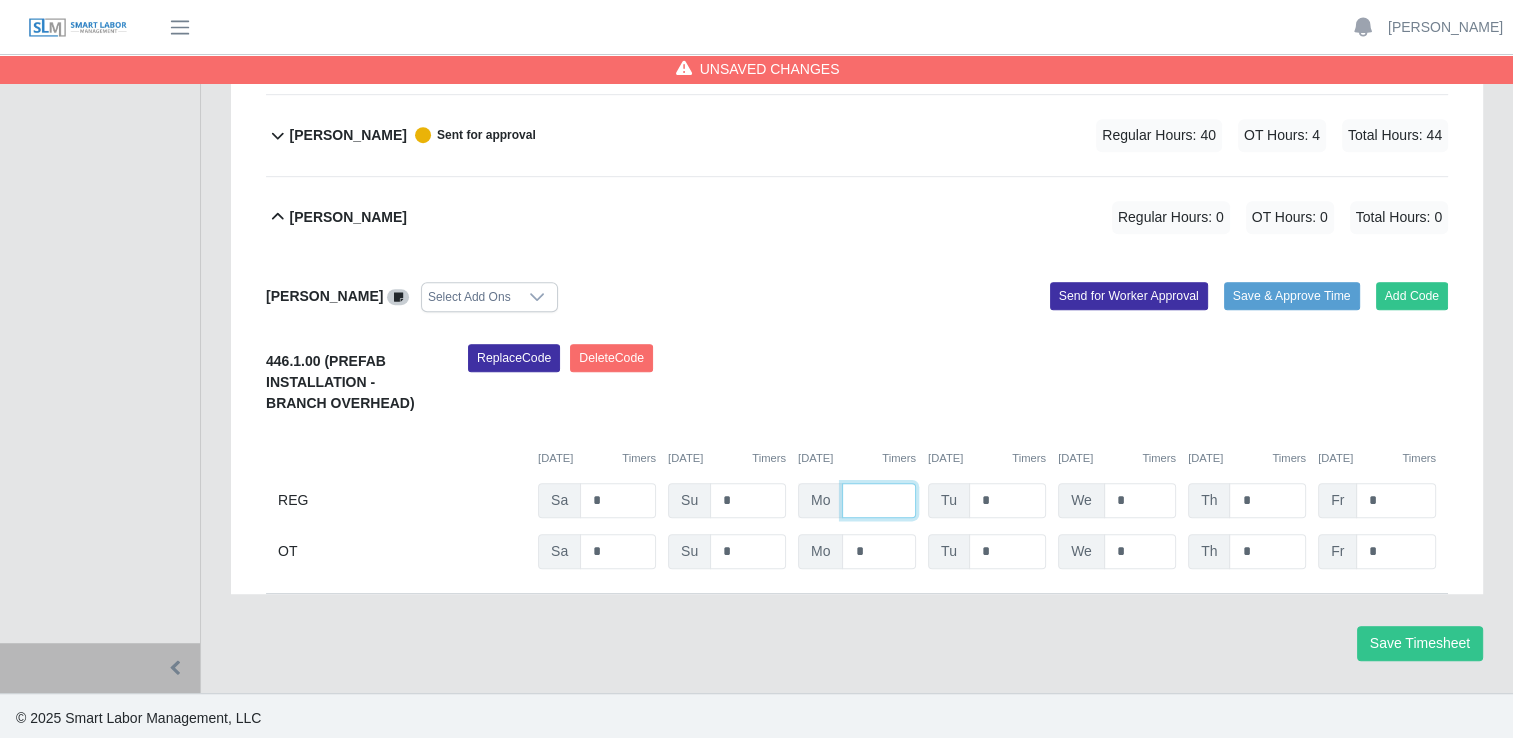 type on "*" 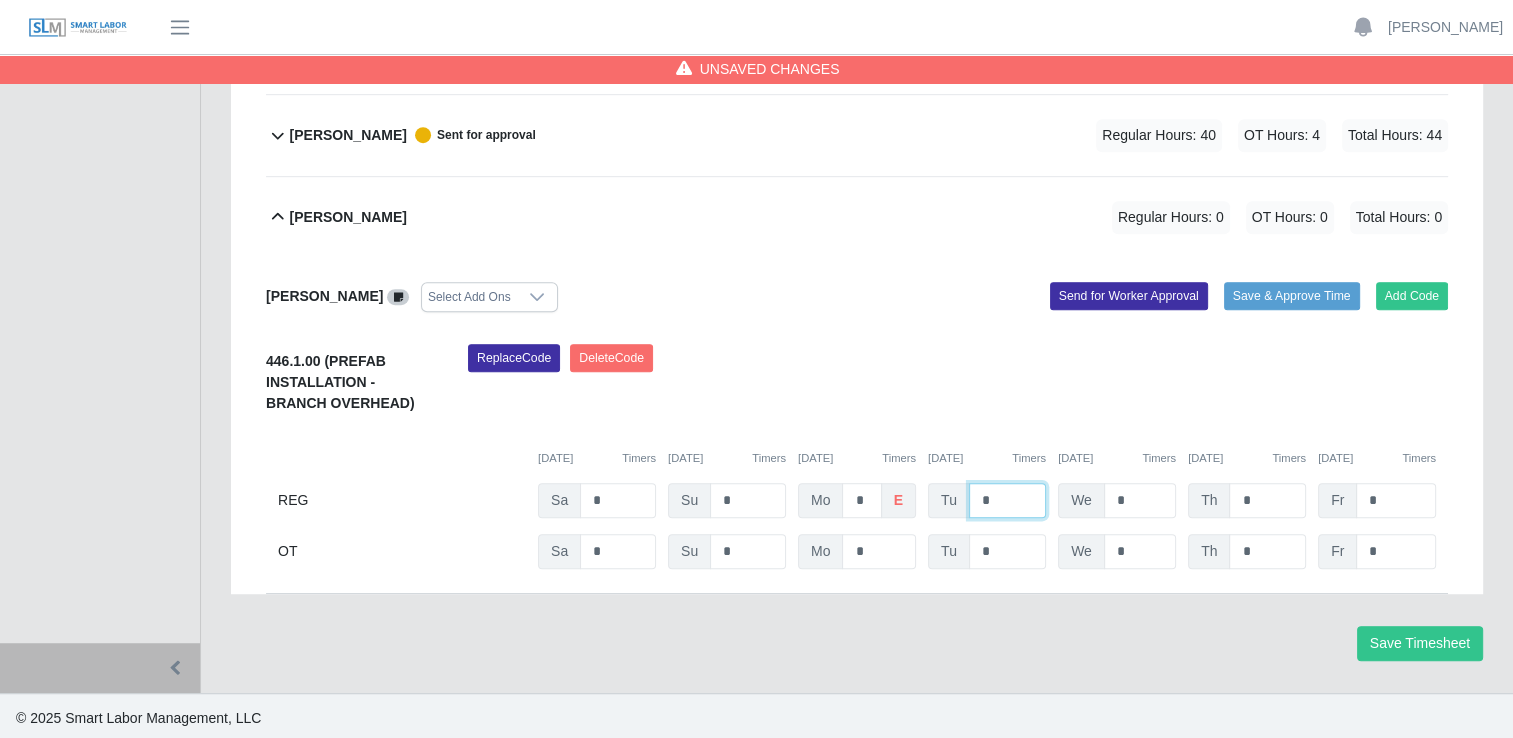 click on "*" at bounding box center (0, 0) 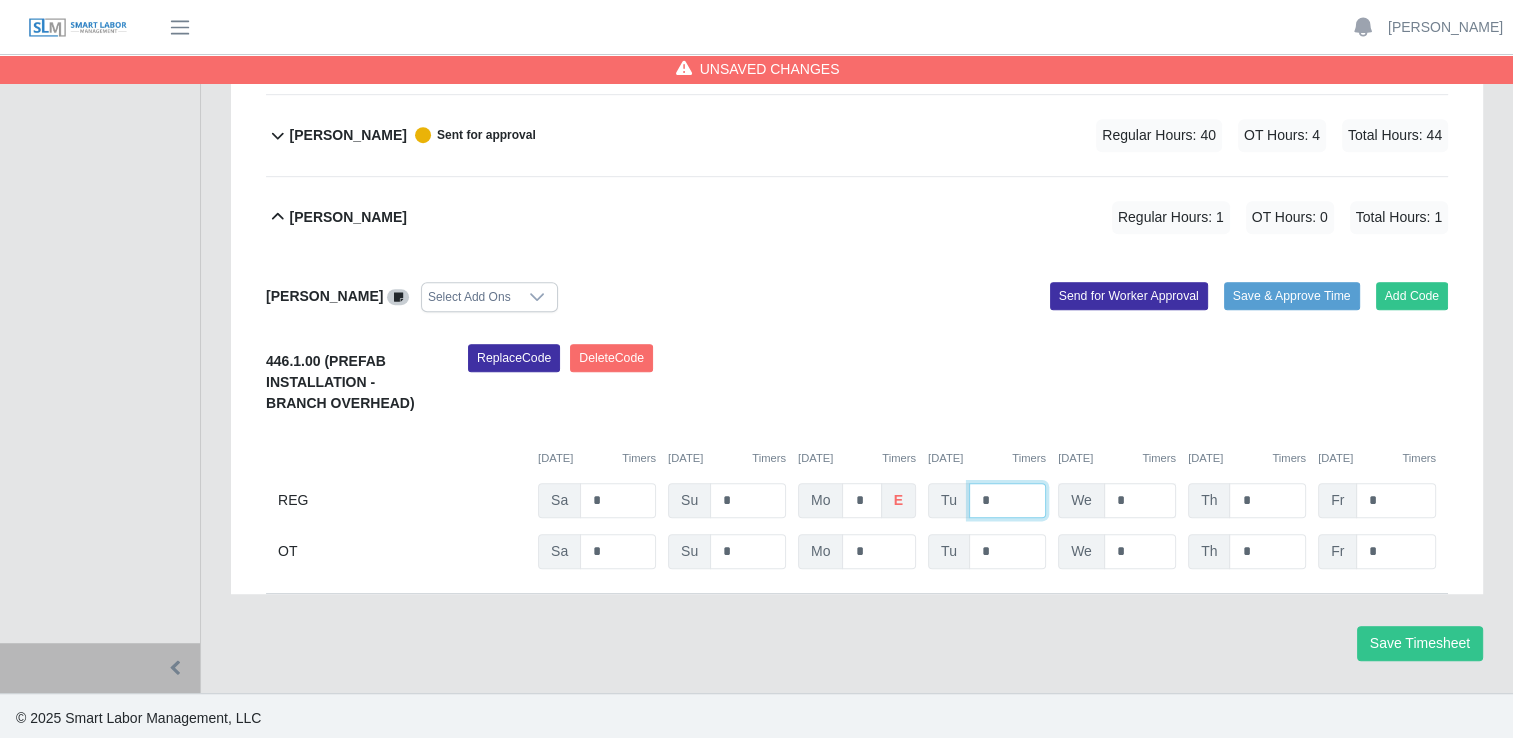 type on "*" 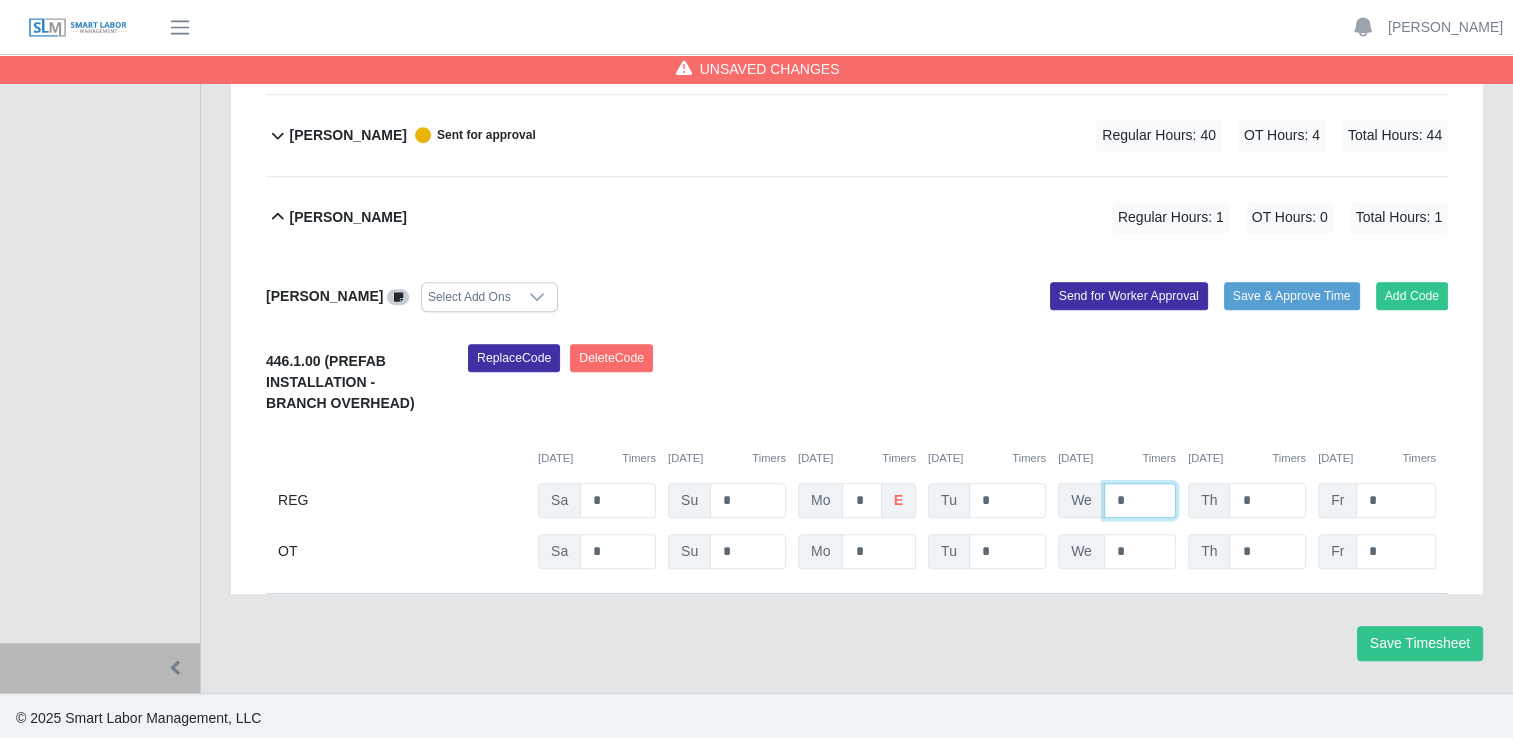 click on "*" at bounding box center (0, 0) 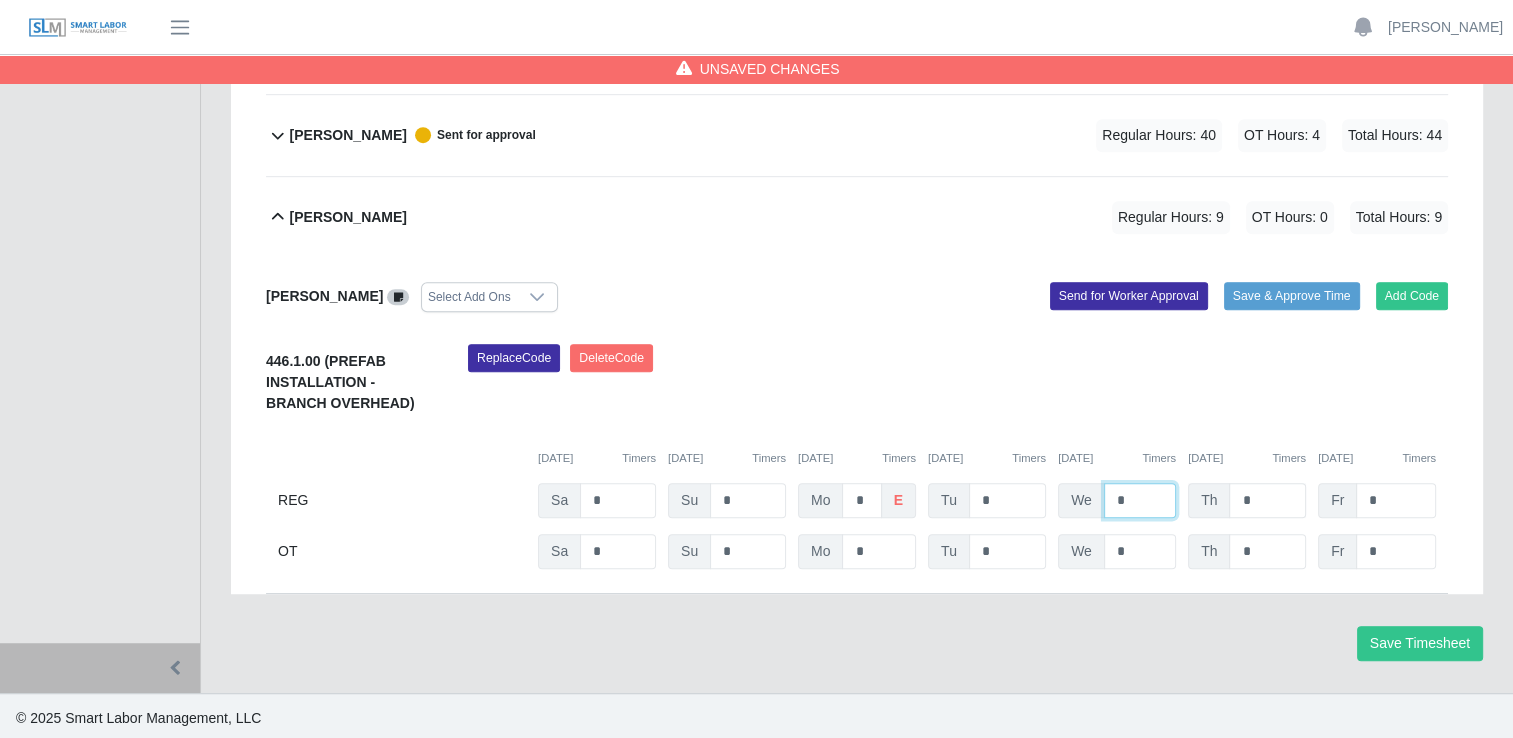 type on "*" 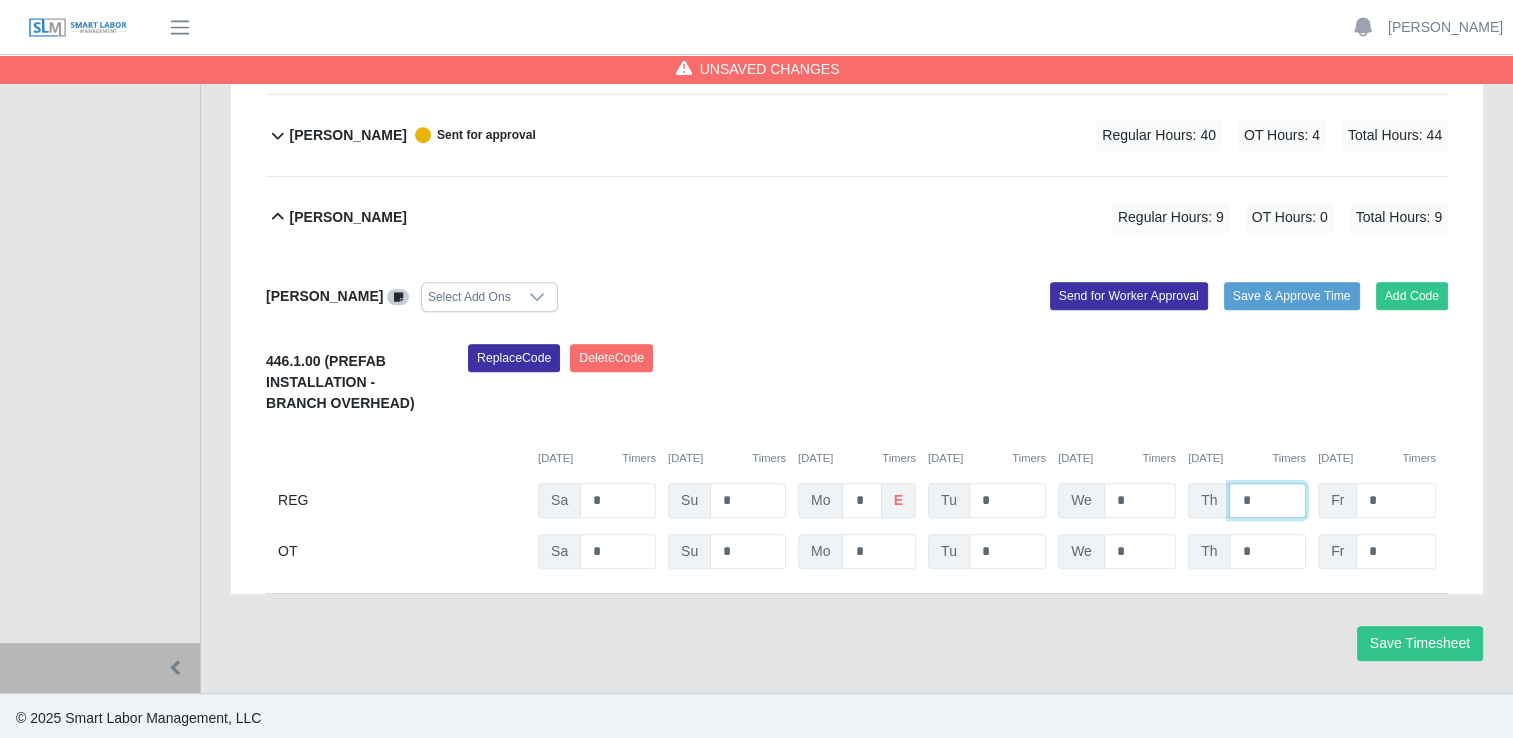 click on "*" at bounding box center [0, 0] 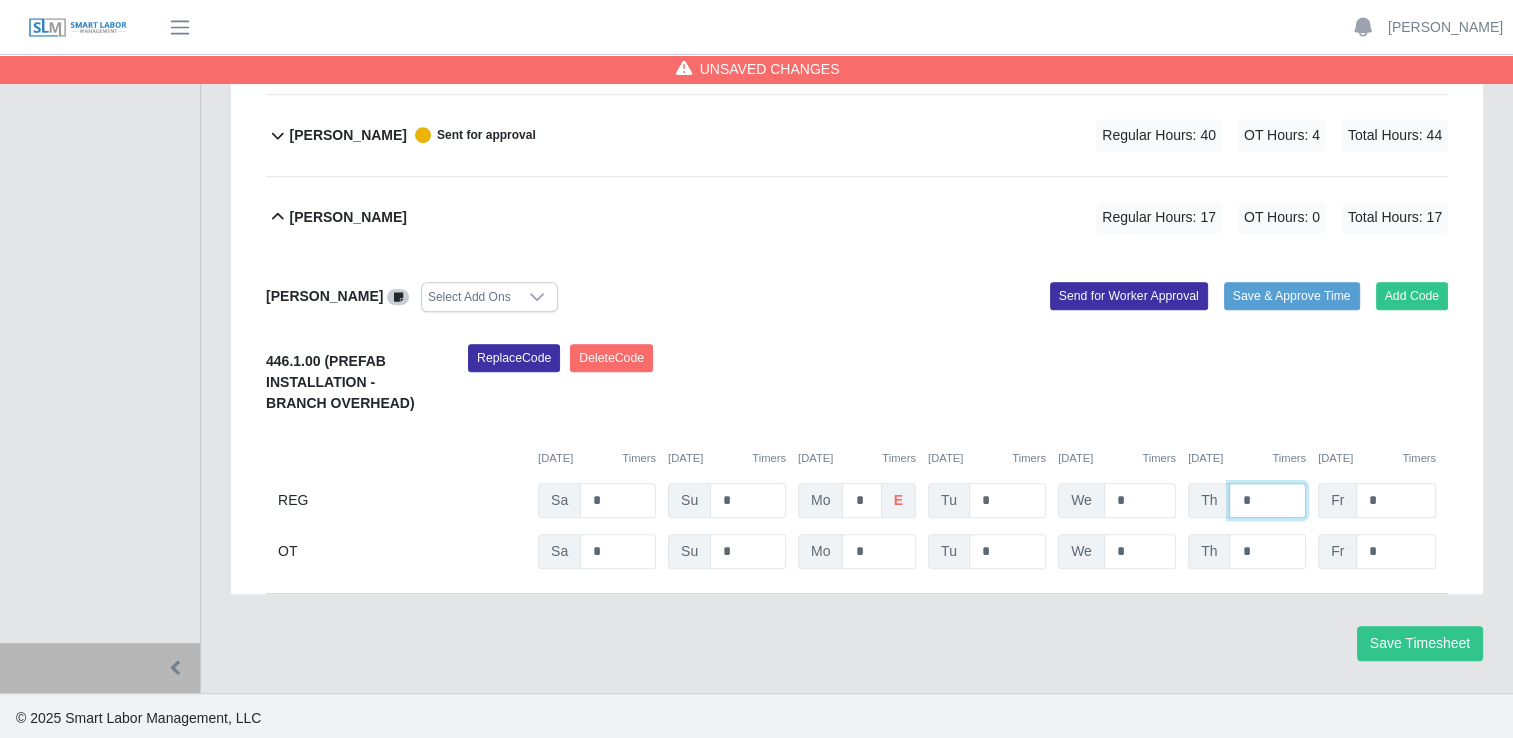 type on "*" 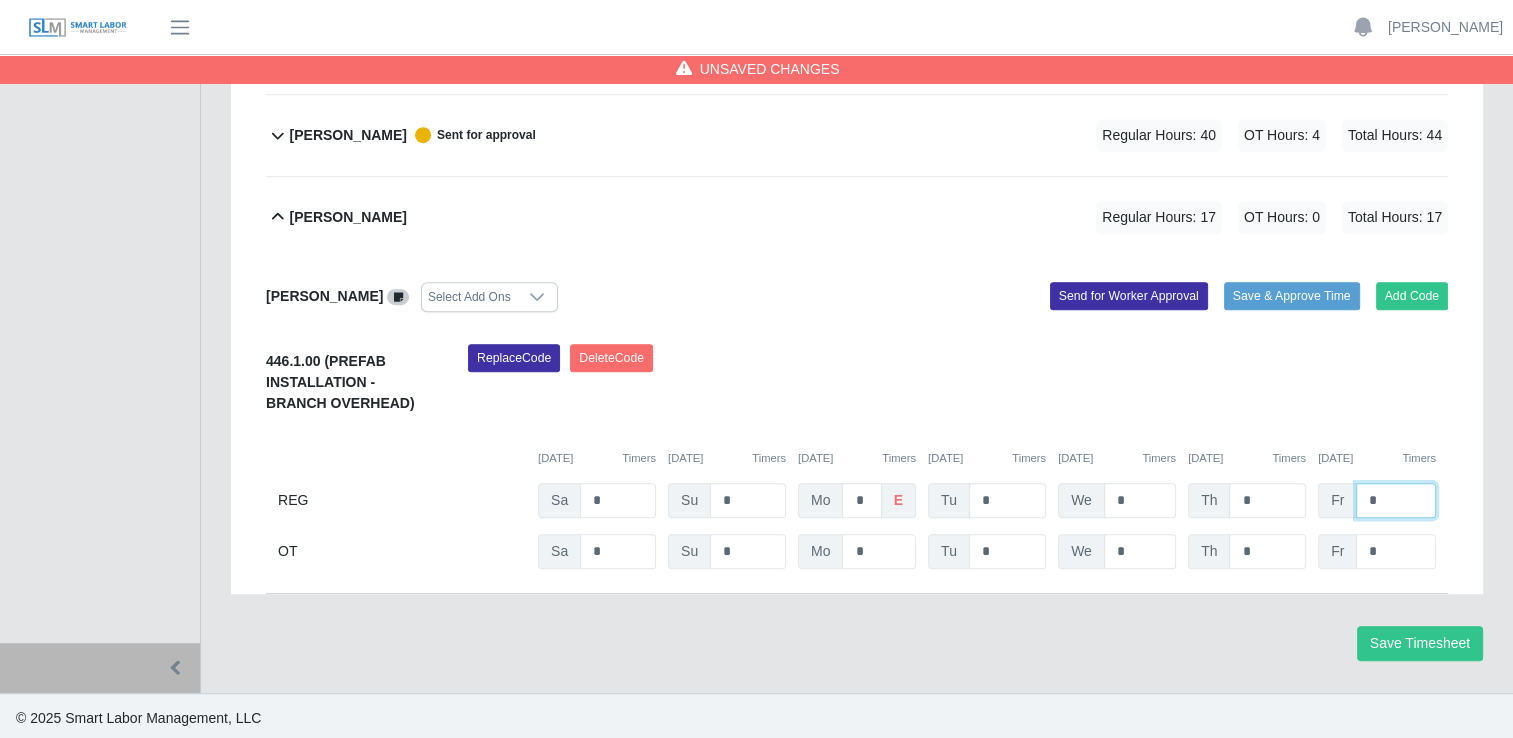 click on "*" at bounding box center [0, 0] 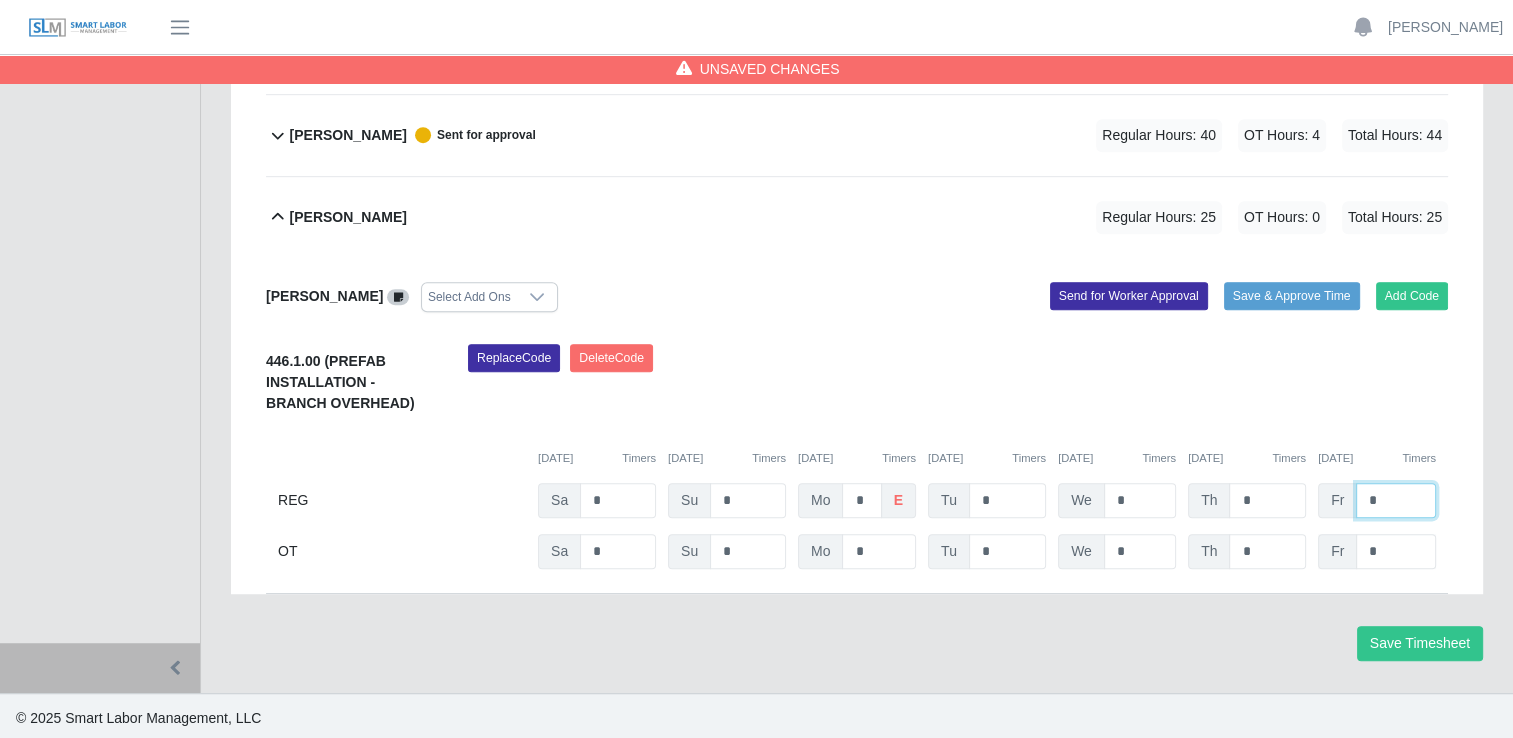 type on "*" 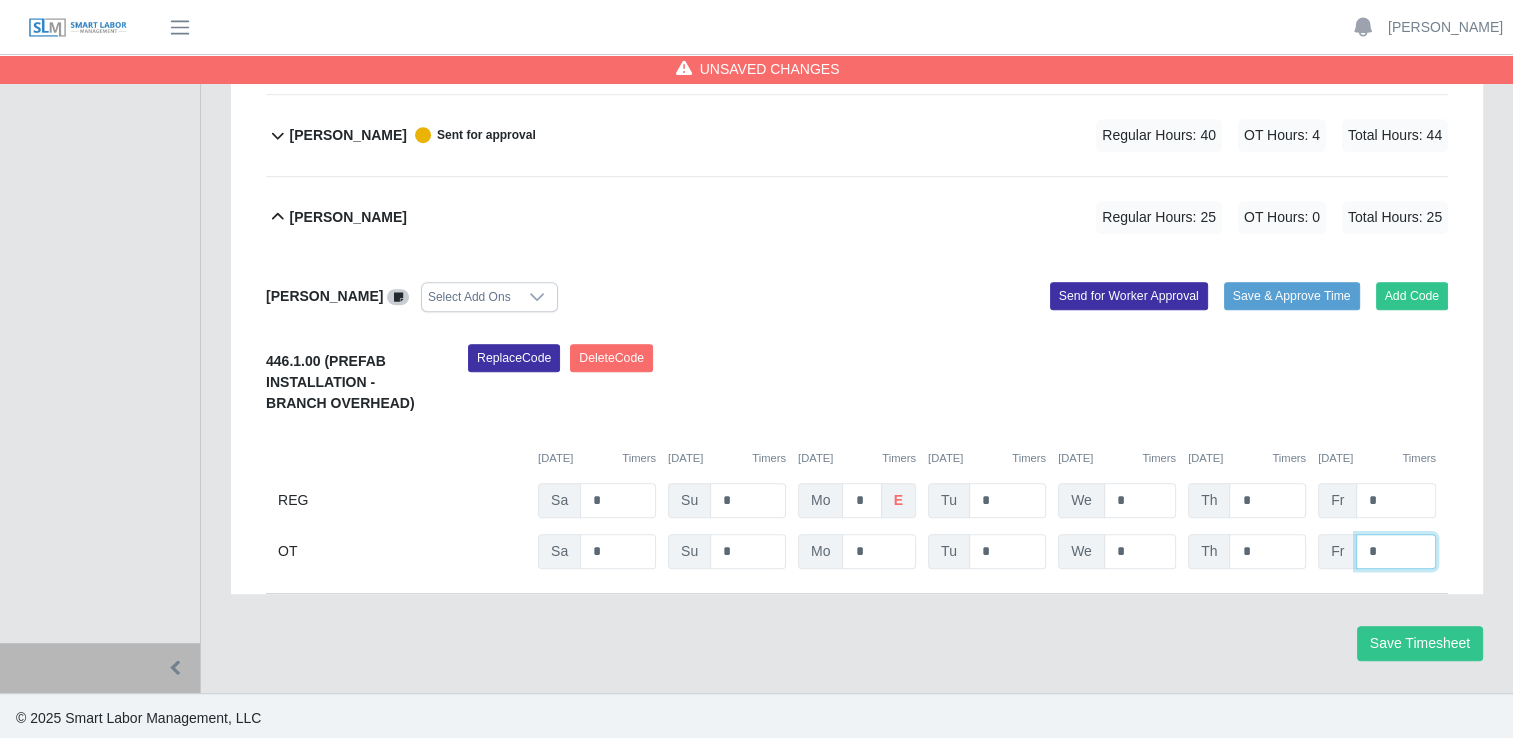 click on "*" at bounding box center [0, 0] 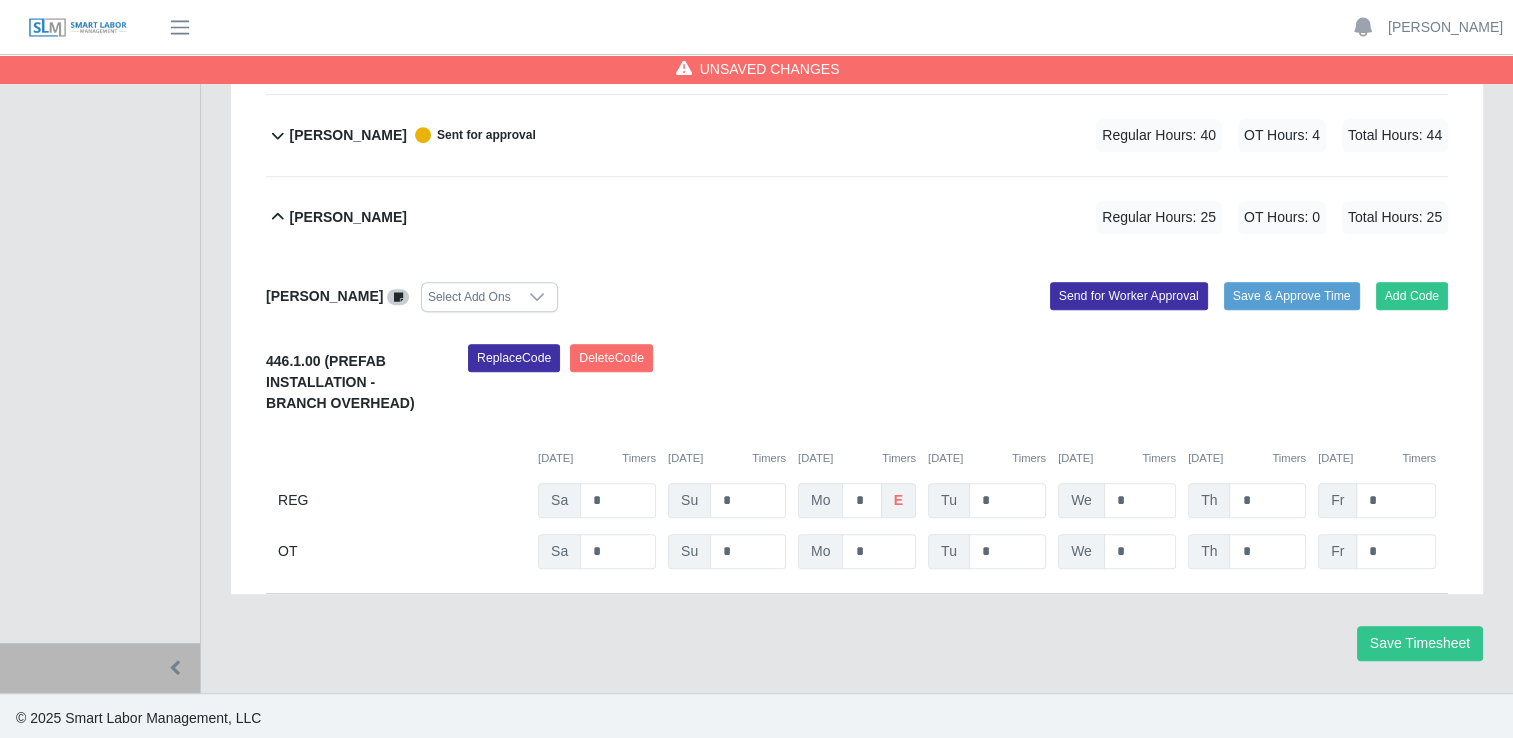 click on "e" at bounding box center (898, 500) 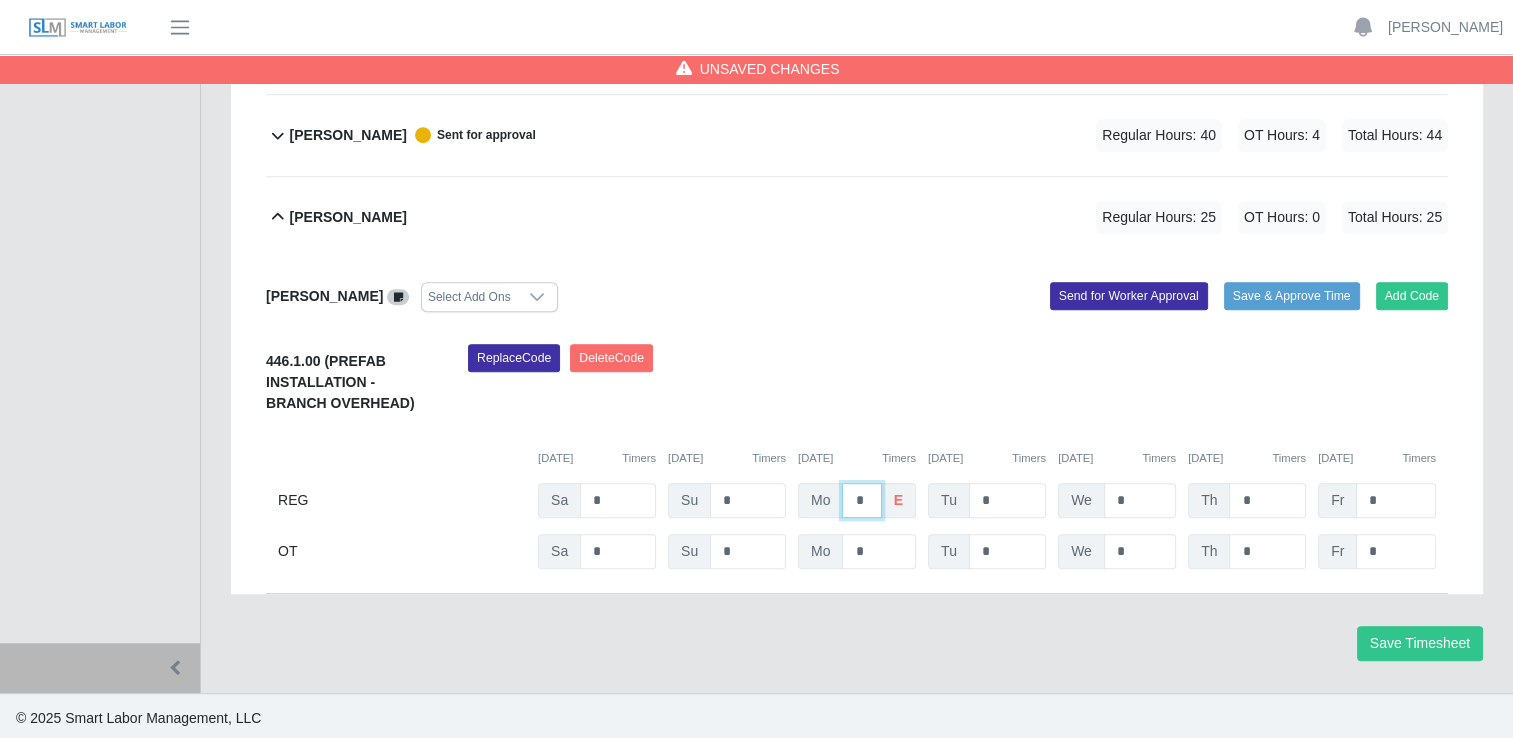 click on "*" at bounding box center (0, 0) 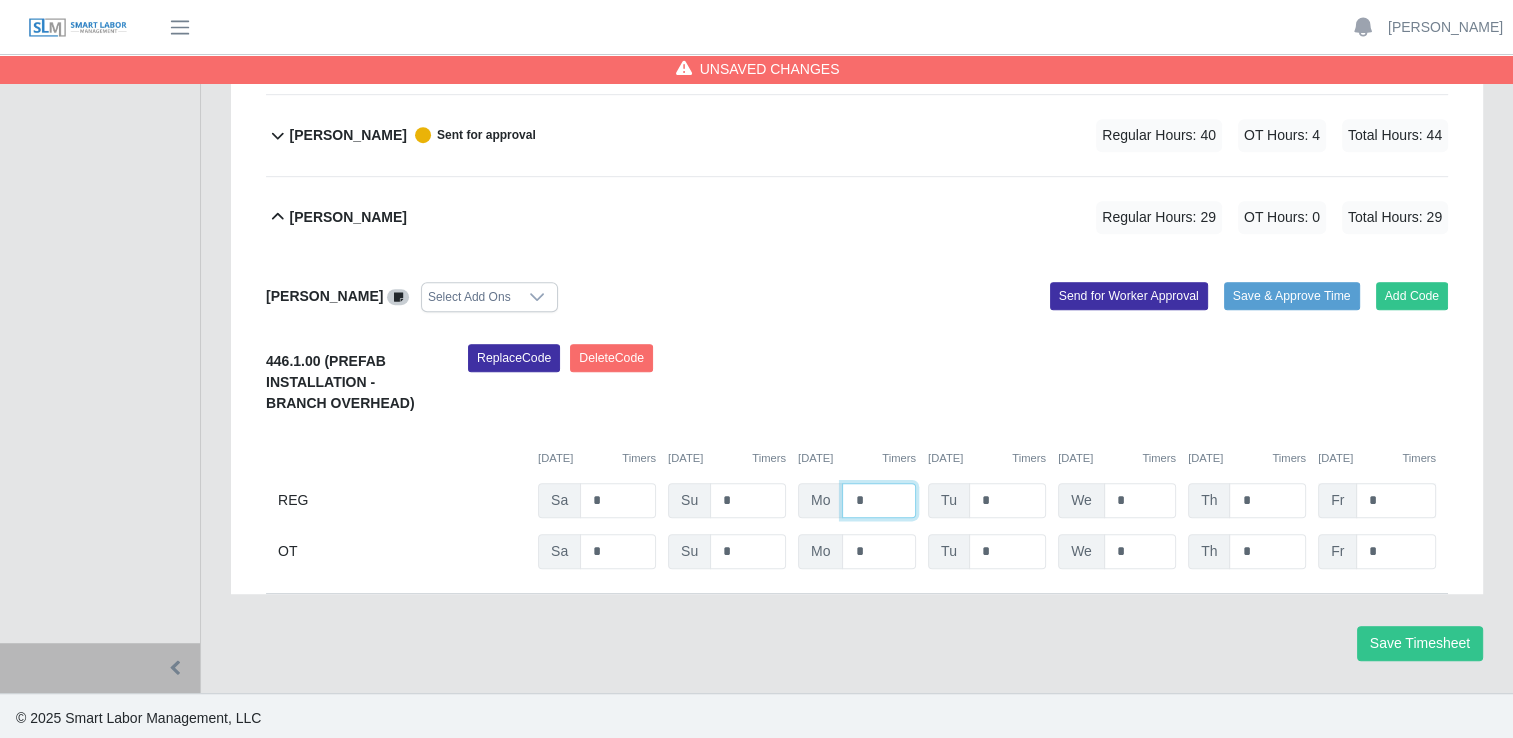type on "*" 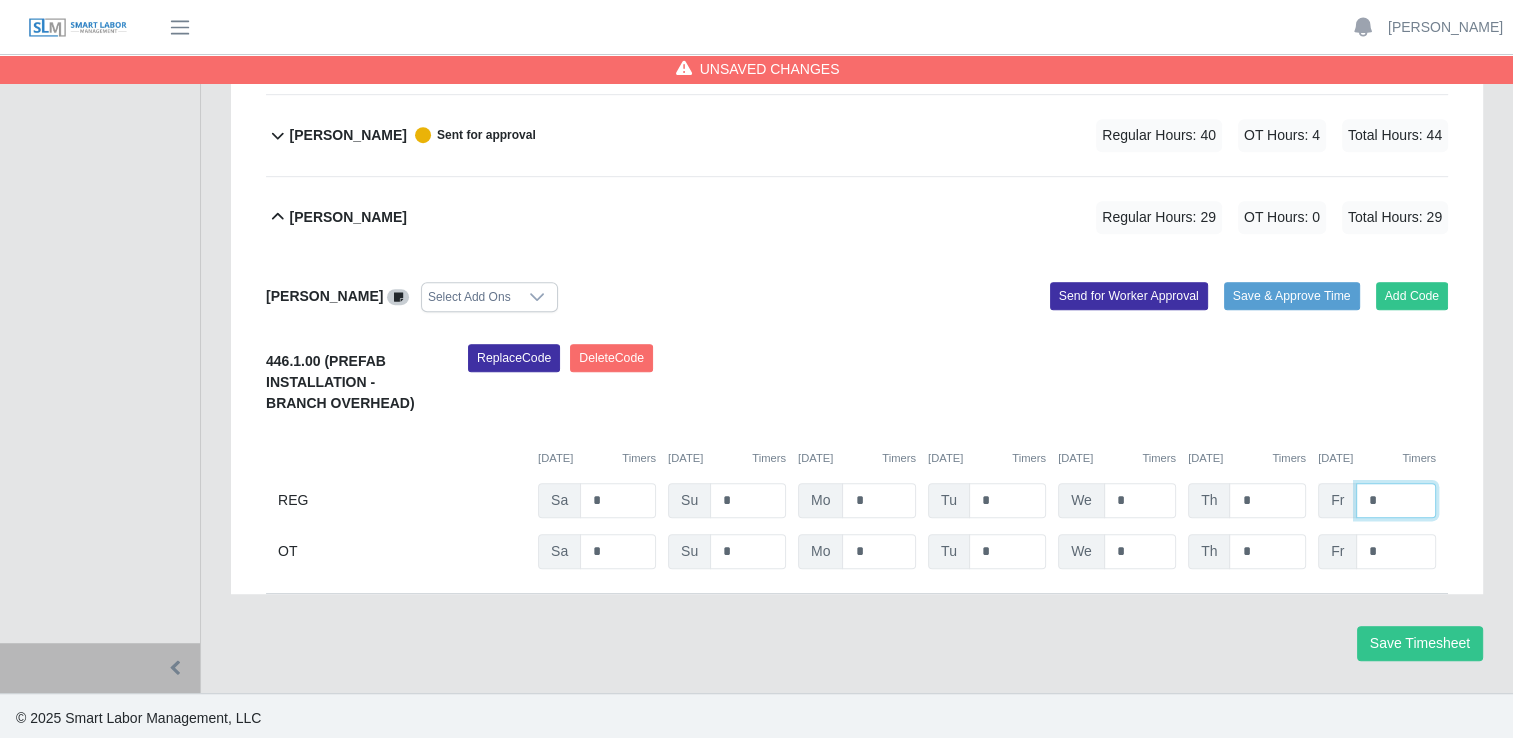 click on "*" at bounding box center [0, 0] 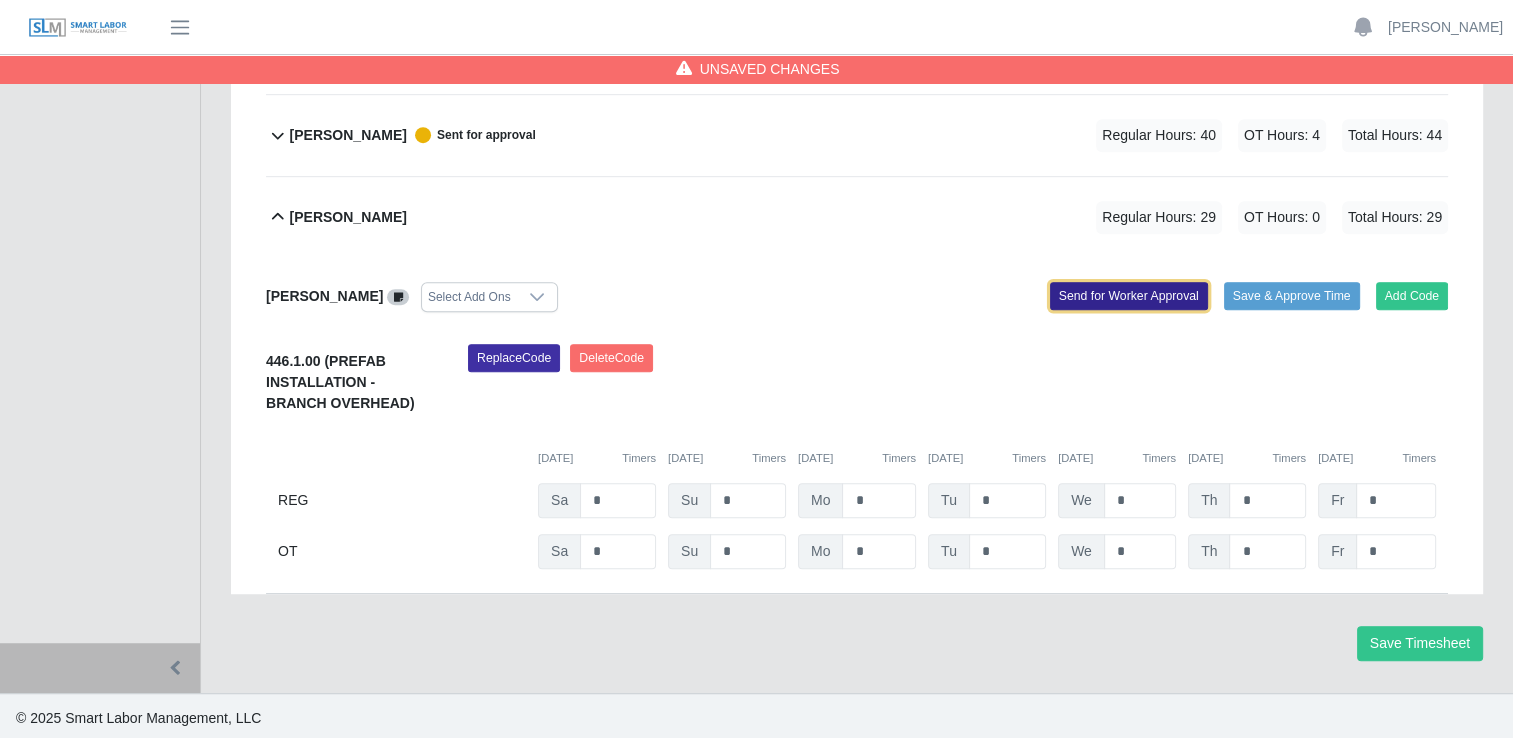 click on "Send for Worker Approval" 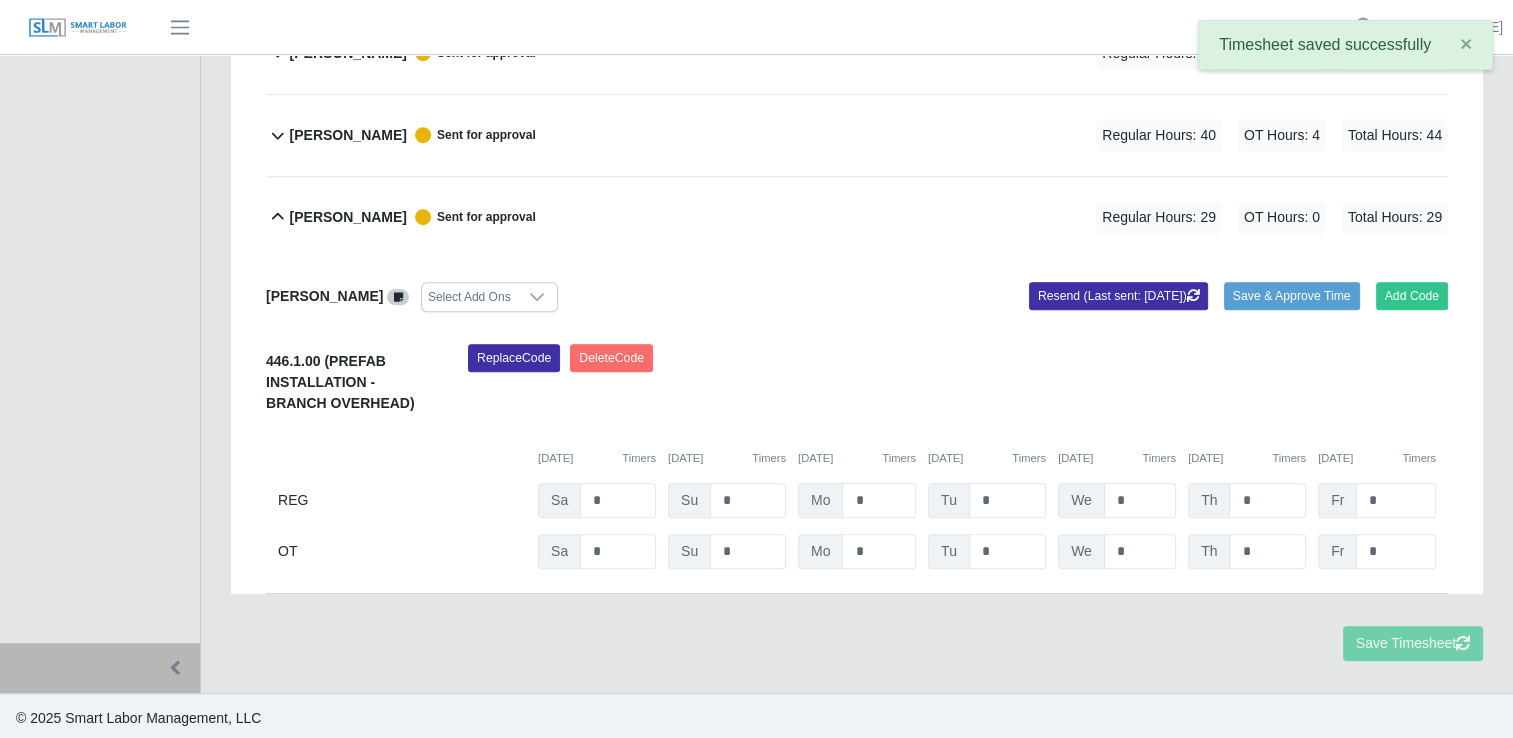 click 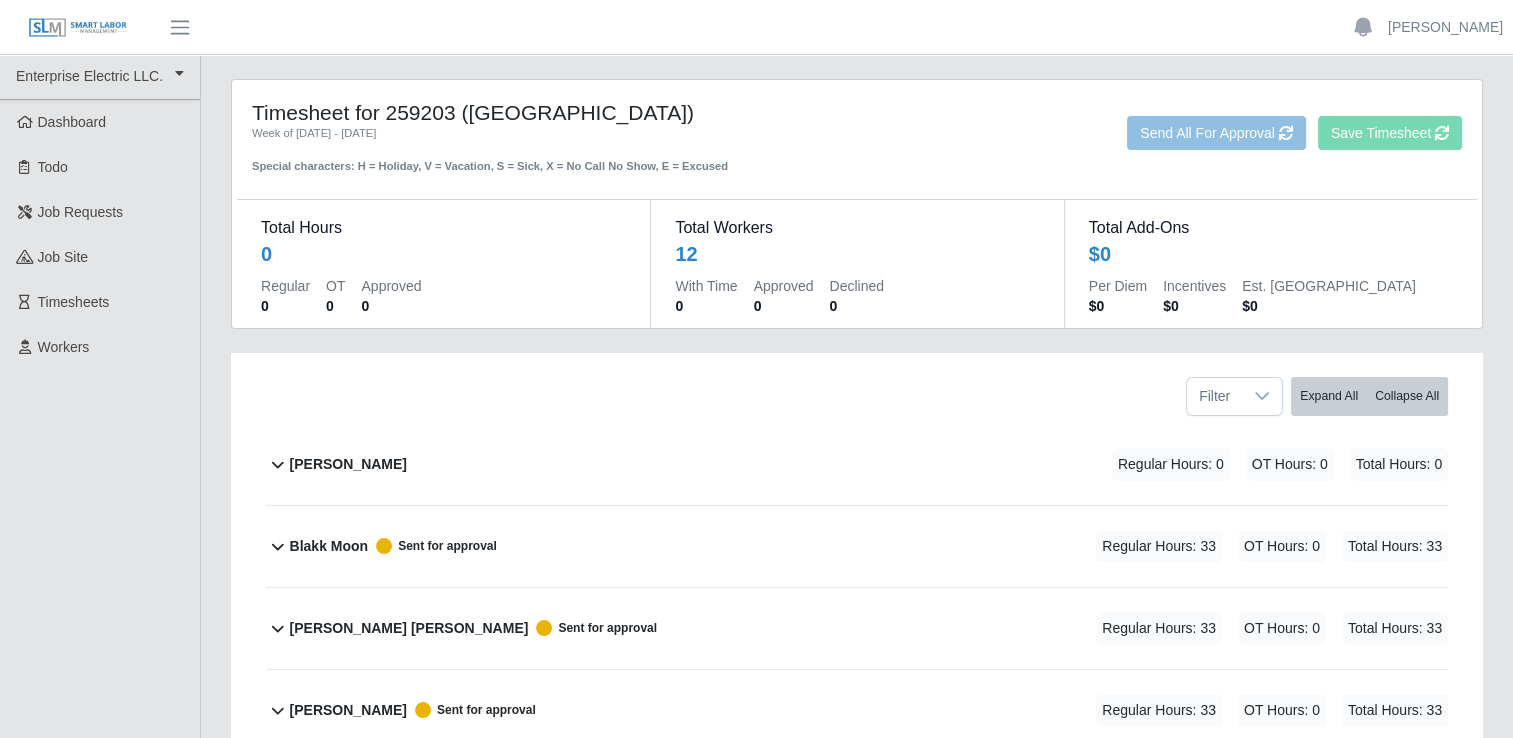 scroll, scrollTop: 0, scrollLeft: 0, axis: both 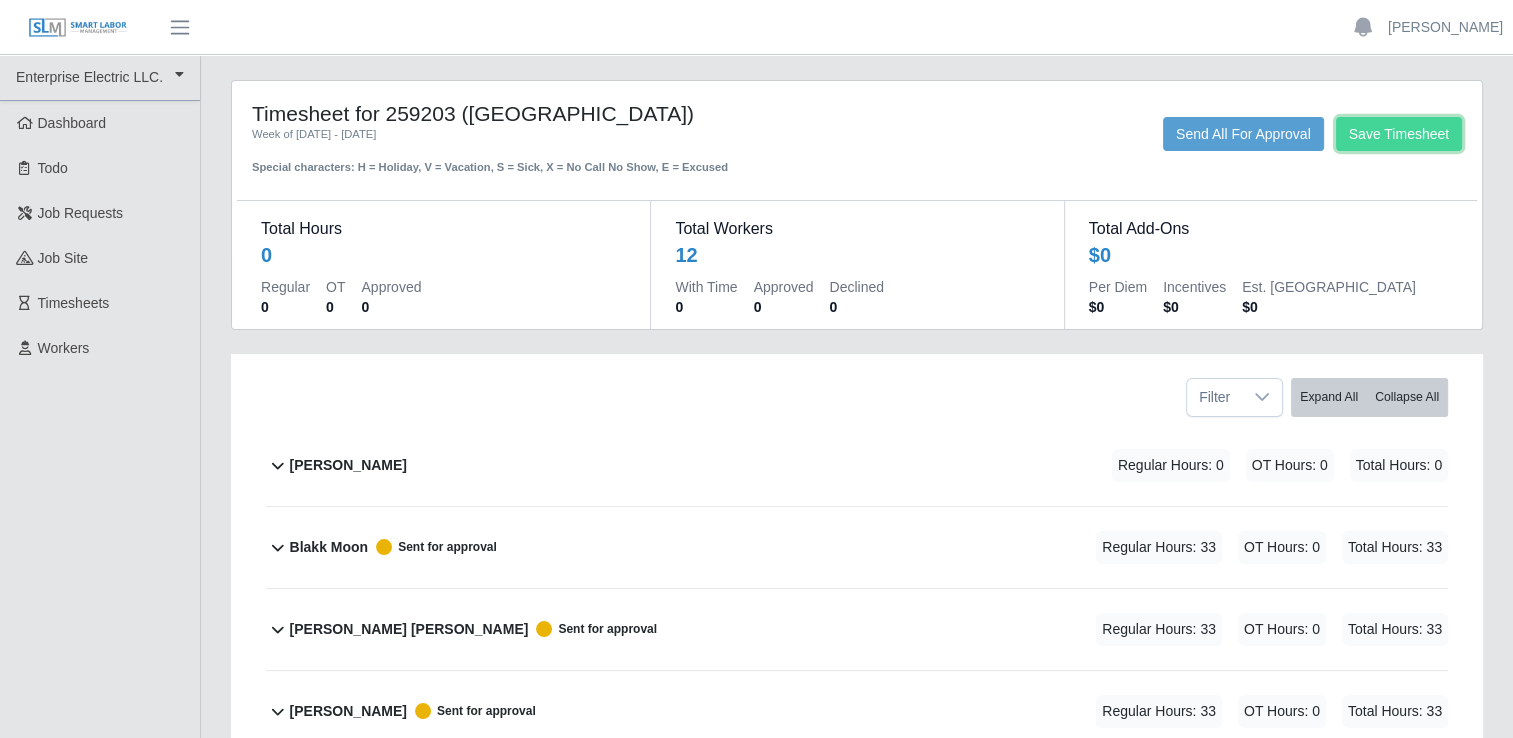 click on "Save Timesheet" at bounding box center (1399, 134) 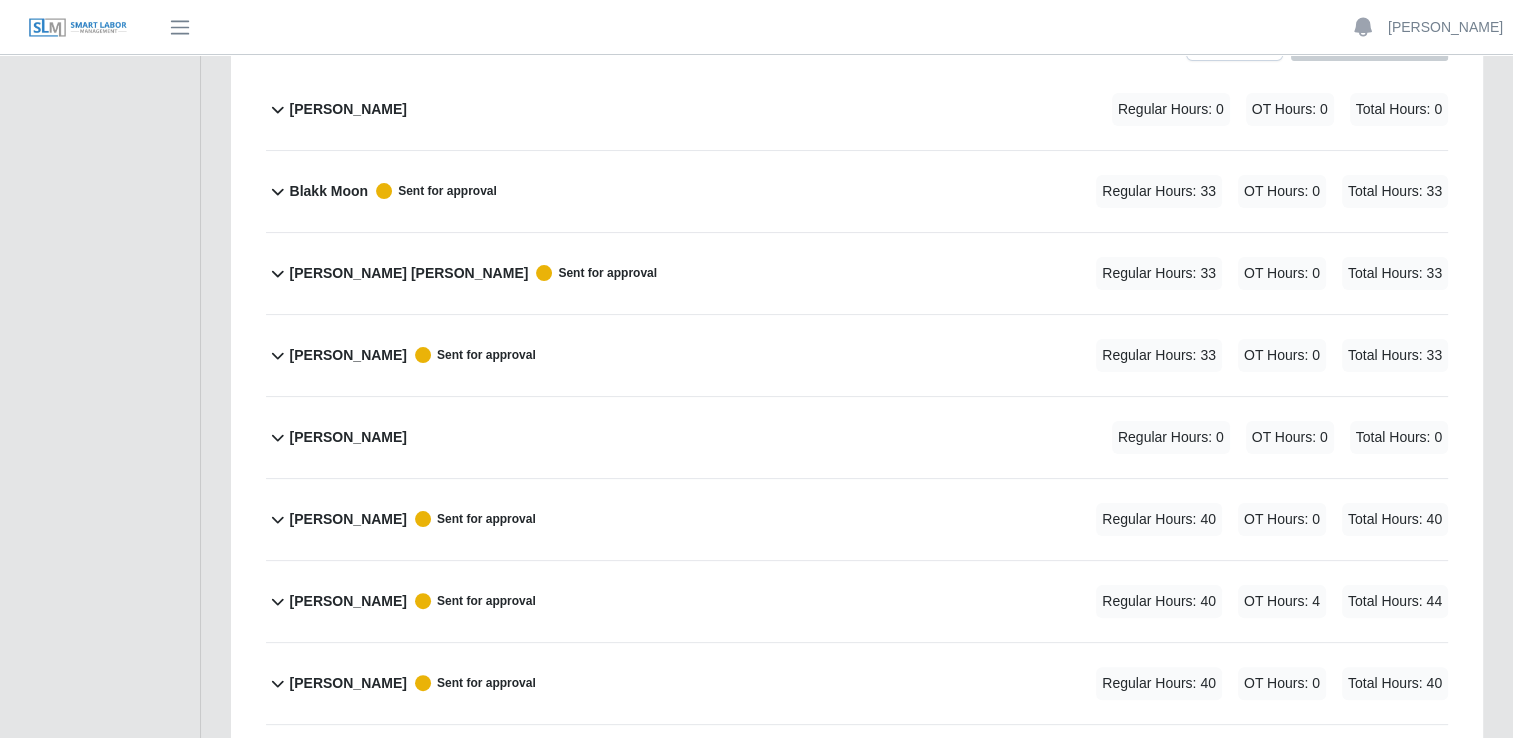 scroll, scrollTop: 200, scrollLeft: 0, axis: vertical 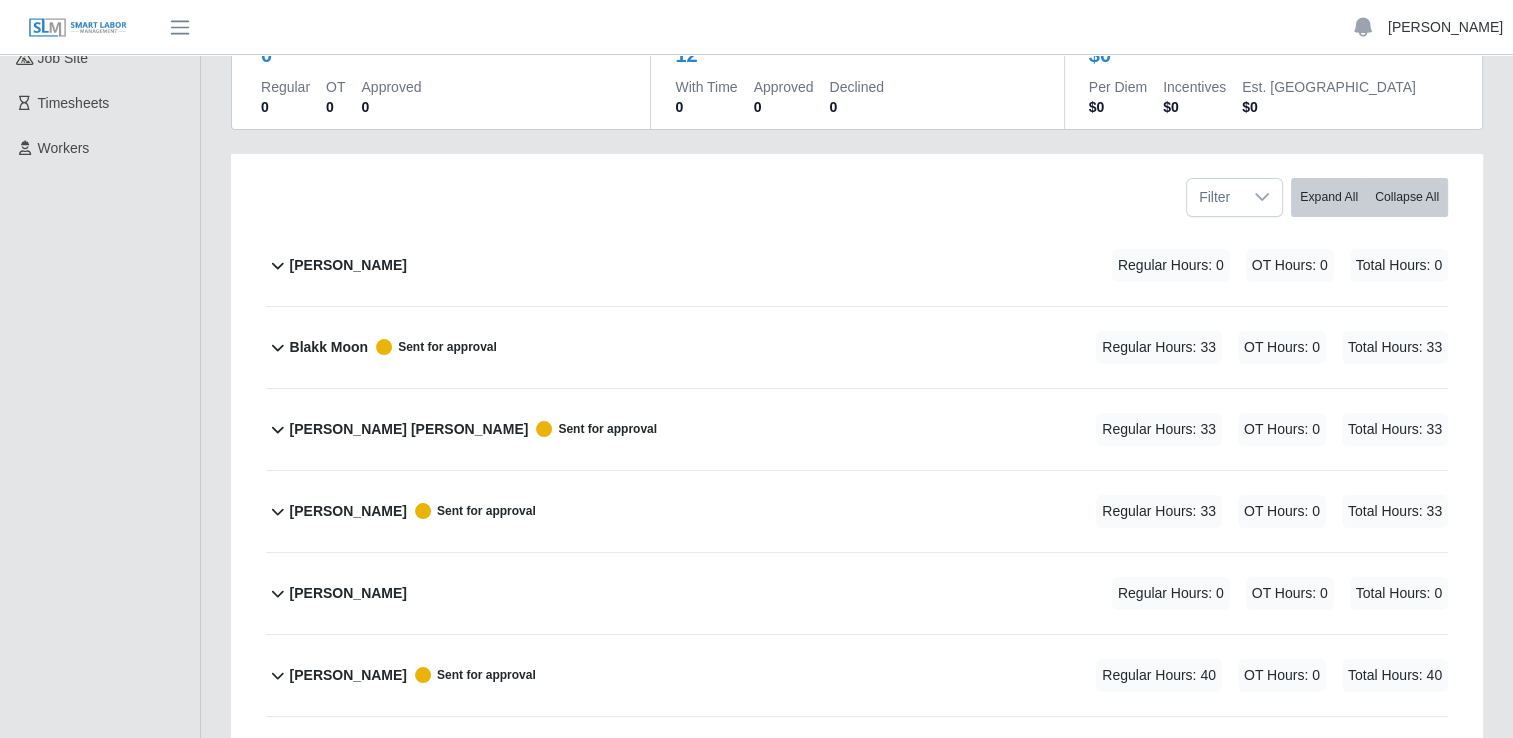 click on "[PERSON_NAME]" at bounding box center [1445, 27] 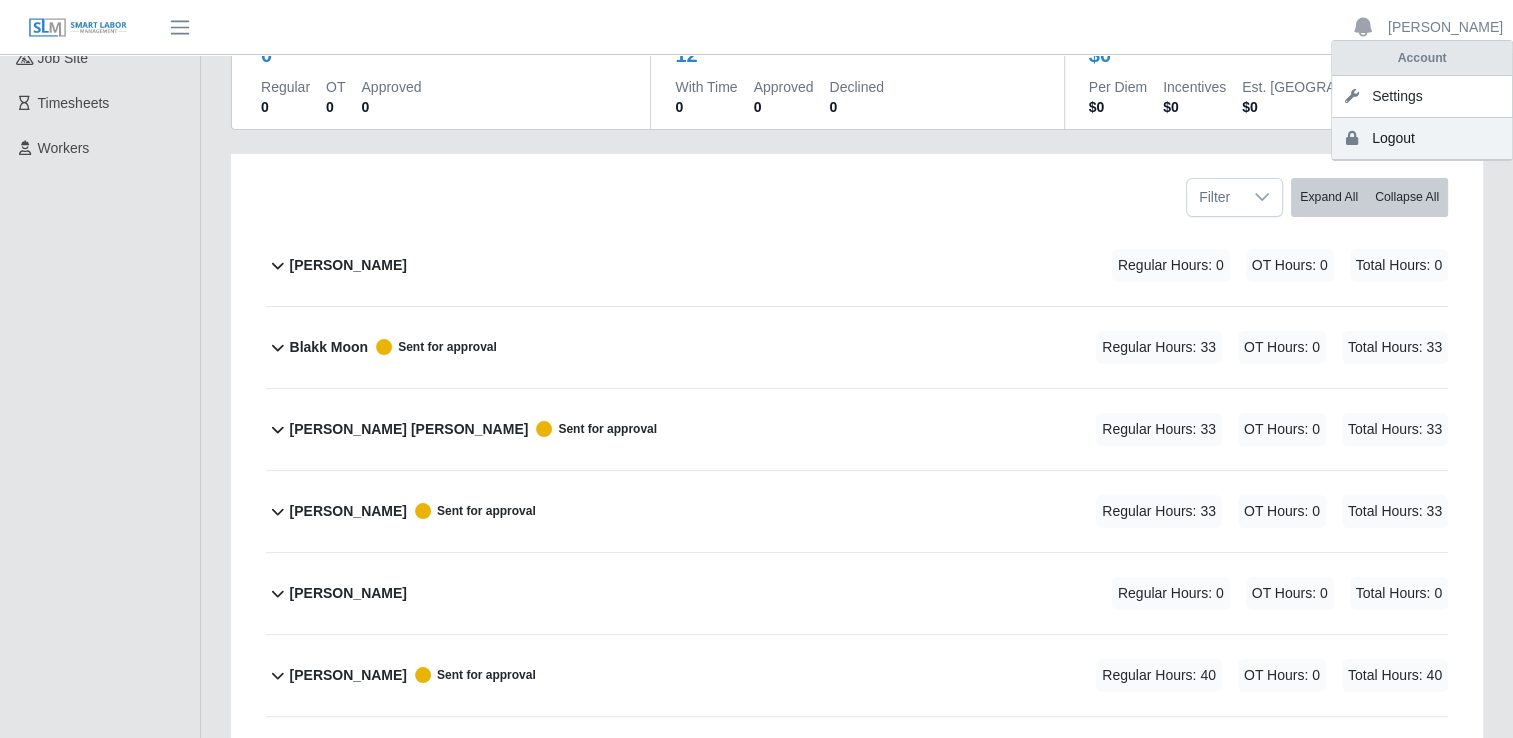 click on "Logout" at bounding box center (1422, 139) 